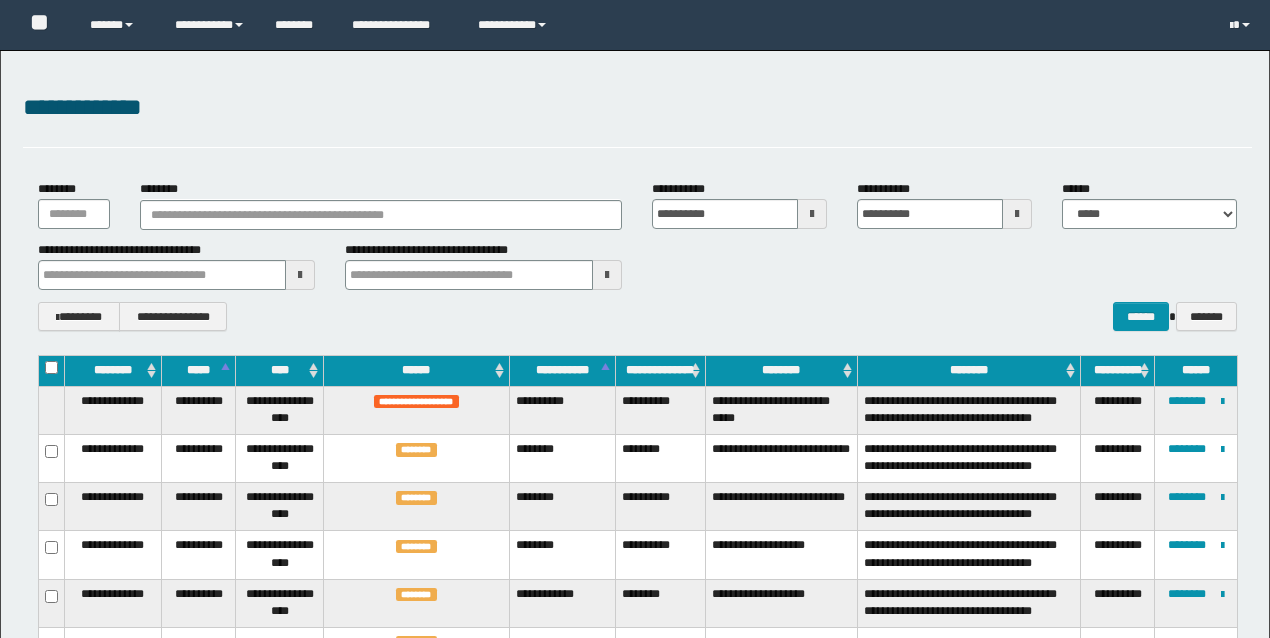 scroll, scrollTop: 2093, scrollLeft: 0, axis: vertical 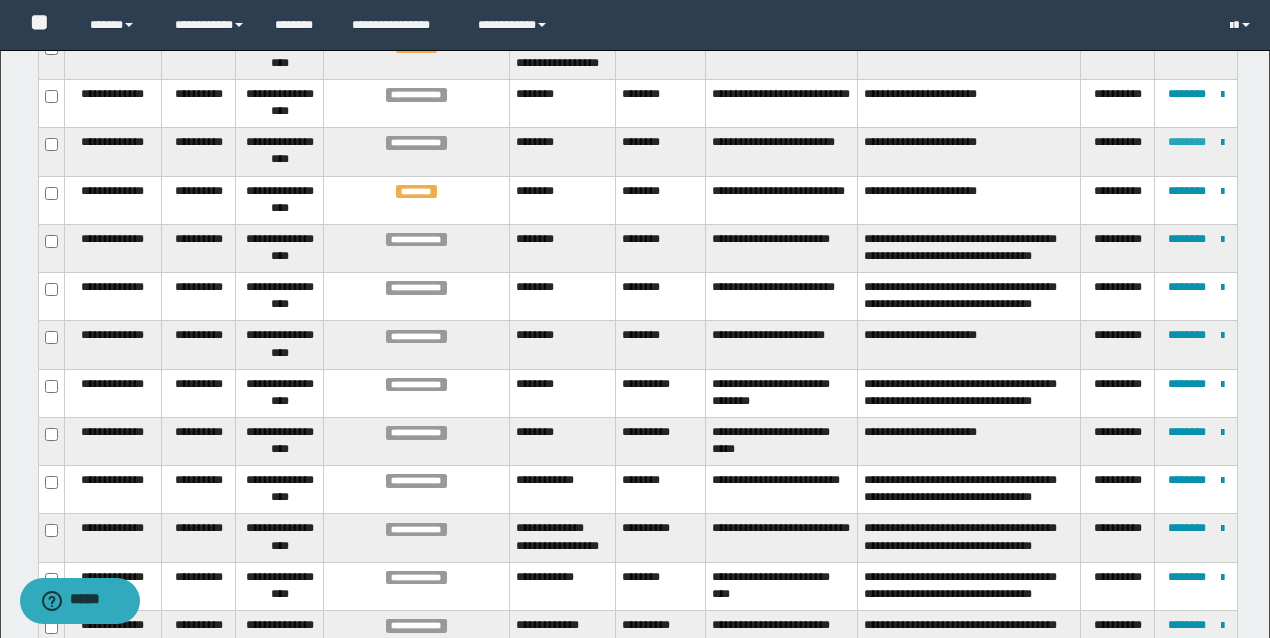 click on "********" at bounding box center (1187, 142) 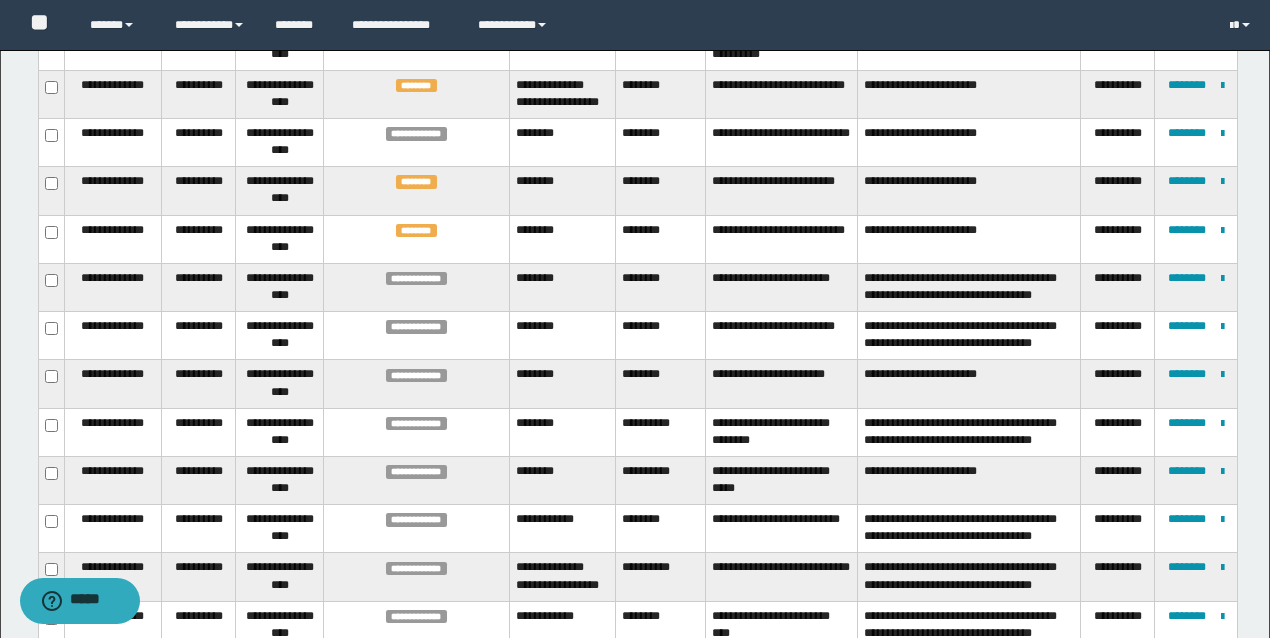 scroll, scrollTop: 2058, scrollLeft: 0, axis: vertical 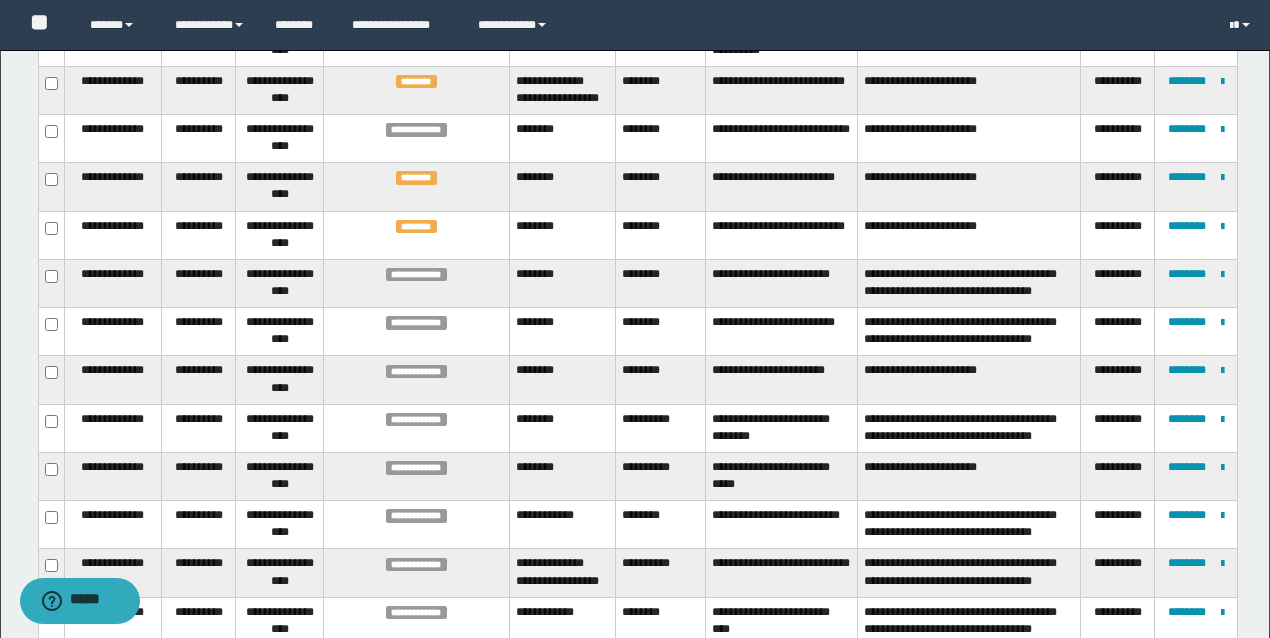 click on "********" at bounding box center [660, 90] 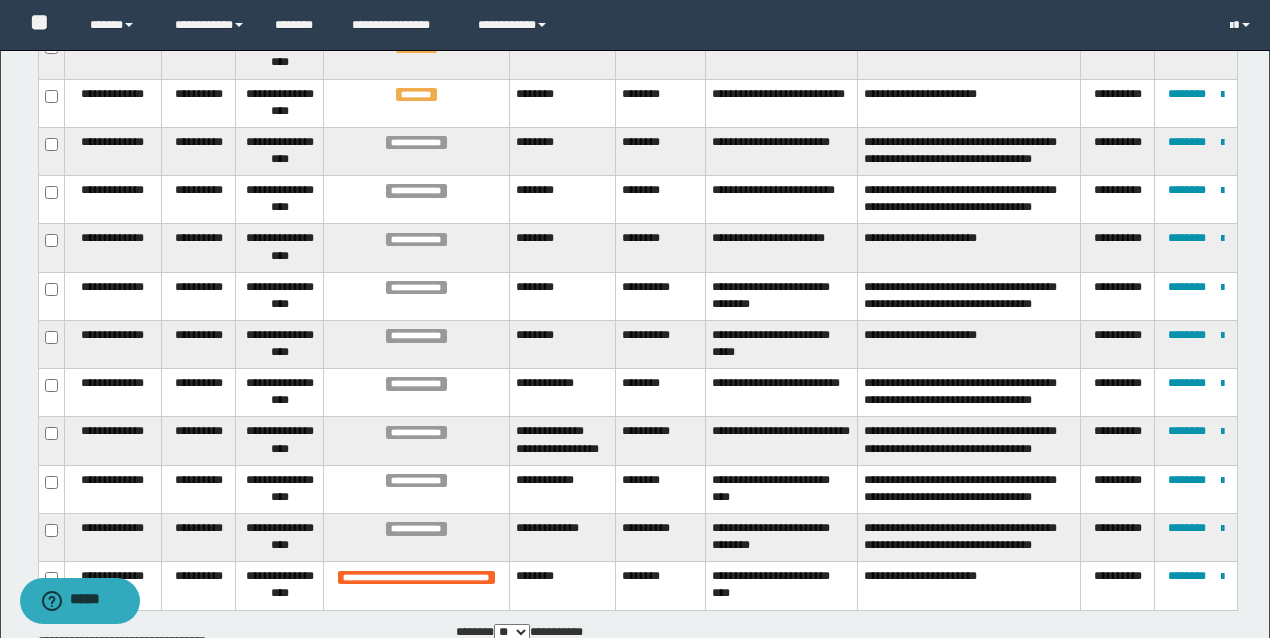 scroll, scrollTop: 2192, scrollLeft: 0, axis: vertical 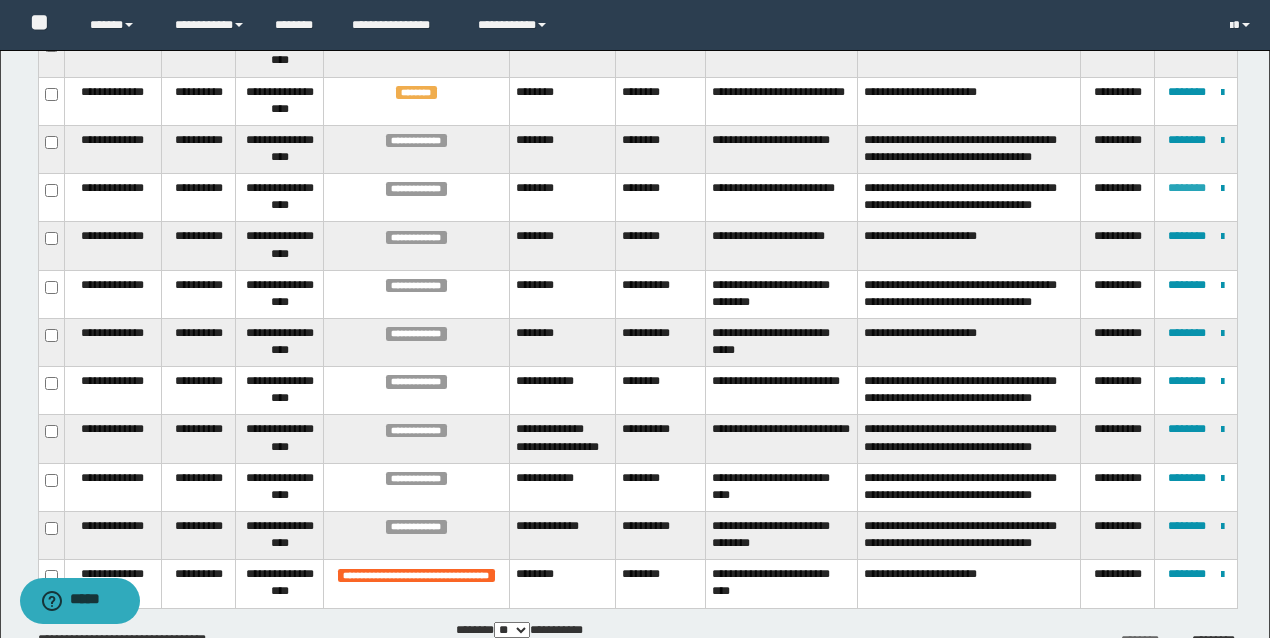click on "********" at bounding box center [1187, 188] 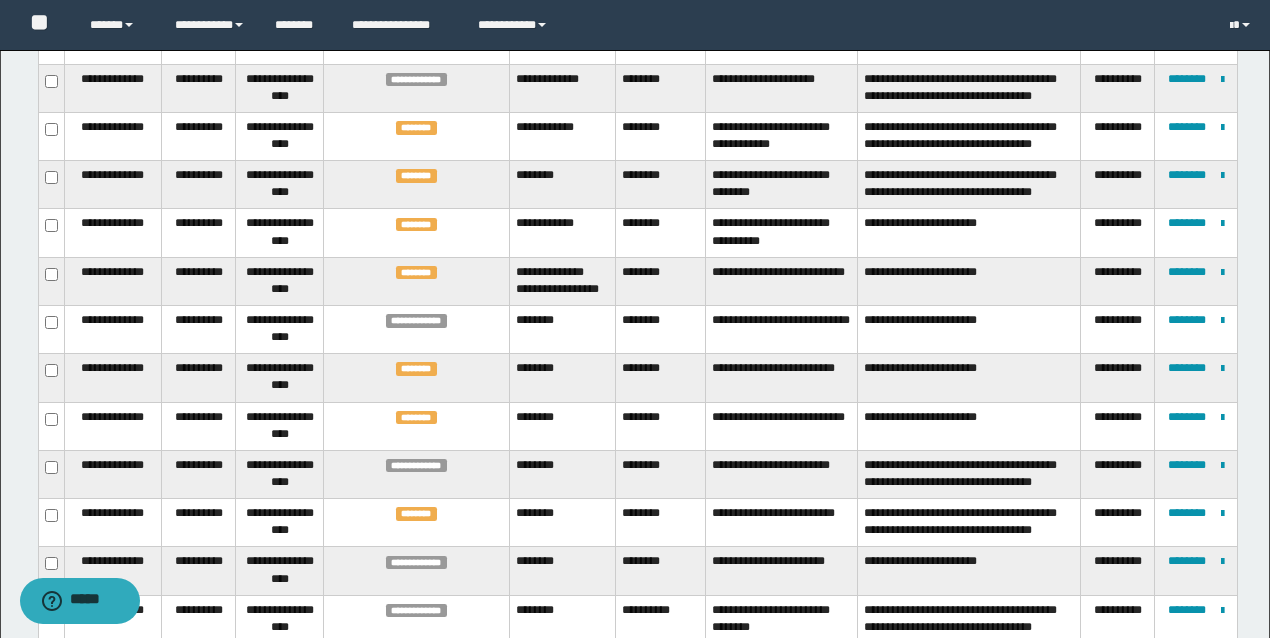 scroll, scrollTop: 1882, scrollLeft: 0, axis: vertical 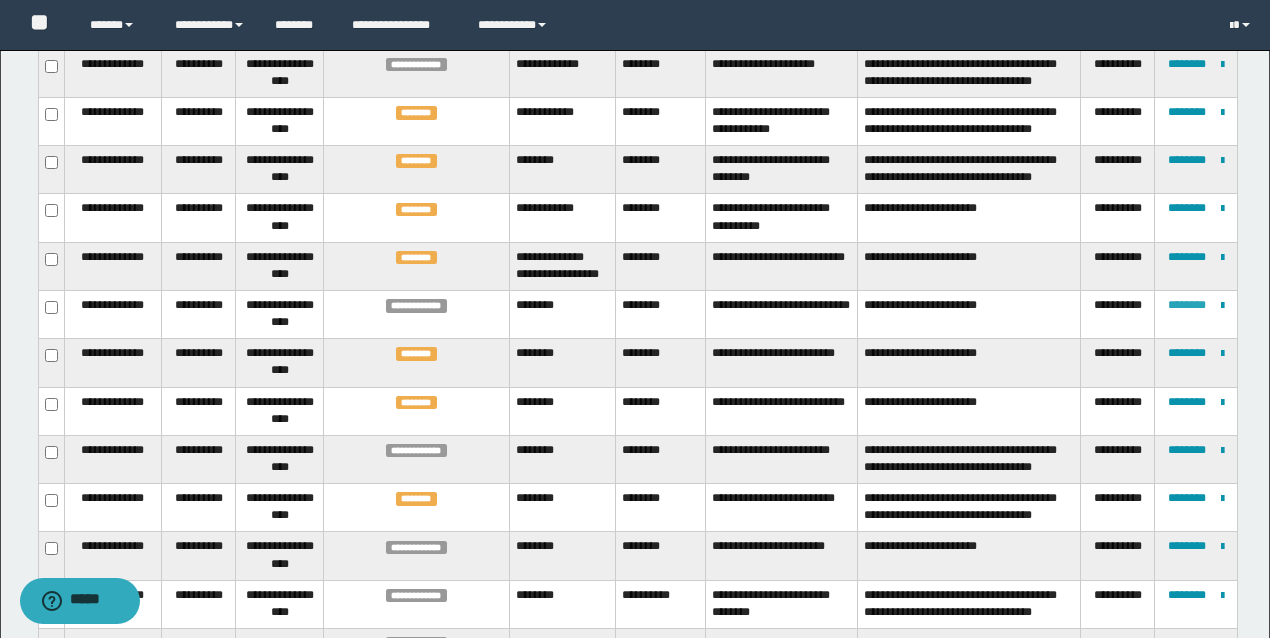 click on "********" at bounding box center (1187, 305) 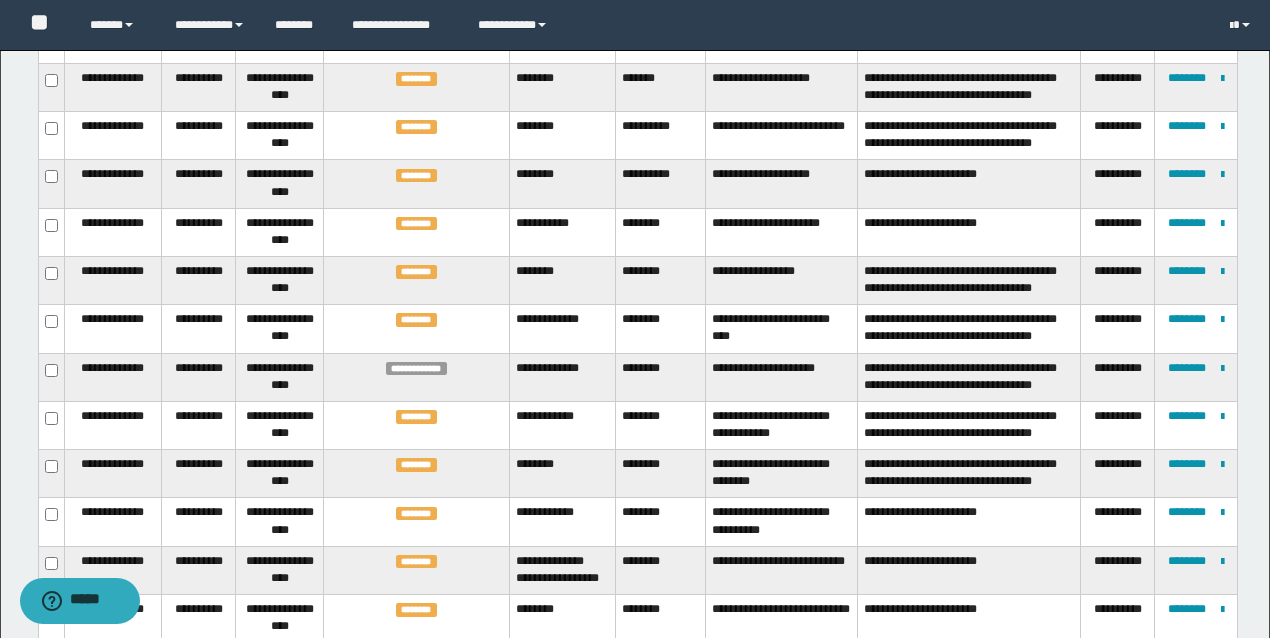 scroll, scrollTop: 1600, scrollLeft: 0, axis: vertical 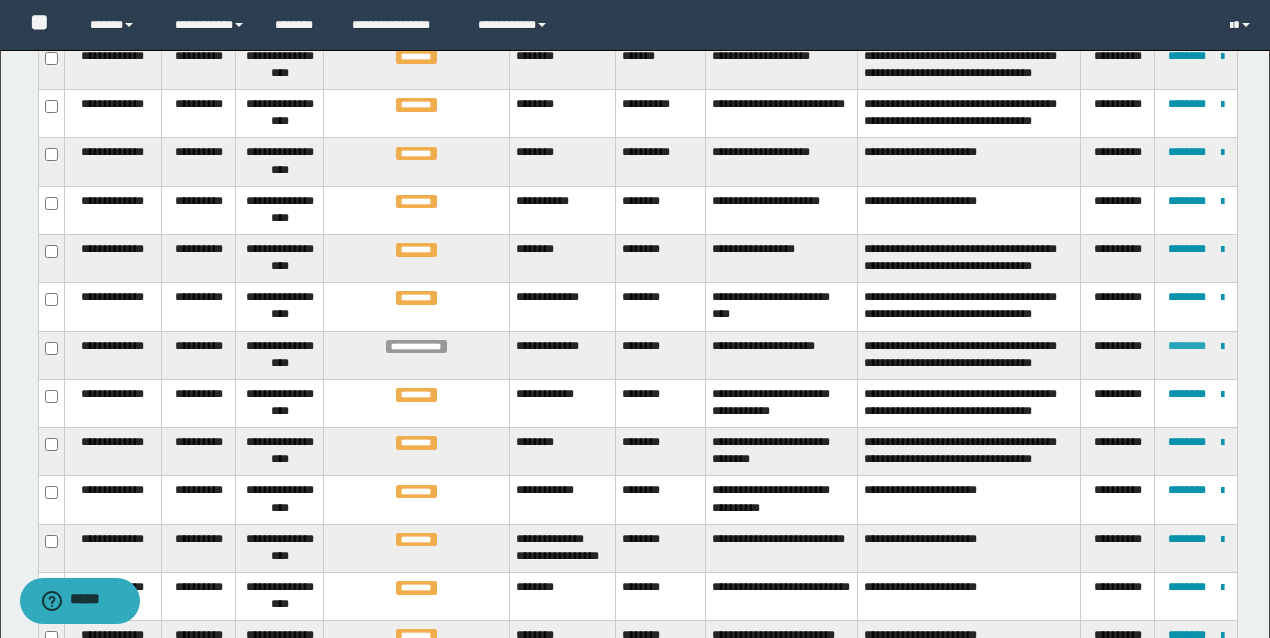 click on "********" at bounding box center [1187, 346] 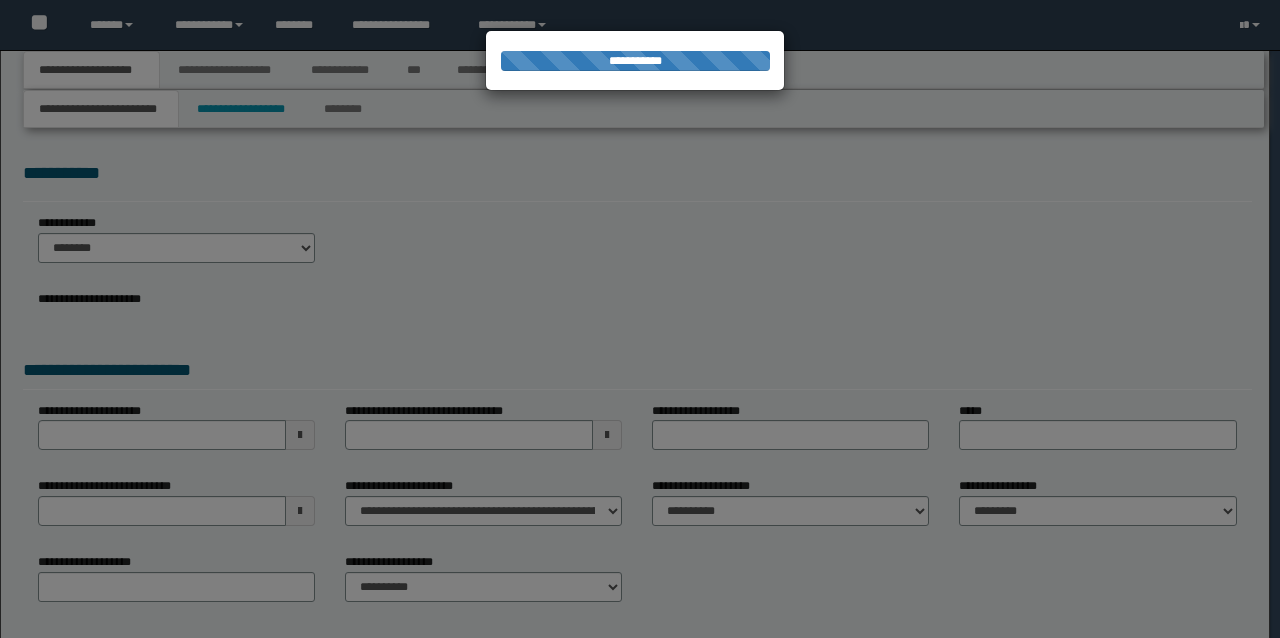 scroll, scrollTop: 0, scrollLeft: 0, axis: both 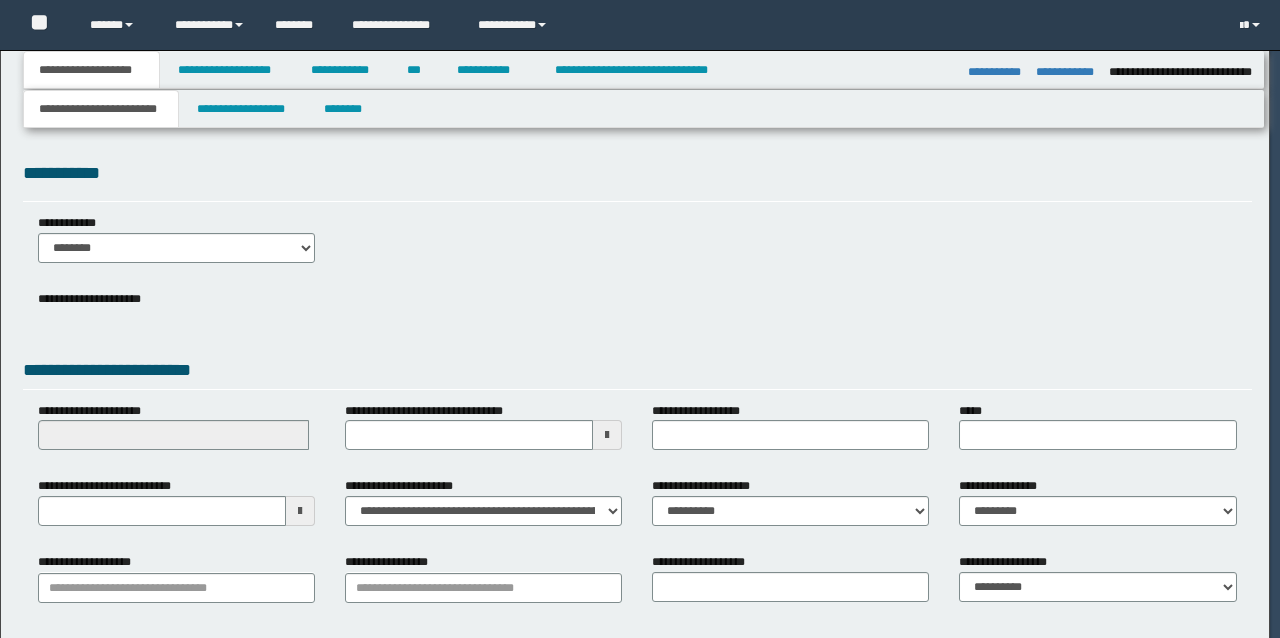 select on "*" 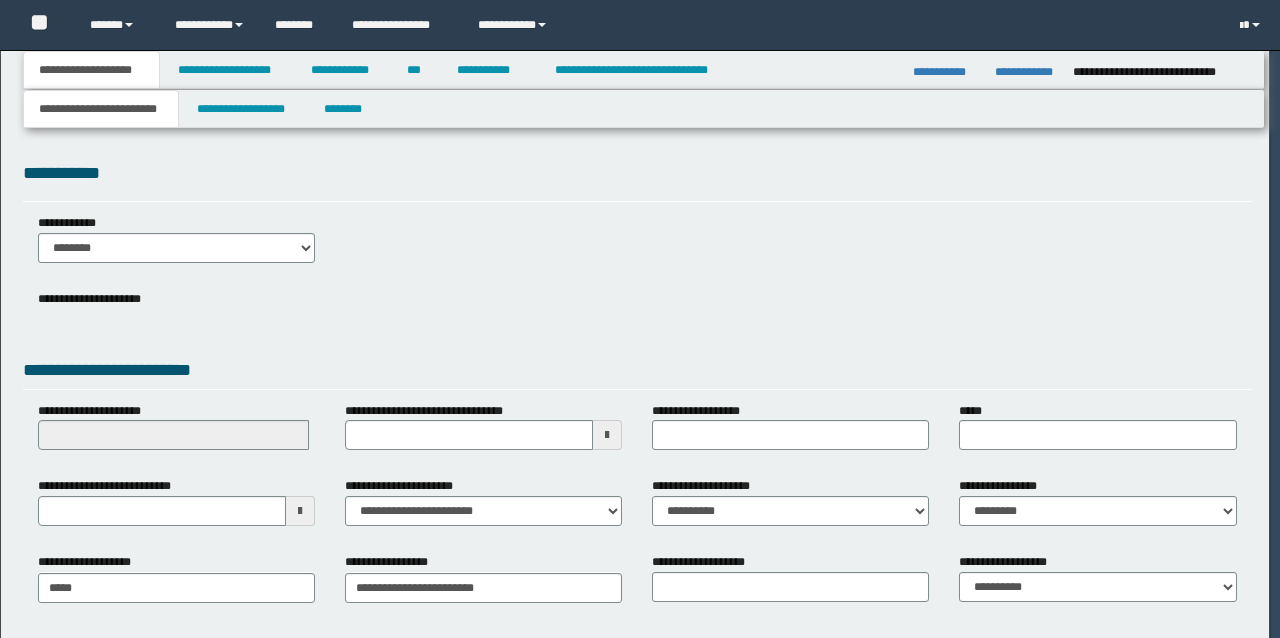 scroll, scrollTop: 0, scrollLeft: 0, axis: both 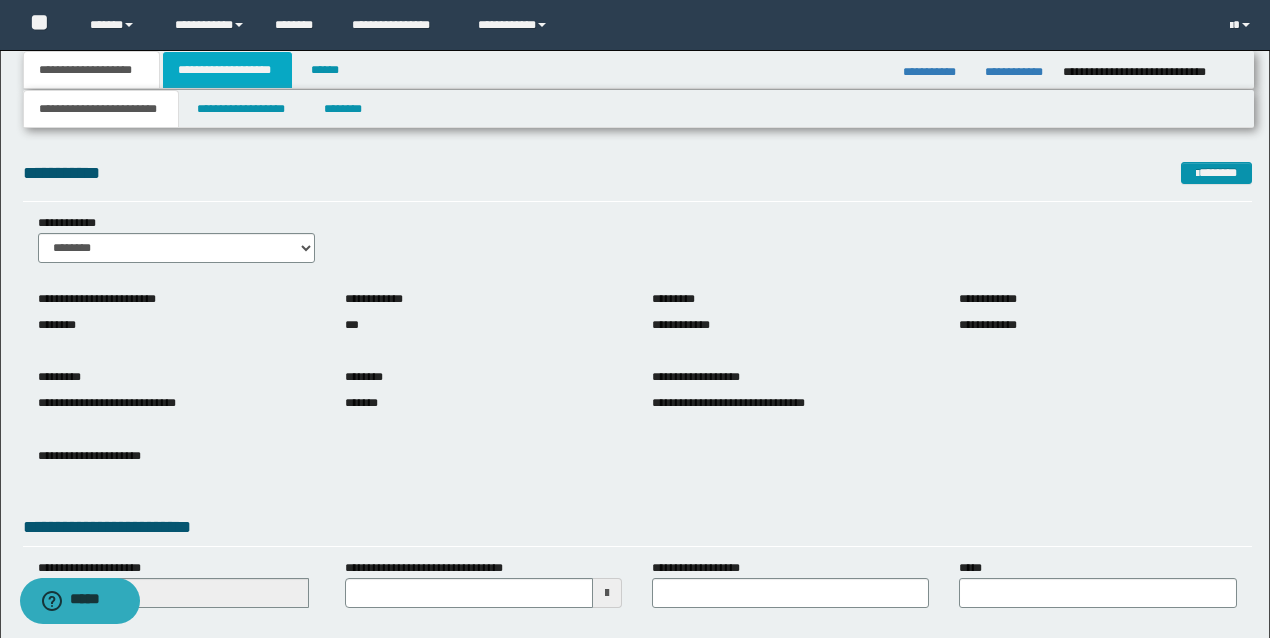 click on "**********" at bounding box center (227, 70) 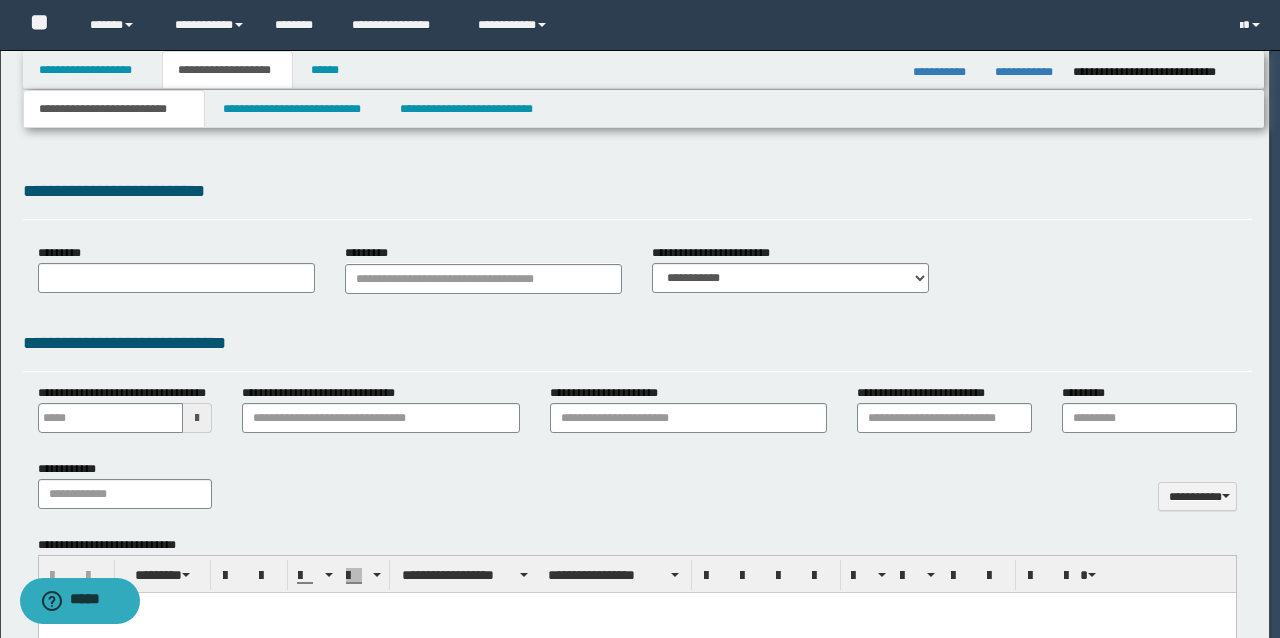 type 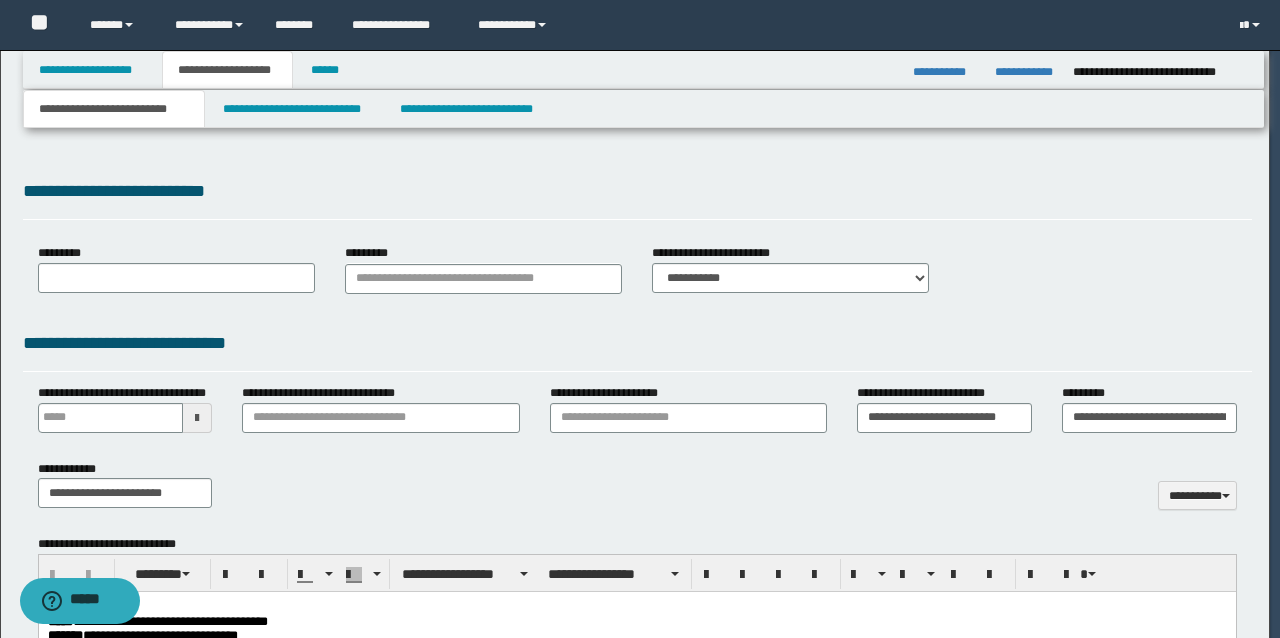 scroll, scrollTop: 0, scrollLeft: 0, axis: both 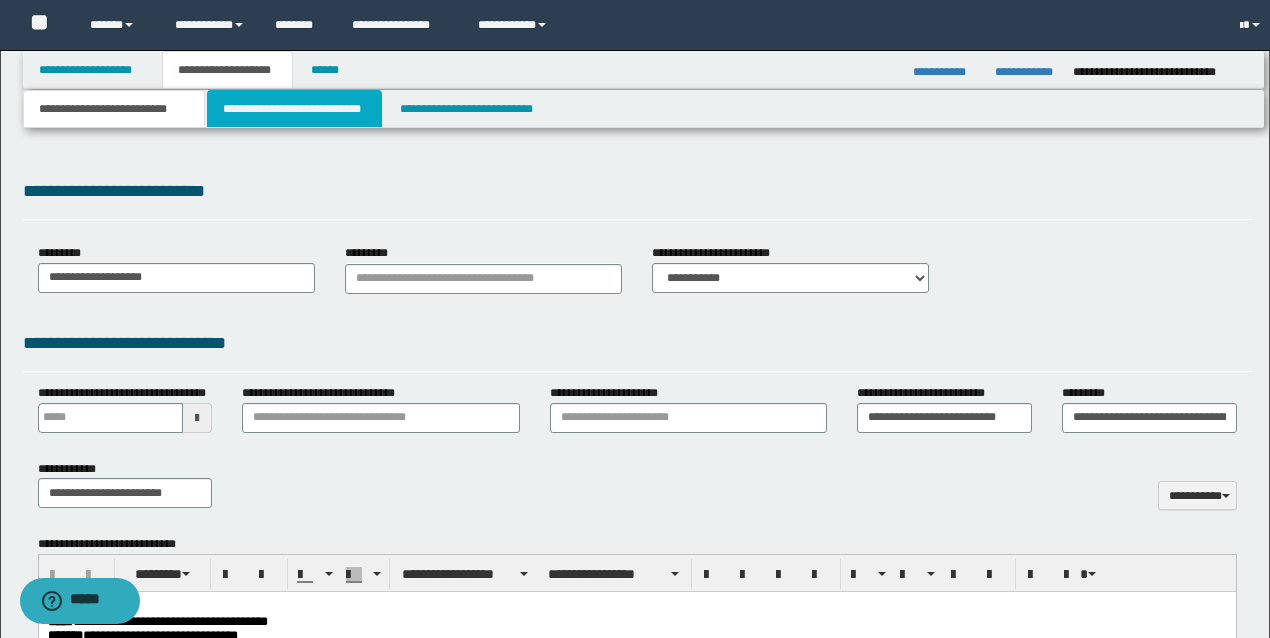 click on "**********" at bounding box center [294, 109] 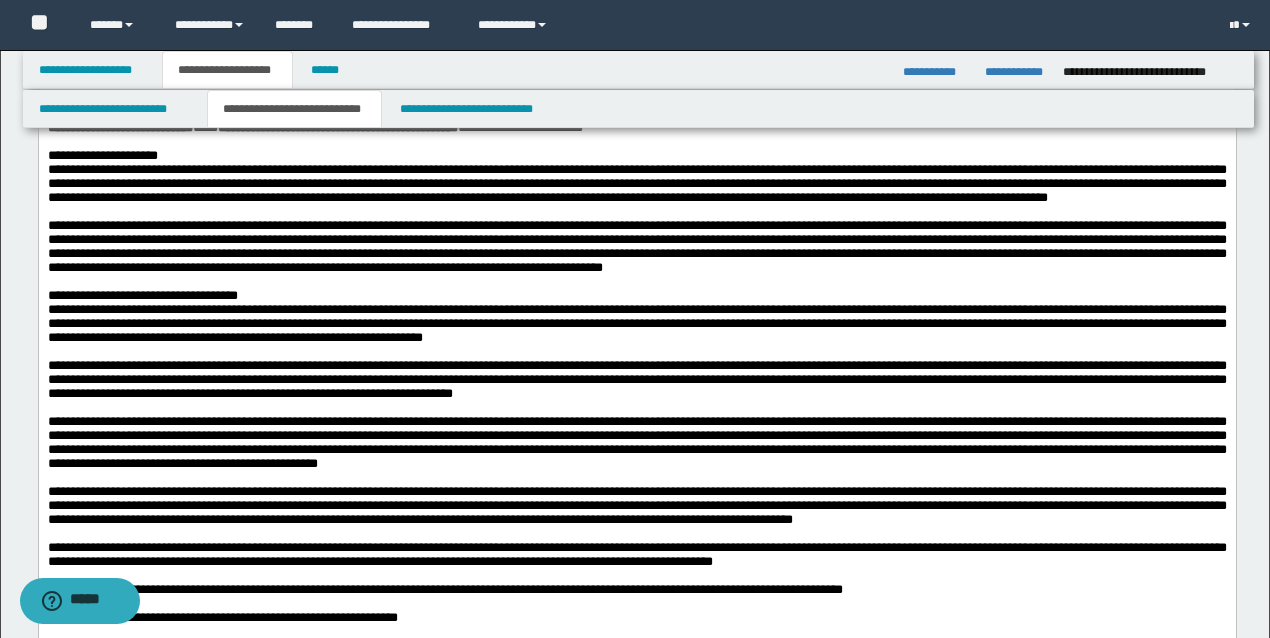 scroll, scrollTop: 800, scrollLeft: 0, axis: vertical 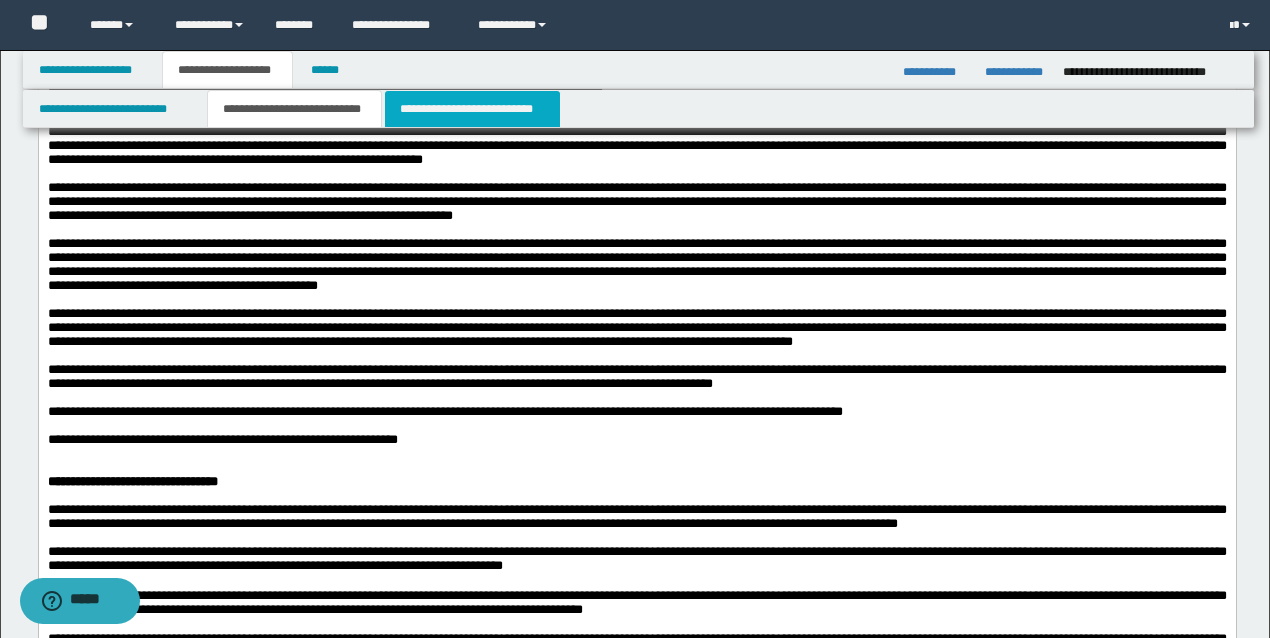 click on "**********" at bounding box center (472, 109) 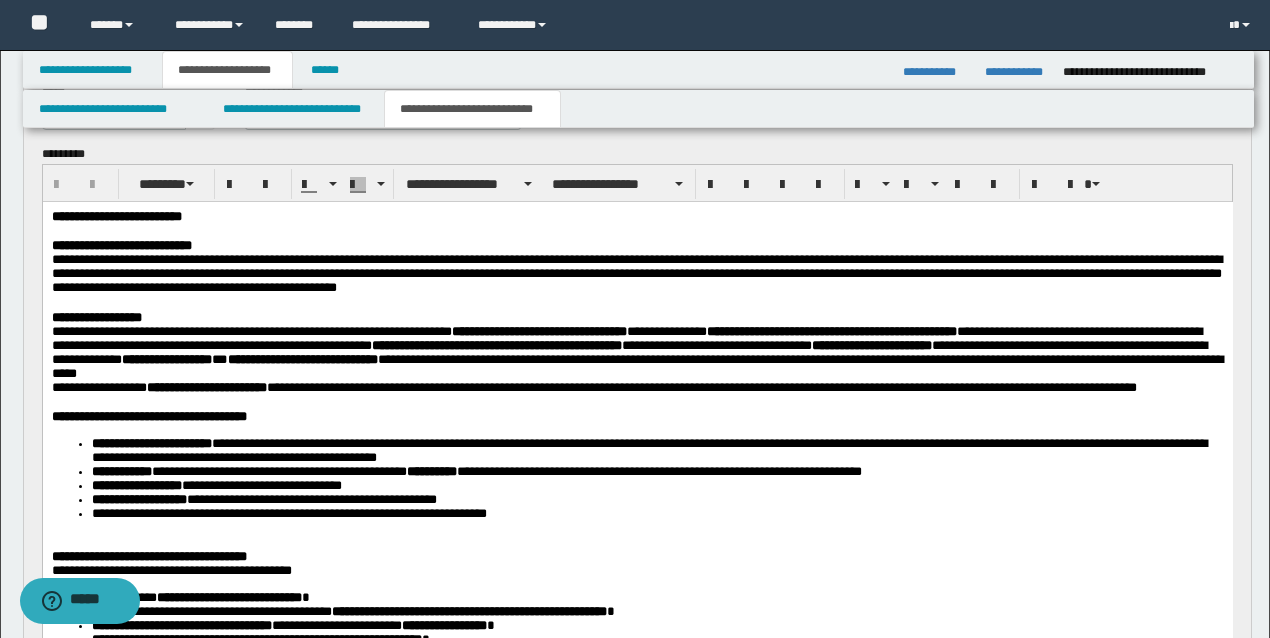 scroll, scrollTop: 200, scrollLeft: 0, axis: vertical 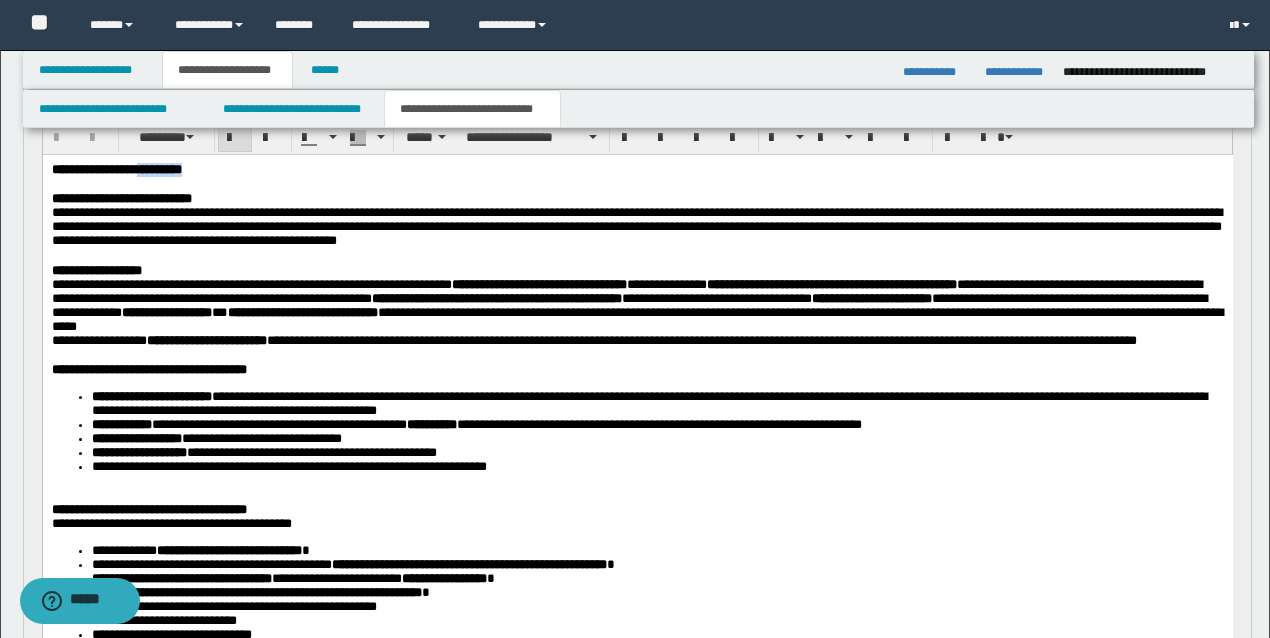 drag, startPoint x: 260, startPoint y: 165, endPoint x: 150, endPoint y: 173, distance: 110.29053 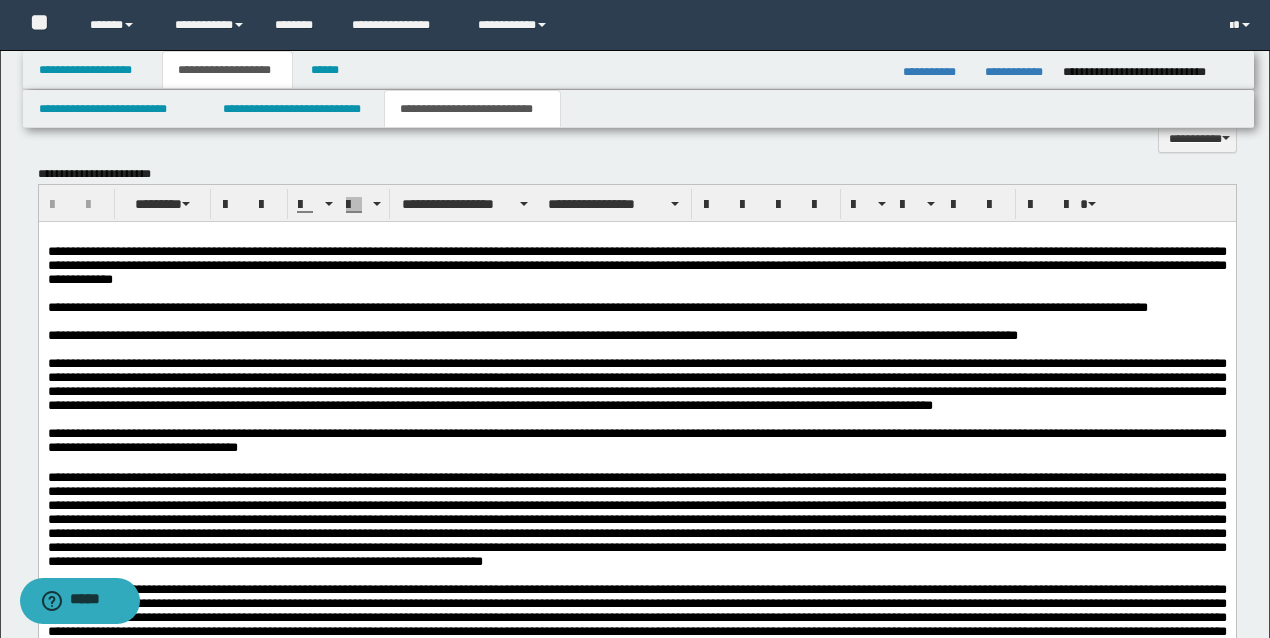 scroll, scrollTop: 1866, scrollLeft: 0, axis: vertical 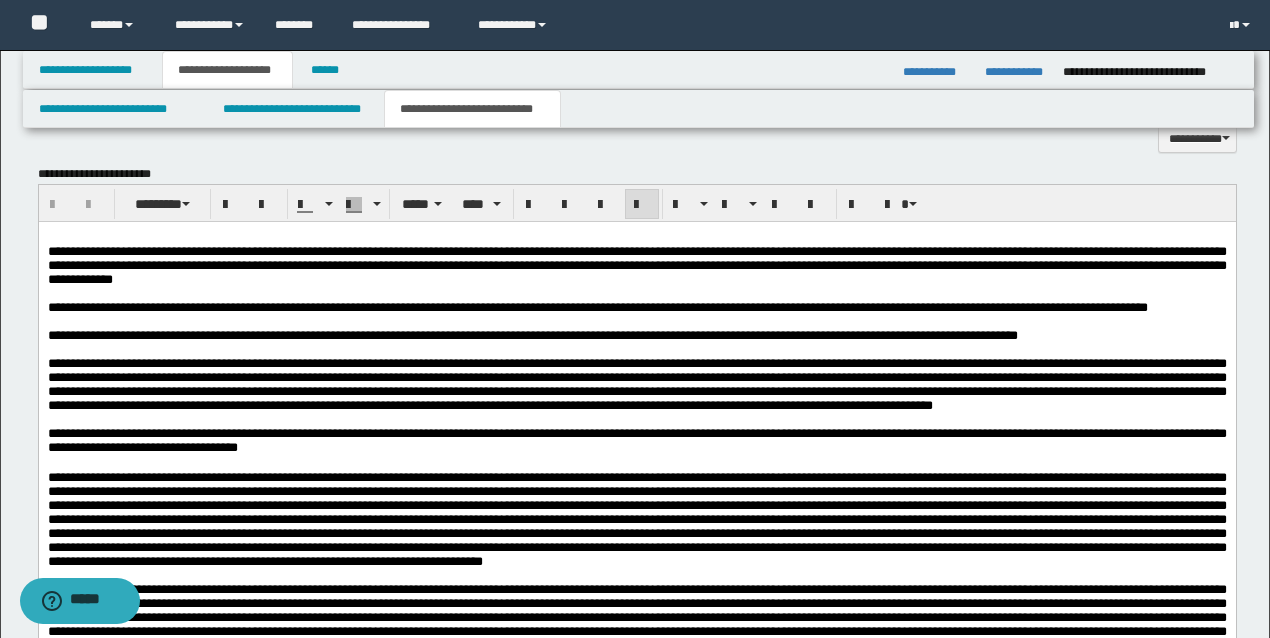 type 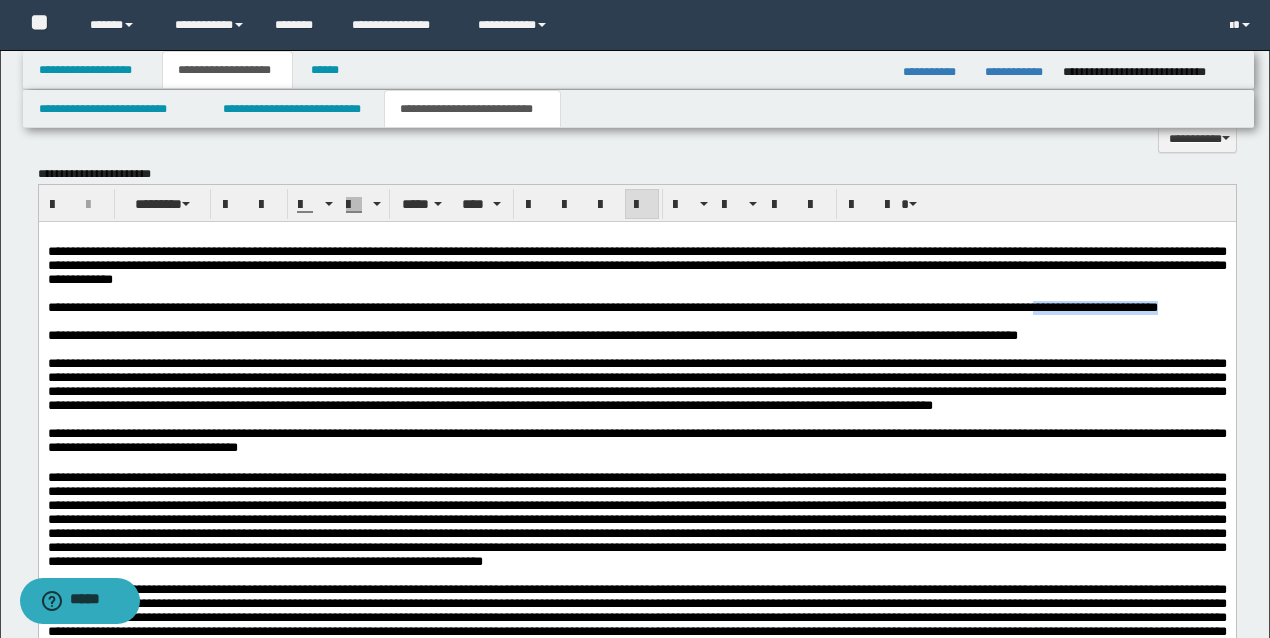 drag, startPoint x: 271, startPoint y: 328, endPoint x: 45, endPoint y: 327, distance: 226.00221 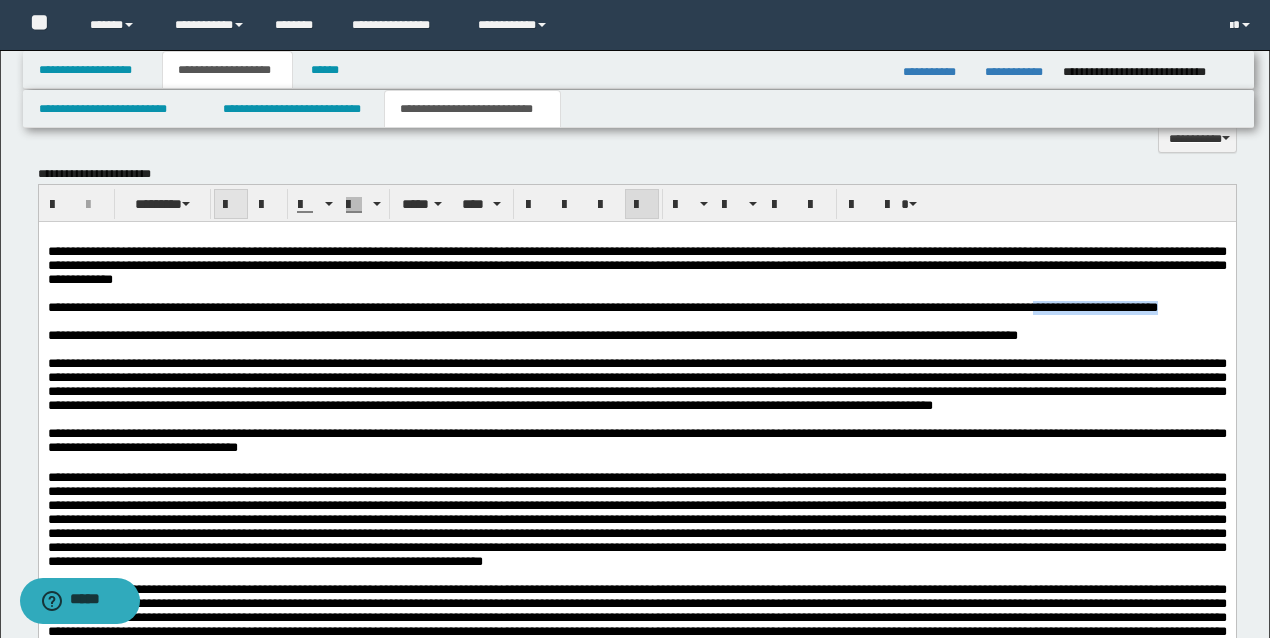 click at bounding box center (231, 204) 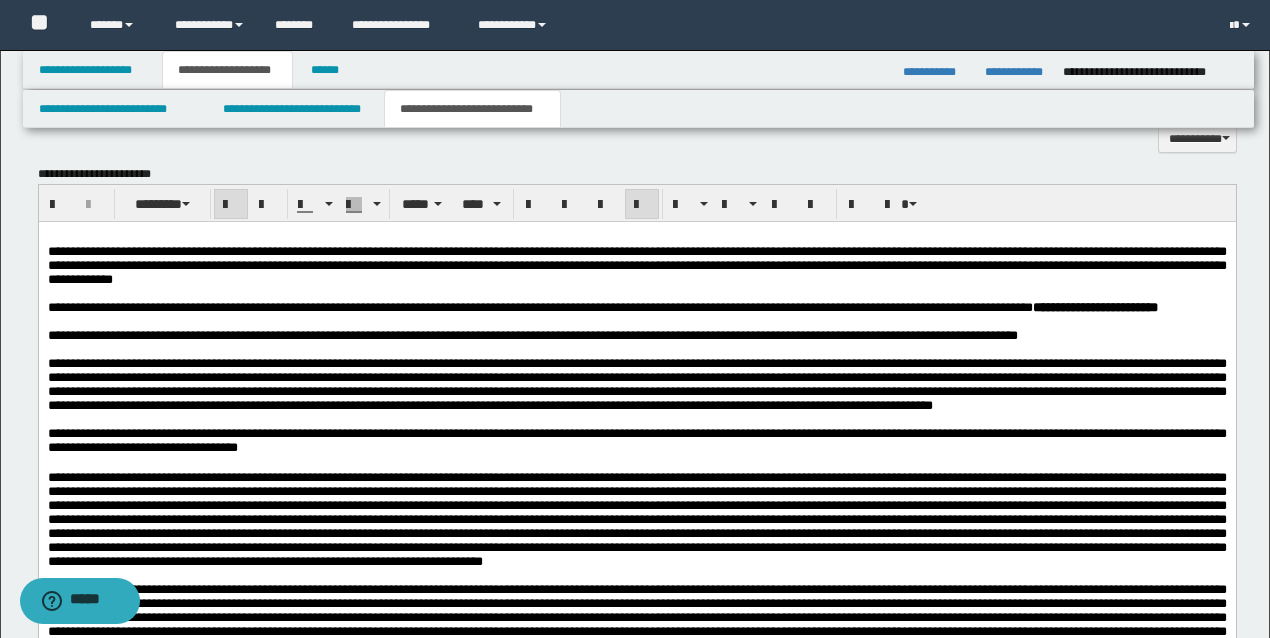 click on "**********" at bounding box center [636, 307] 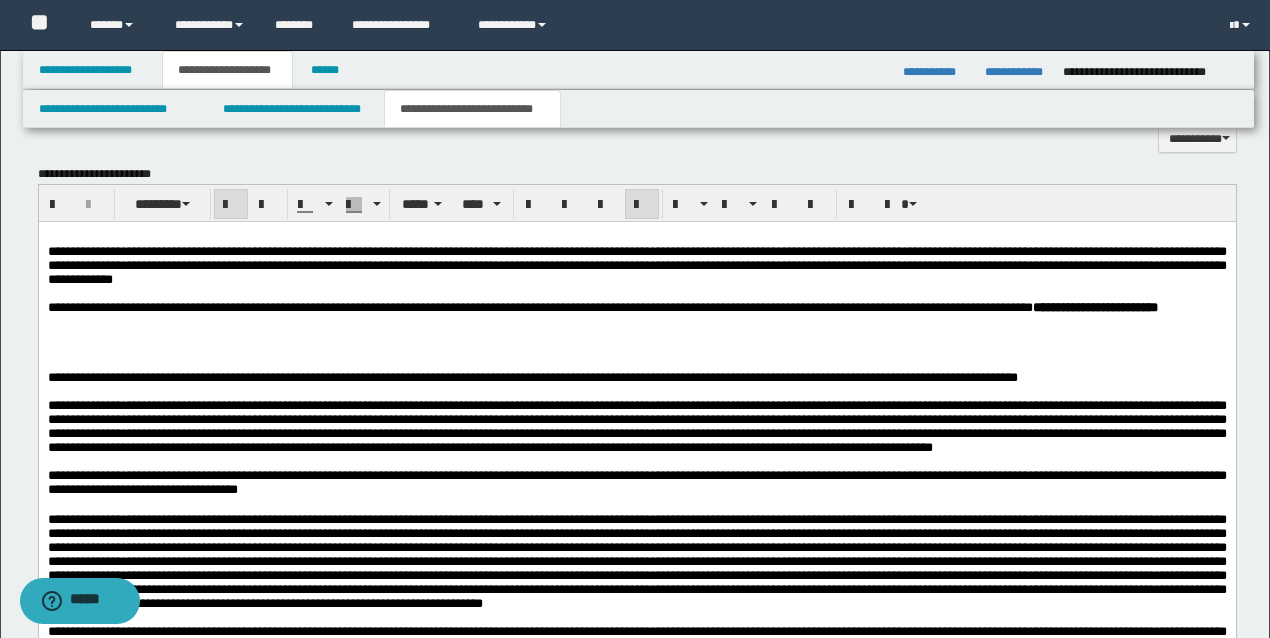 click at bounding box center [636, 335] 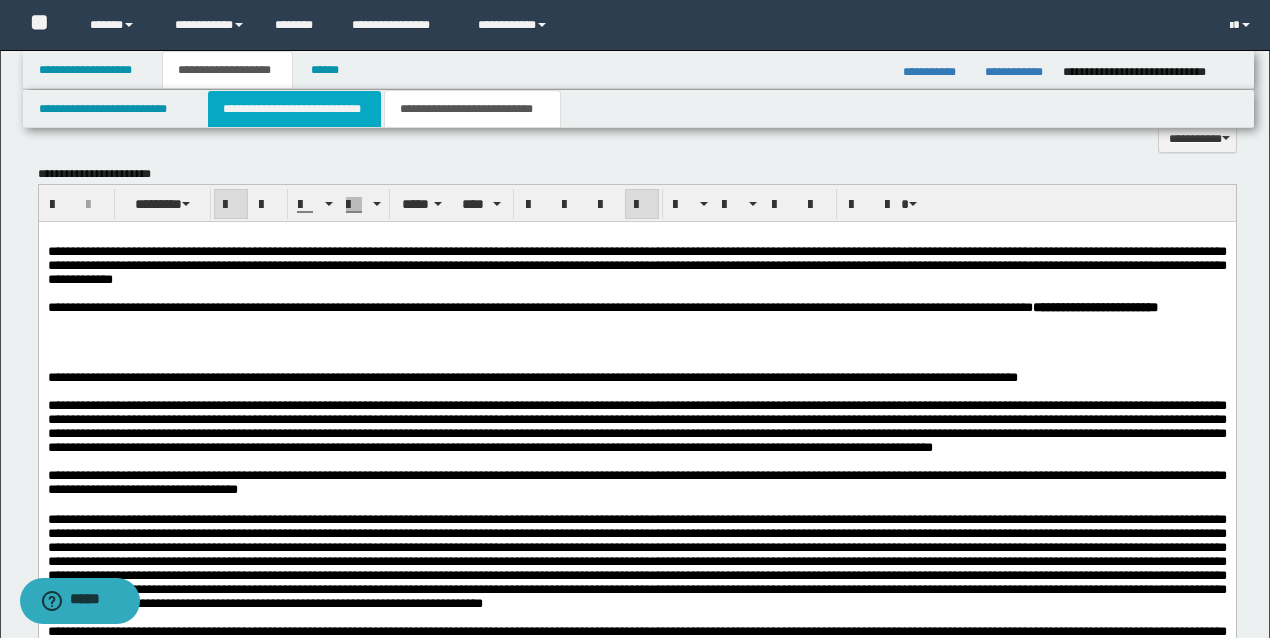 click on "**********" at bounding box center [294, 109] 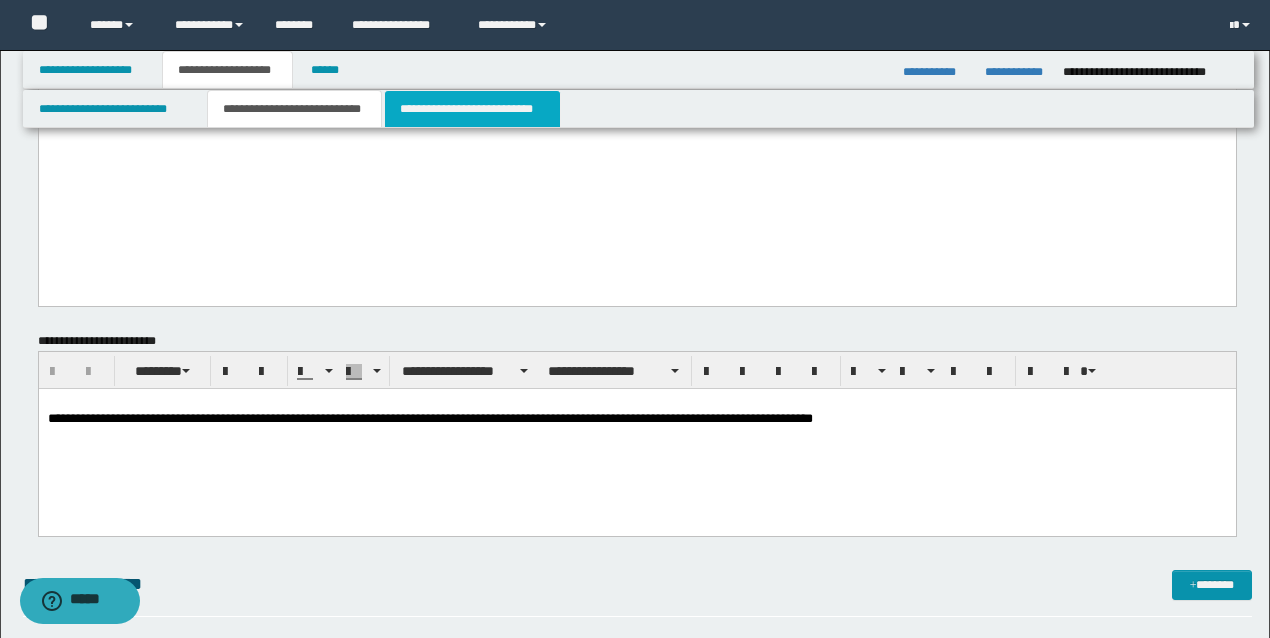 click on "**********" at bounding box center (472, 109) 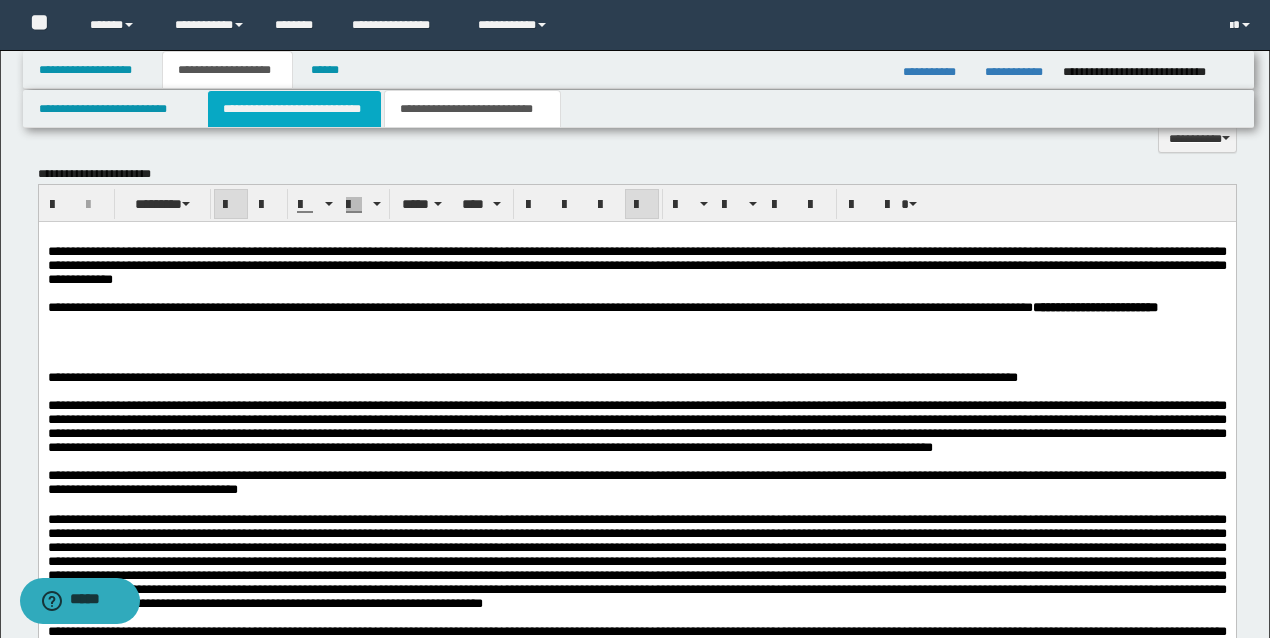 click on "**********" at bounding box center [294, 109] 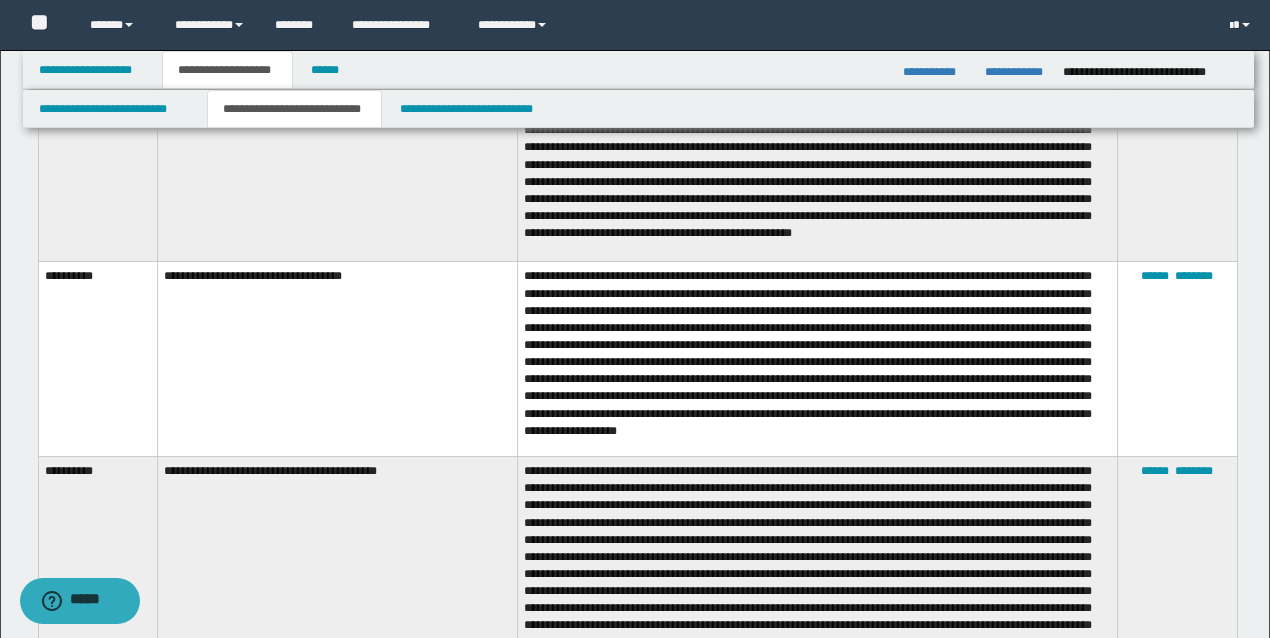 scroll, scrollTop: 2333, scrollLeft: 0, axis: vertical 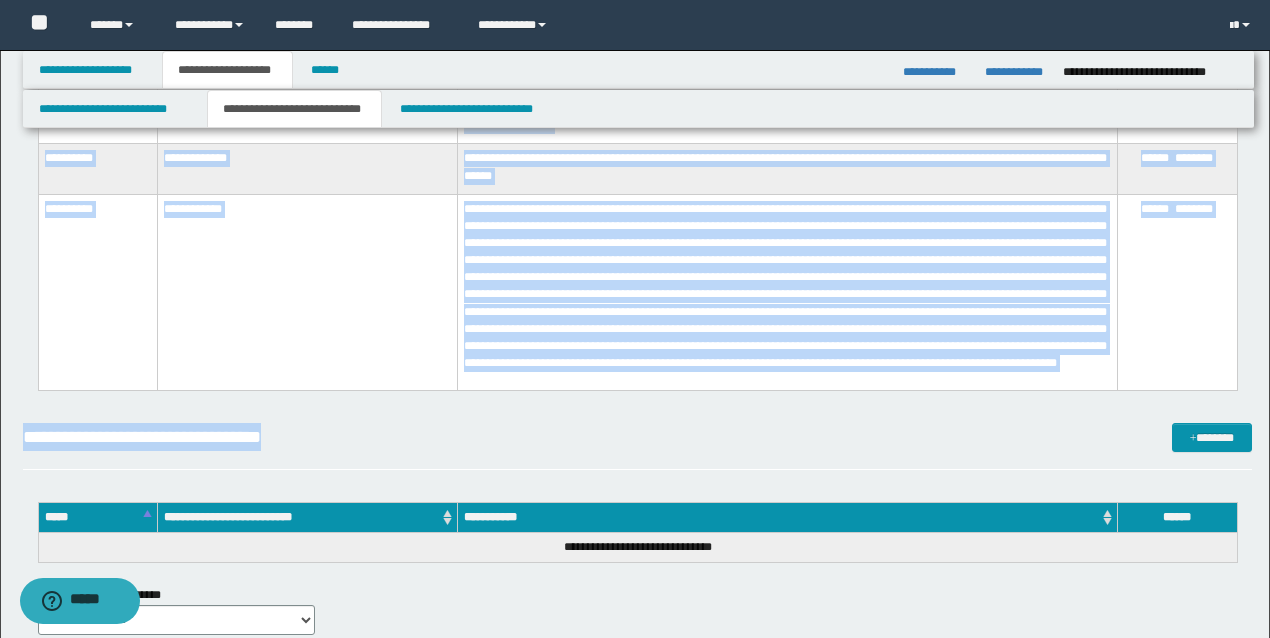 drag, startPoint x: 38, startPoint y: 224, endPoint x: 1050, endPoint y: 420, distance: 1030.8055 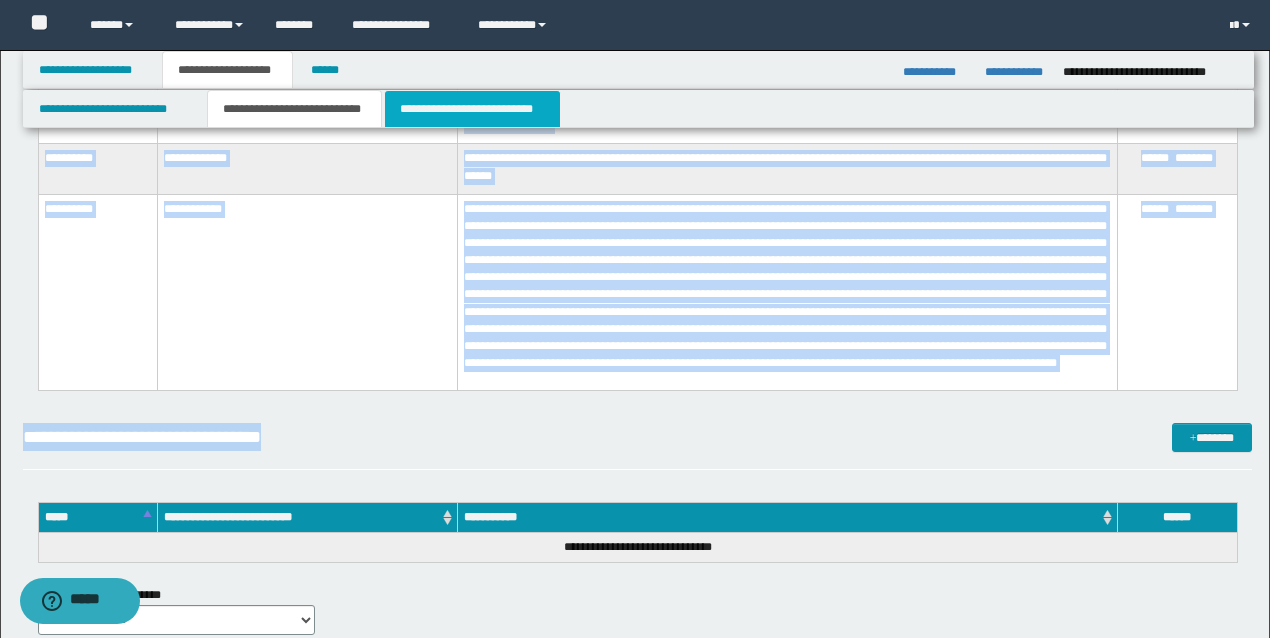 drag, startPoint x: 468, startPoint y: 116, endPoint x: 433, endPoint y: 2414, distance: 2298.2666 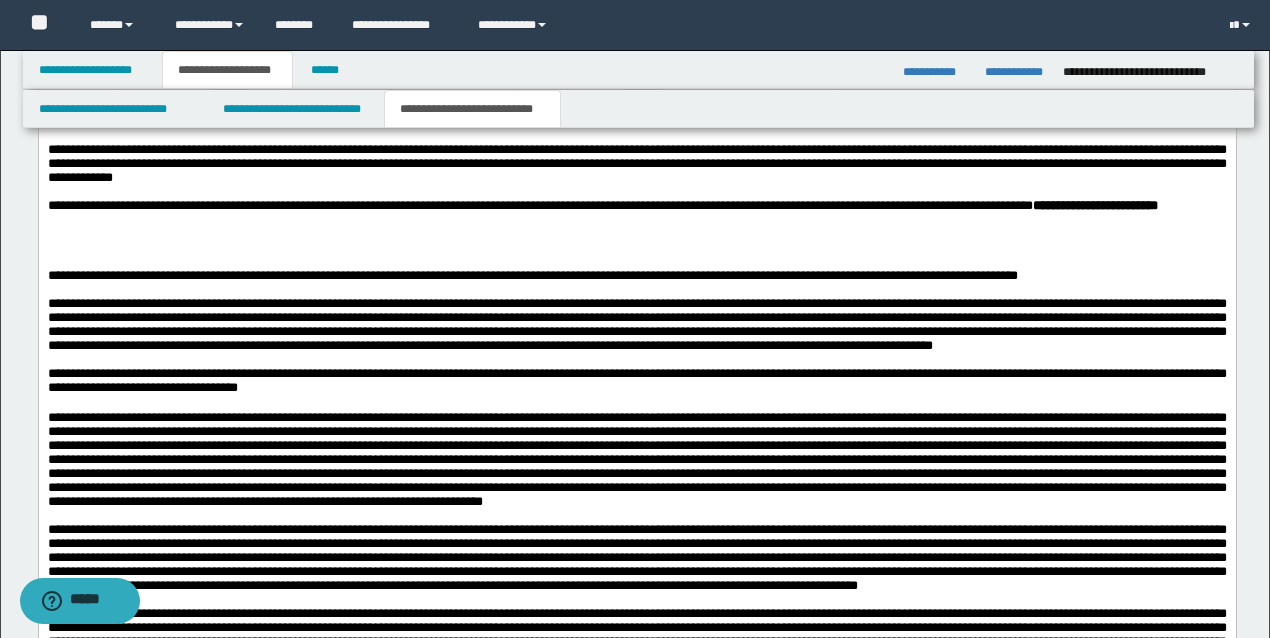 scroll, scrollTop: 1967, scrollLeft: 0, axis: vertical 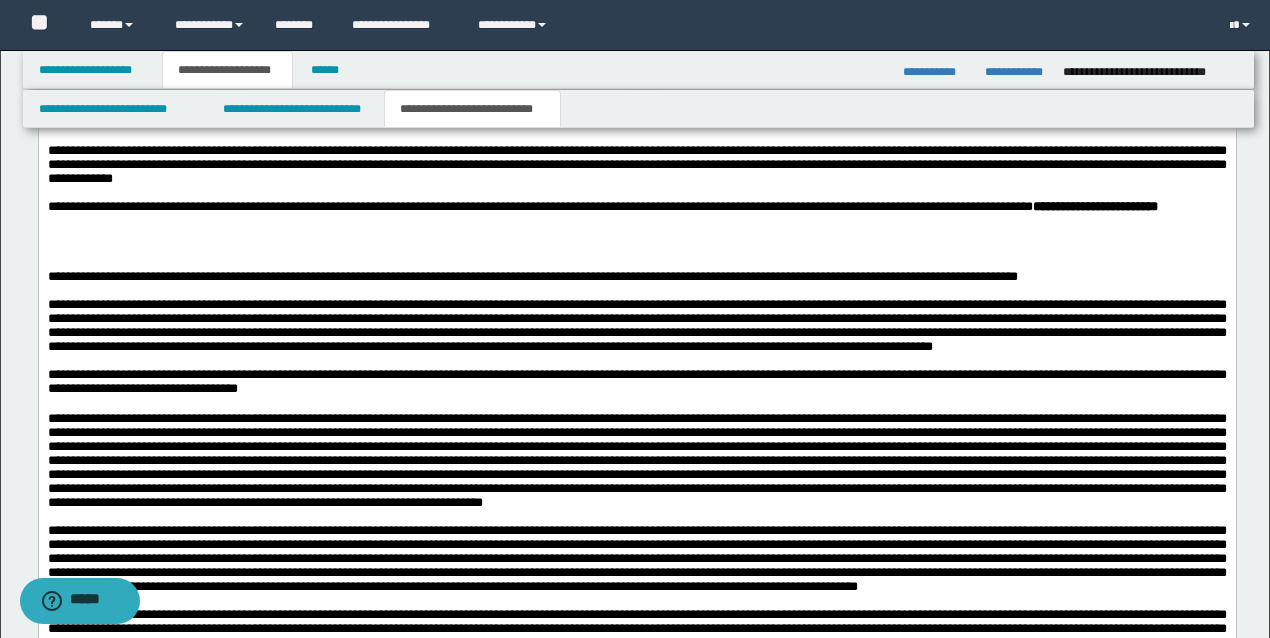 click at bounding box center [636, 234] 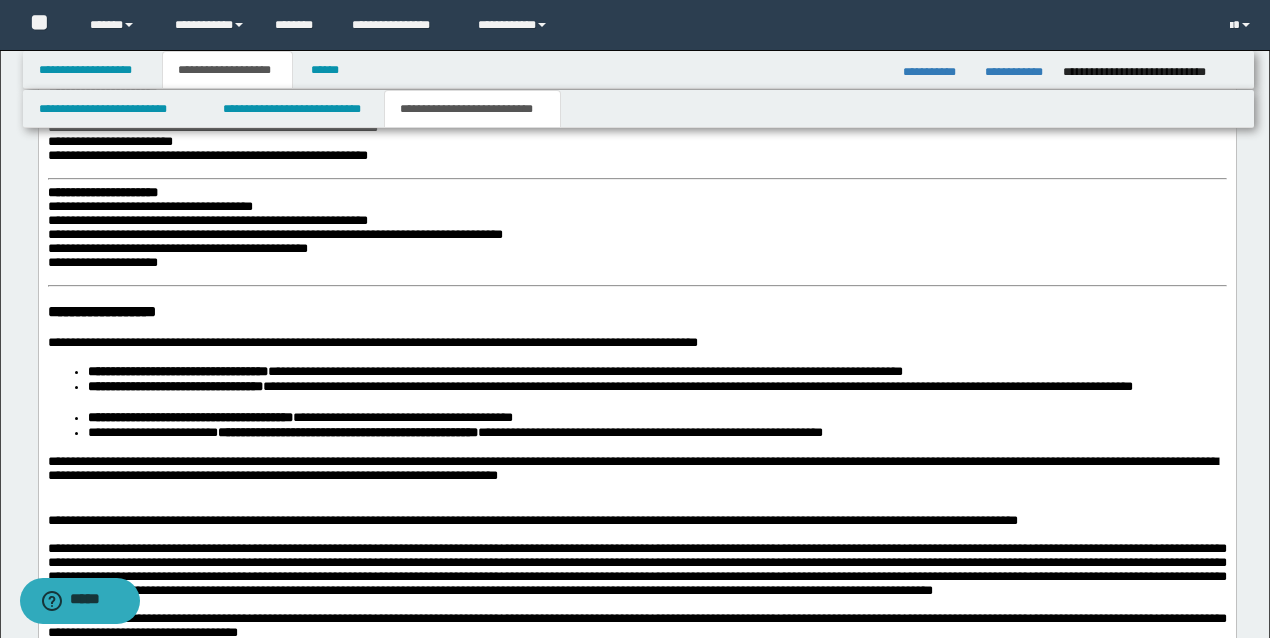 scroll, scrollTop: 3234, scrollLeft: 0, axis: vertical 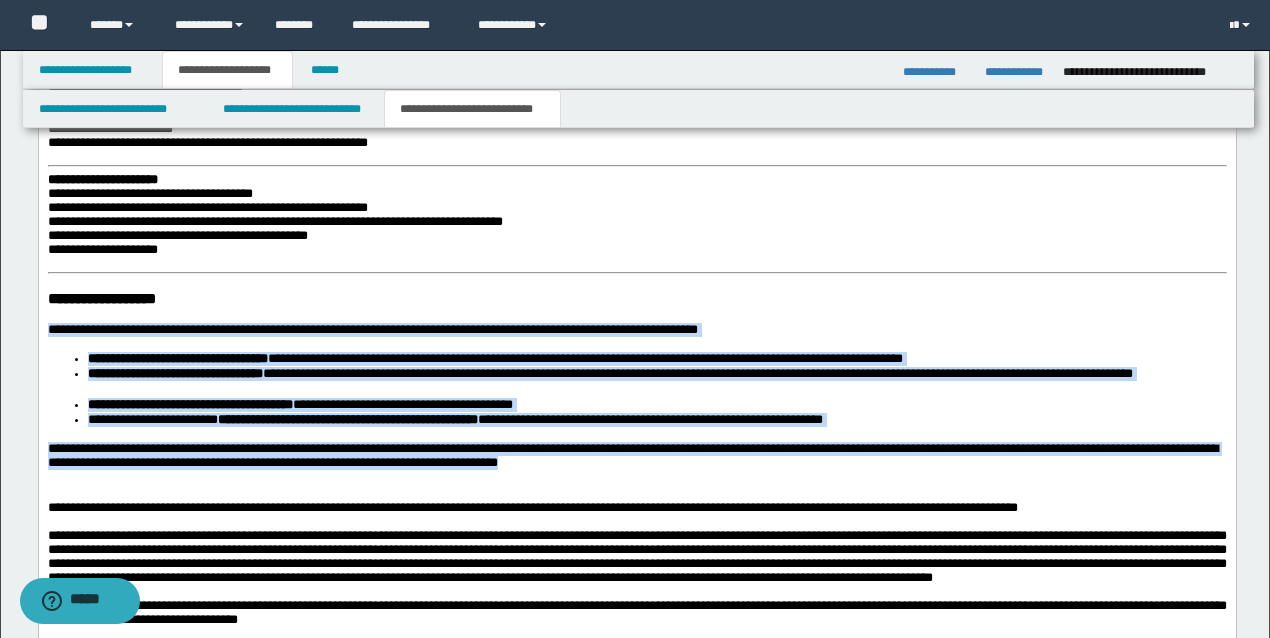 drag, startPoint x: 617, startPoint y: 472, endPoint x: 60, endPoint y: 341, distance: 572.1975 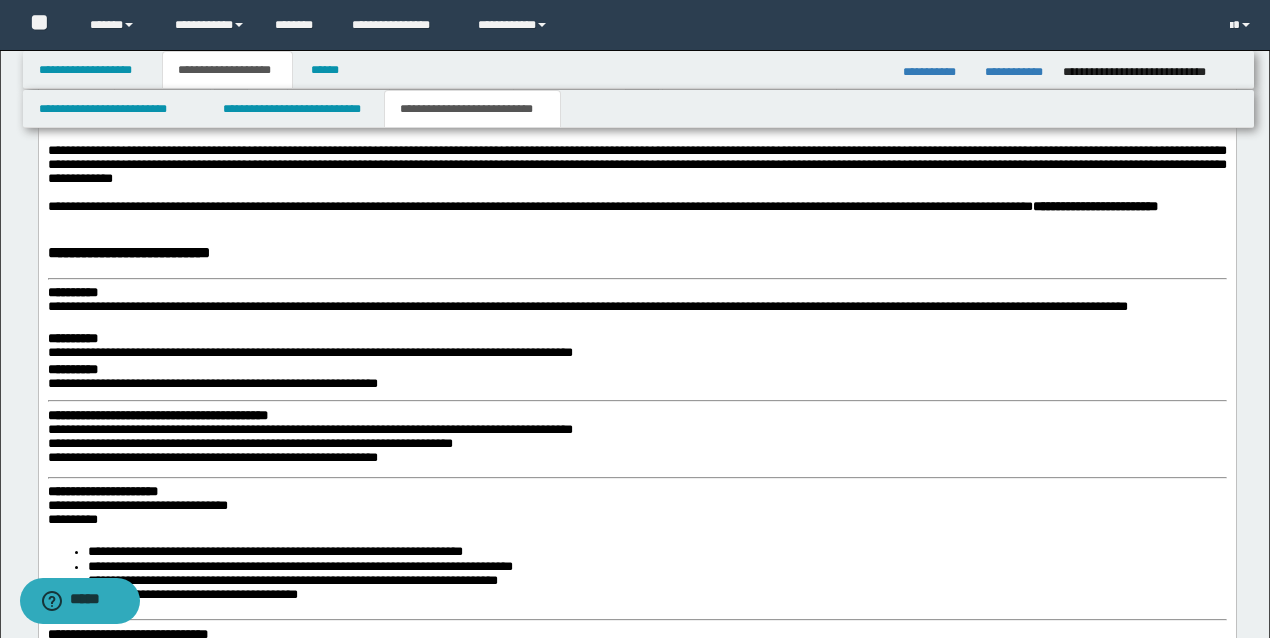 scroll, scrollTop: 1900, scrollLeft: 0, axis: vertical 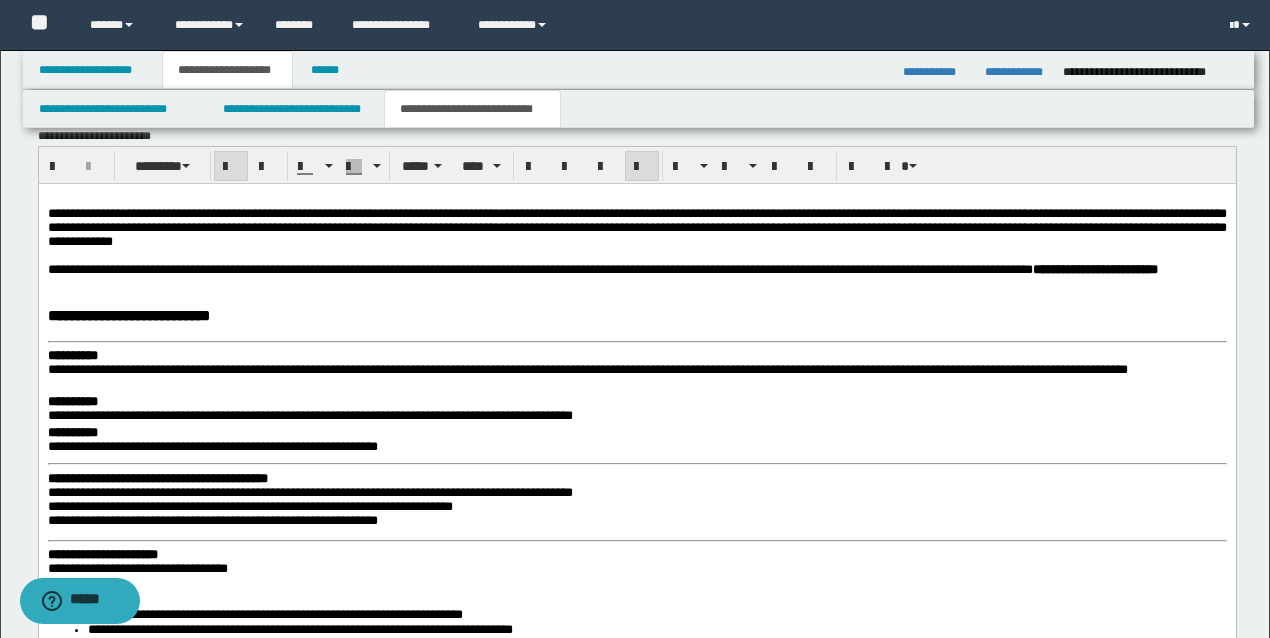 click on "**********" at bounding box center [636, 1823] 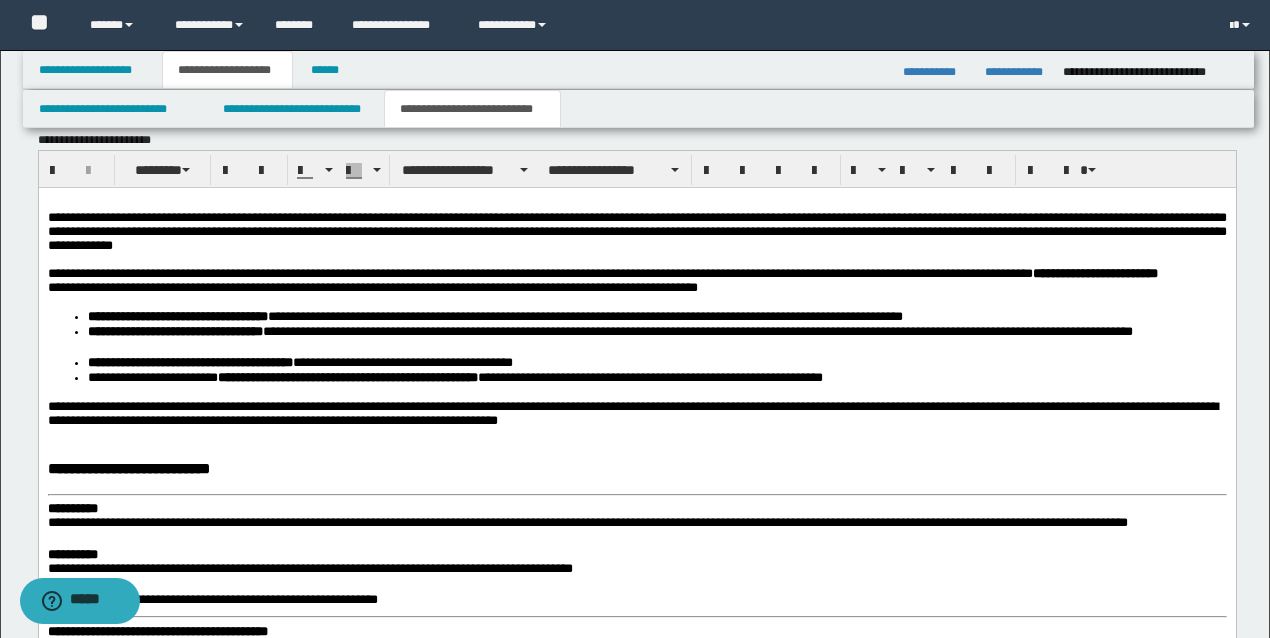 click on "**********" at bounding box center (637, 287) 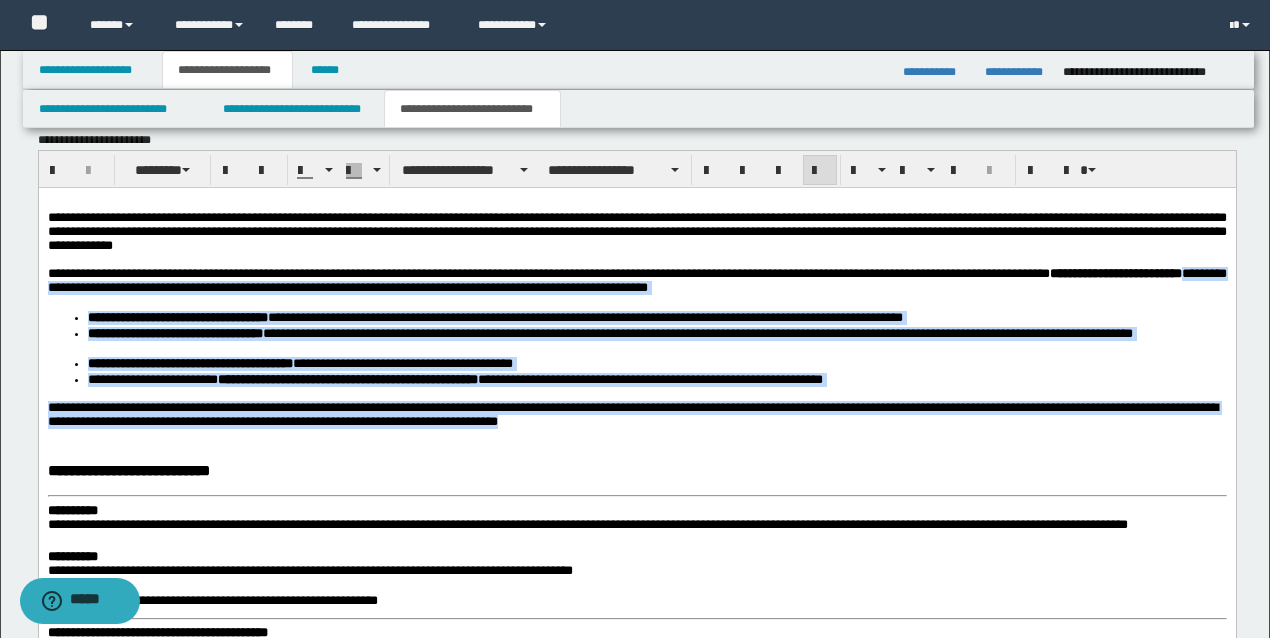 drag, startPoint x: 686, startPoint y: 433, endPoint x: 266, endPoint y: 295, distance: 442.09048 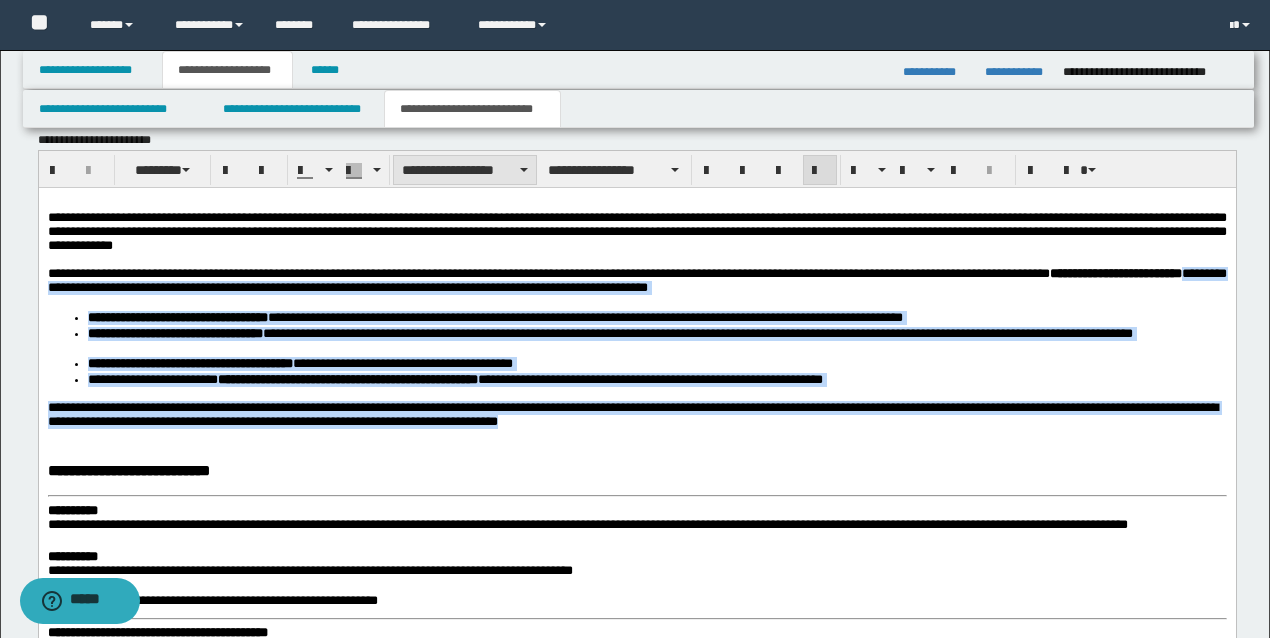 click on "**********" at bounding box center (465, 170) 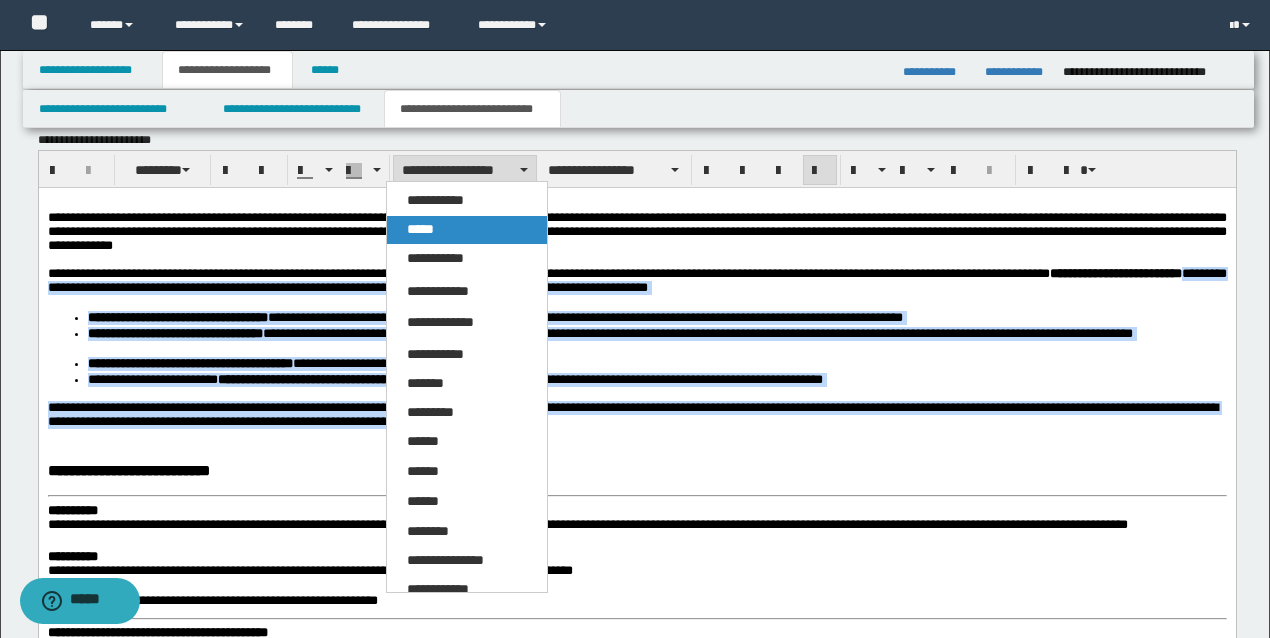 drag, startPoint x: 448, startPoint y: 225, endPoint x: 304, endPoint y: 207, distance: 145.12064 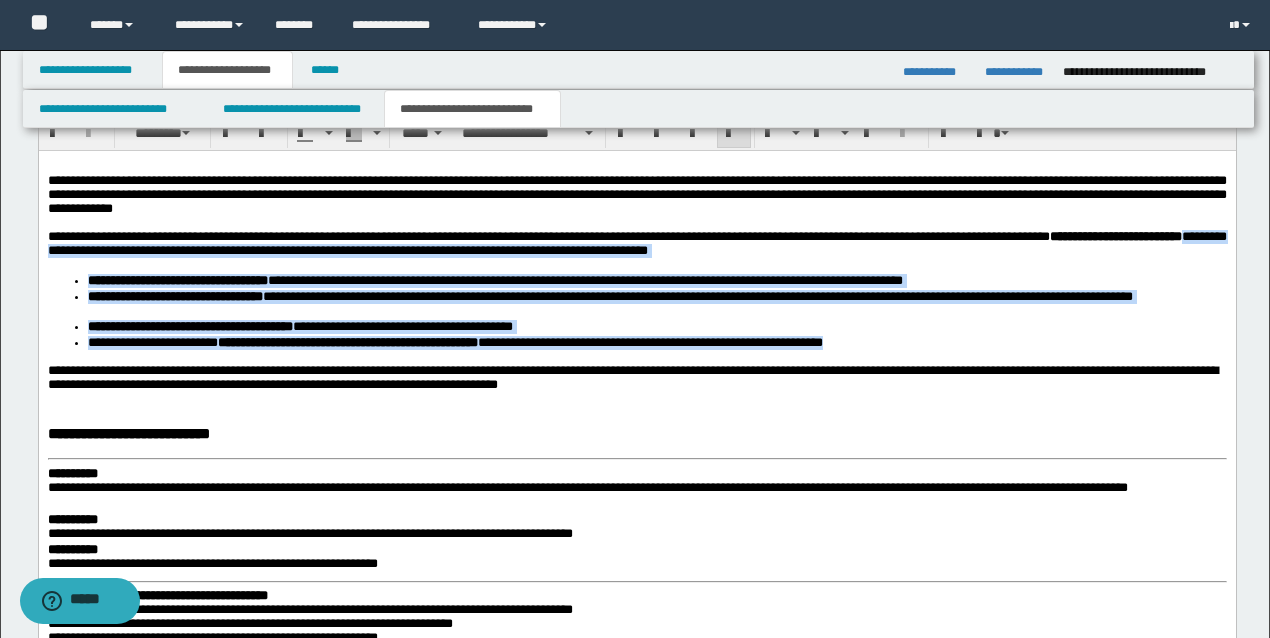 scroll, scrollTop: 1967, scrollLeft: 0, axis: vertical 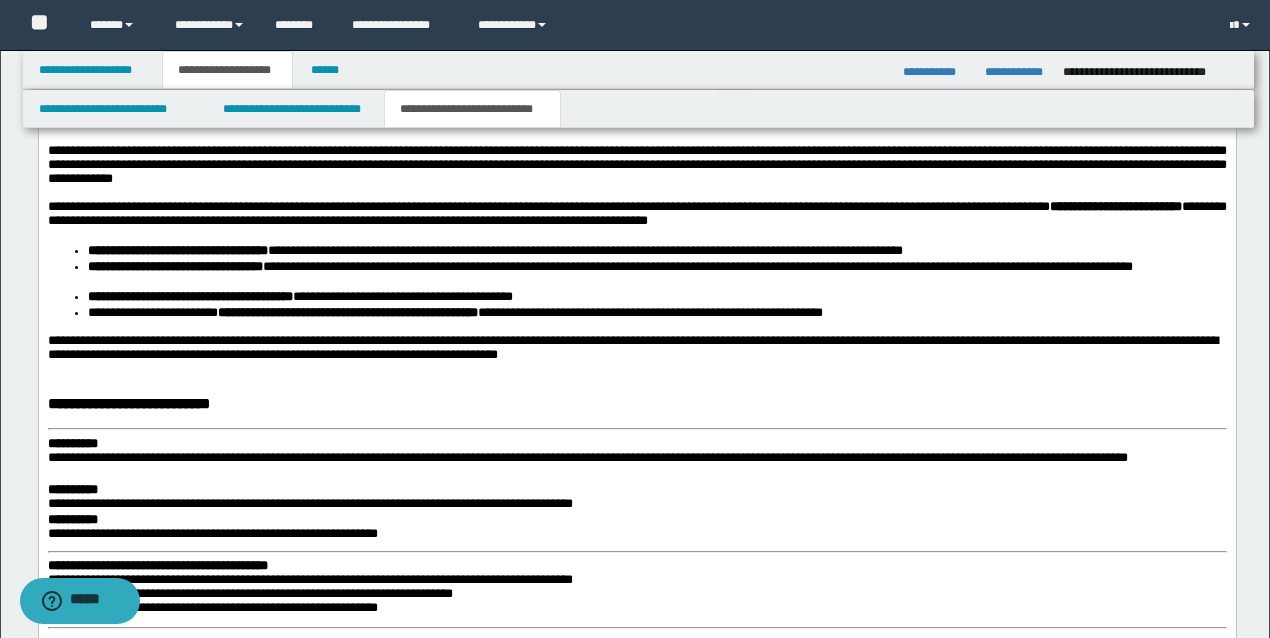click on "**********" at bounding box center (636, 1835) 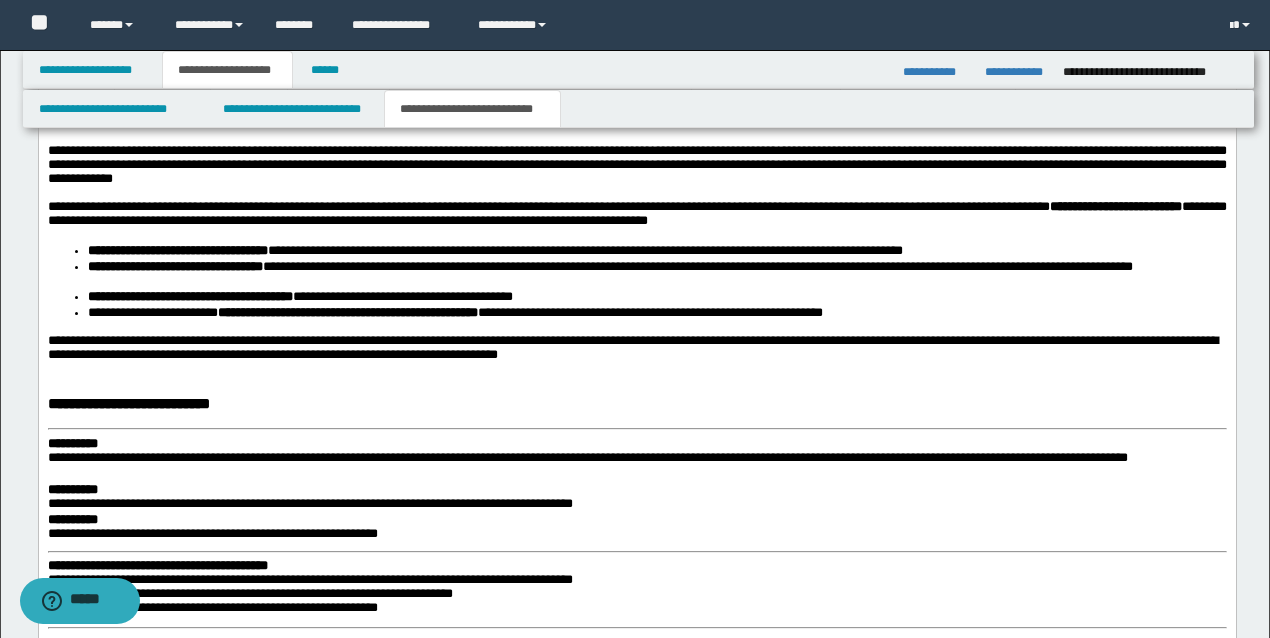 click on "**********" at bounding box center [637, 403] 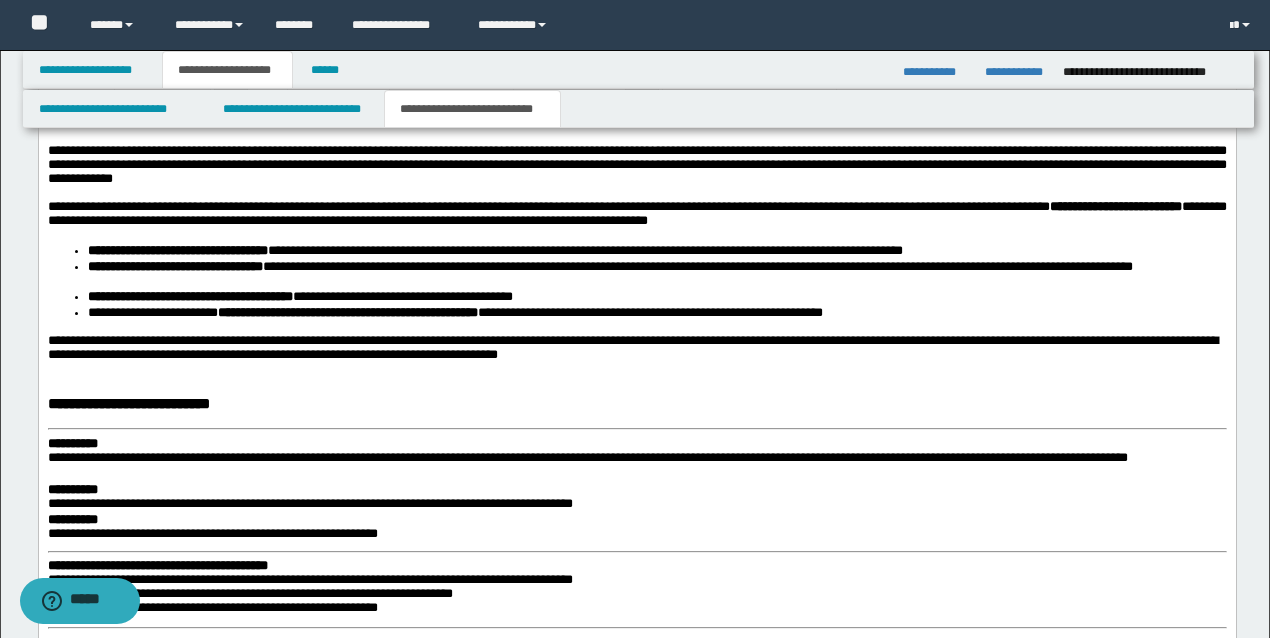 click at bounding box center [636, 371] 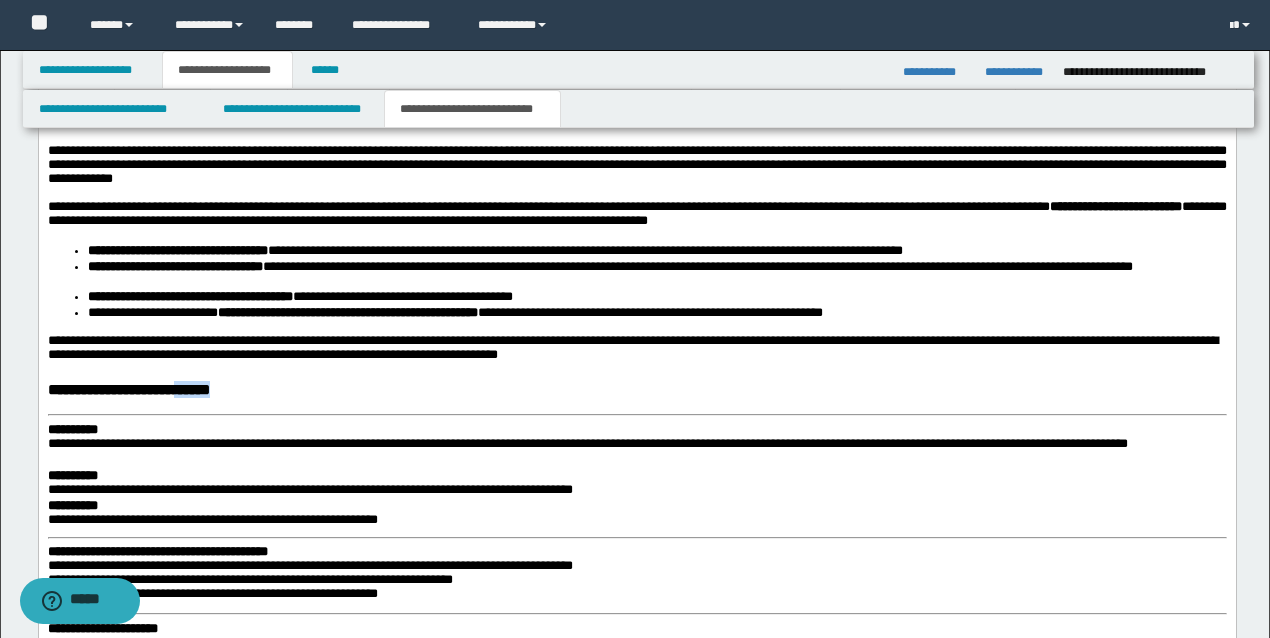 drag, startPoint x: 334, startPoint y: 394, endPoint x: 270, endPoint y: 397, distance: 64.070274 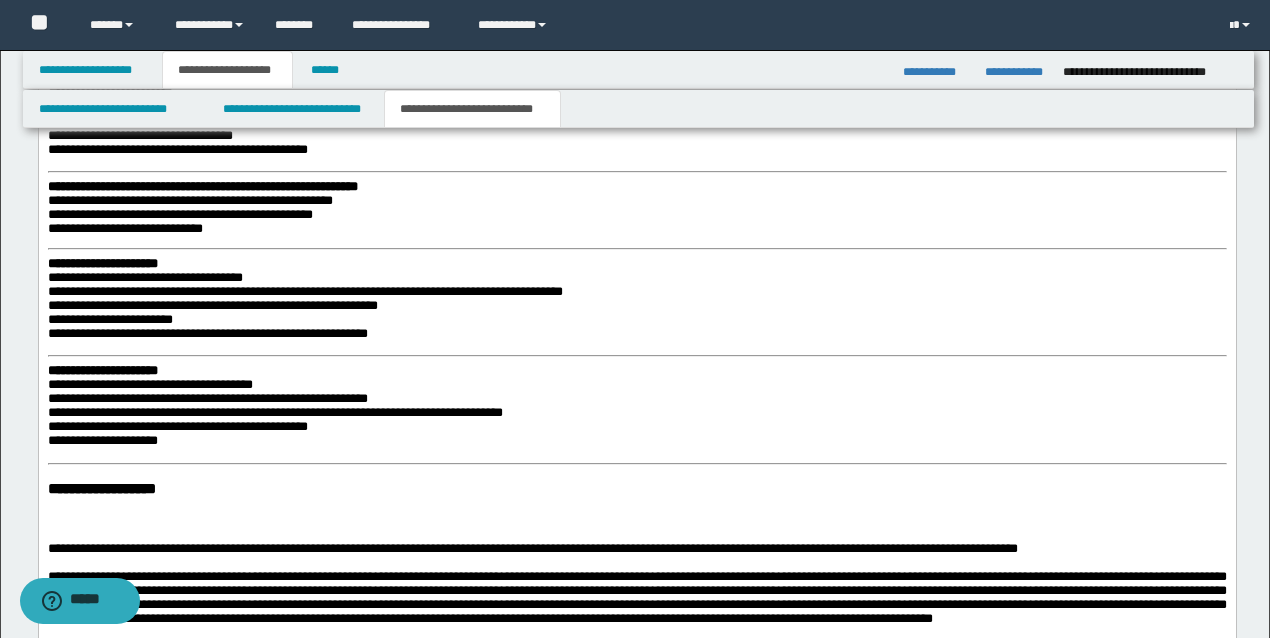 scroll, scrollTop: 3234, scrollLeft: 0, axis: vertical 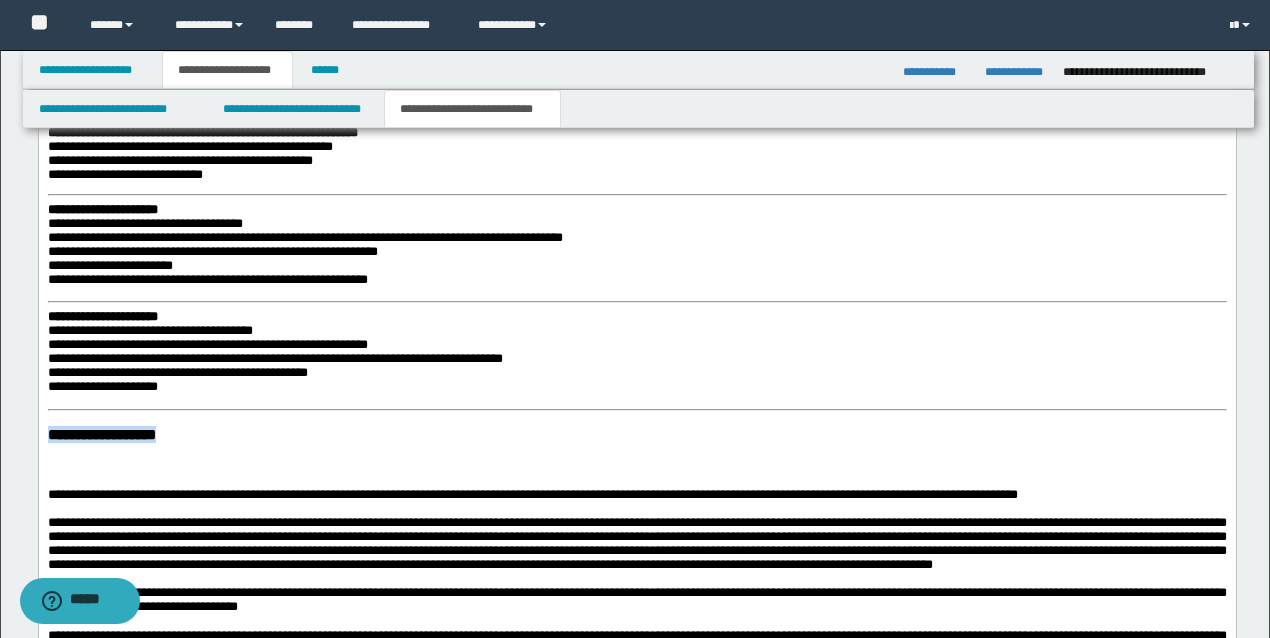 drag, startPoint x: 238, startPoint y: 432, endPoint x: 40, endPoint y: 429, distance: 198.02272 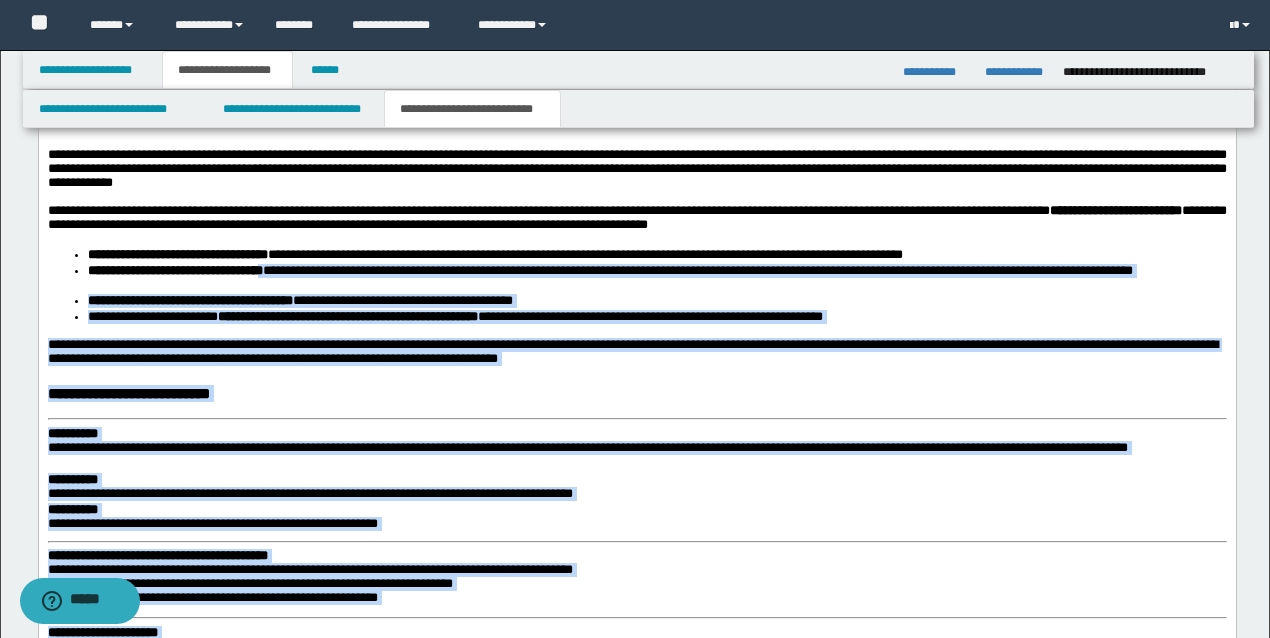 scroll, scrollTop: 1900, scrollLeft: 0, axis: vertical 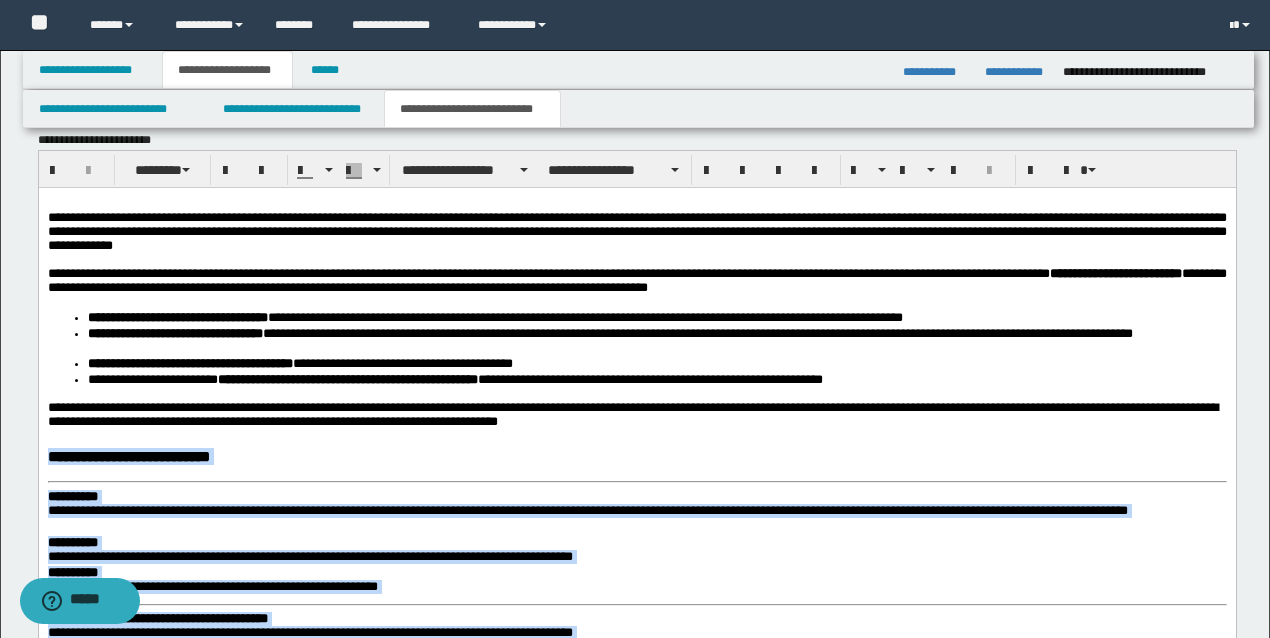drag, startPoint x: 196, startPoint y: 1728, endPoint x: 40, endPoint y: 463, distance: 1274.5826 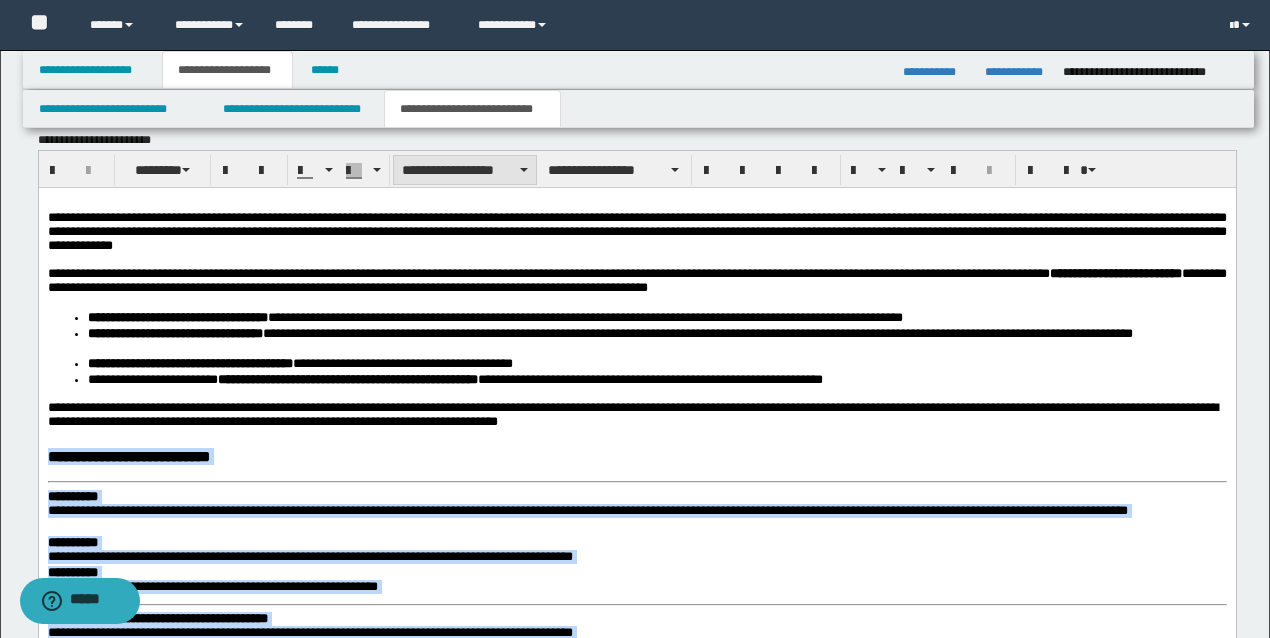 click on "**********" at bounding box center (465, 170) 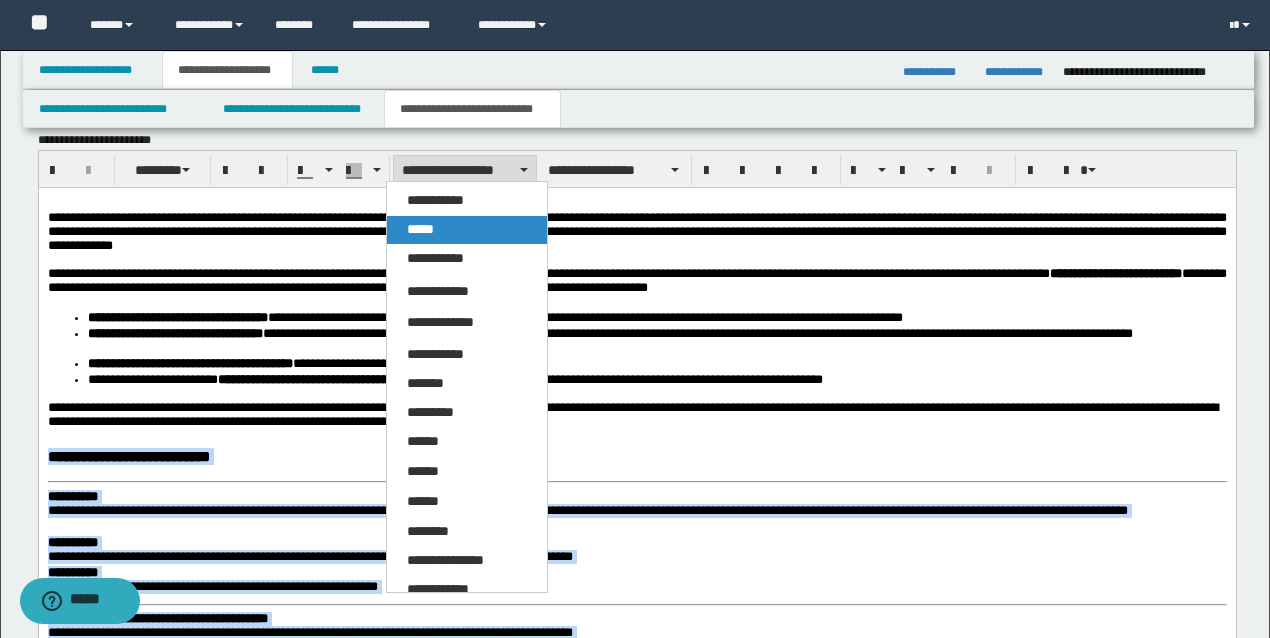 click on "*****" at bounding box center (420, 229) 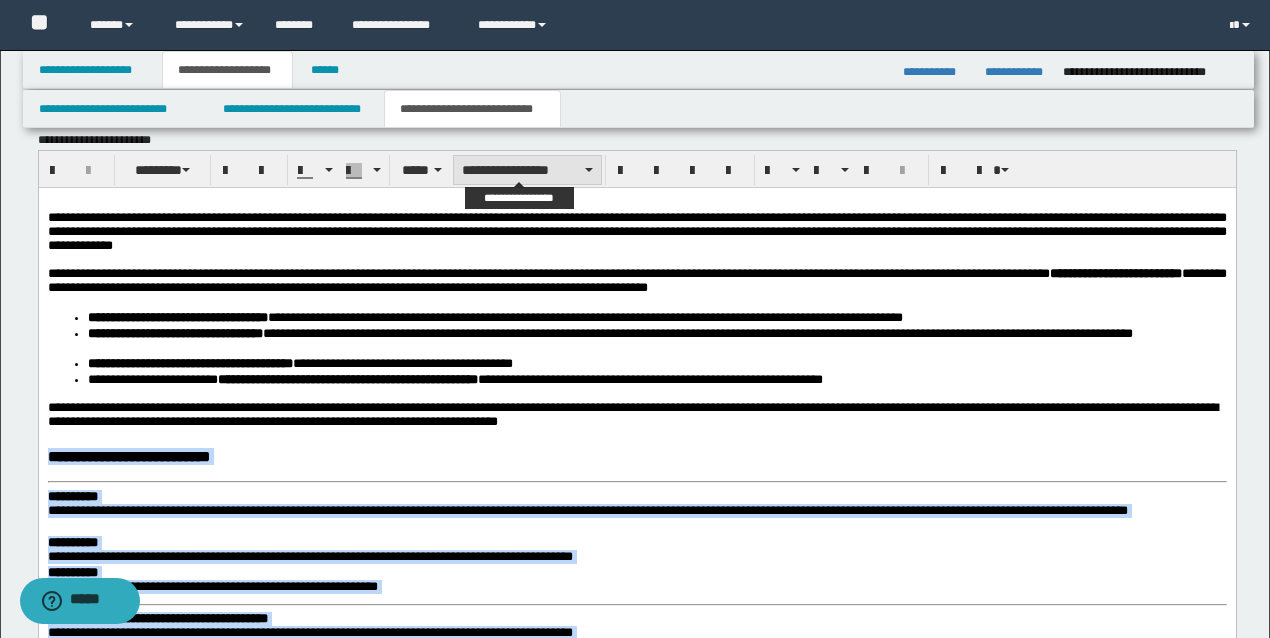 click on "**********" at bounding box center (527, 170) 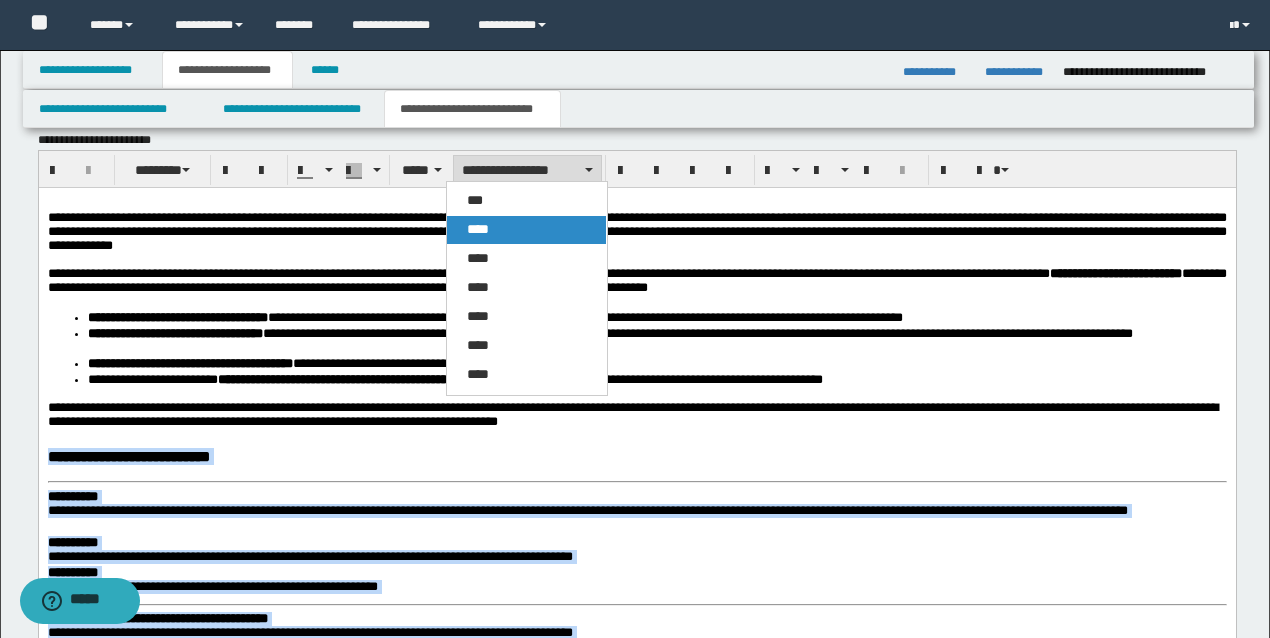 click on "****" at bounding box center (478, 229) 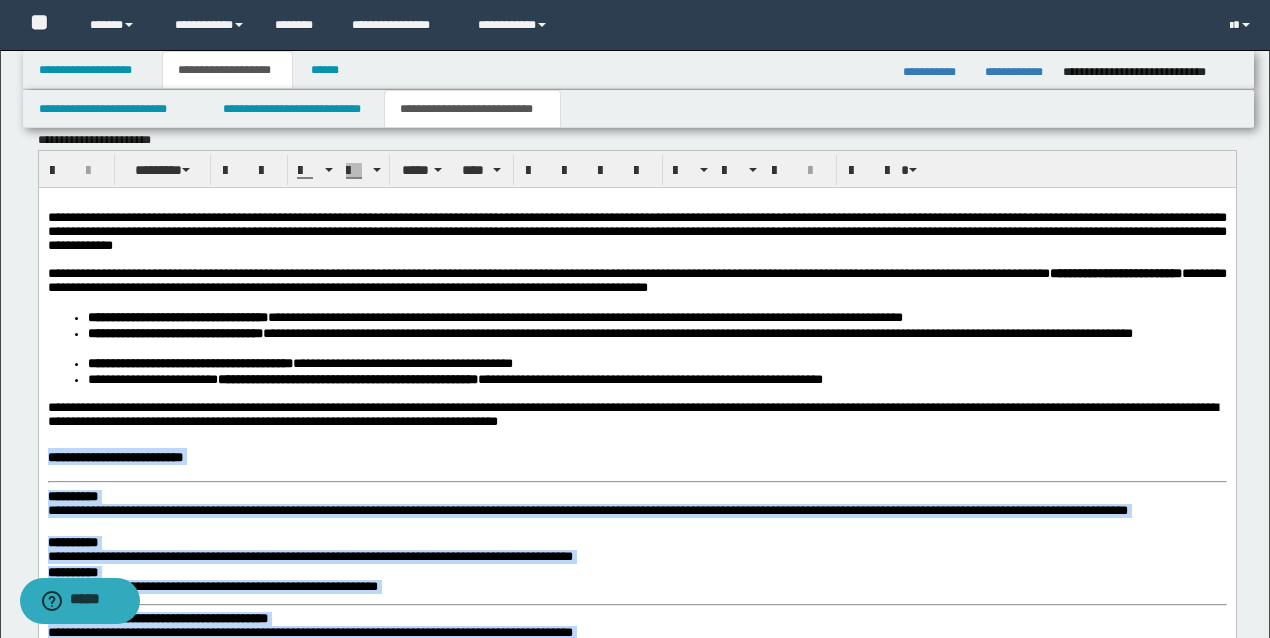 click on "**********" at bounding box center (636, 1891) 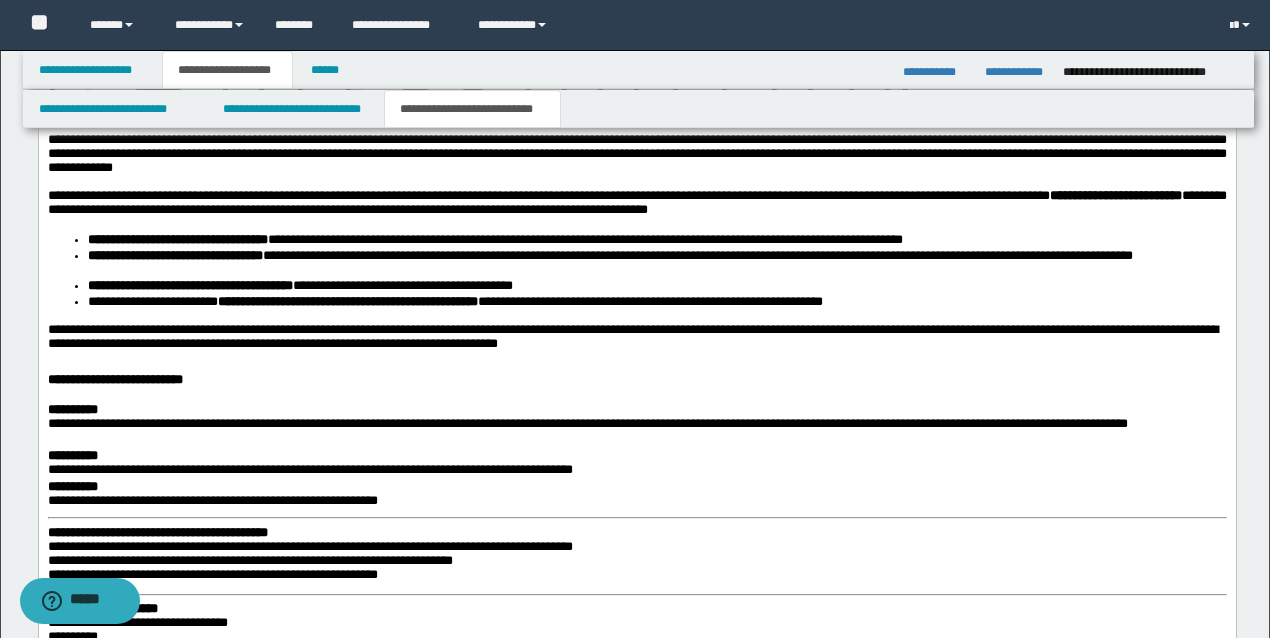 scroll, scrollTop: 2100, scrollLeft: 0, axis: vertical 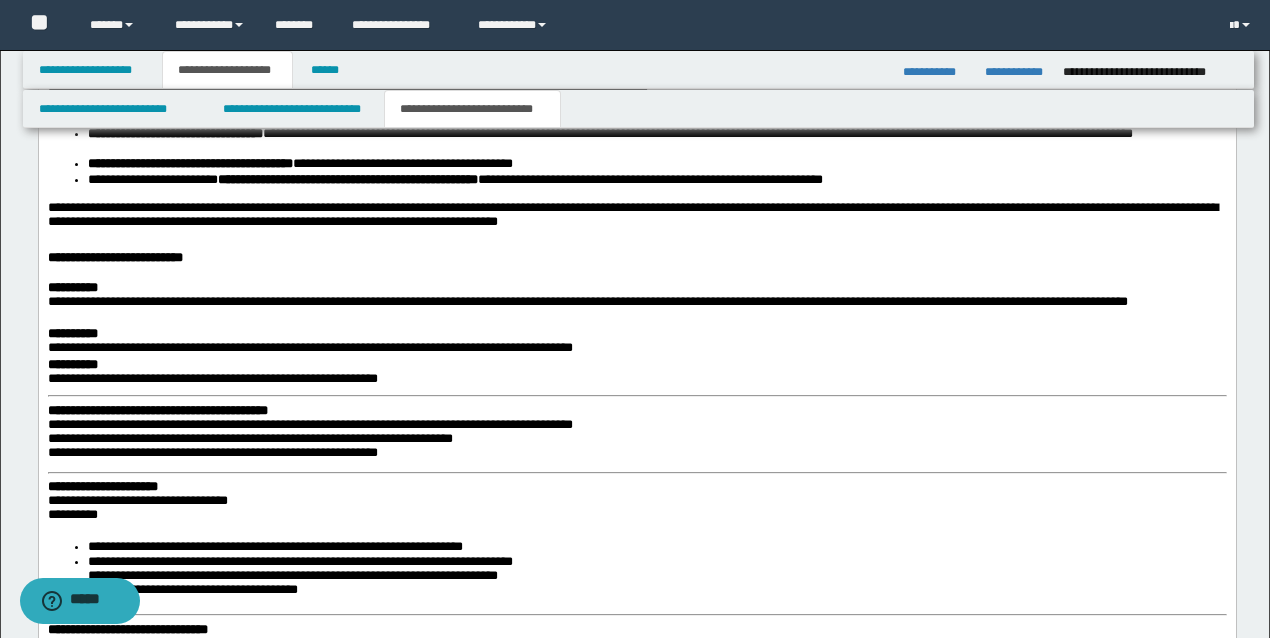 click on "**********" at bounding box center (157, 410) 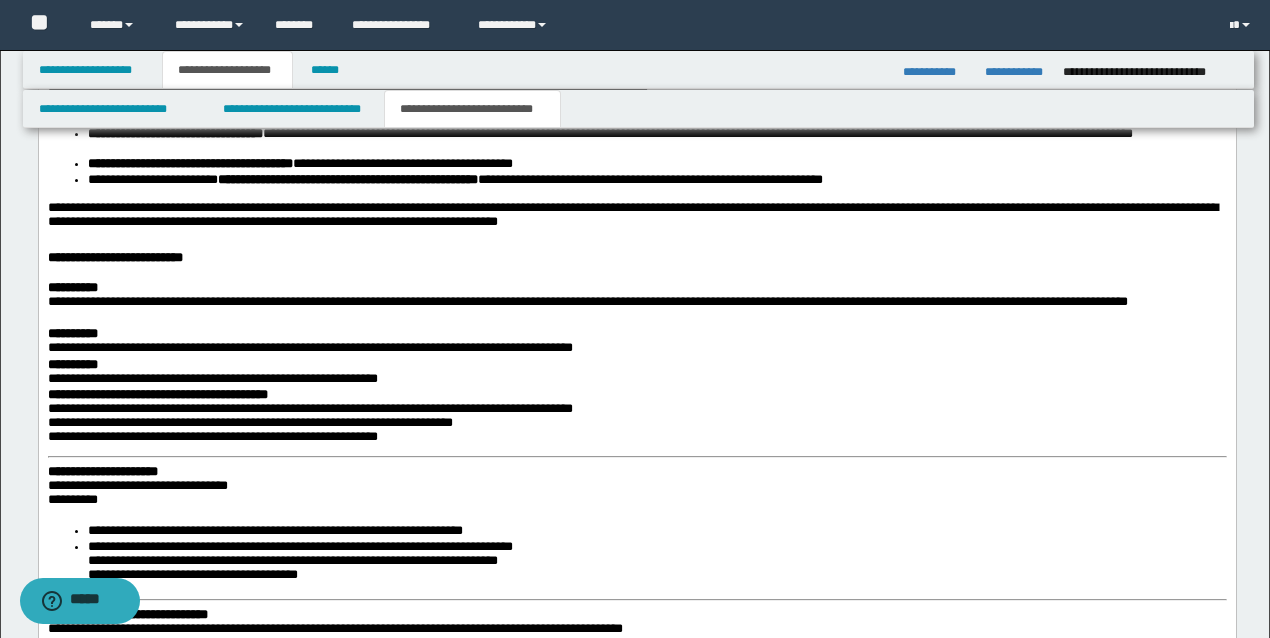 click on "**********" at bounding box center (102, 471) 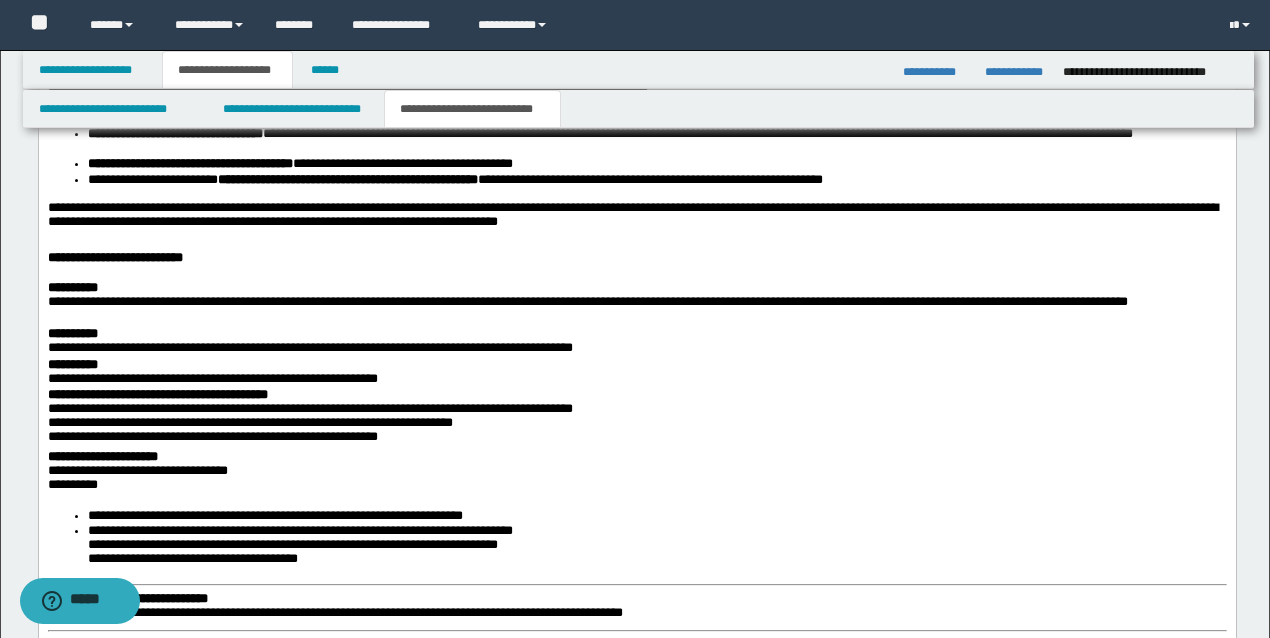 scroll, scrollTop: 2367, scrollLeft: 0, axis: vertical 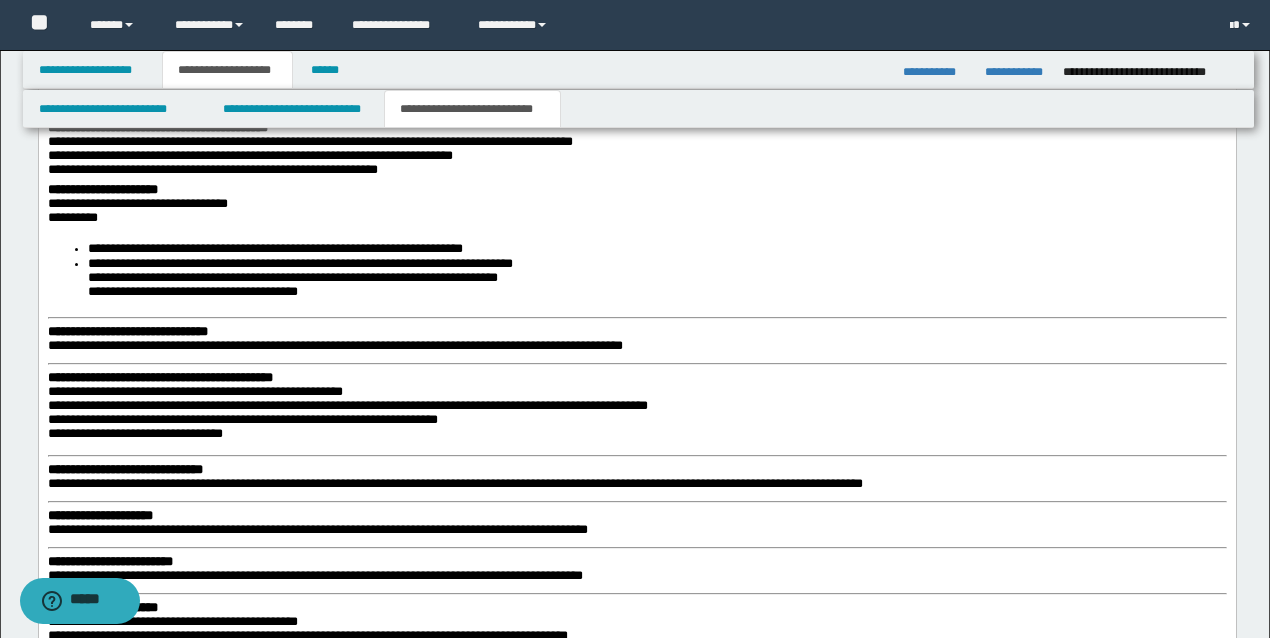 click on "**********" at bounding box center [127, 331] 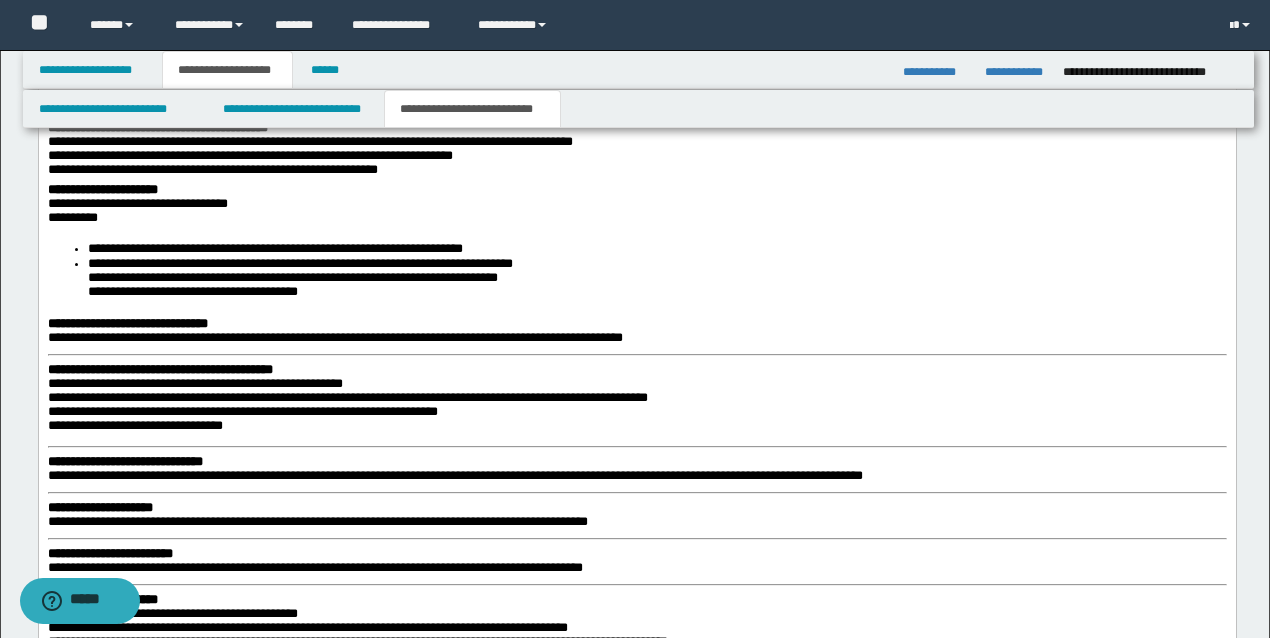 click on "**********" at bounding box center (159, 369) 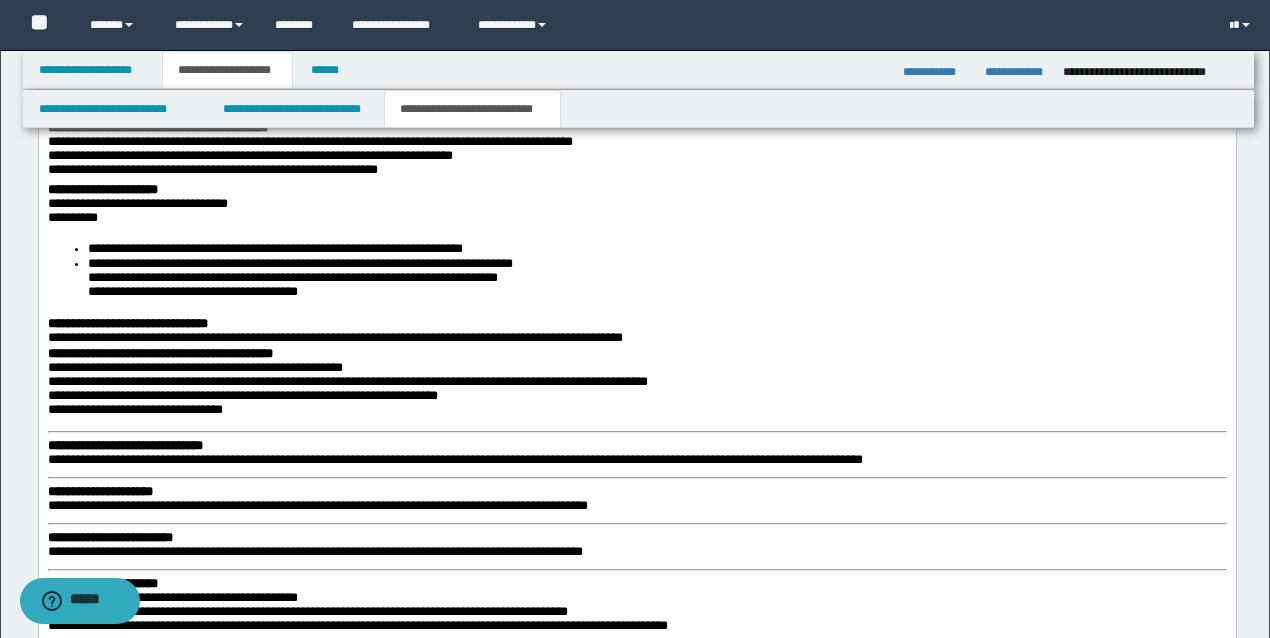 click on "**********" at bounding box center (124, 445) 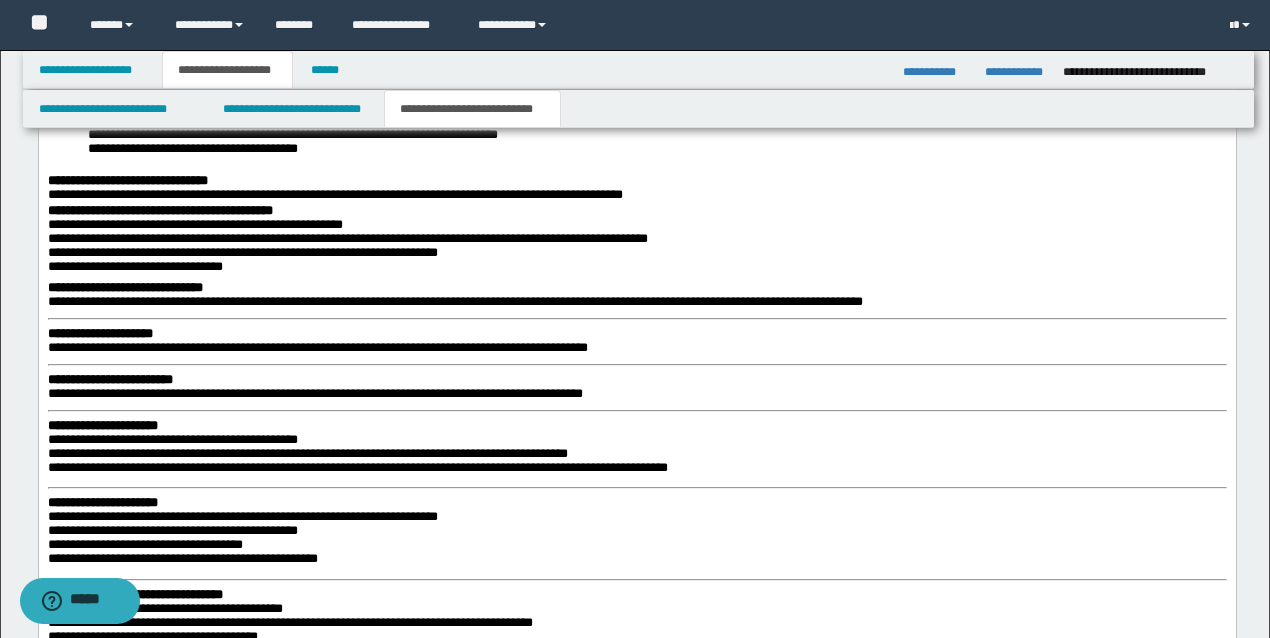 scroll, scrollTop: 2567, scrollLeft: 0, axis: vertical 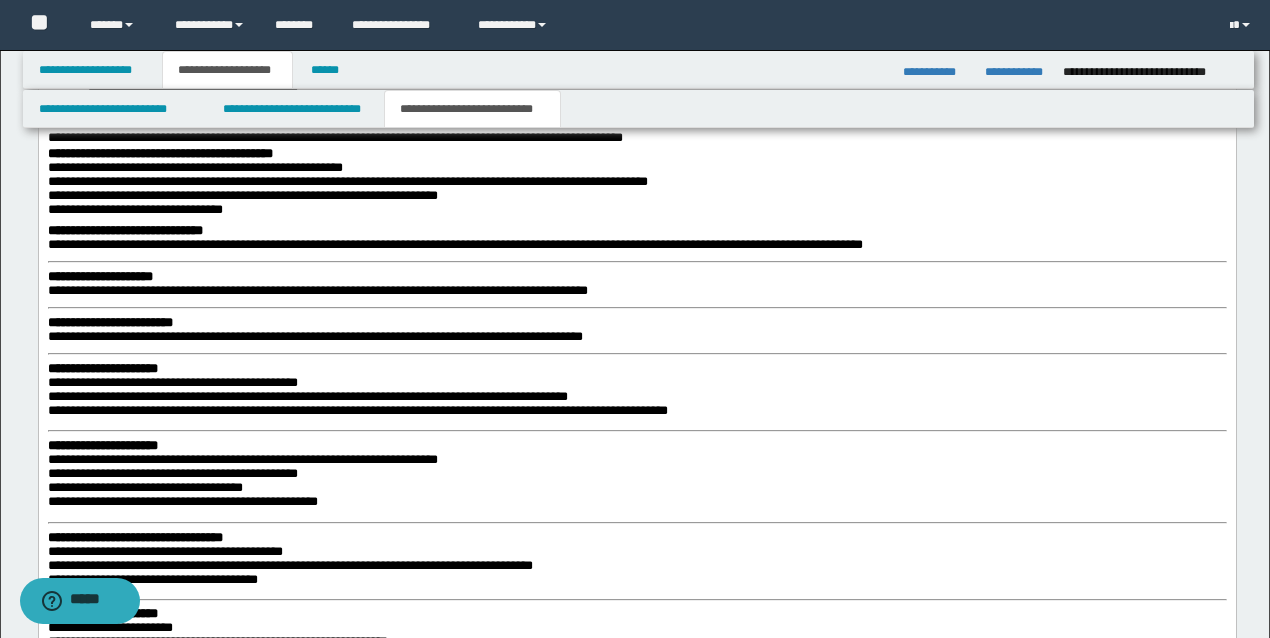 click on "**********" at bounding box center (99, 276) 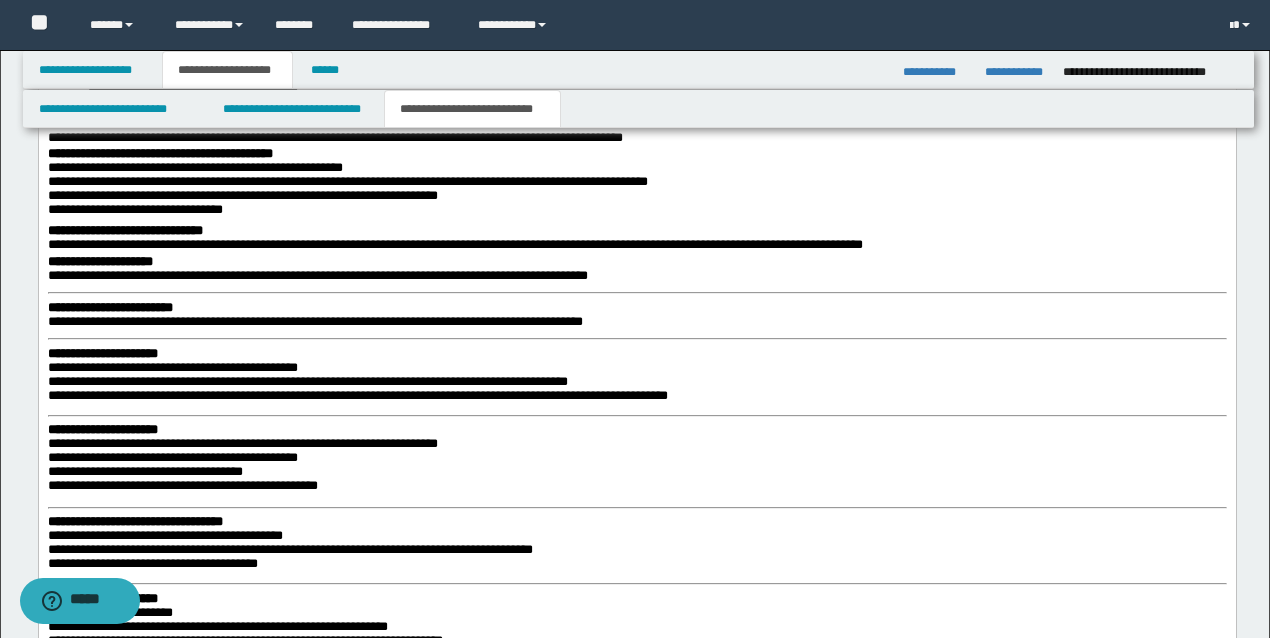 click on "**********" at bounding box center [109, 307] 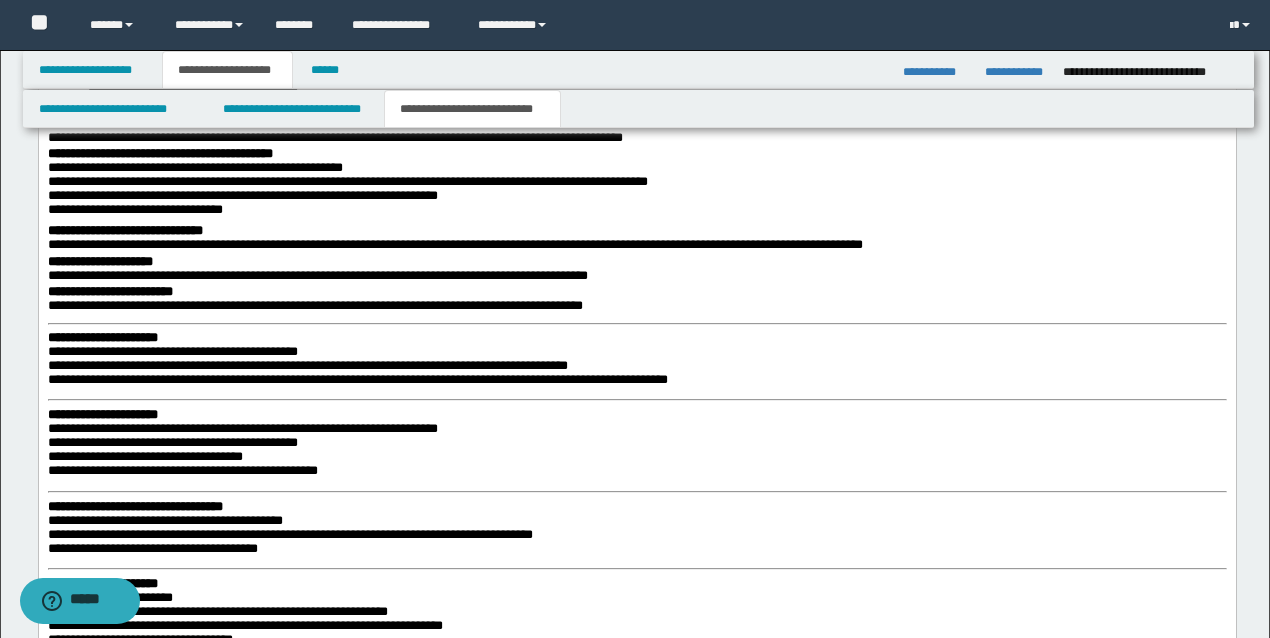 click on "**********" at bounding box center (102, 337) 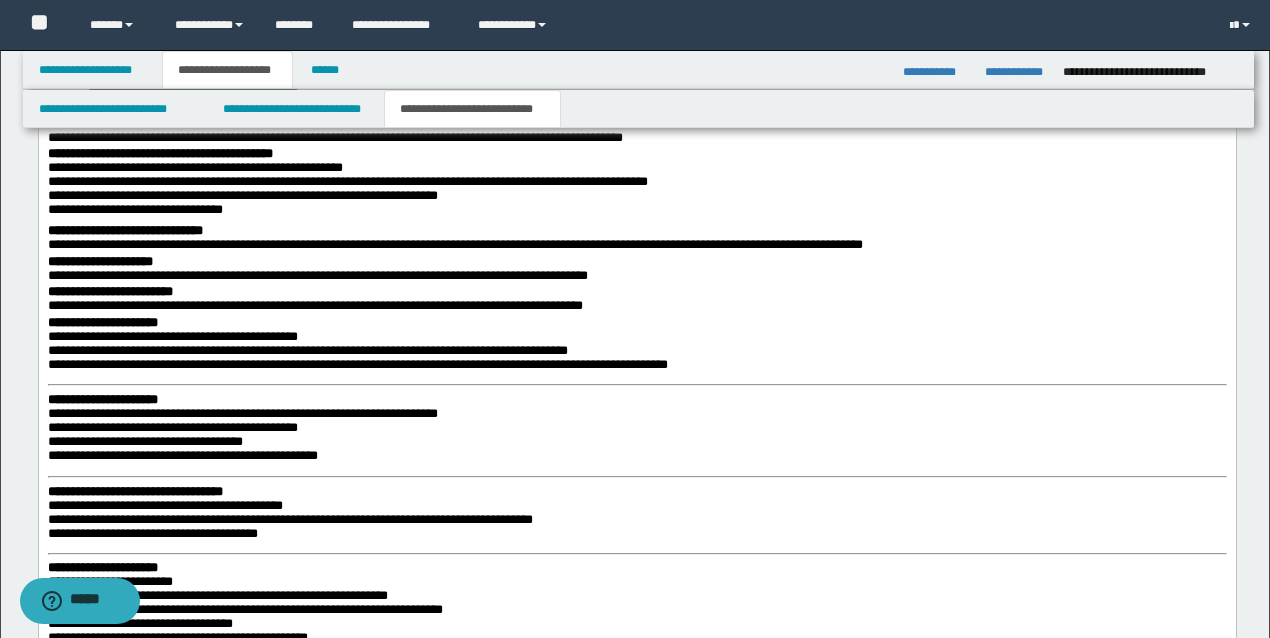 click on "**********" at bounding box center (102, 399) 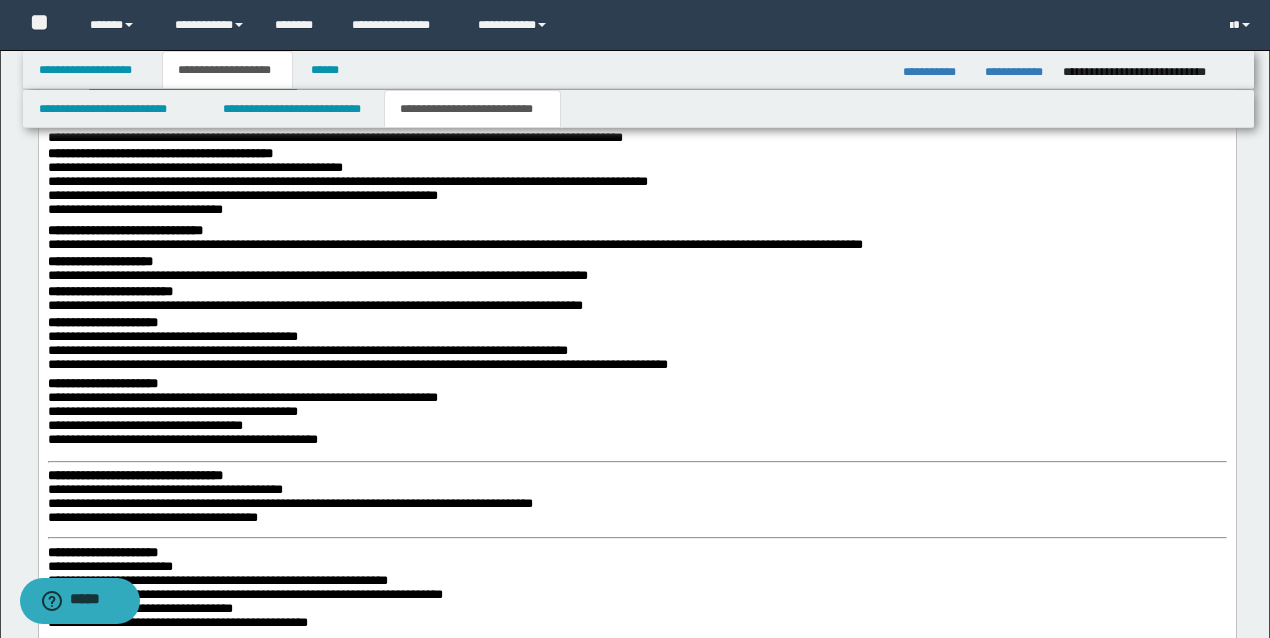 click on "**********" at bounding box center (636, 1155) 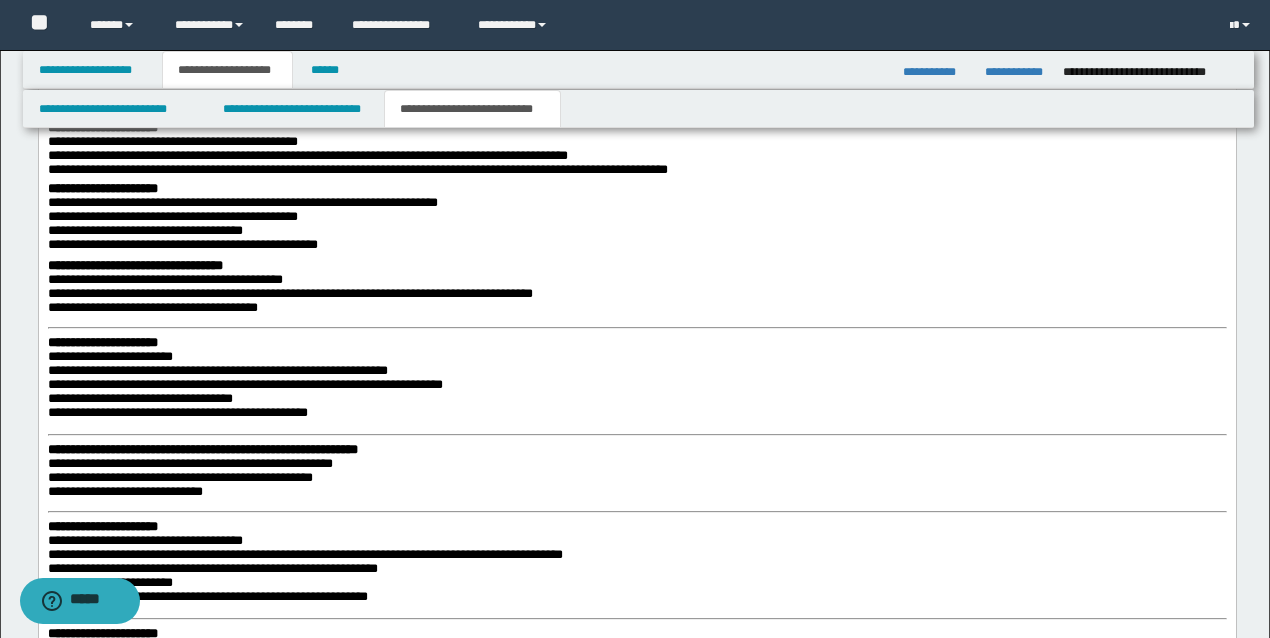 scroll, scrollTop: 2767, scrollLeft: 0, axis: vertical 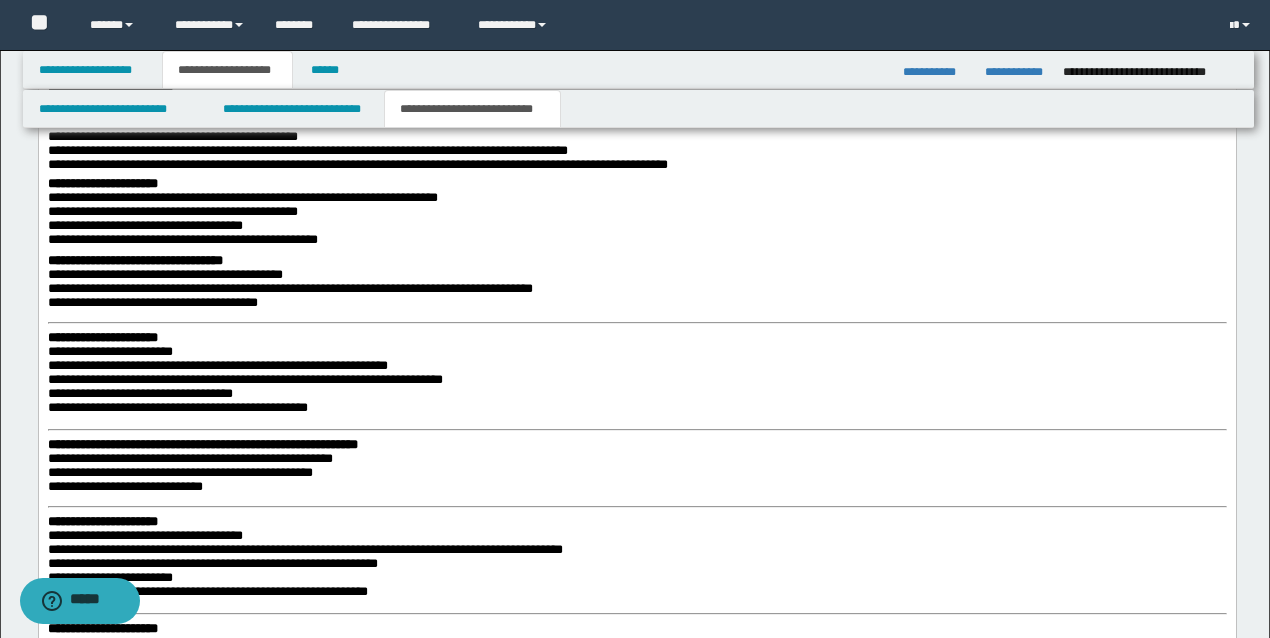 click on "**********" at bounding box center [102, 337] 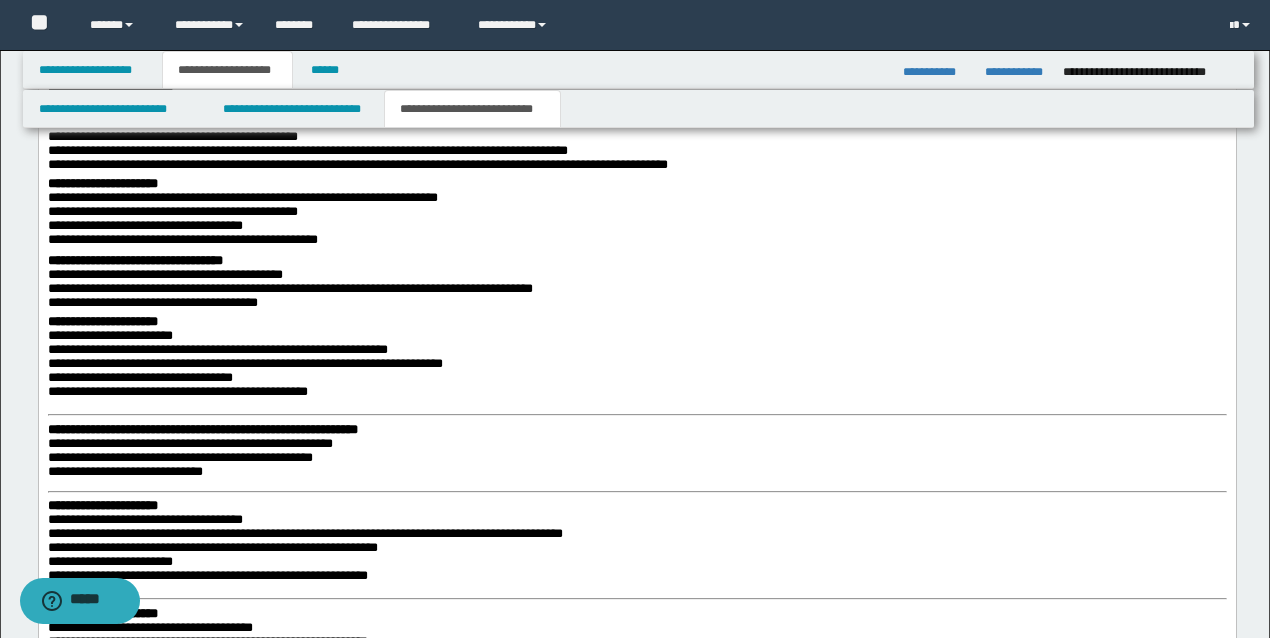 click on "**********" at bounding box center [202, 429] 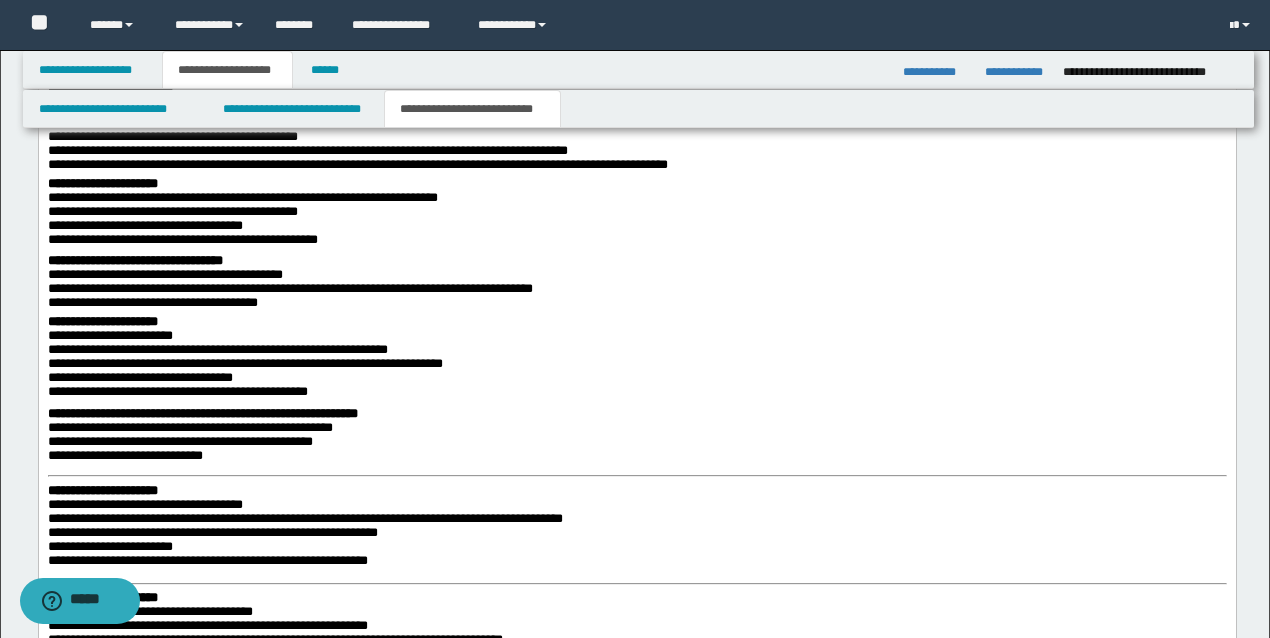 click on "**********" at bounding box center (102, 490) 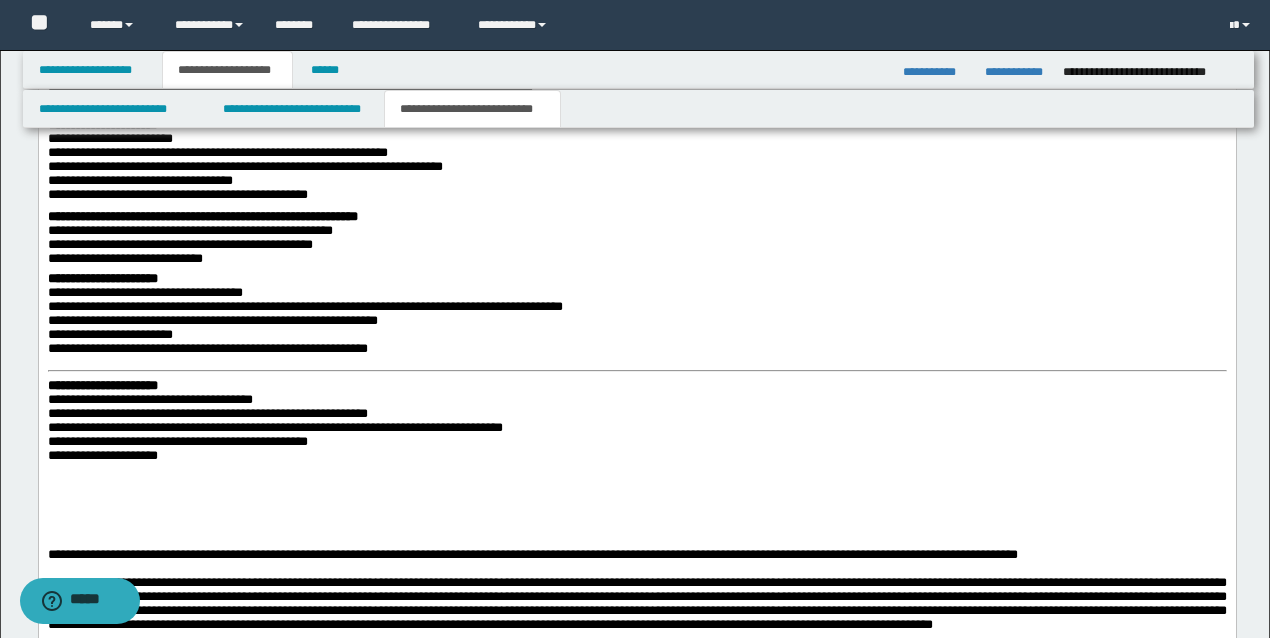 scroll, scrollTop: 2967, scrollLeft: 0, axis: vertical 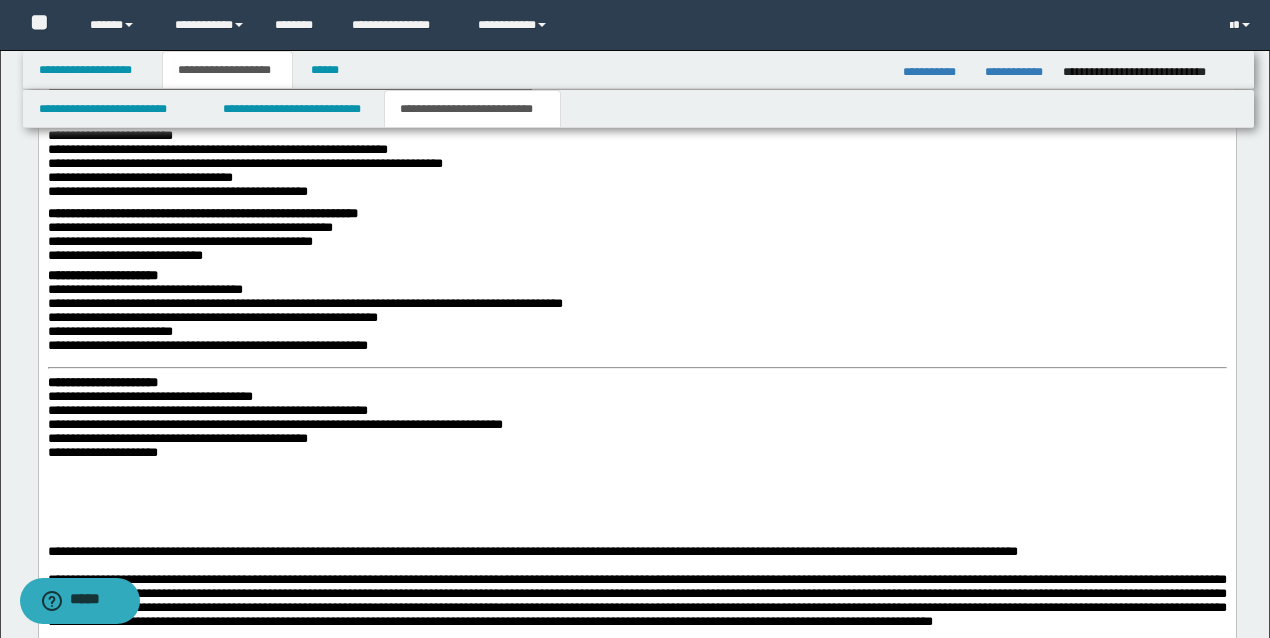 click on "**********" at bounding box center [102, 382] 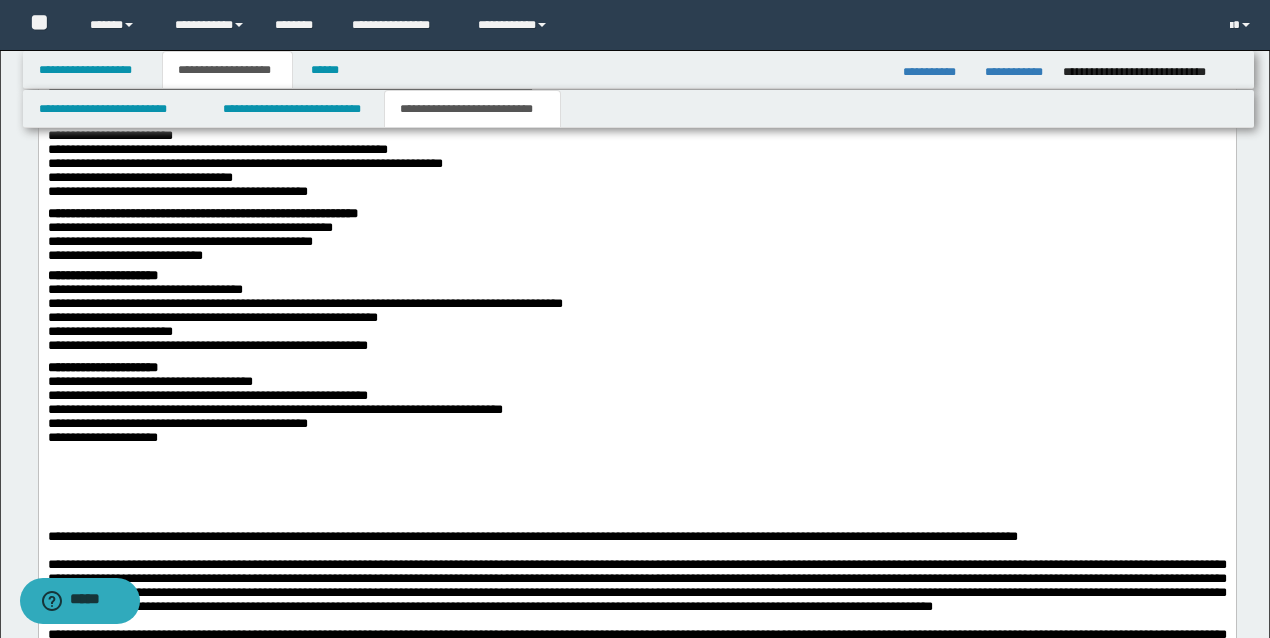 click on "**********" at bounding box center [637, 407] 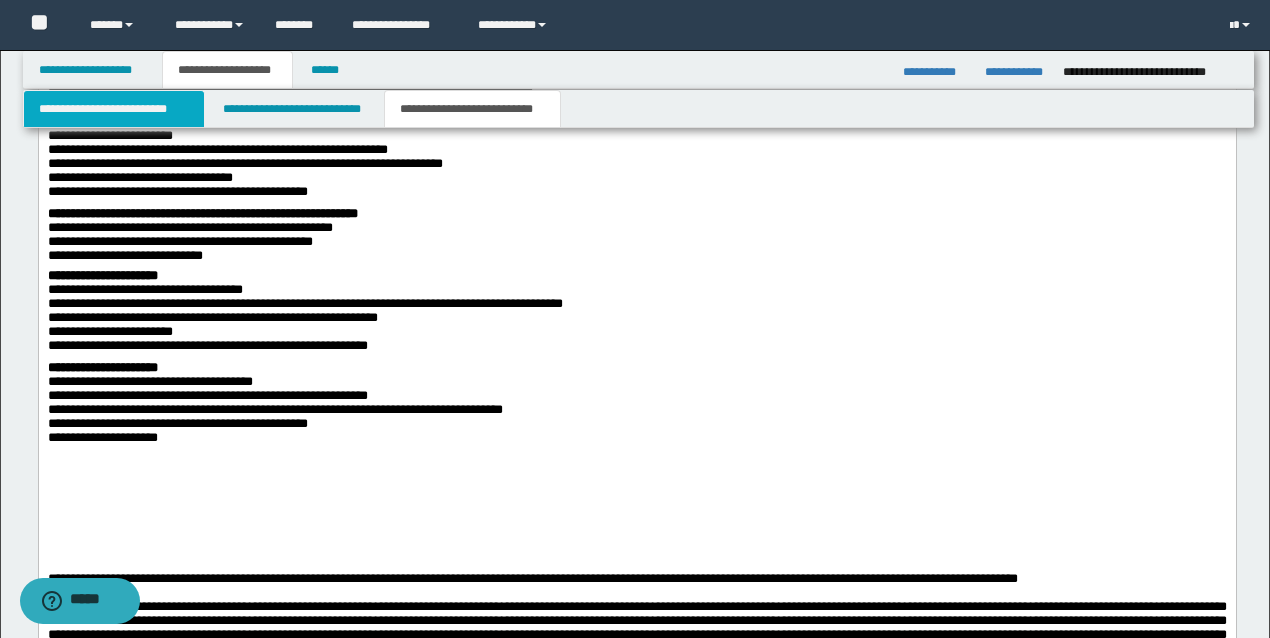 click on "**********" at bounding box center [114, 109] 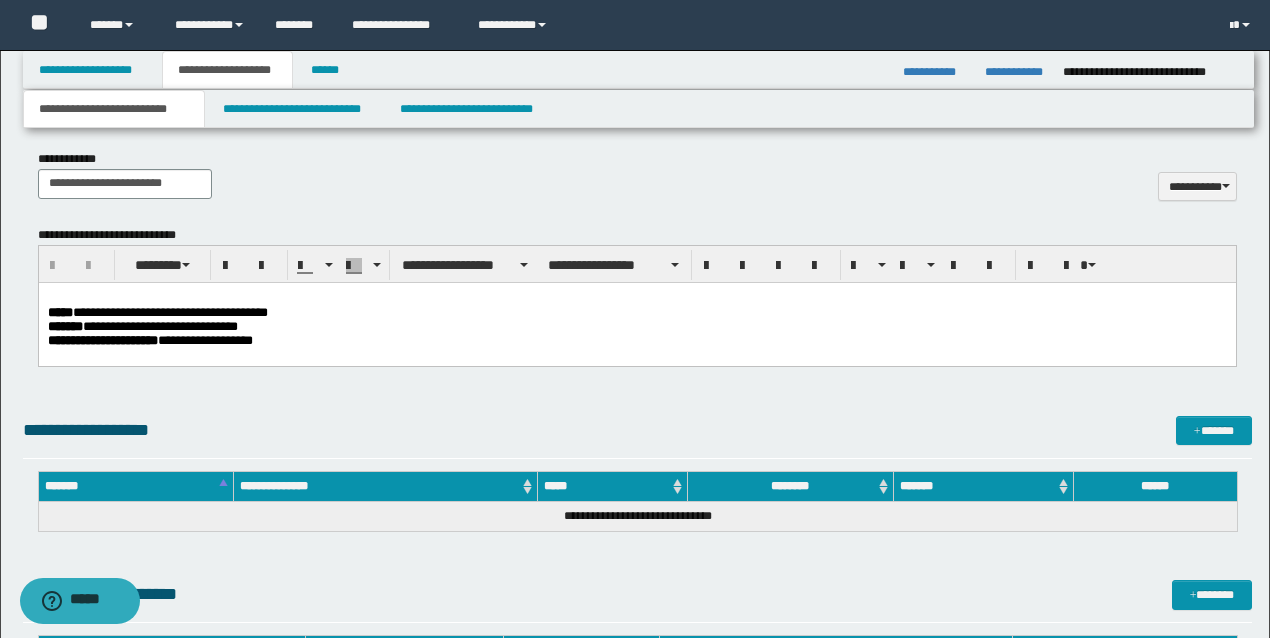 scroll, scrollTop: 933, scrollLeft: 0, axis: vertical 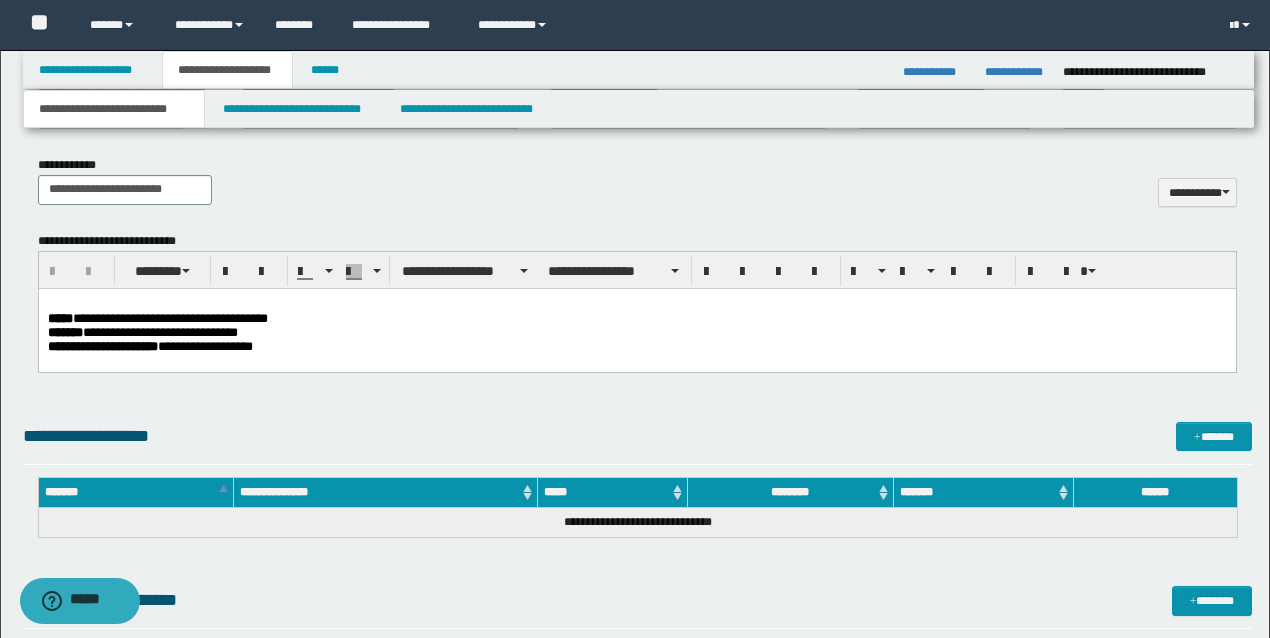 click on "**********" at bounding box center [142, 331] 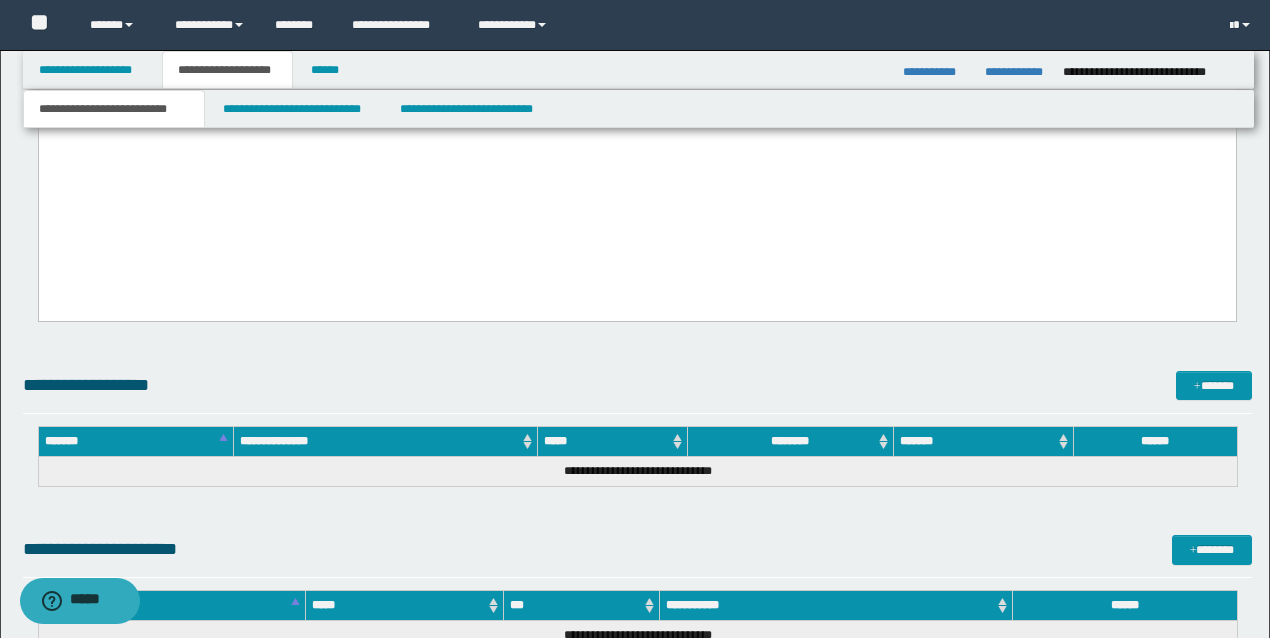scroll, scrollTop: 3506, scrollLeft: 0, axis: vertical 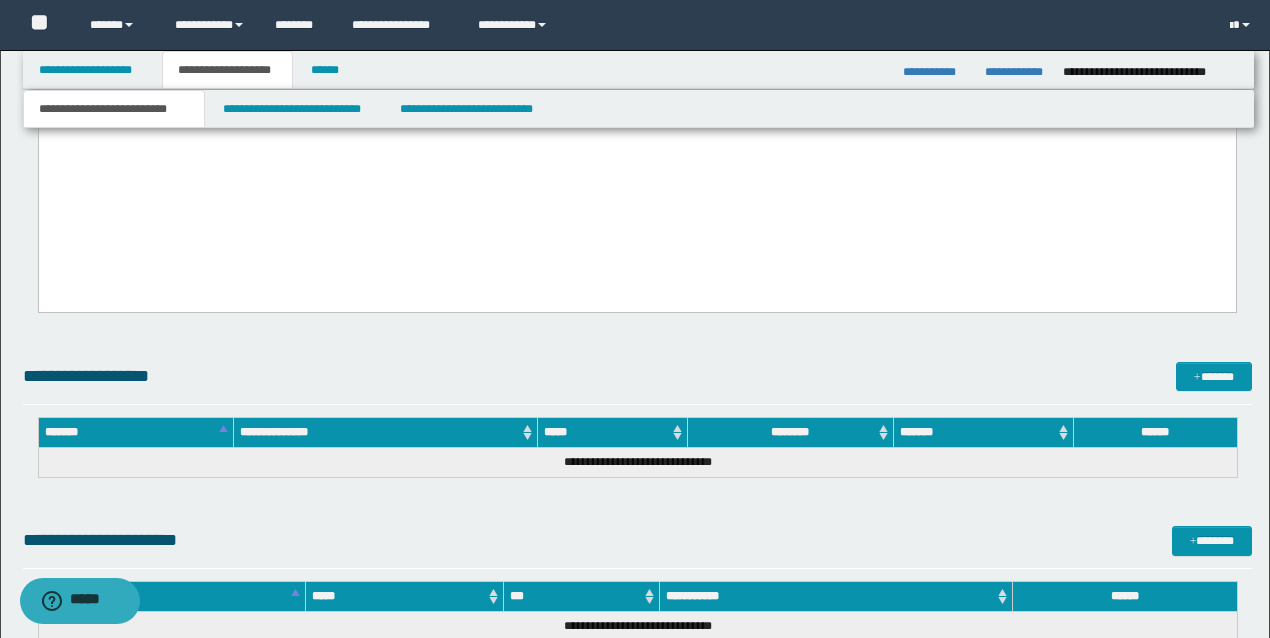 drag, startPoint x: 46, startPoint y: -2257, endPoint x: 771, endPoint y: 211, distance: 2572.2847 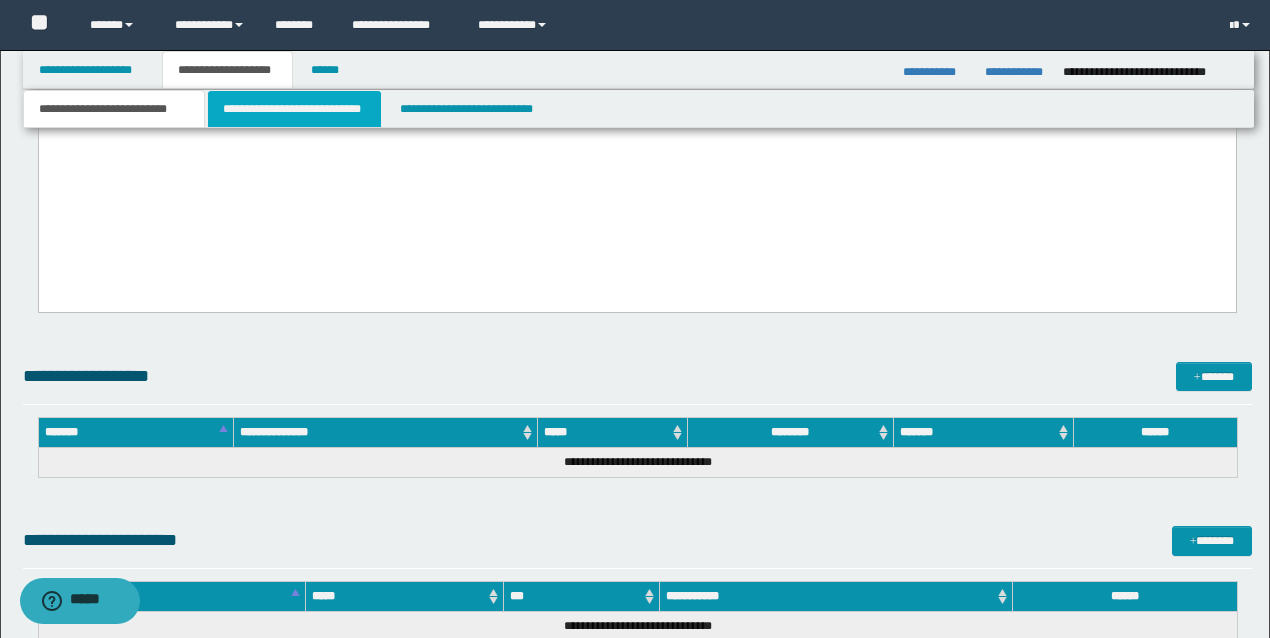 click on "**********" at bounding box center (294, 109) 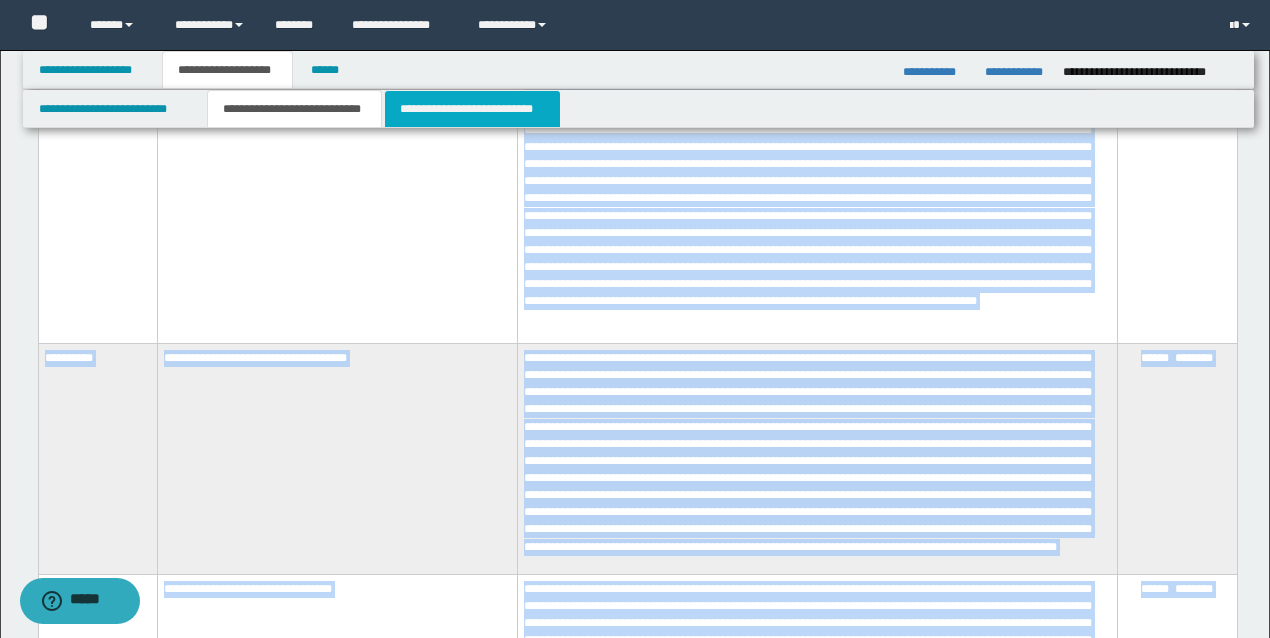 click on "**********" at bounding box center [472, 109] 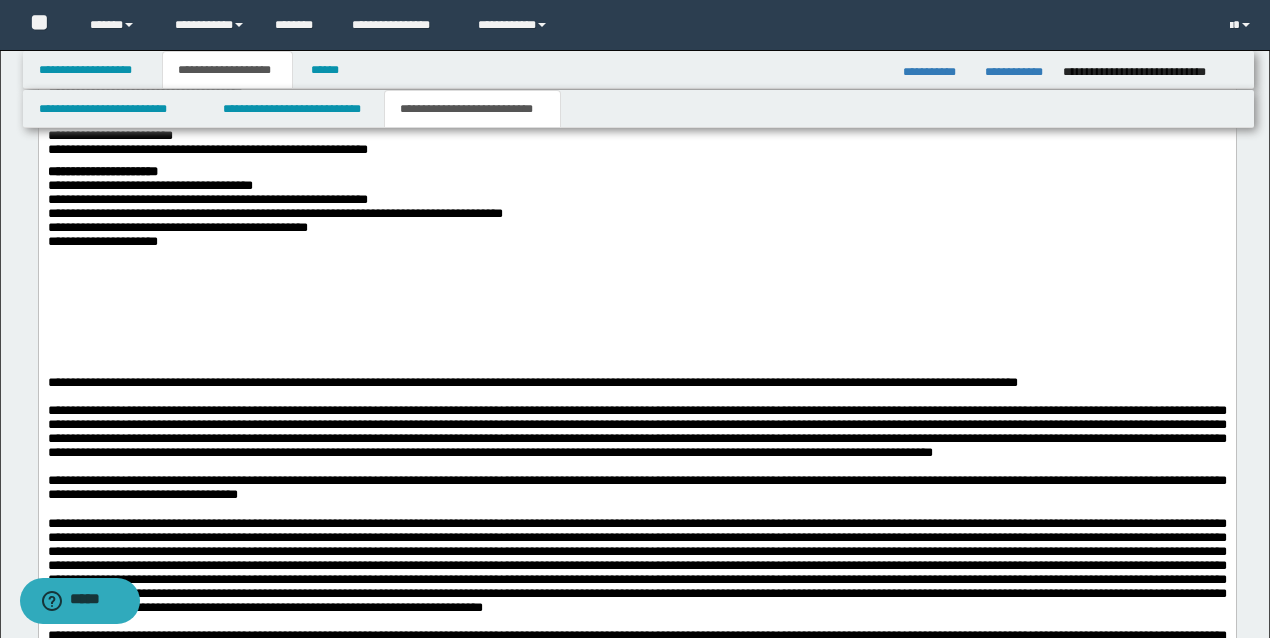 scroll, scrollTop: 2973, scrollLeft: 0, axis: vertical 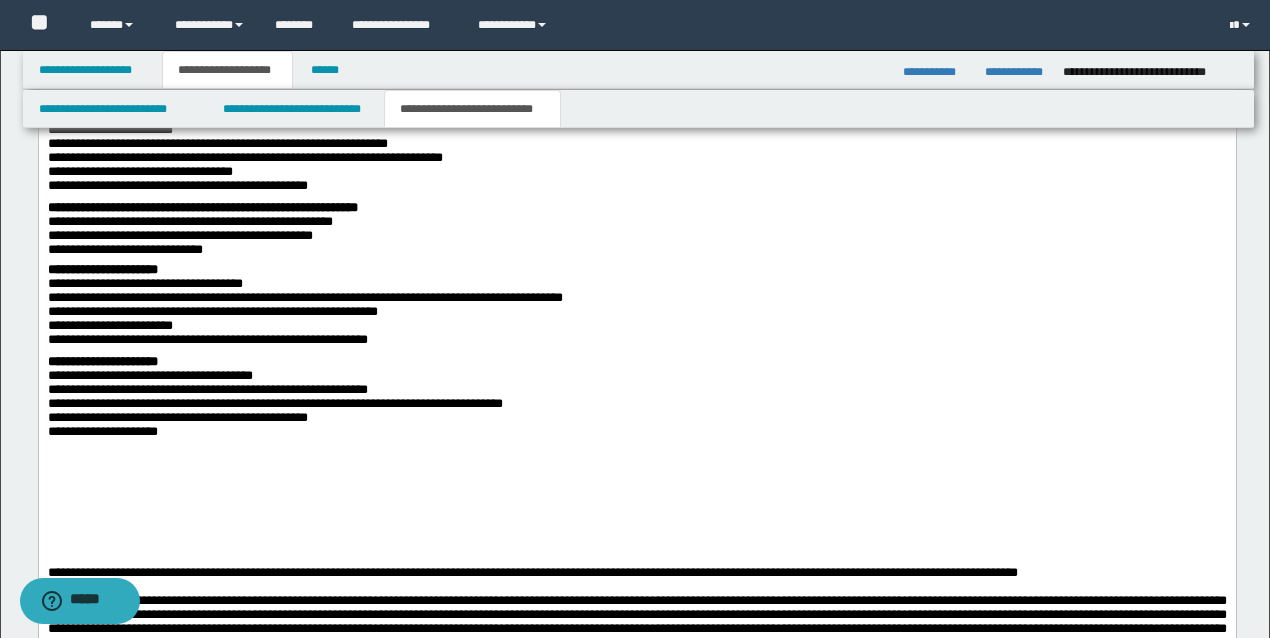 click at bounding box center [636, 482] 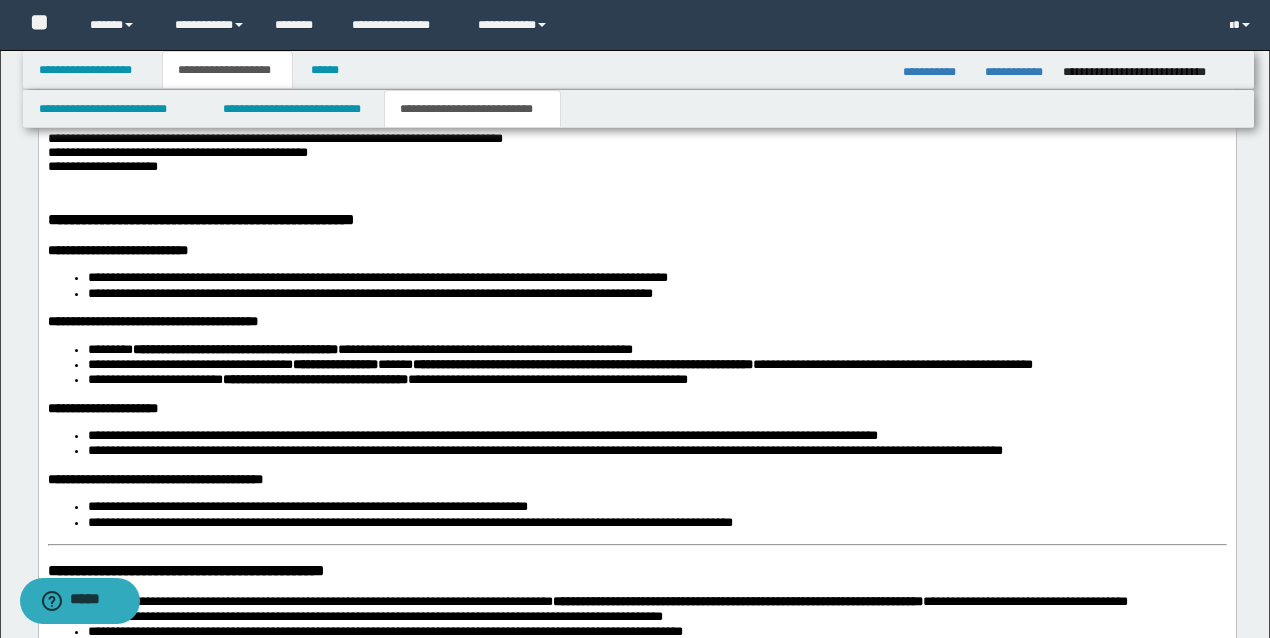 scroll, scrollTop: 3240, scrollLeft: 0, axis: vertical 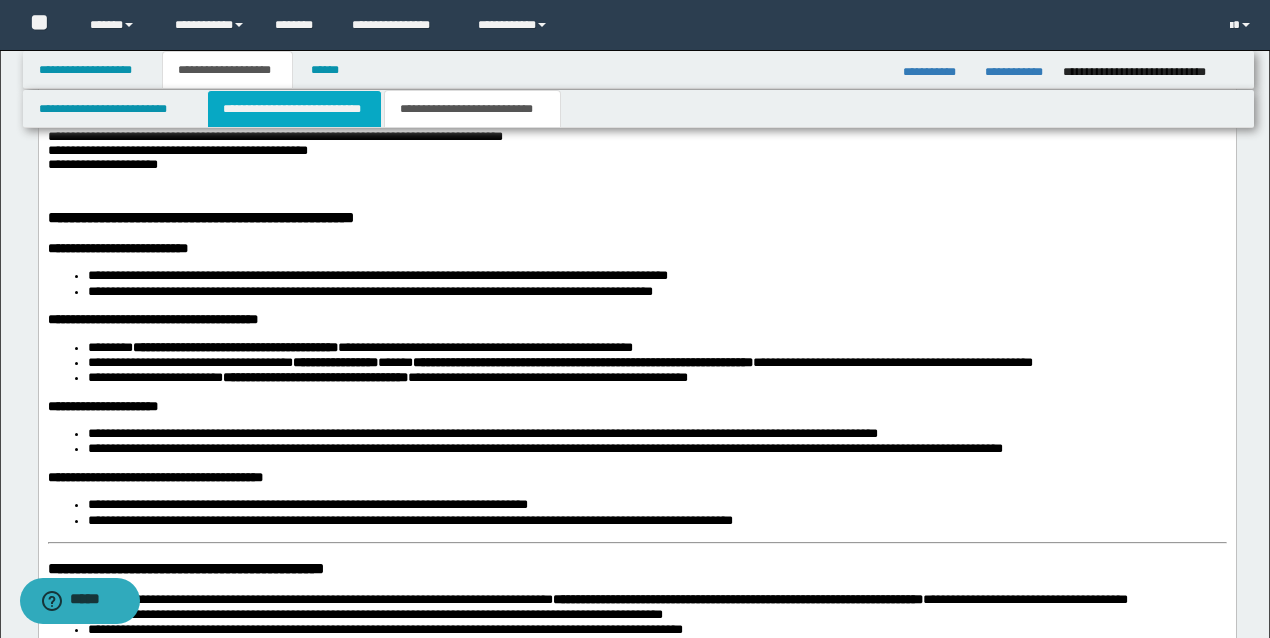 click on "**********" at bounding box center [294, 109] 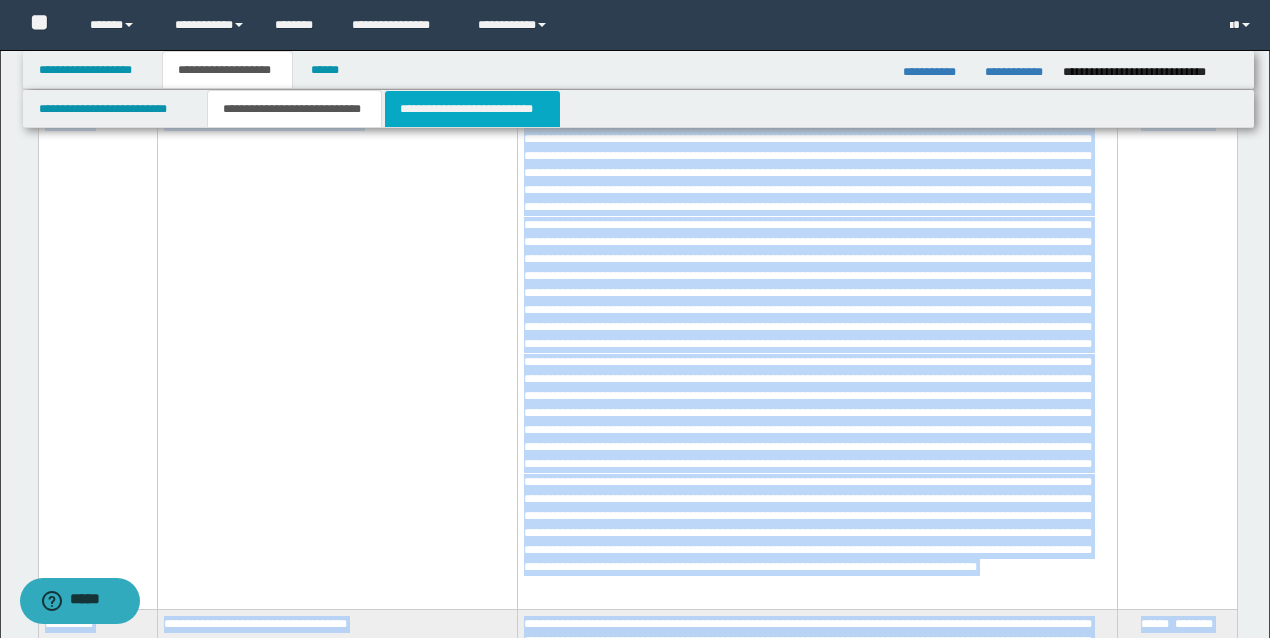 click on "**********" at bounding box center [472, 109] 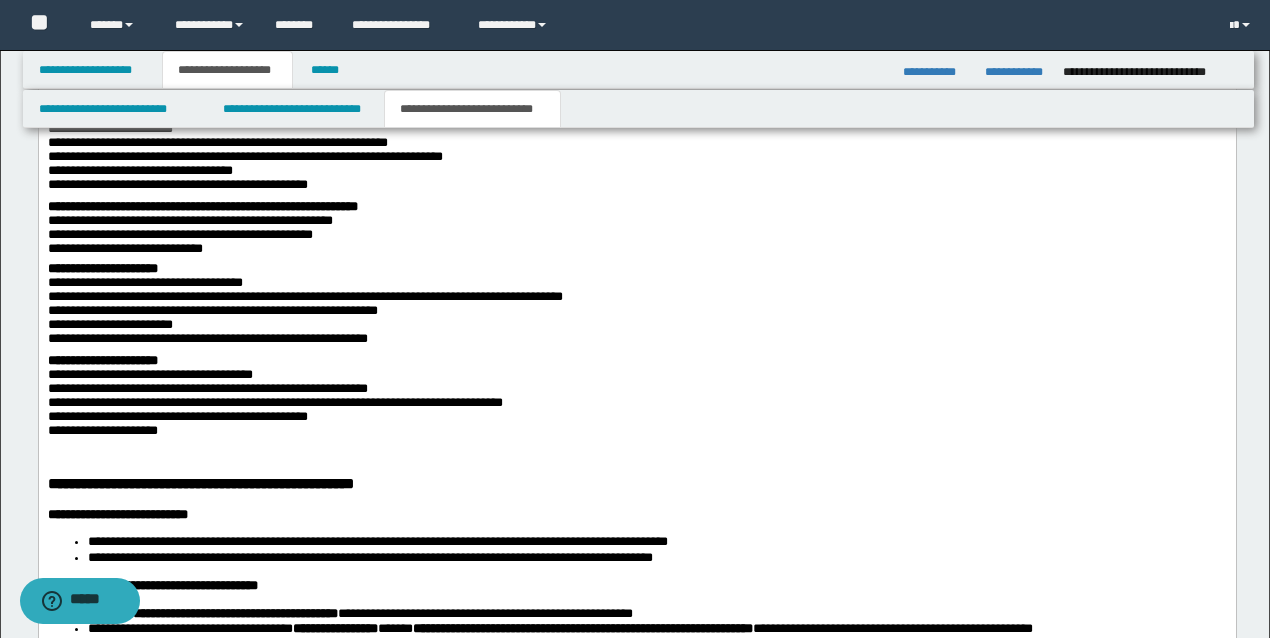 scroll, scrollTop: 2973, scrollLeft: 0, axis: vertical 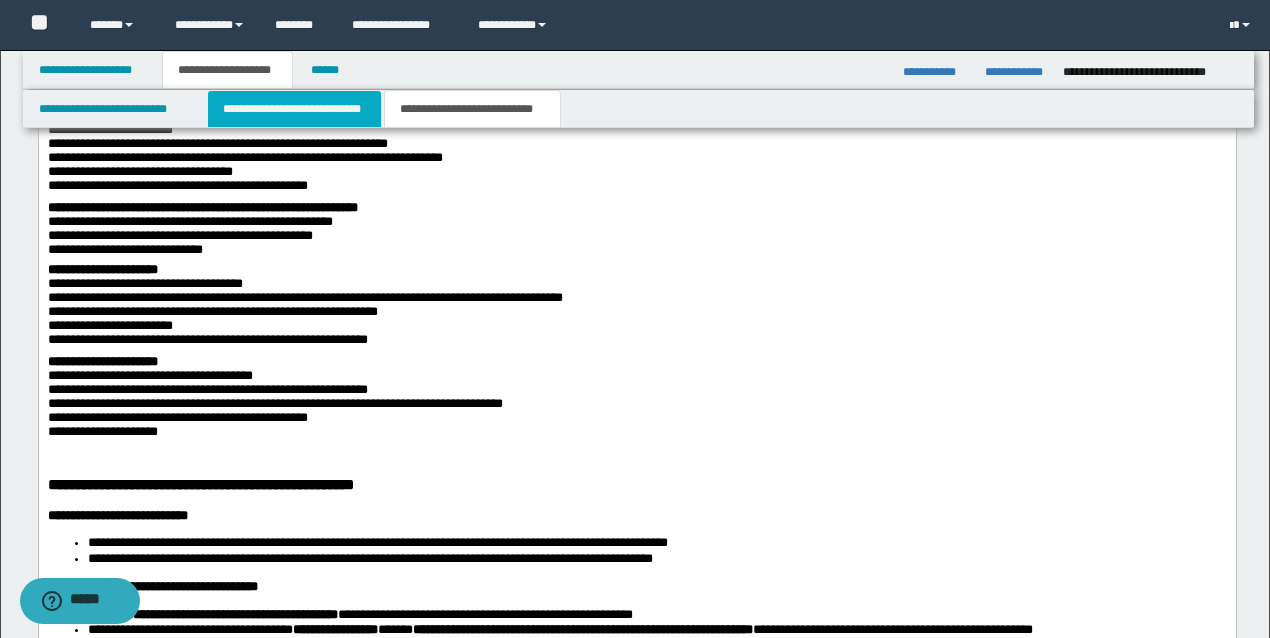 click on "**********" at bounding box center [294, 109] 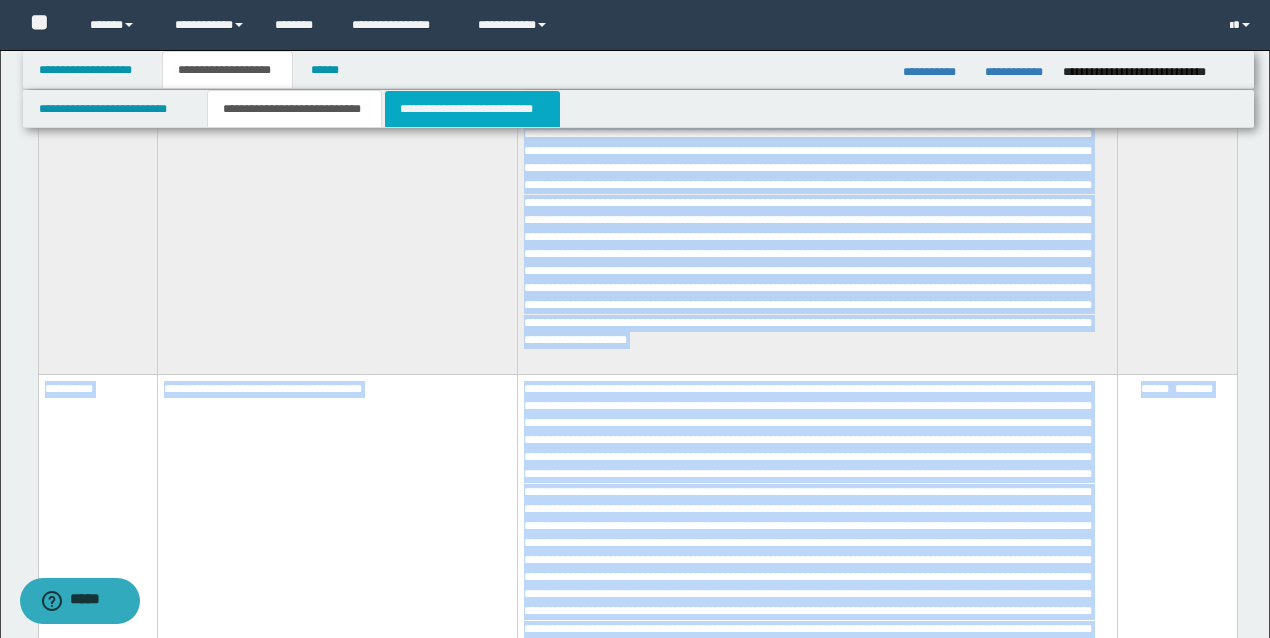click on "**********" at bounding box center [472, 109] 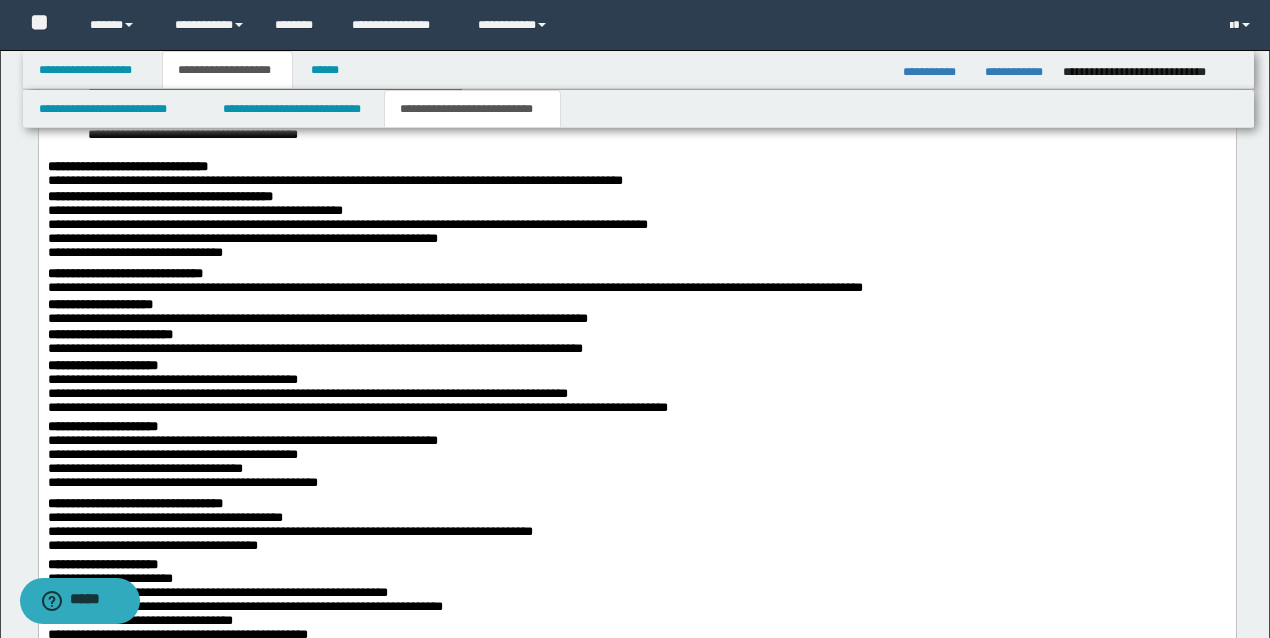 scroll, scrollTop: 2306, scrollLeft: 0, axis: vertical 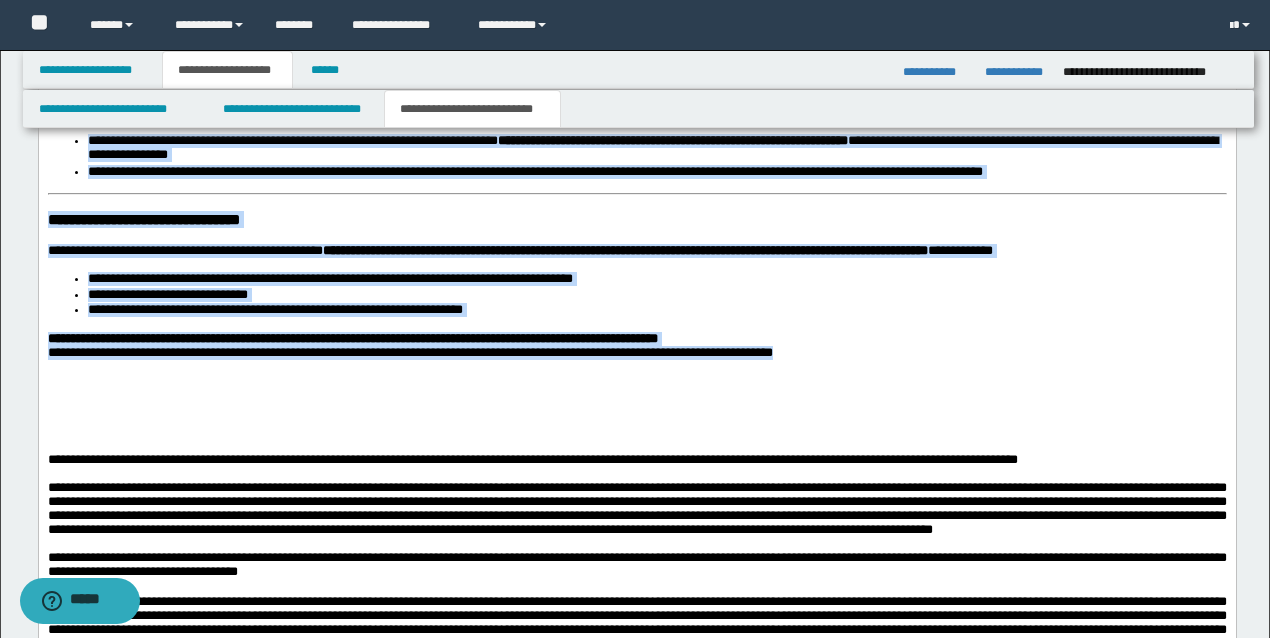 drag, startPoint x: 47, startPoint y: -346, endPoint x: 856, endPoint y: 382, distance: 1088.3313 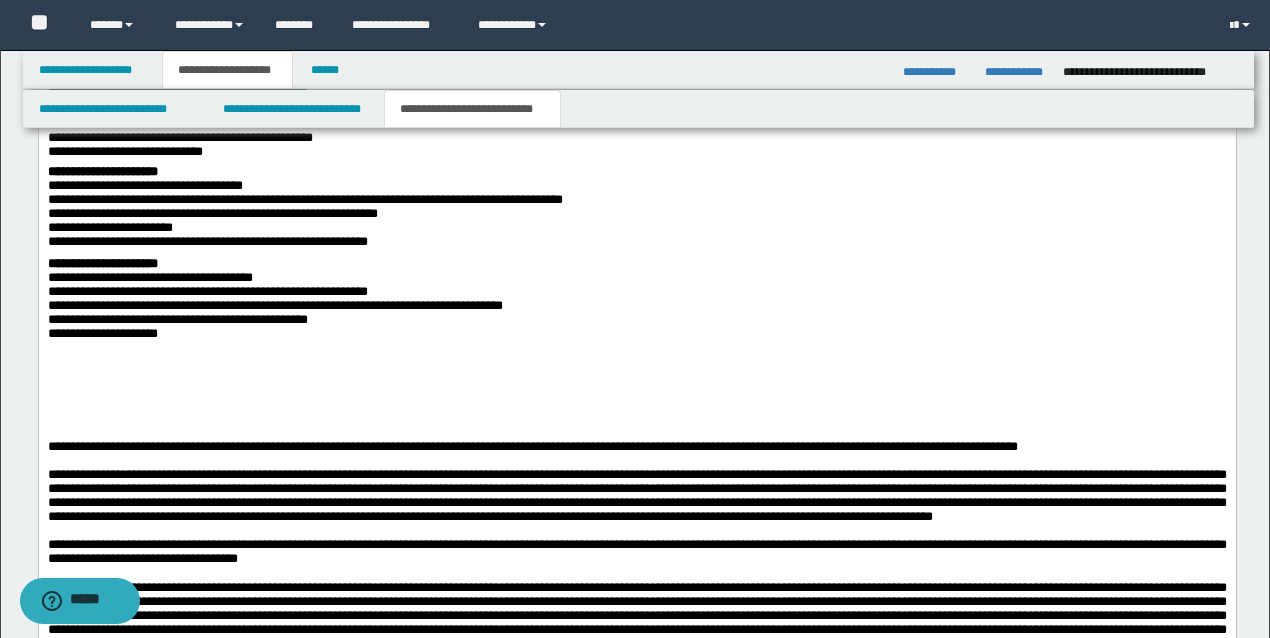 scroll, scrollTop: 3075, scrollLeft: 0, axis: vertical 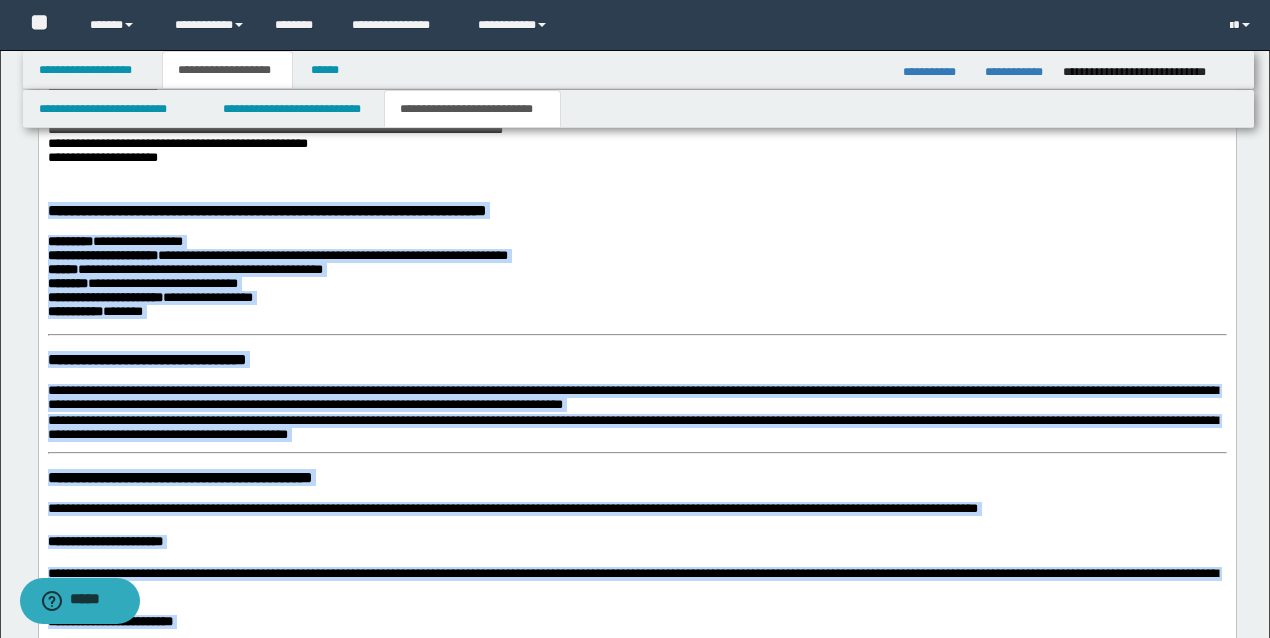 drag, startPoint x: 526, startPoint y: 1401, endPoint x: 7, endPoint y: 217, distance: 1292.7556 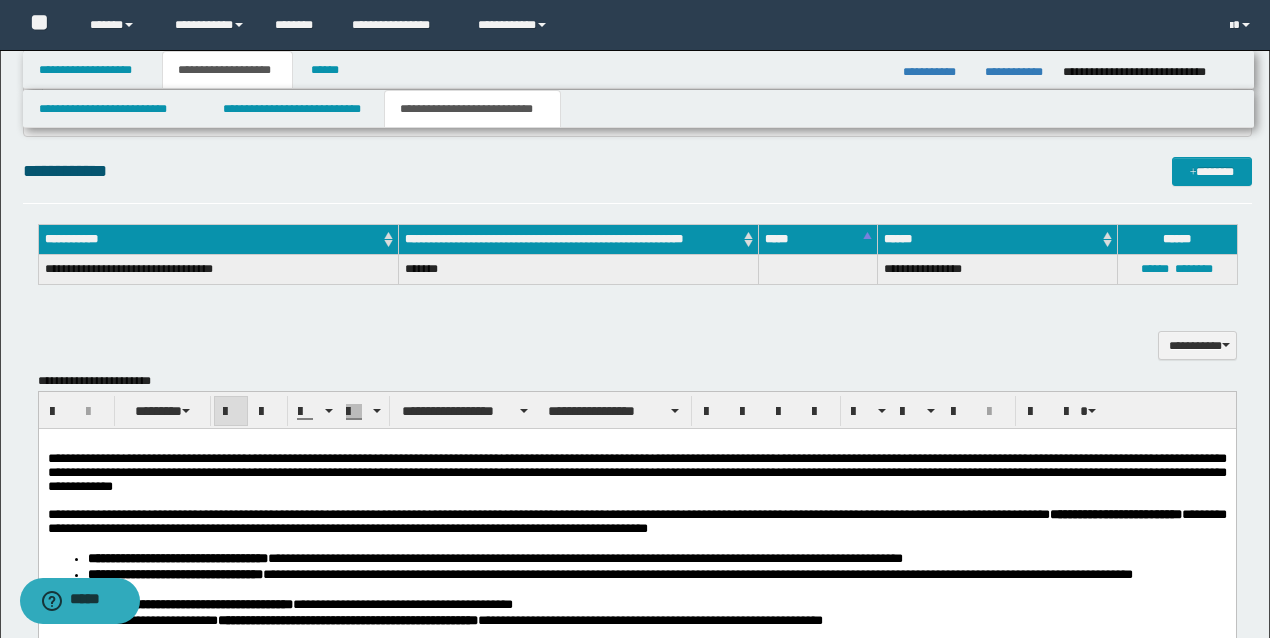 scroll, scrollTop: 1647, scrollLeft: 0, axis: vertical 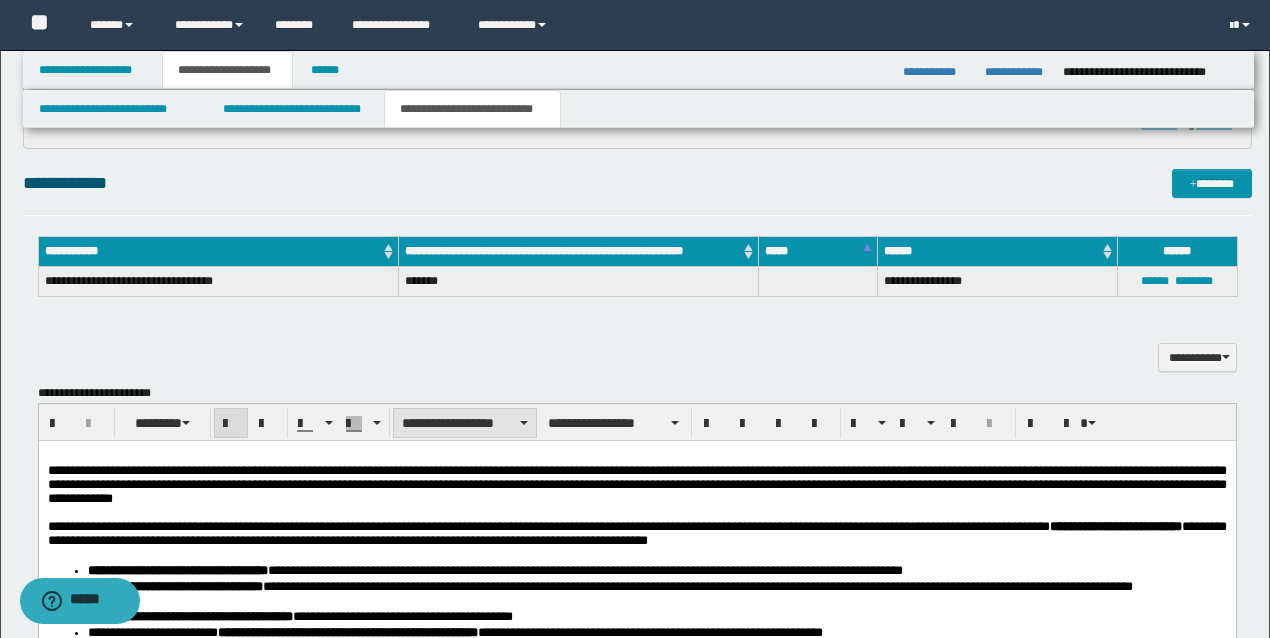click on "**********" at bounding box center (465, 423) 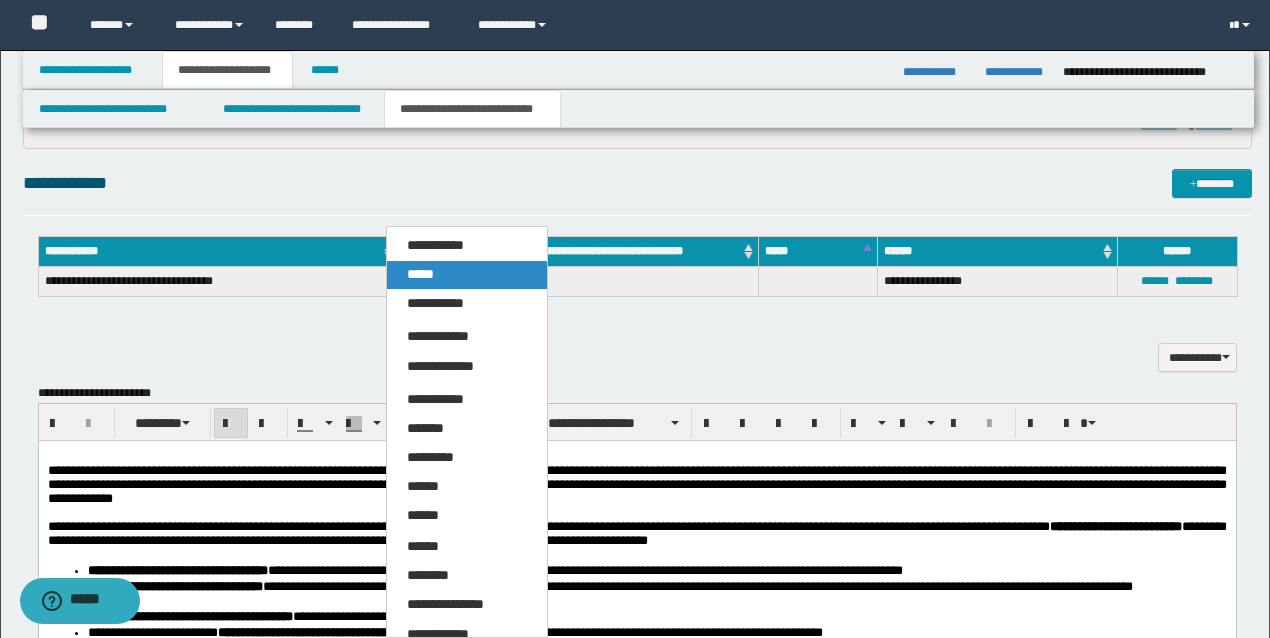 click on "*****" at bounding box center [466, 275] 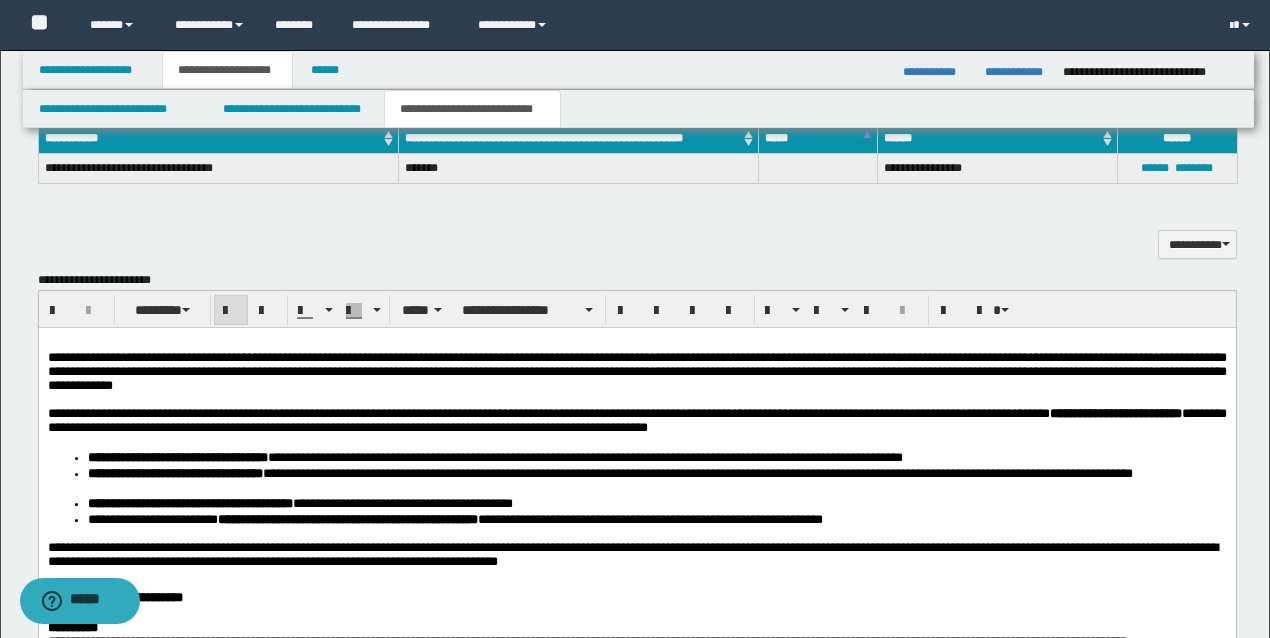 scroll, scrollTop: 1914, scrollLeft: 0, axis: vertical 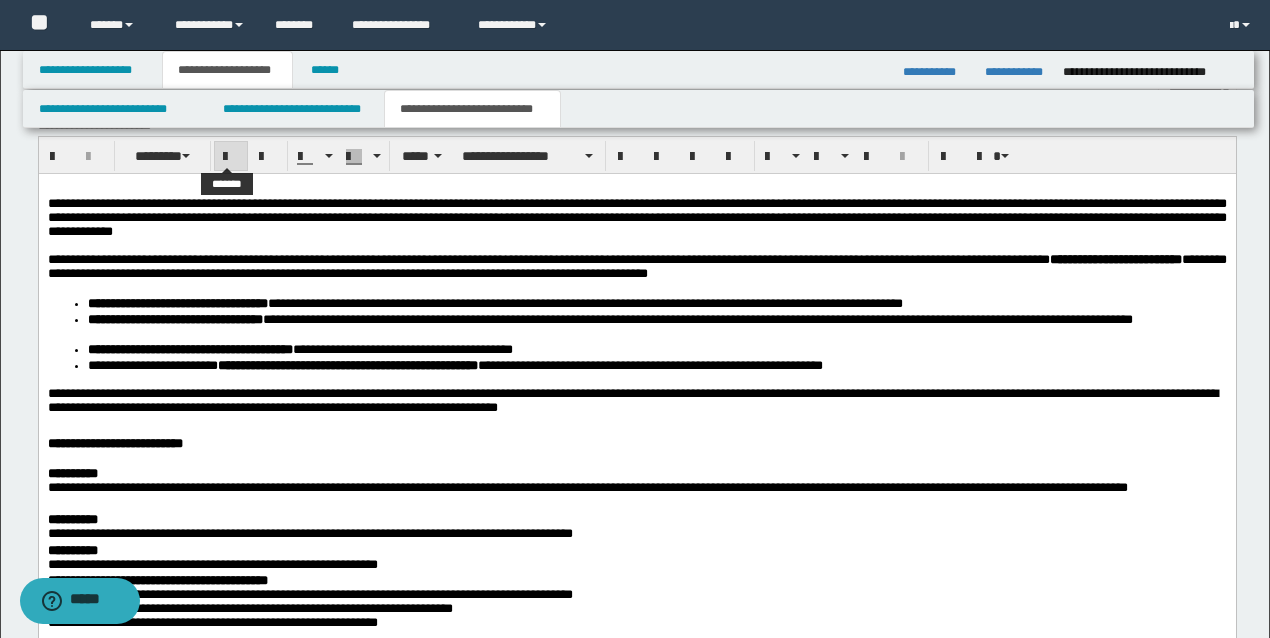 click at bounding box center (231, 157) 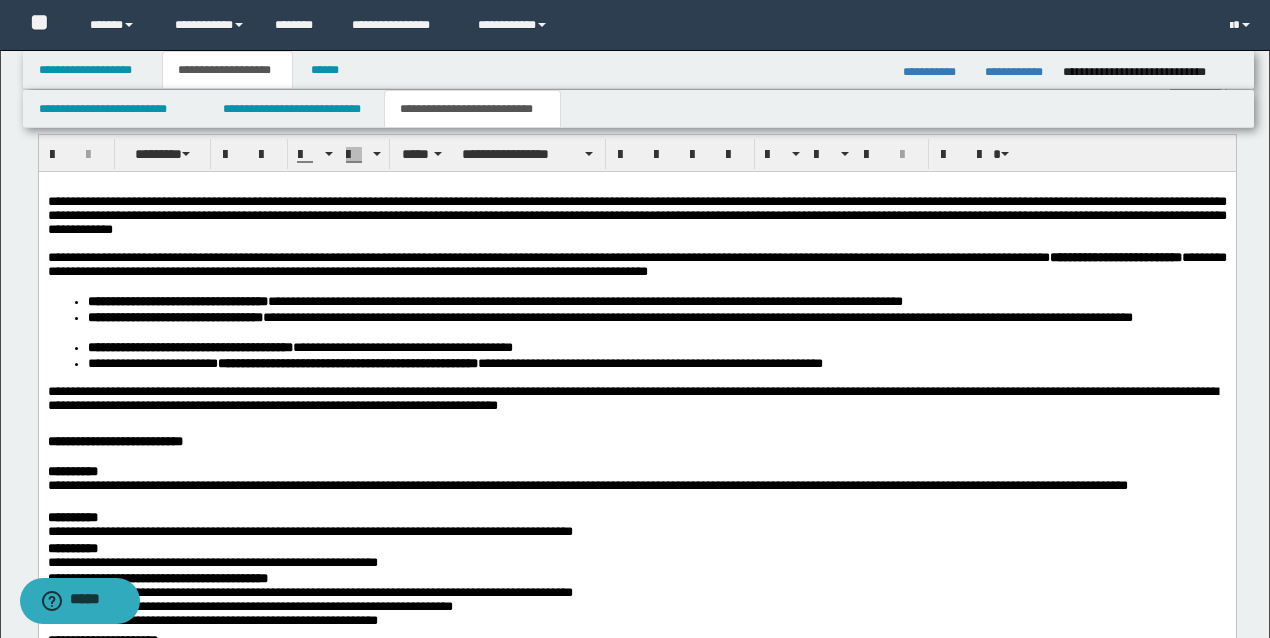 scroll, scrollTop: 1914, scrollLeft: 0, axis: vertical 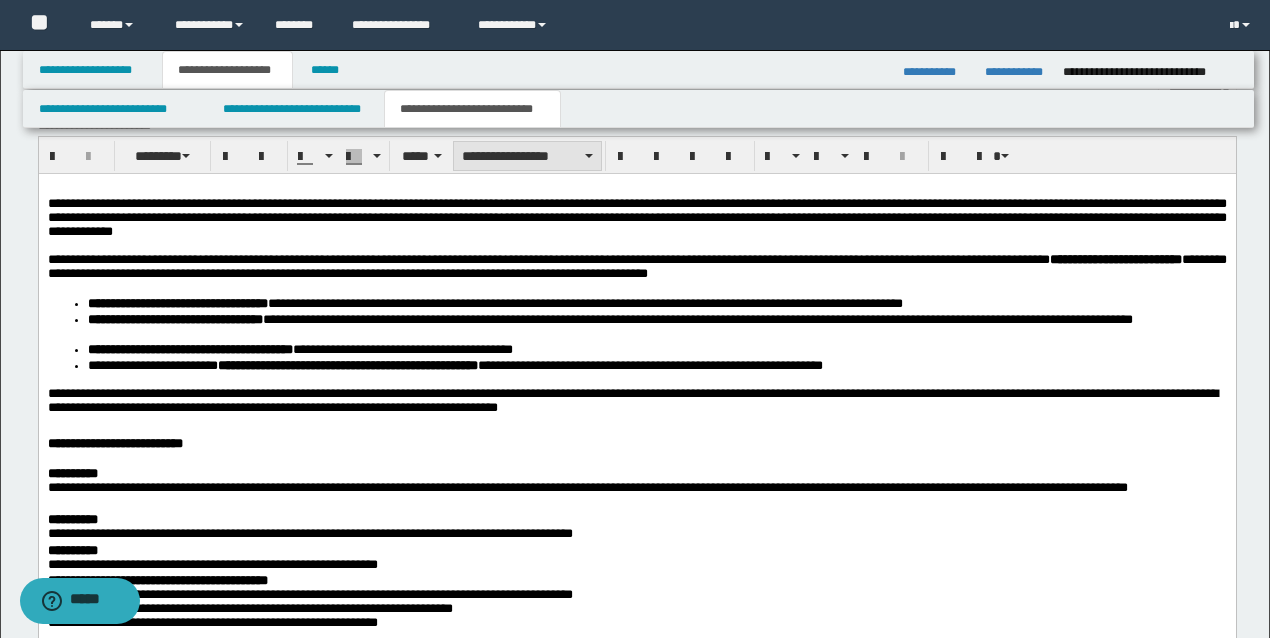 click on "**********" at bounding box center [527, 156] 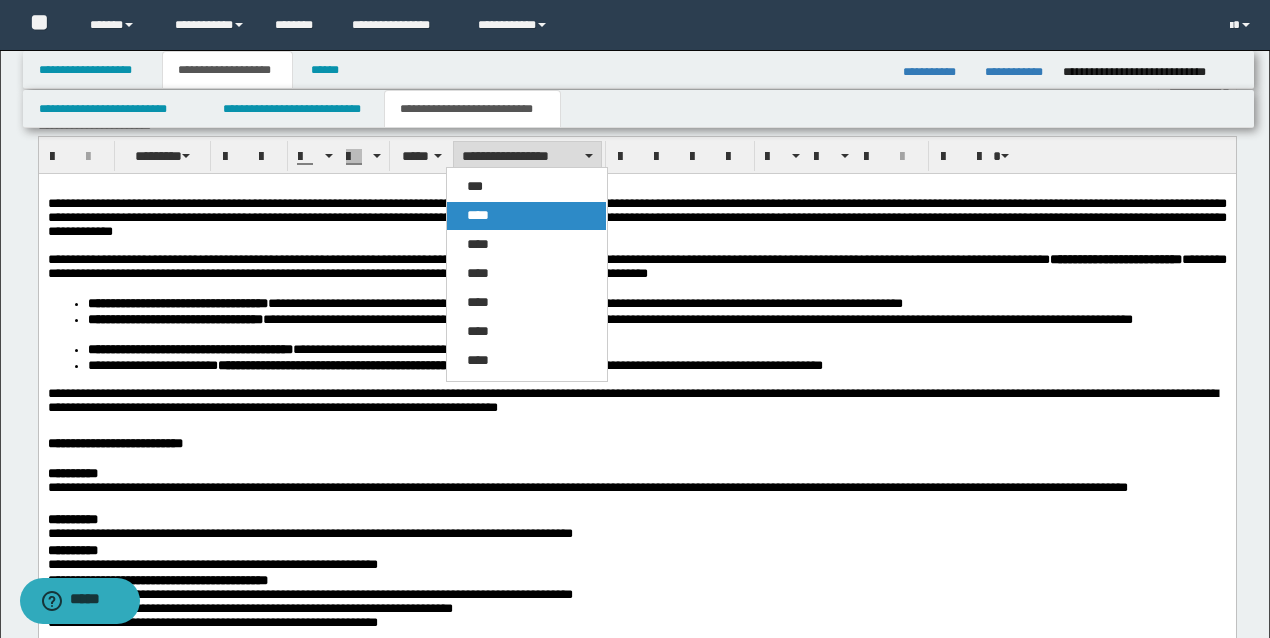 click on "****" at bounding box center (526, 216) 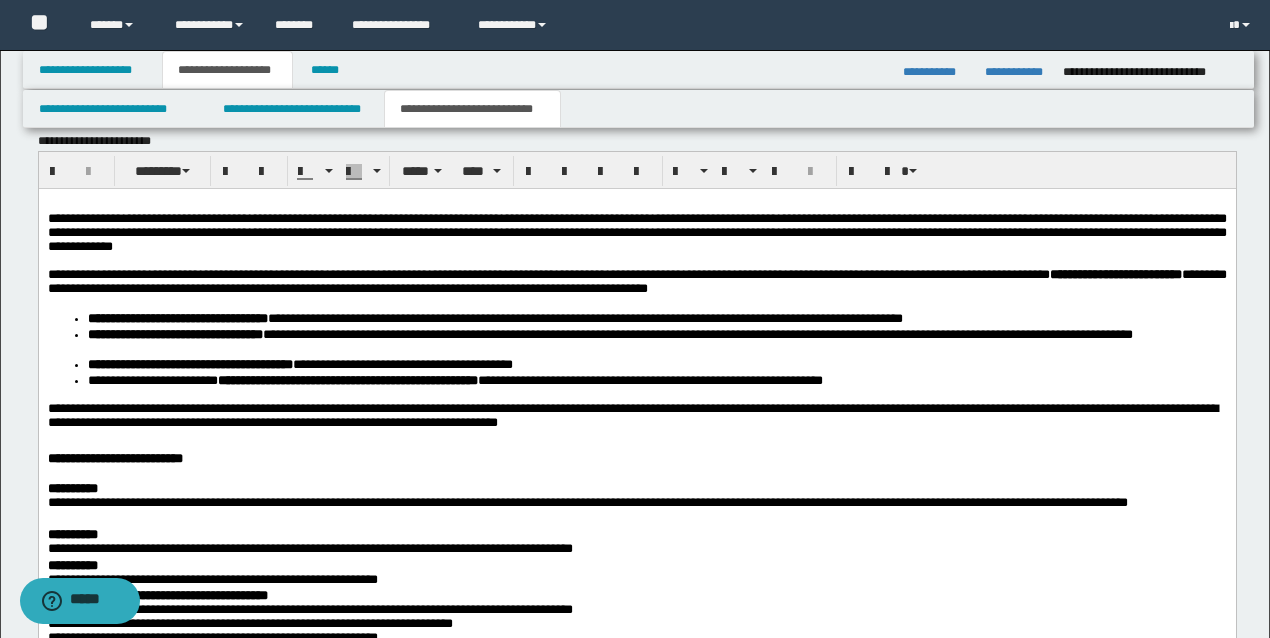 scroll, scrollTop: 1914, scrollLeft: 0, axis: vertical 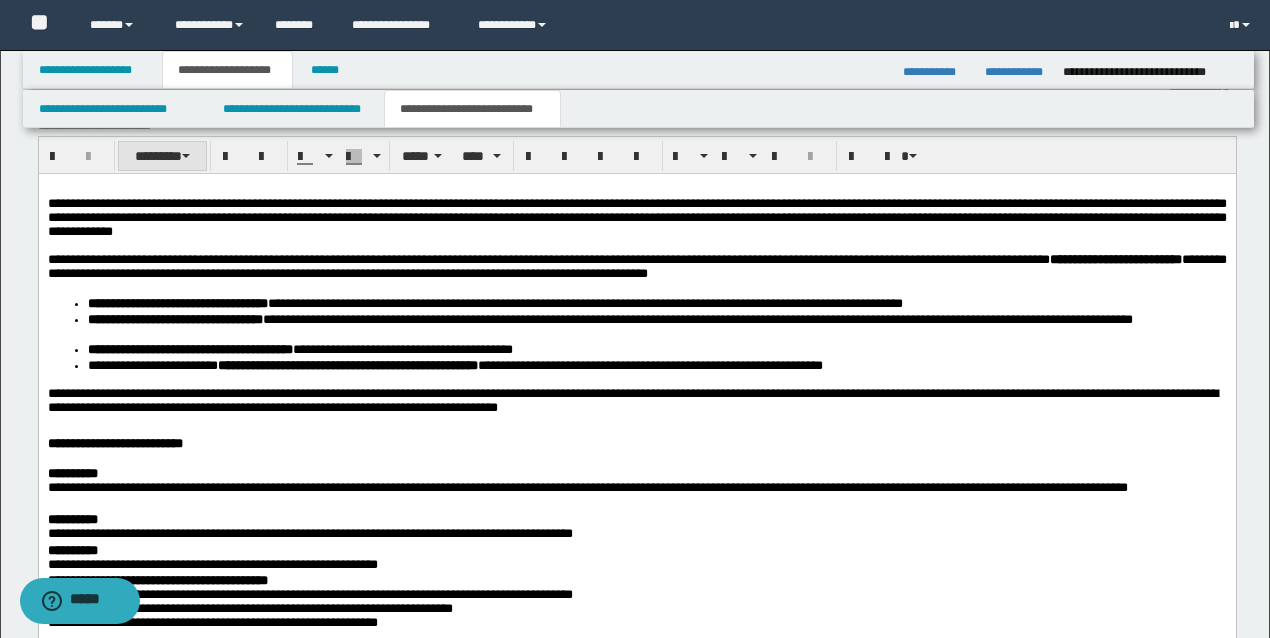click on "********" at bounding box center (162, 156) 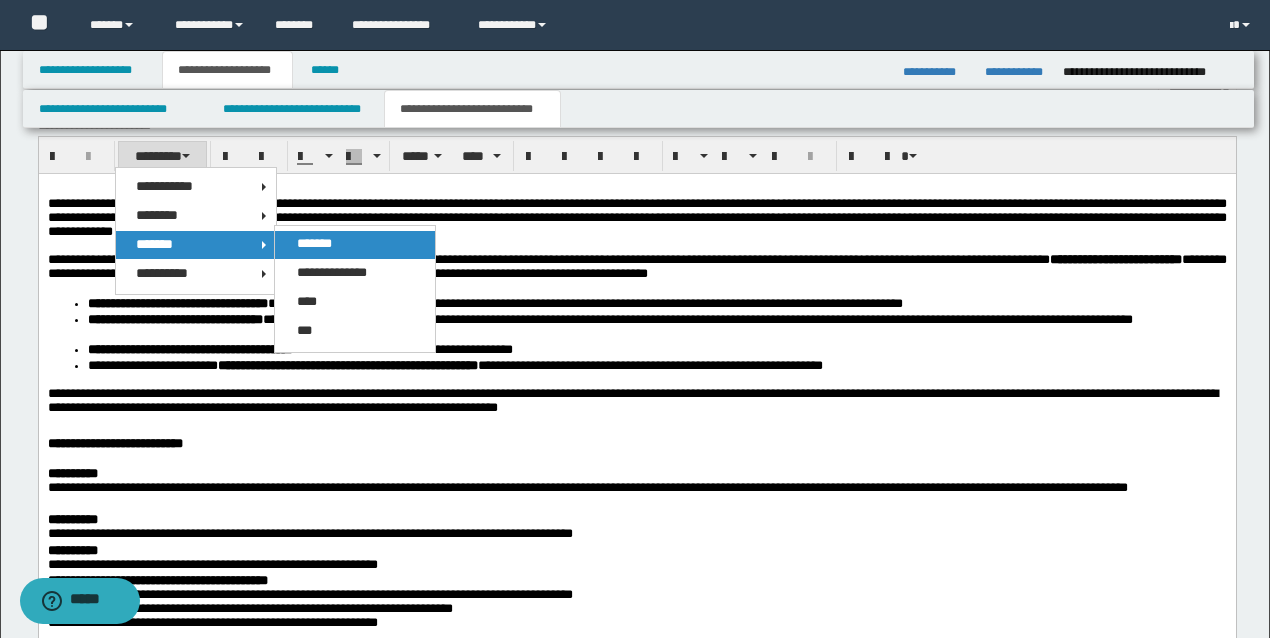 drag, startPoint x: 314, startPoint y: 248, endPoint x: 275, endPoint y: 78, distance: 174.41617 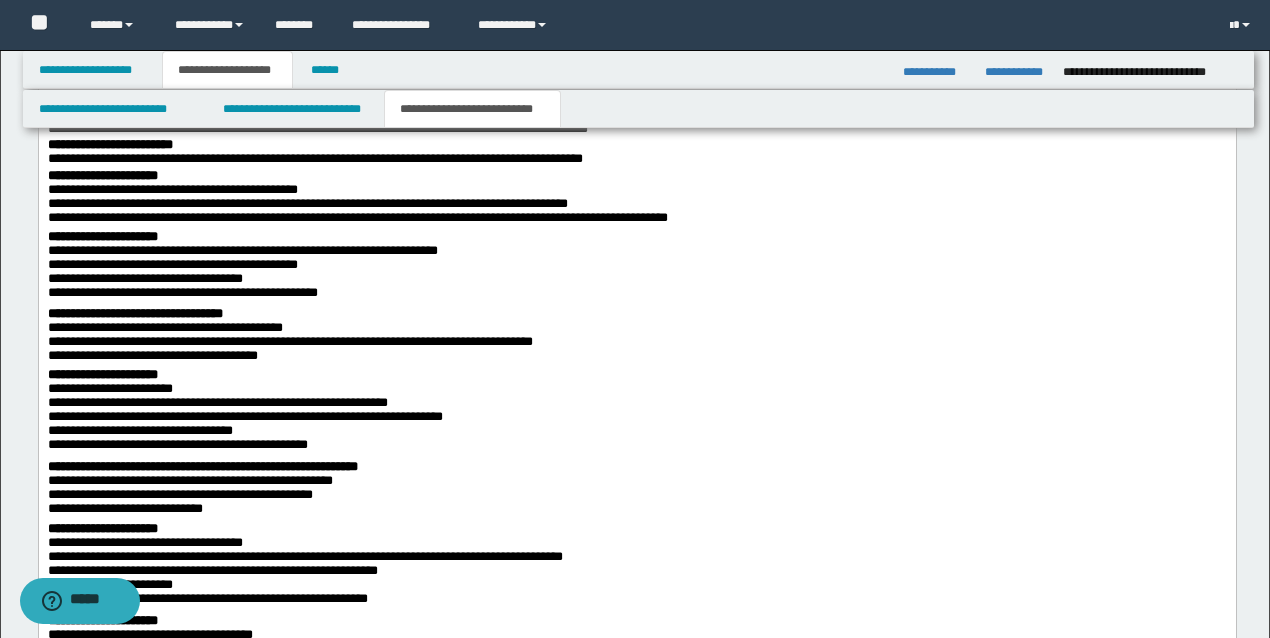scroll, scrollTop: 3047, scrollLeft: 0, axis: vertical 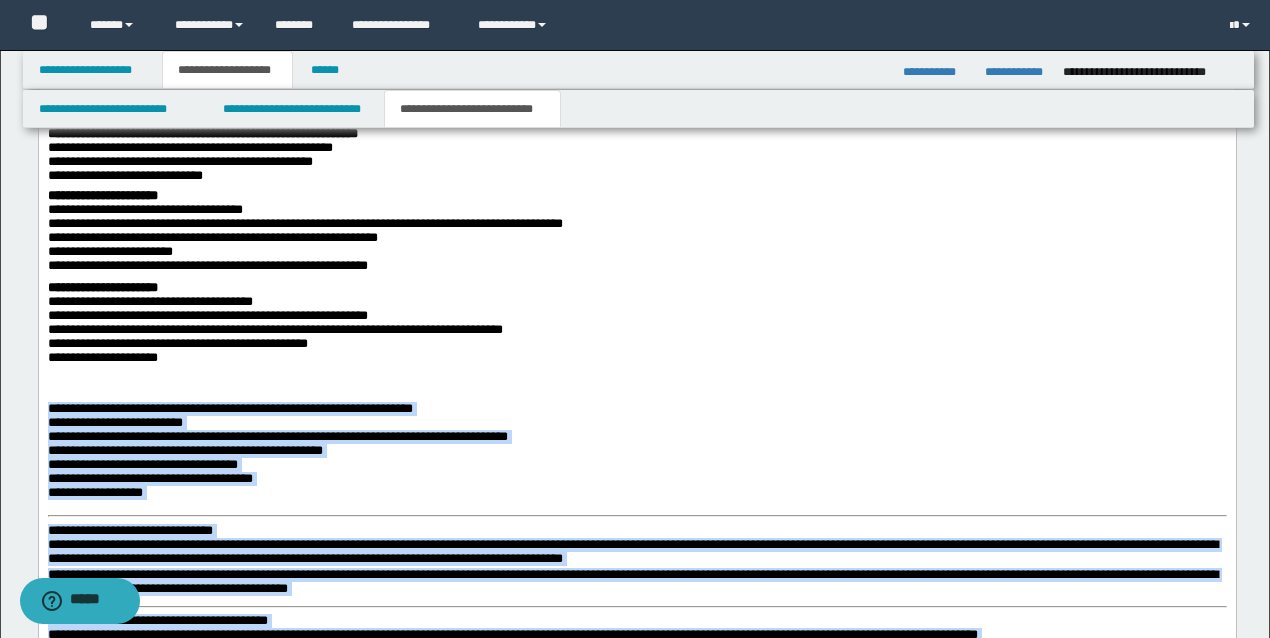 click on "**********" at bounding box center (632, 551) 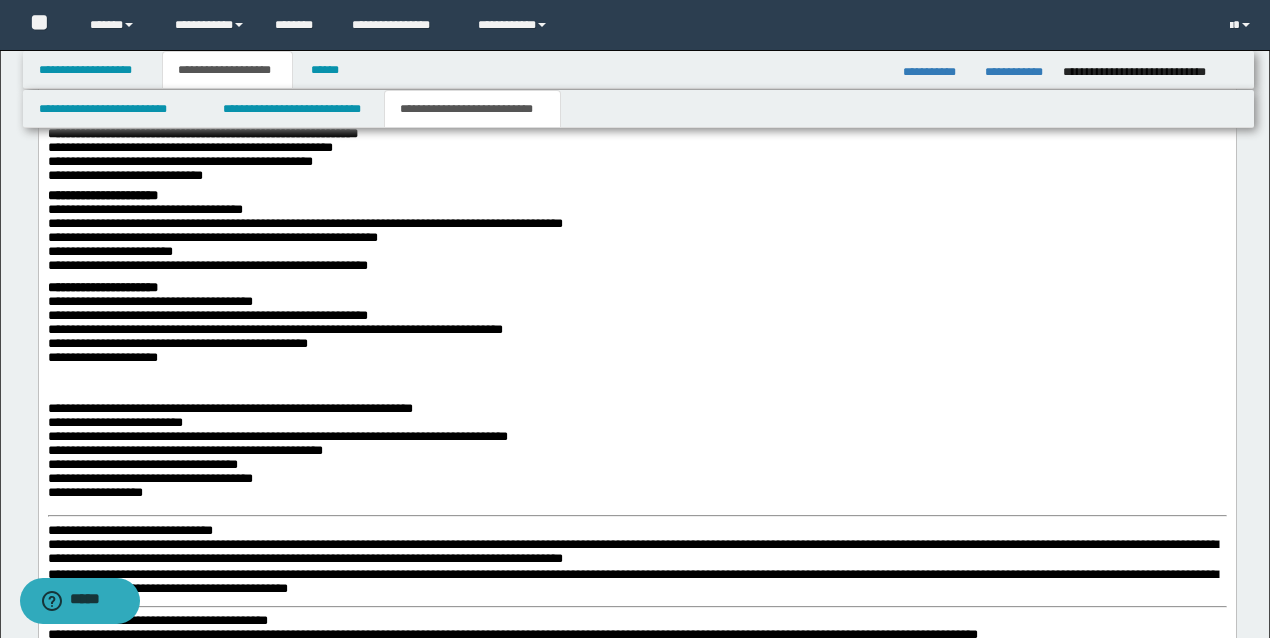 click at bounding box center (636, 380) 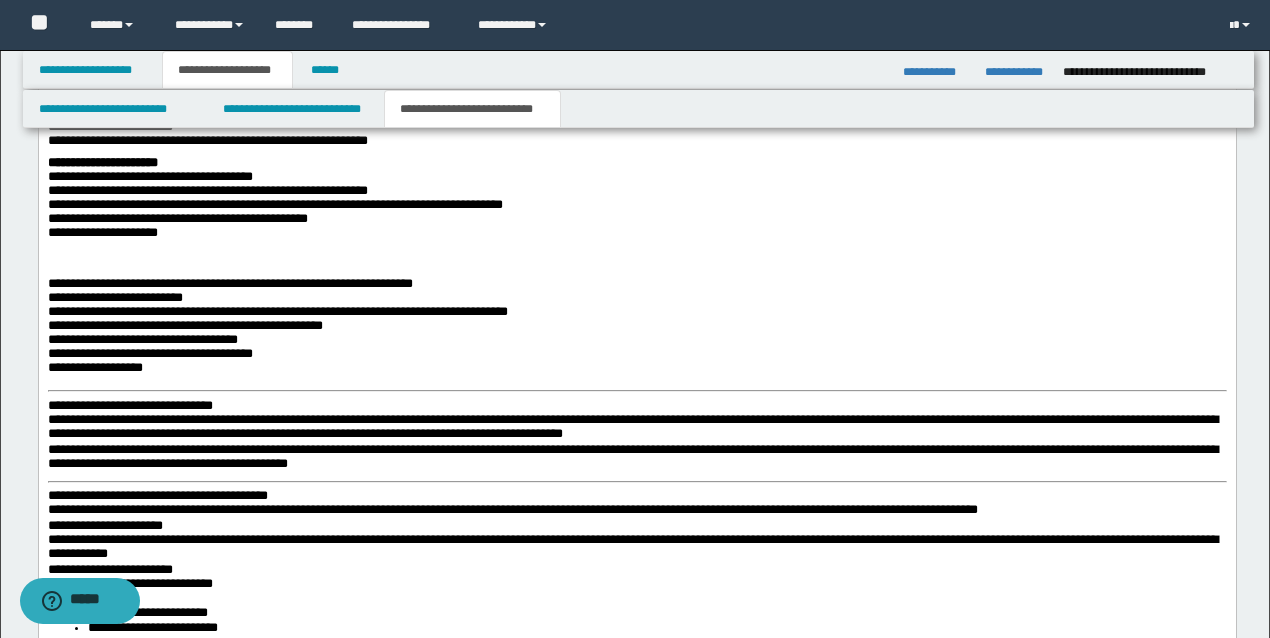 scroll, scrollTop: 3180, scrollLeft: 0, axis: vertical 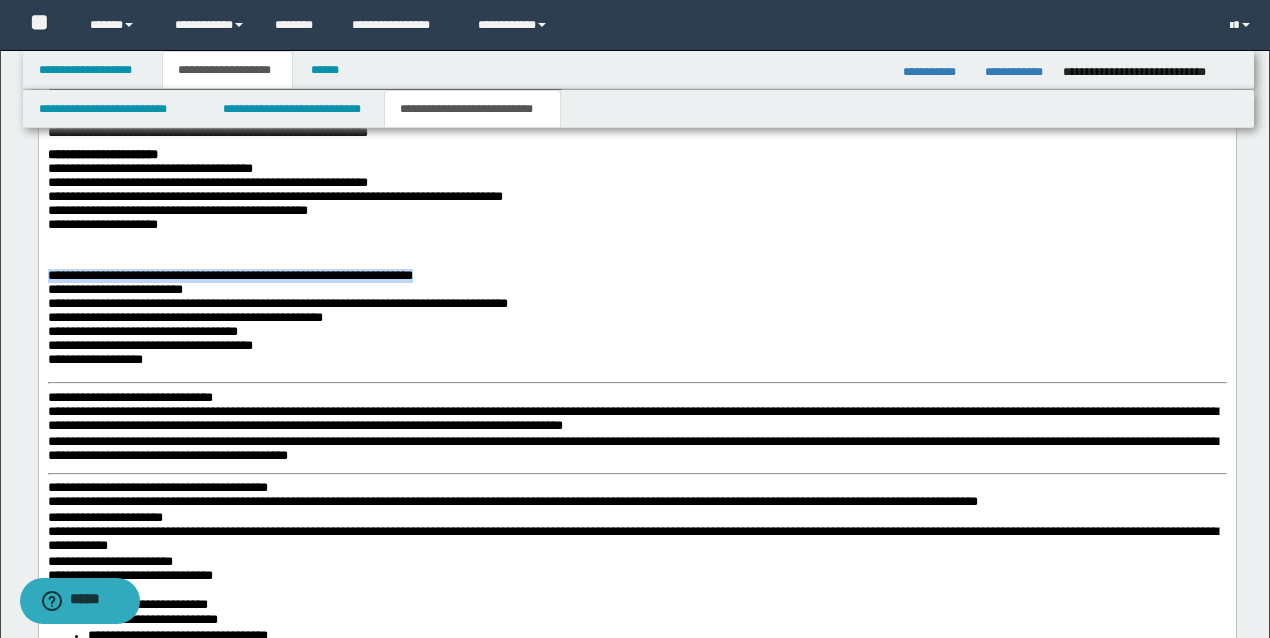 drag, startPoint x: 660, startPoint y: 279, endPoint x: 46, endPoint y: 289, distance: 614.0814 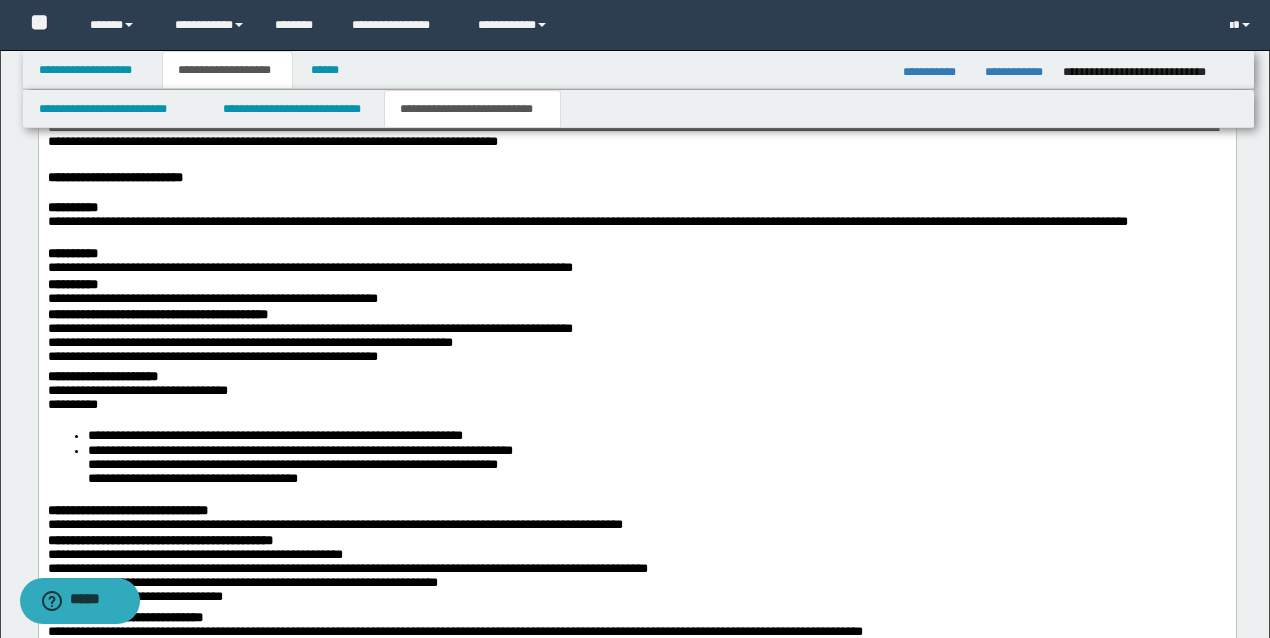 scroll, scrollTop: 1914, scrollLeft: 0, axis: vertical 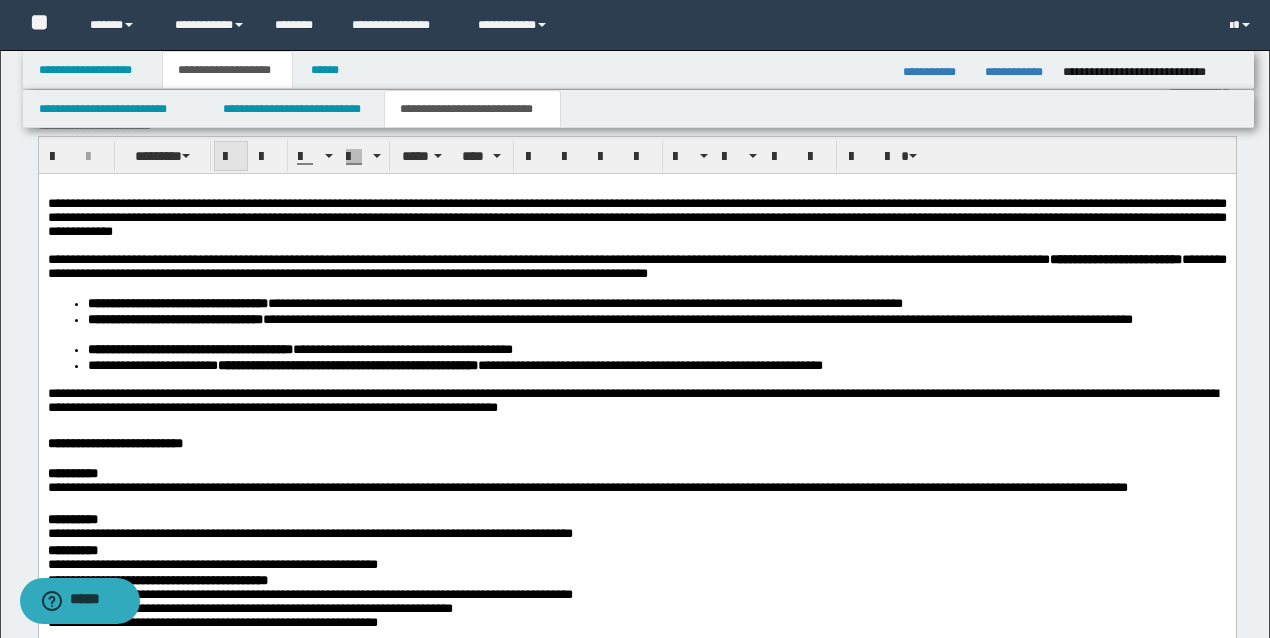 click at bounding box center [231, 157] 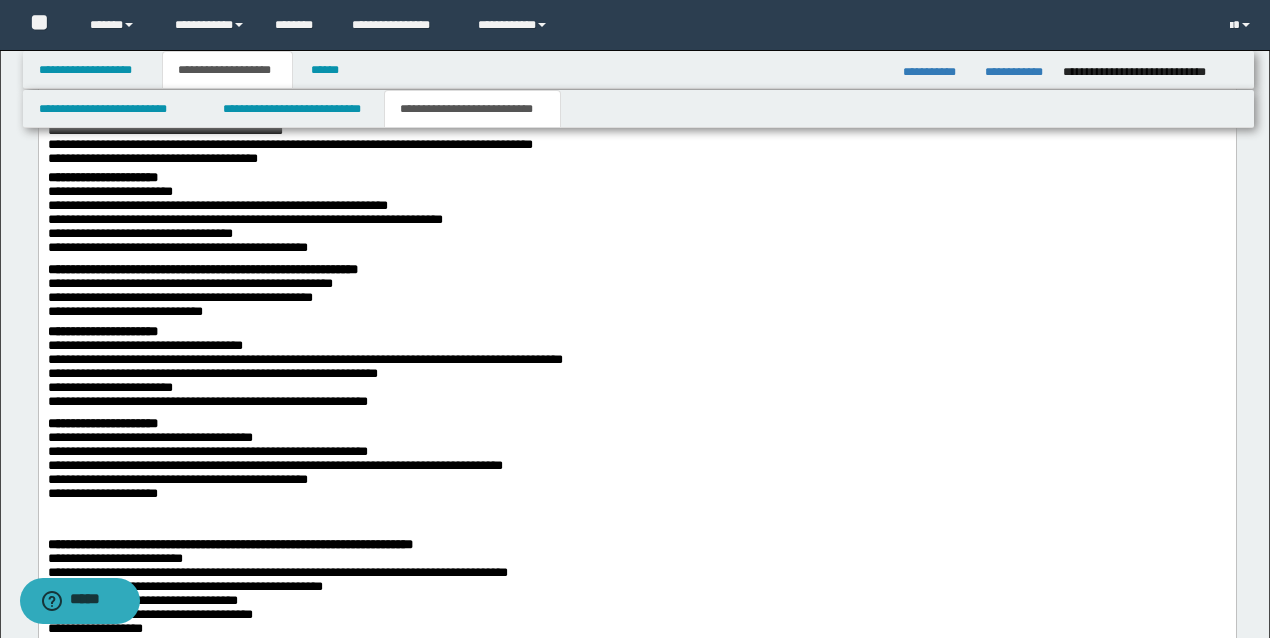 scroll, scrollTop: 2914, scrollLeft: 0, axis: vertical 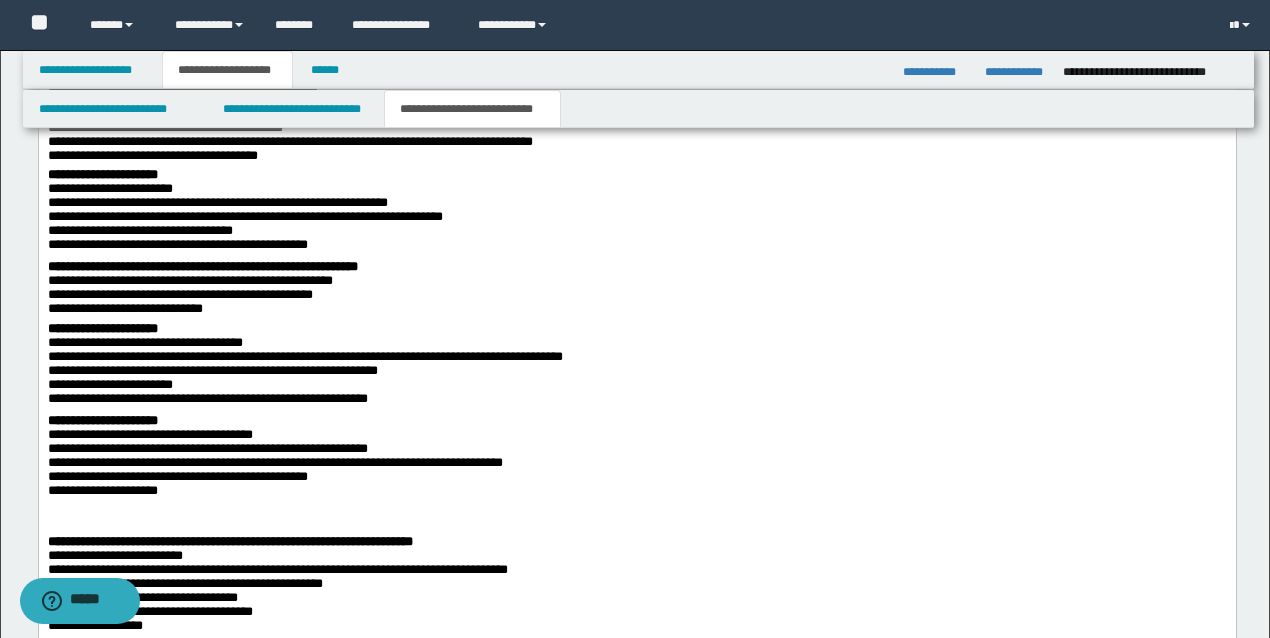 click on "**********" at bounding box center (637, 368) 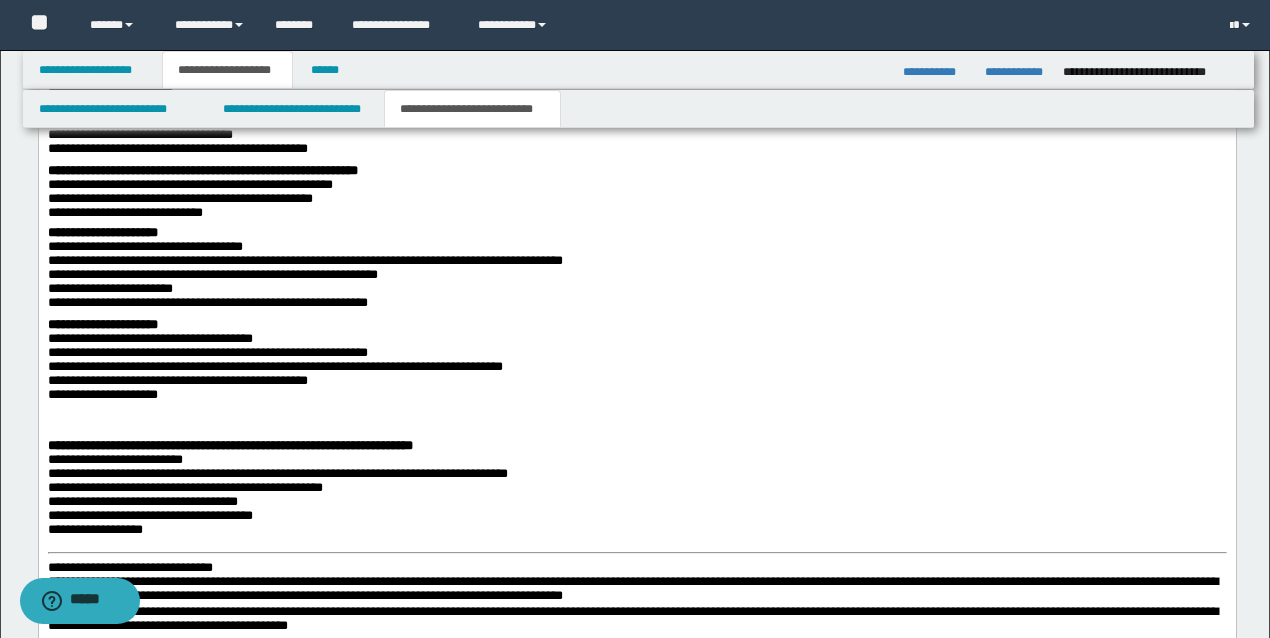 scroll, scrollTop: 3180, scrollLeft: 0, axis: vertical 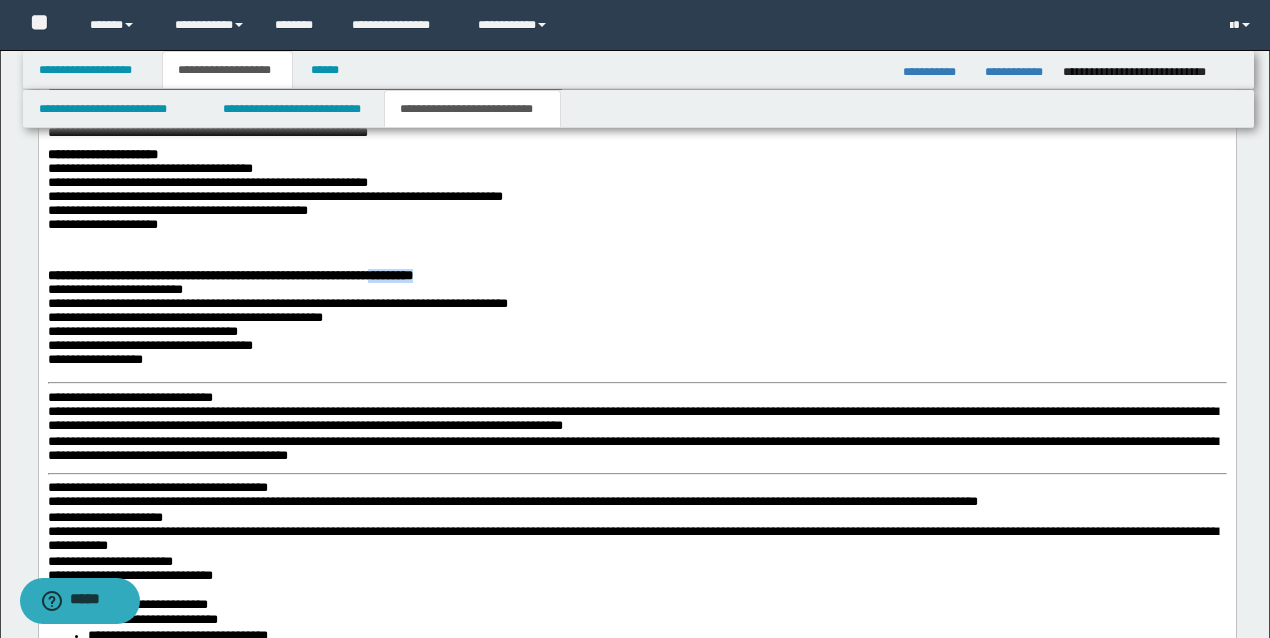 drag, startPoint x: 678, startPoint y: 280, endPoint x: 572, endPoint y: 283, distance: 106.04244 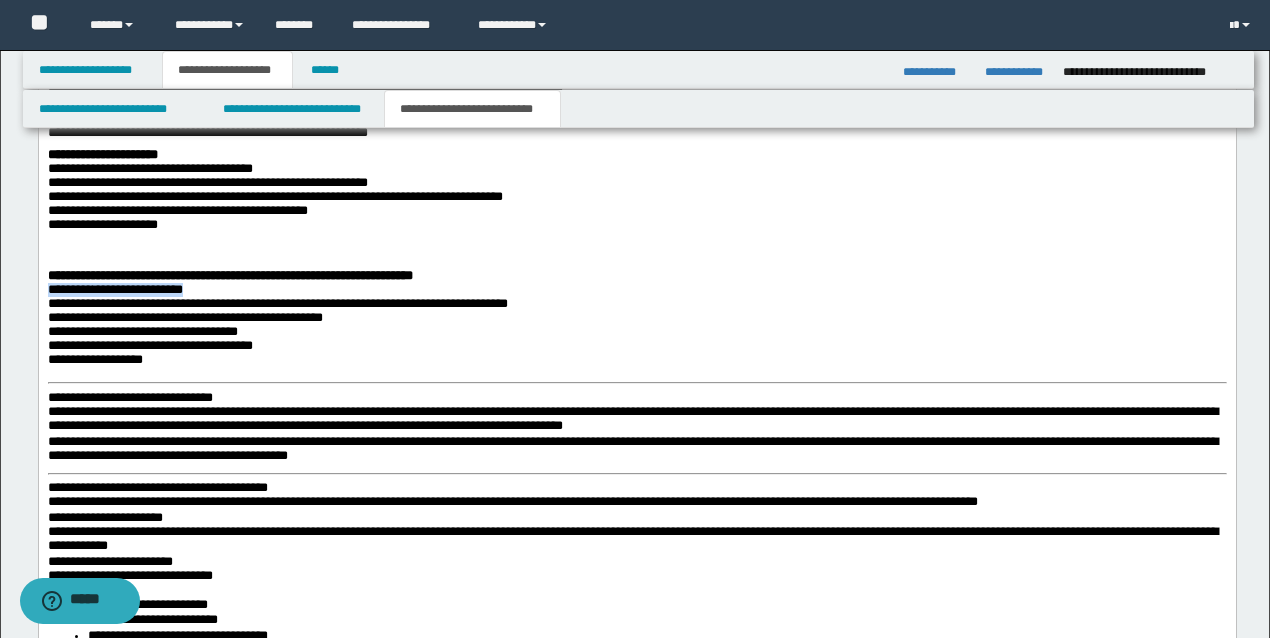 drag, startPoint x: 219, startPoint y: 302, endPoint x: 47, endPoint y: 305, distance: 172.02615 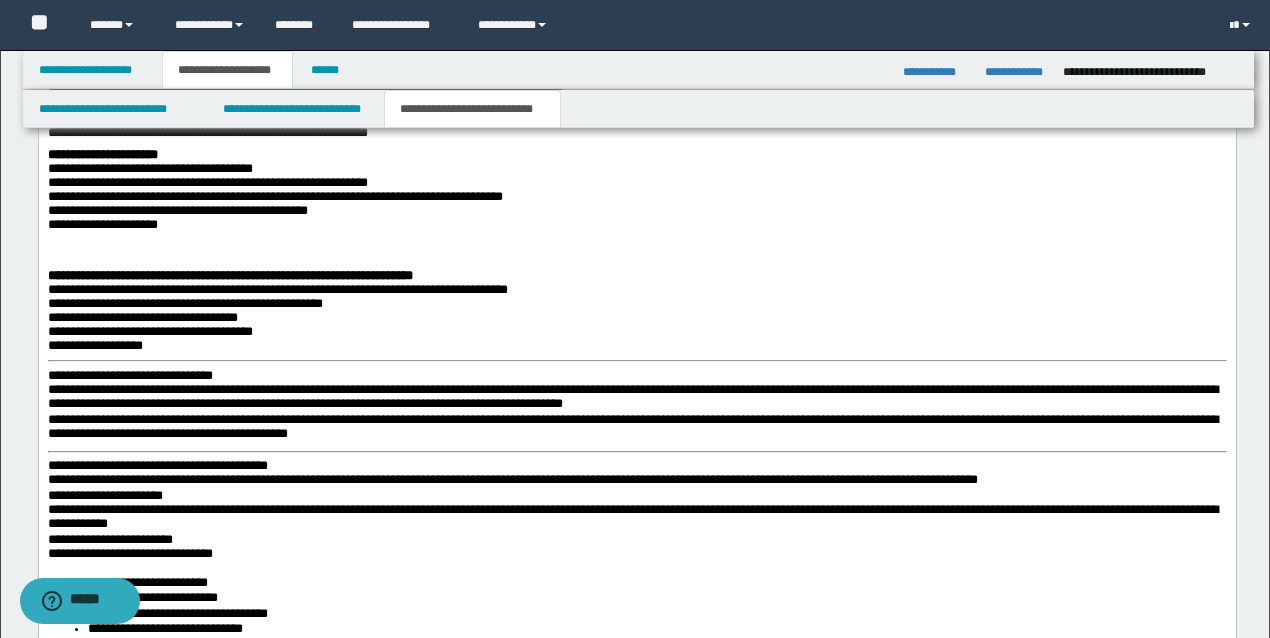 click on "**********" at bounding box center [129, 375] 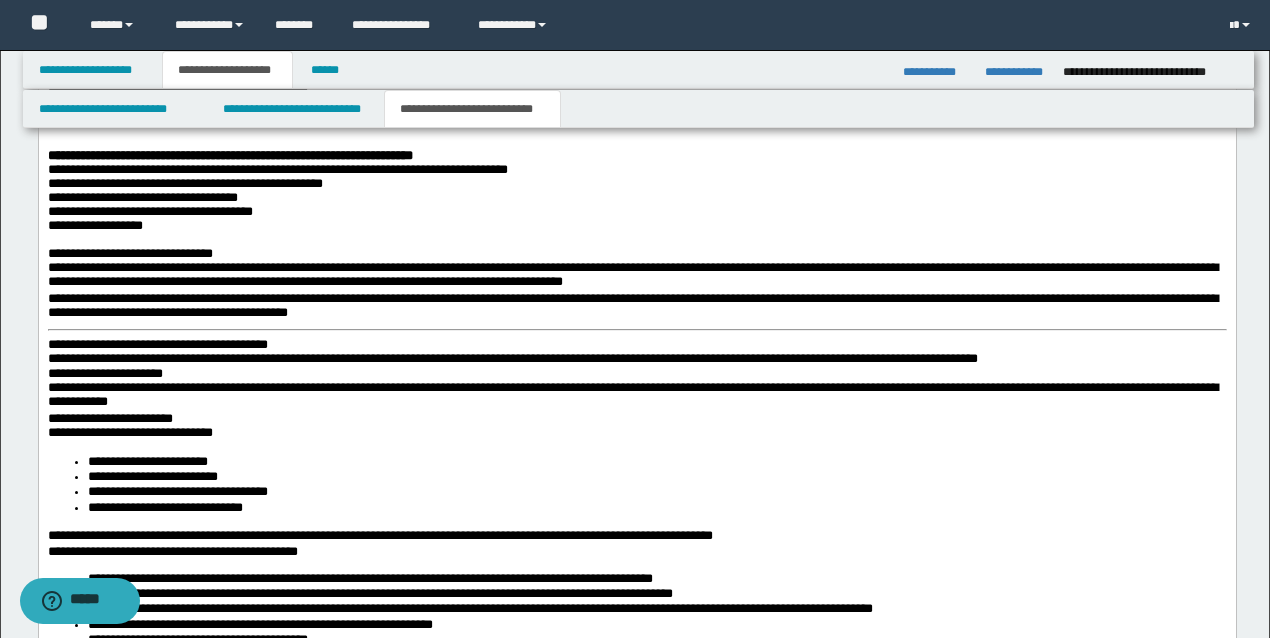 scroll, scrollTop: 3314, scrollLeft: 0, axis: vertical 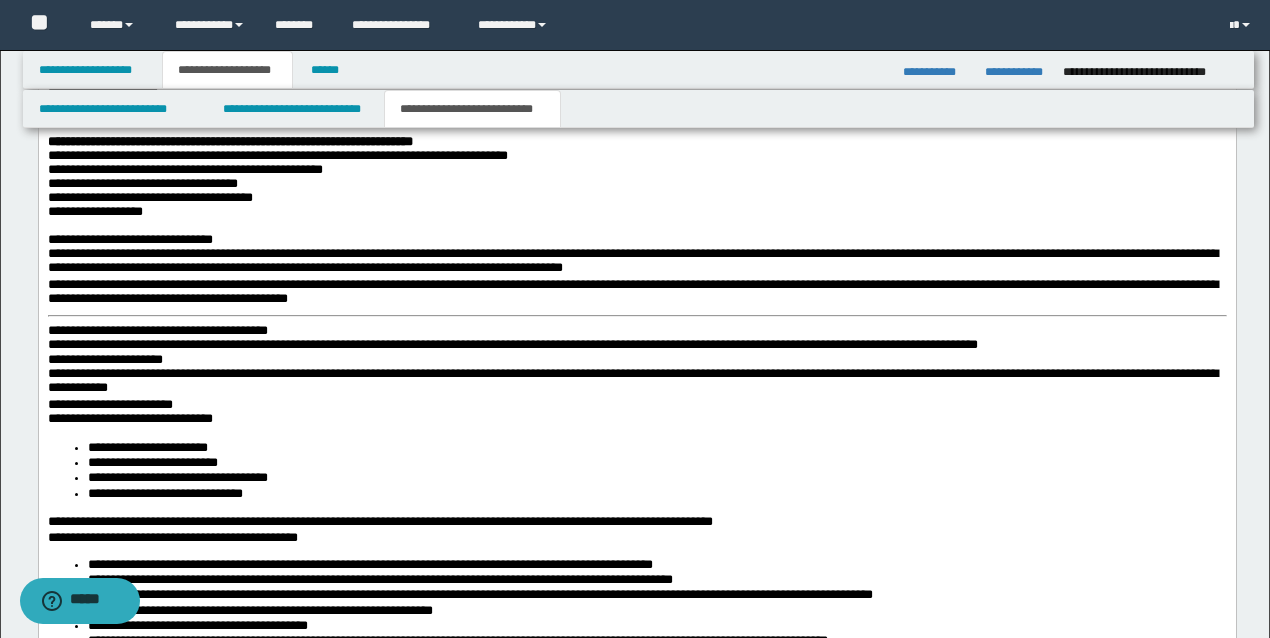 click on "**********" at bounding box center (636, 819) 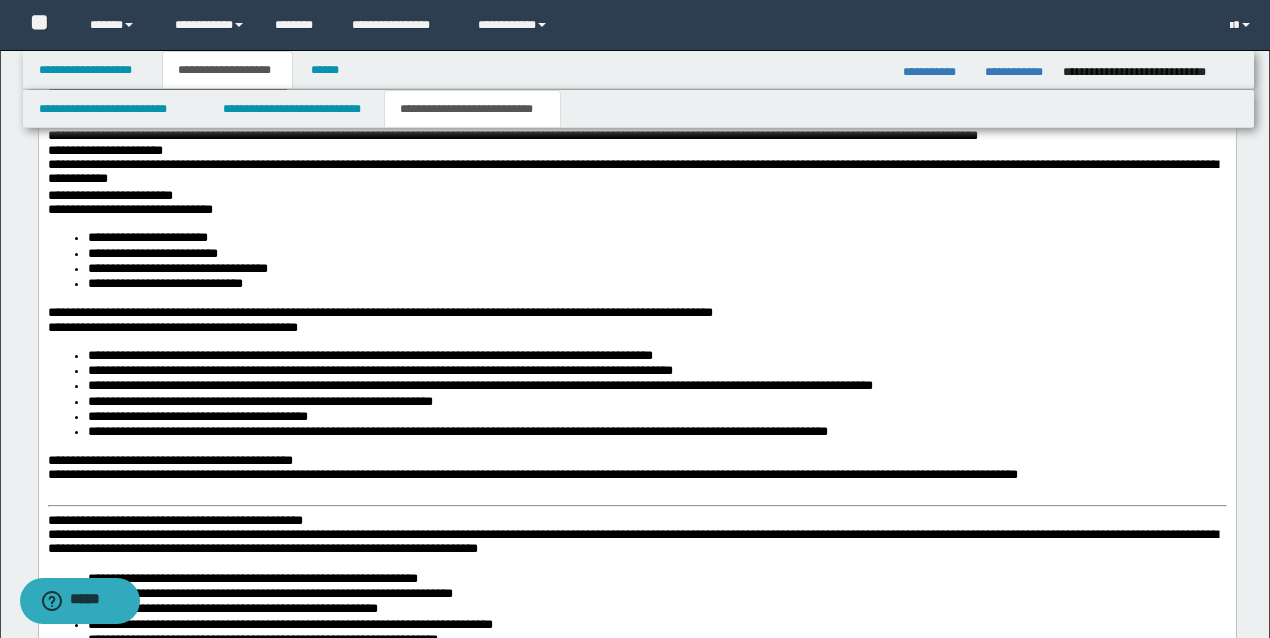 scroll, scrollTop: 3647, scrollLeft: 0, axis: vertical 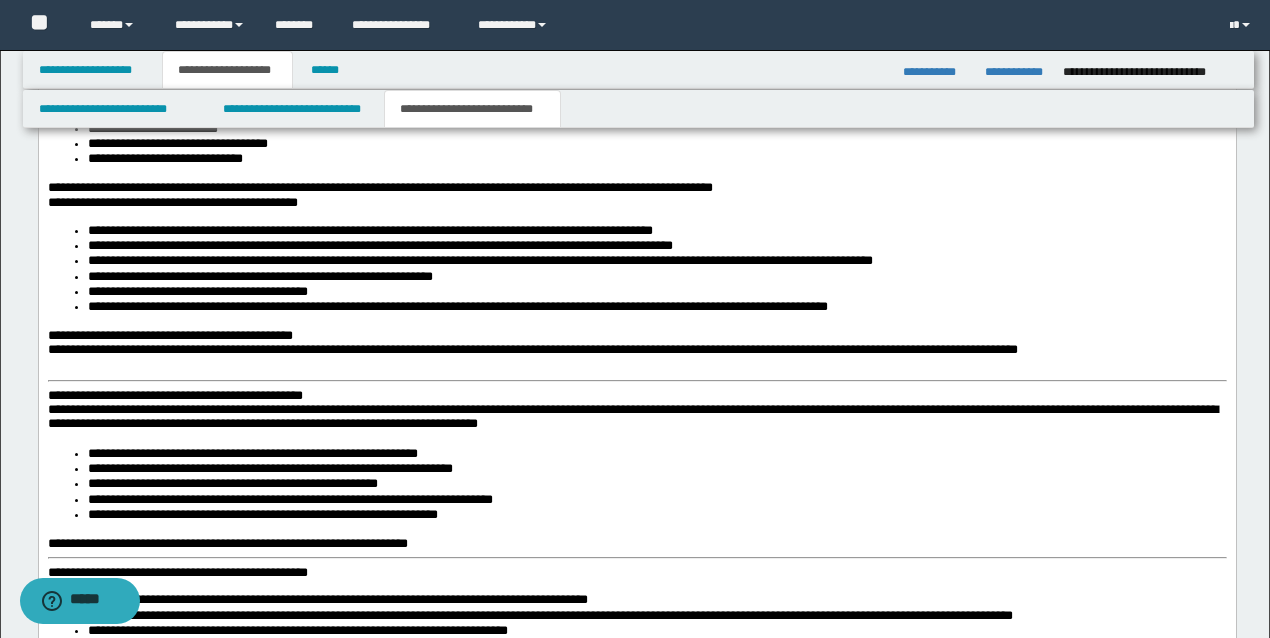 click on "**********" at bounding box center (636, 486) 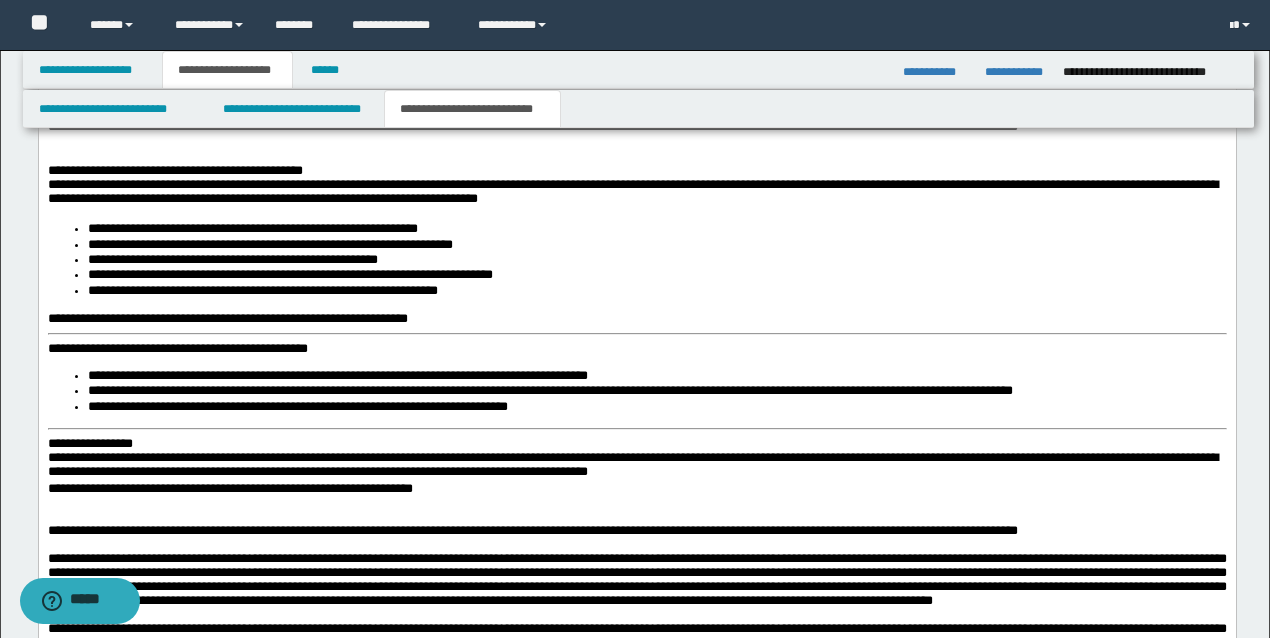 scroll, scrollTop: 3914, scrollLeft: 0, axis: vertical 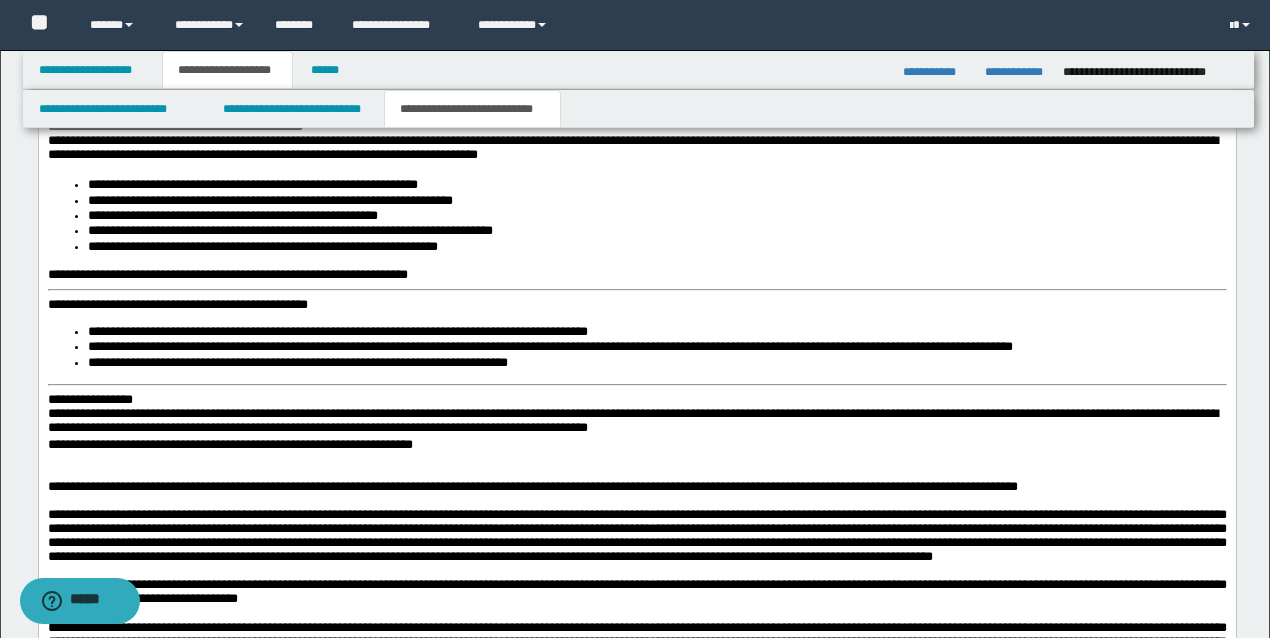 click on "**********" at bounding box center [636, 218] 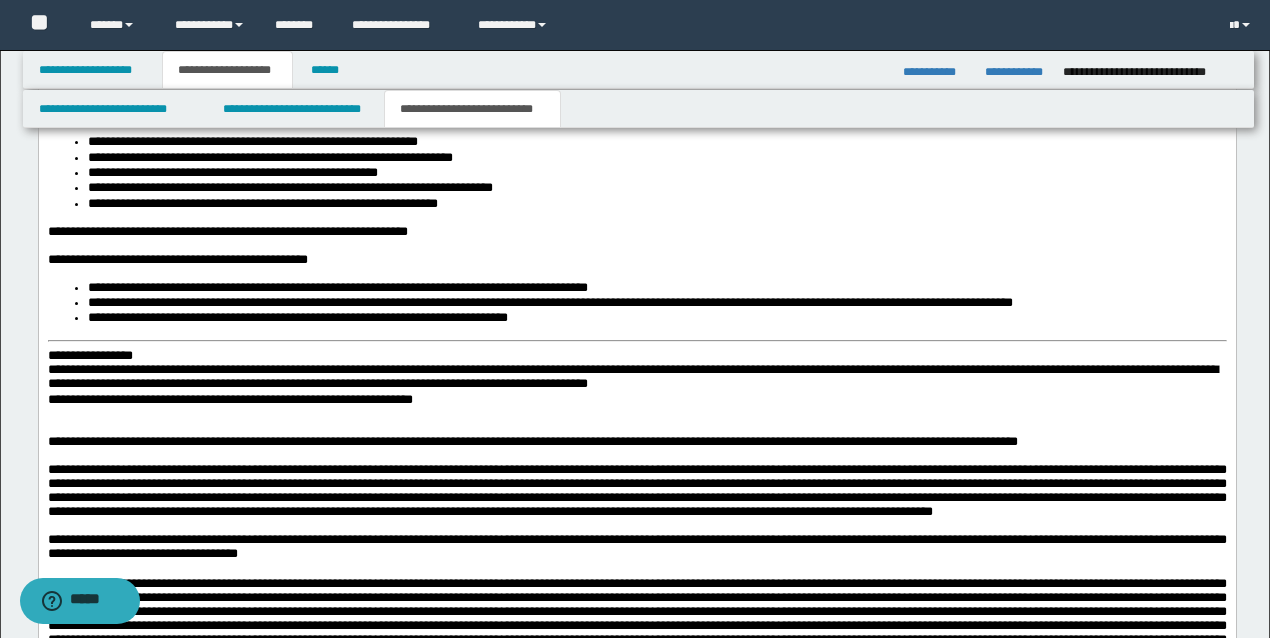 scroll, scrollTop: 3980, scrollLeft: 0, axis: vertical 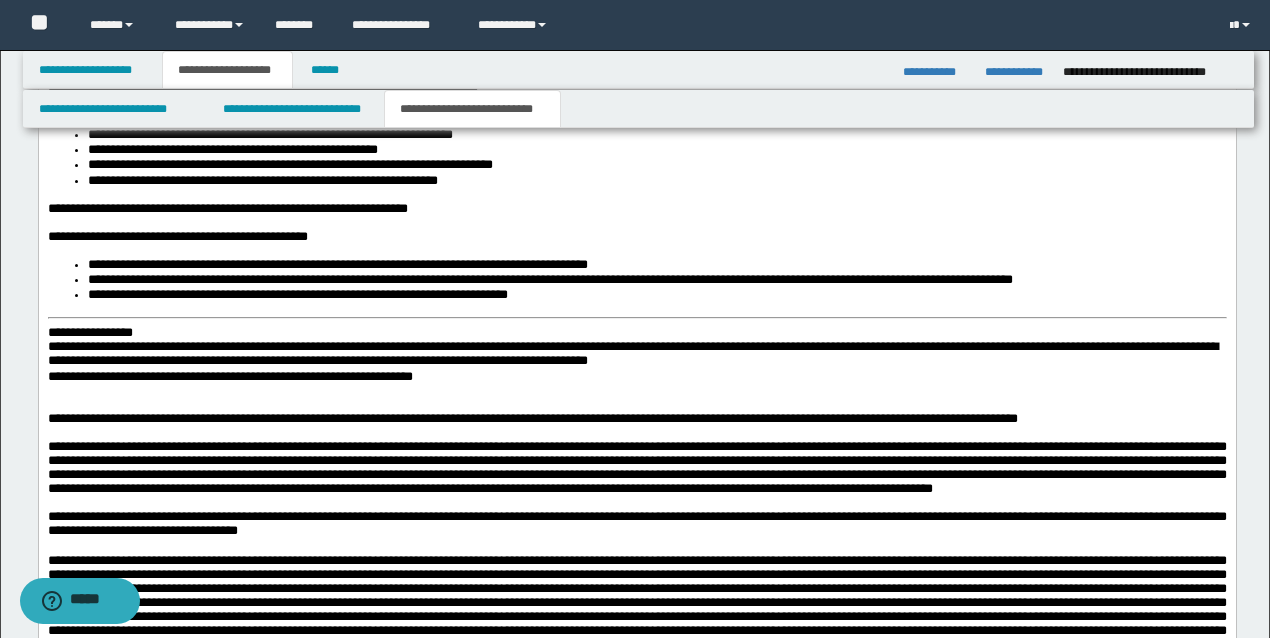 click on "**********" at bounding box center (636, 151) 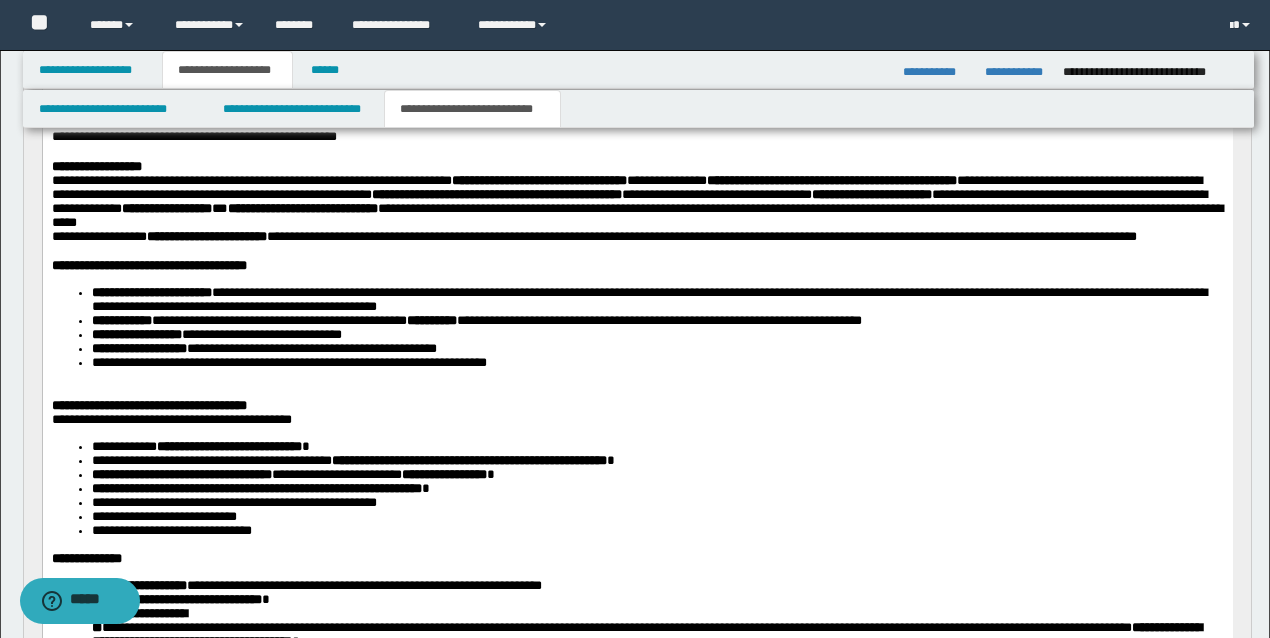 scroll, scrollTop: 533, scrollLeft: 0, axis: vertical 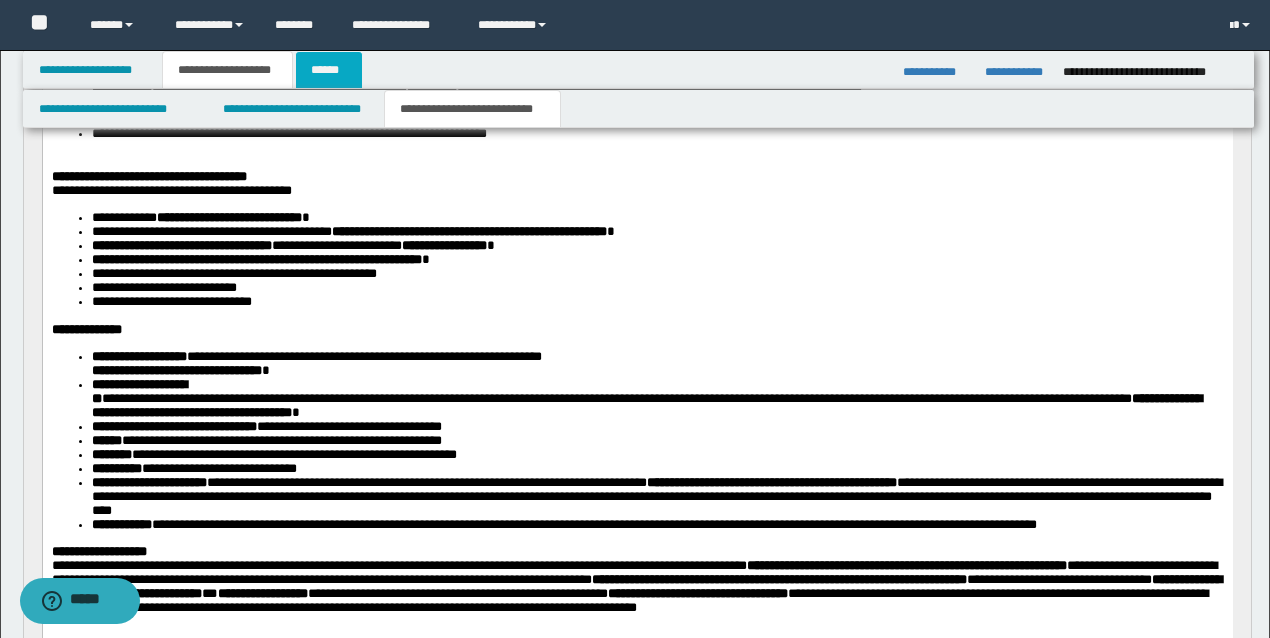 click on "******" at bounding box center (329, 70) 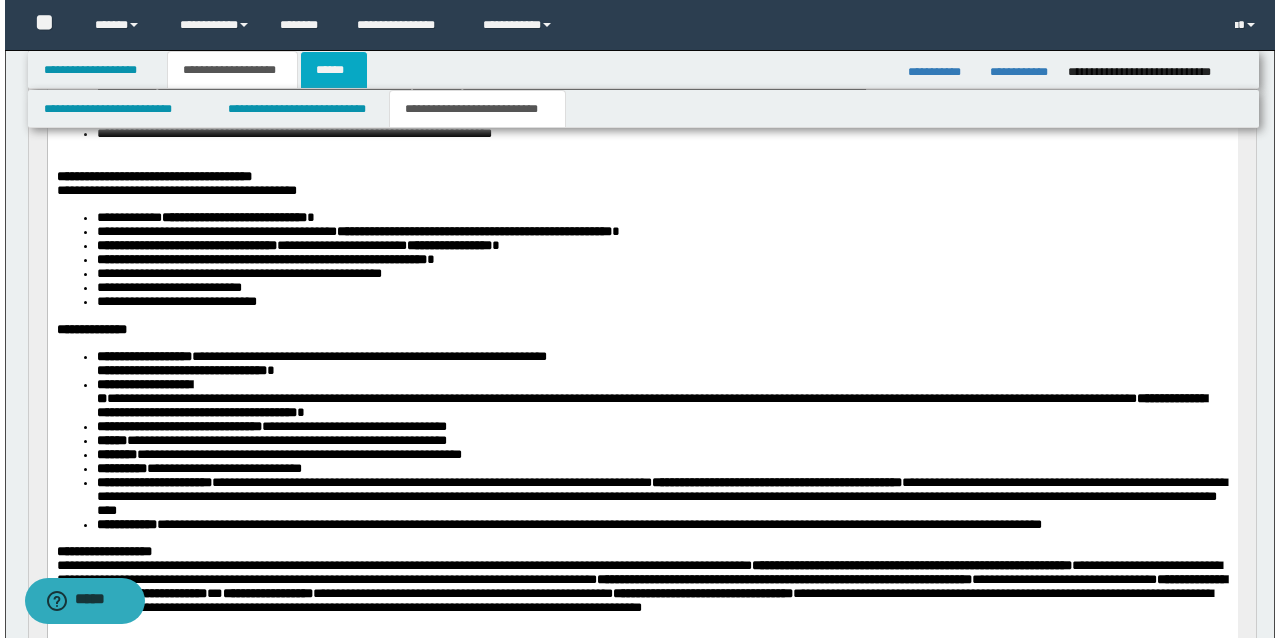 scroll, scrollTop: 0, scrollLeft: 0, axis: both 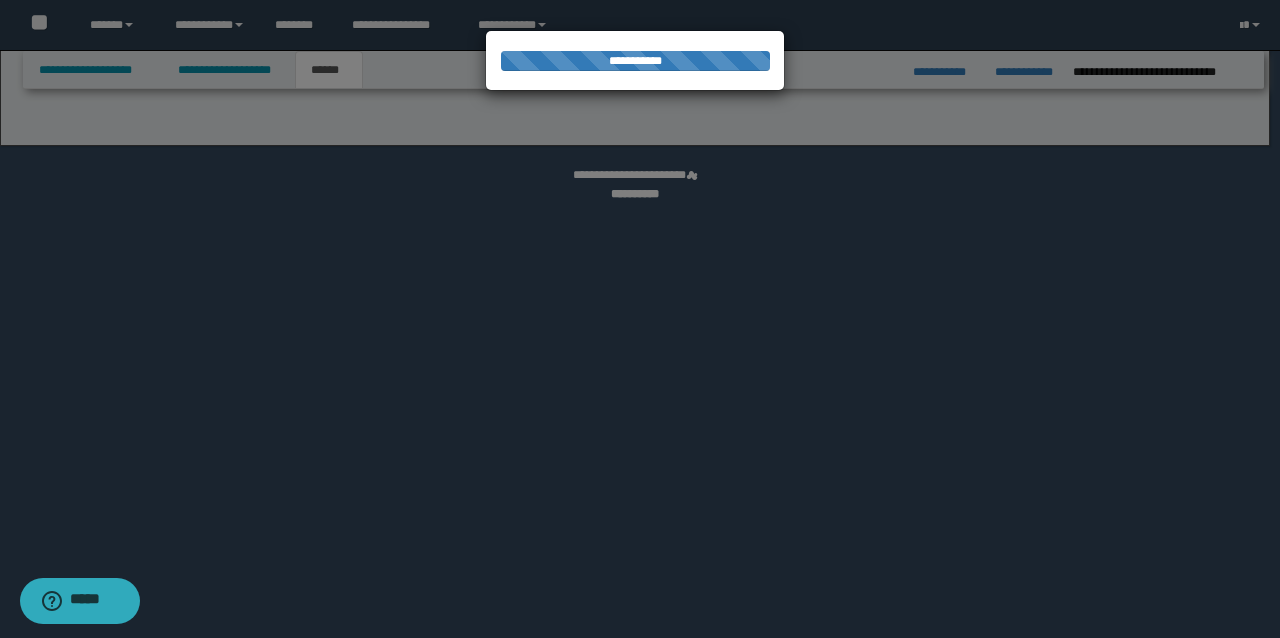 select on "*" 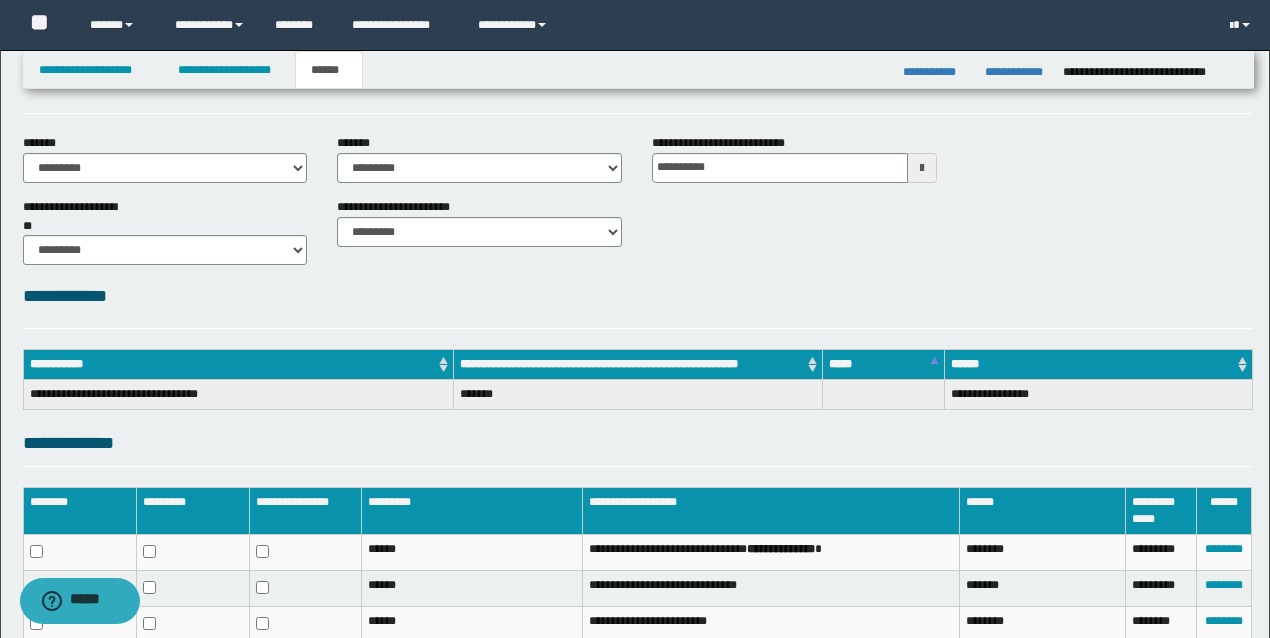 scroll, scrollTop: 258, scrollLeft: 0, axis: vertical 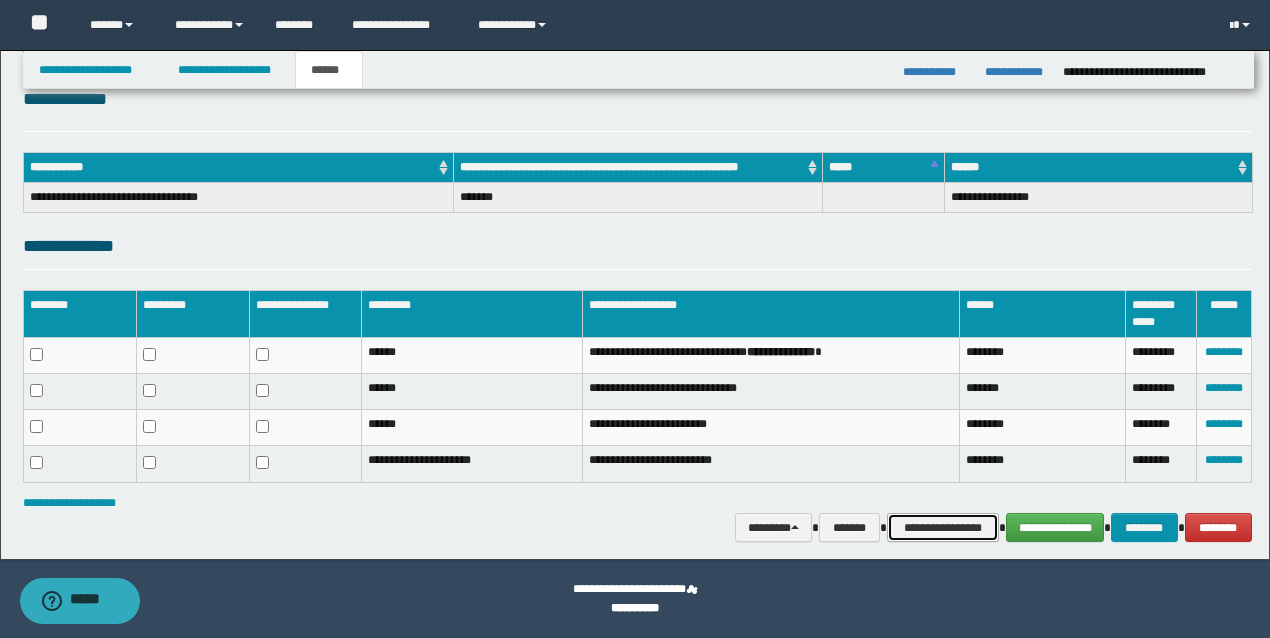 click on "**********" at bounding box center [943, 527] 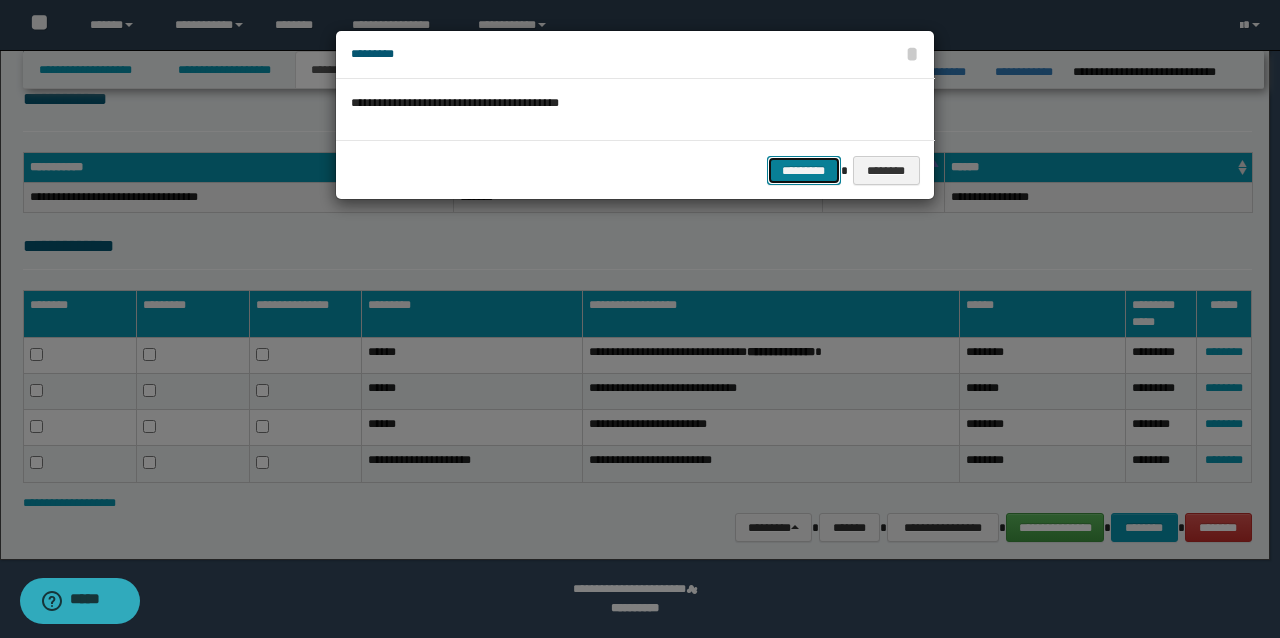click on "*********" at bounding box center (804, 170) 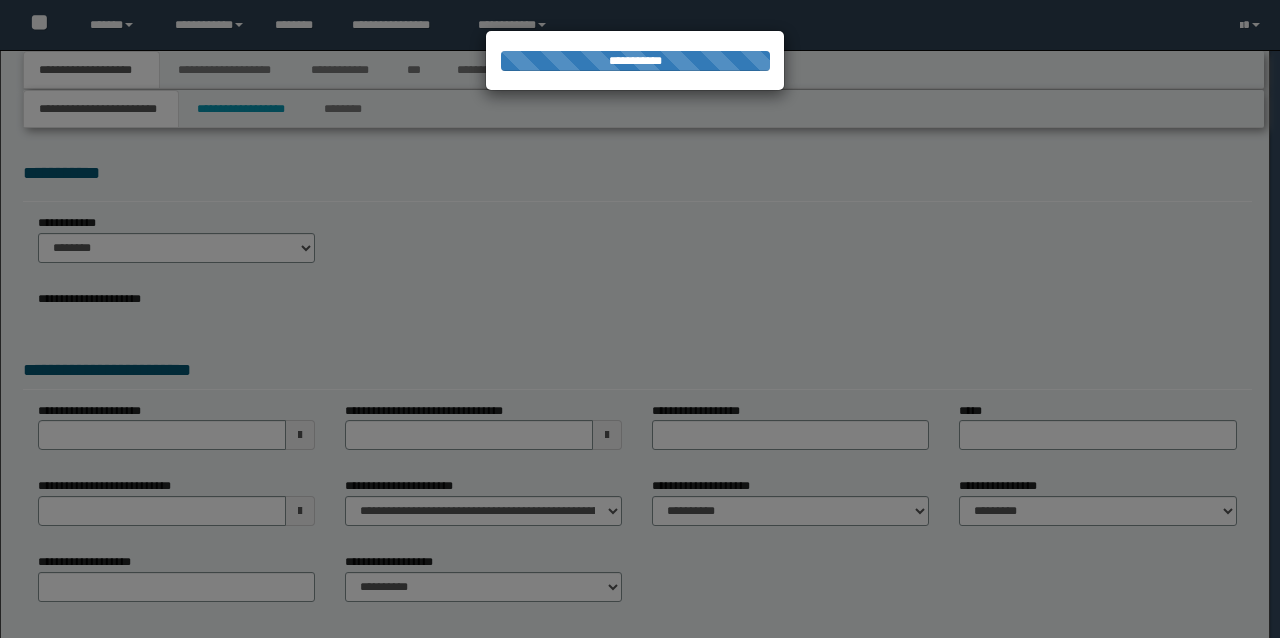 scroll, scrollTop: 0, scrollLeft: 0, axis: both 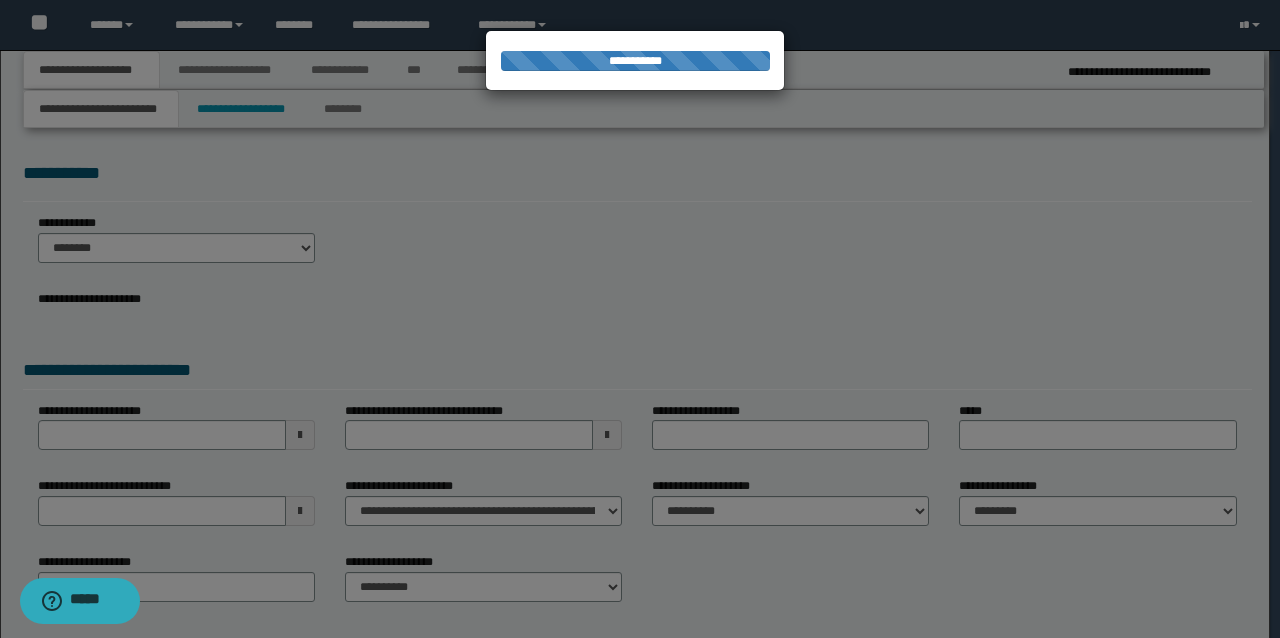 select on "*" 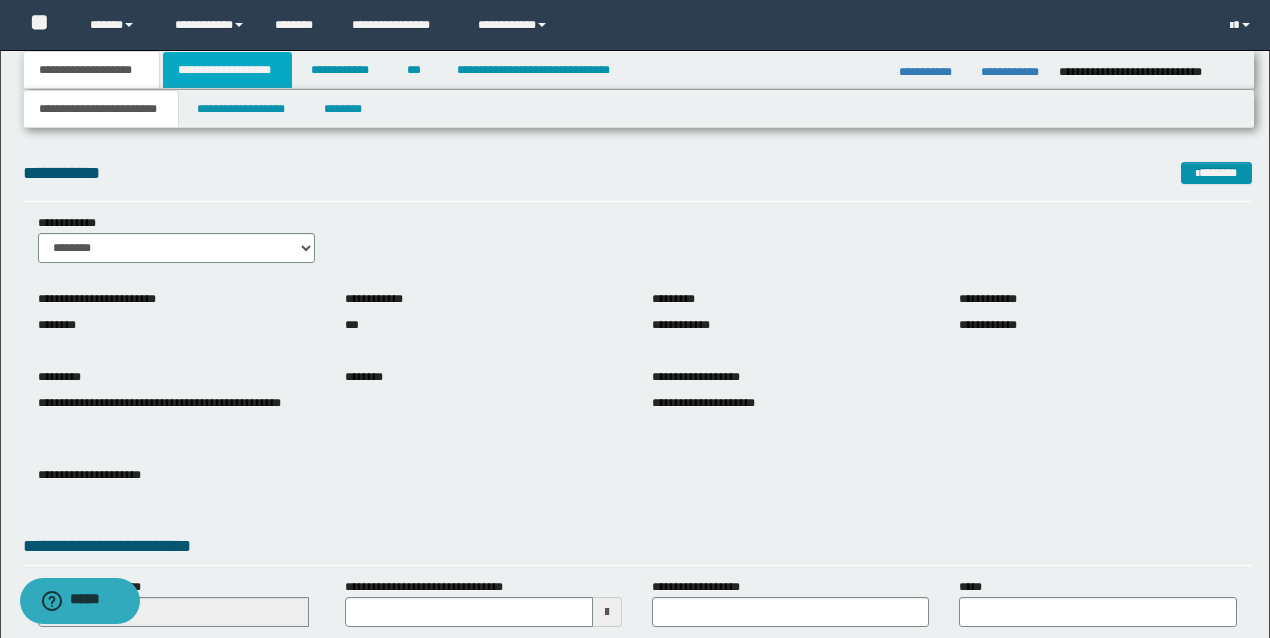 click on "**********" at bounding box center [227, 70] 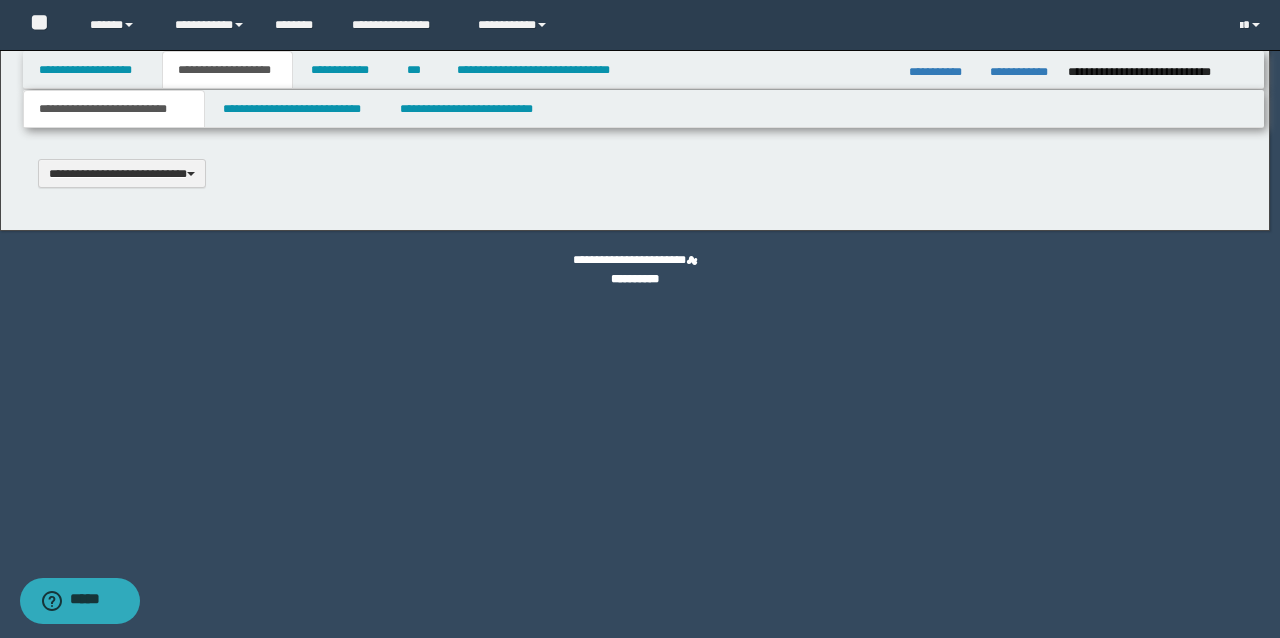 scroll, scrollTop: 0, scrollLeft: 0, axis: both 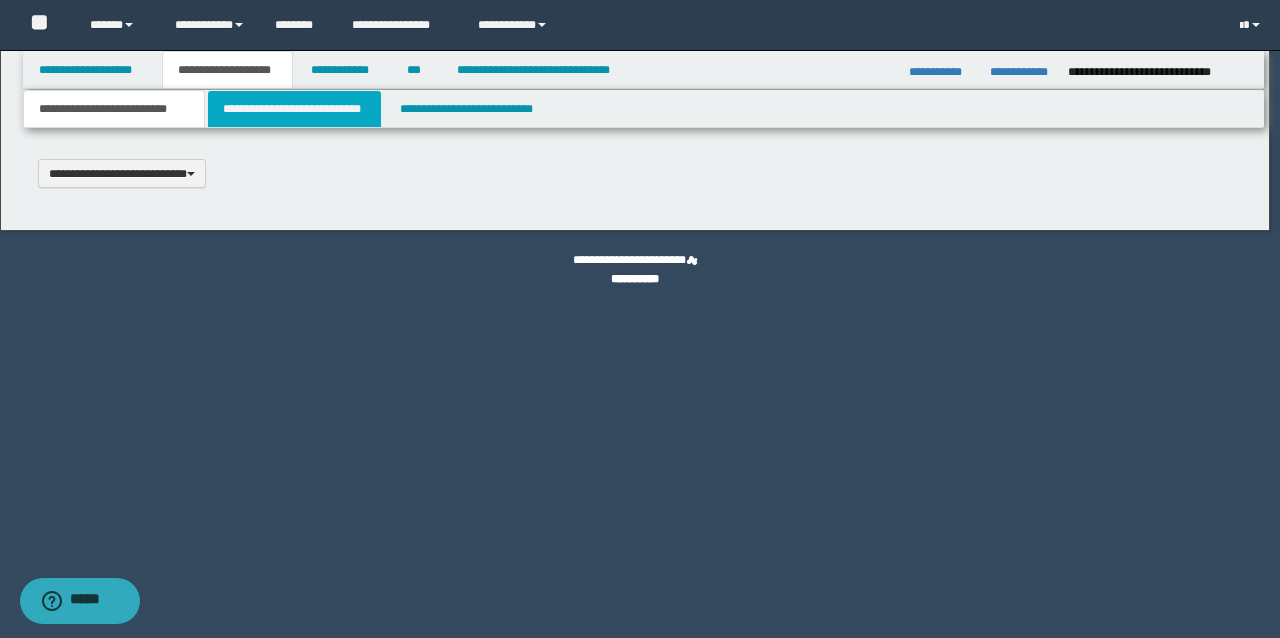click on "**********" at bounding box center (294, 109) 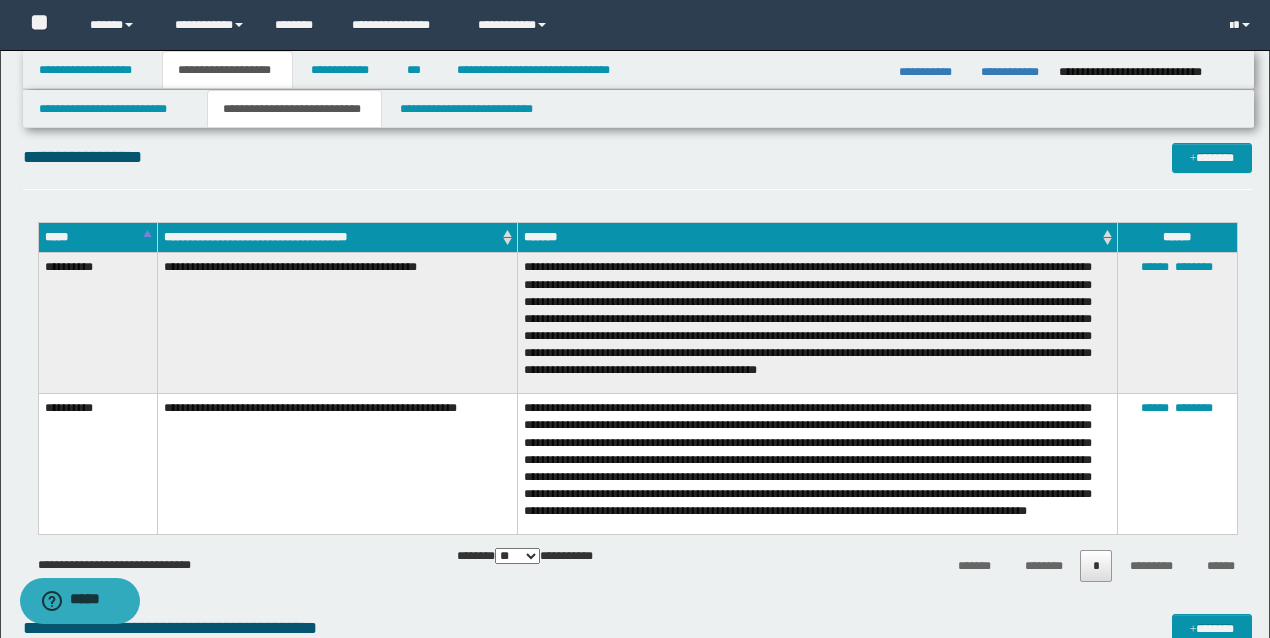scroll, scrollTop: 2066, scrollLeft: 0, axis: vertical 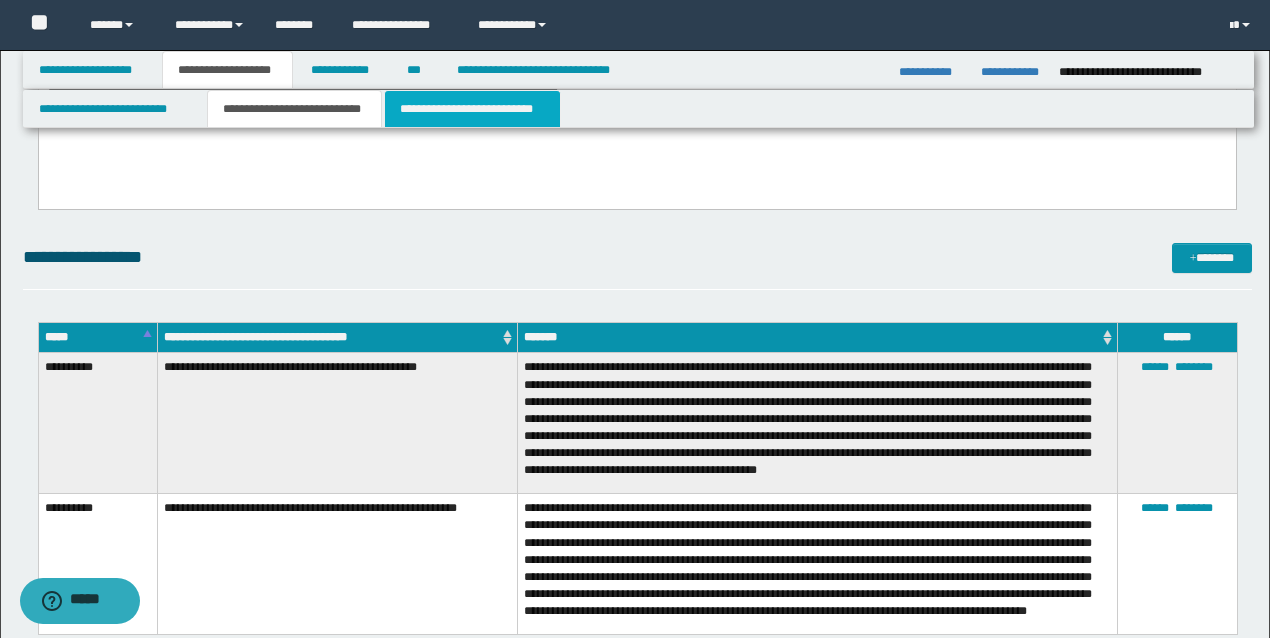 click on "**********" at bounding box center (472, 109) 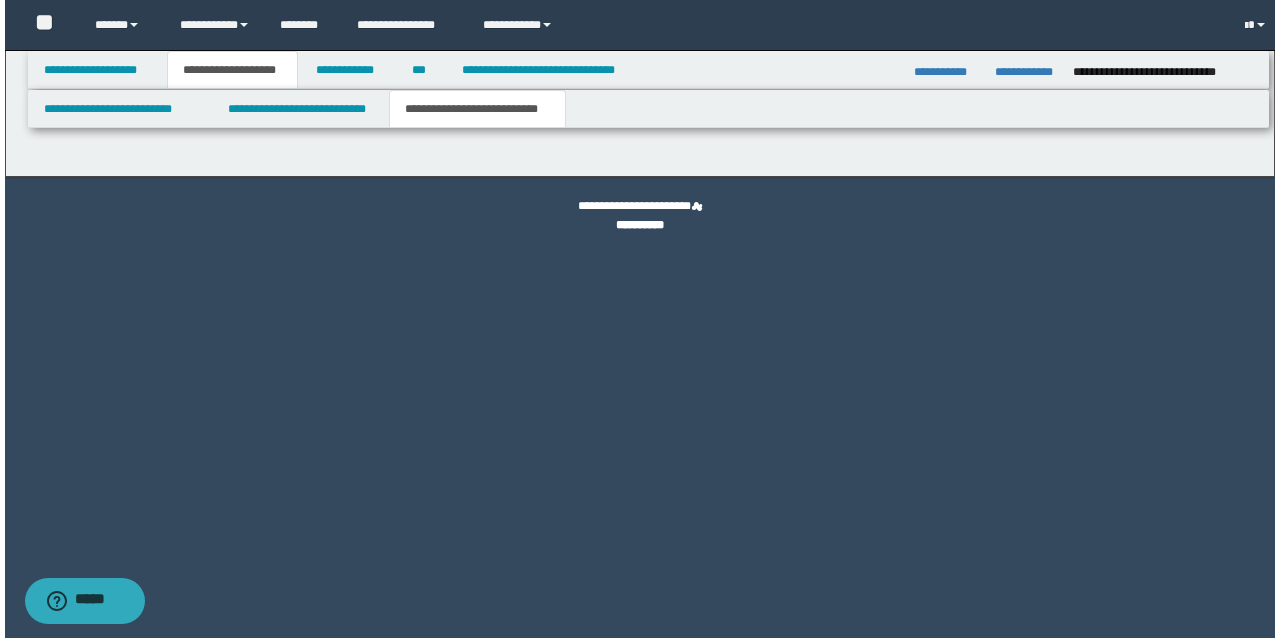 scroll, scrollTop: 0, scrollLeft: 0, axis: both 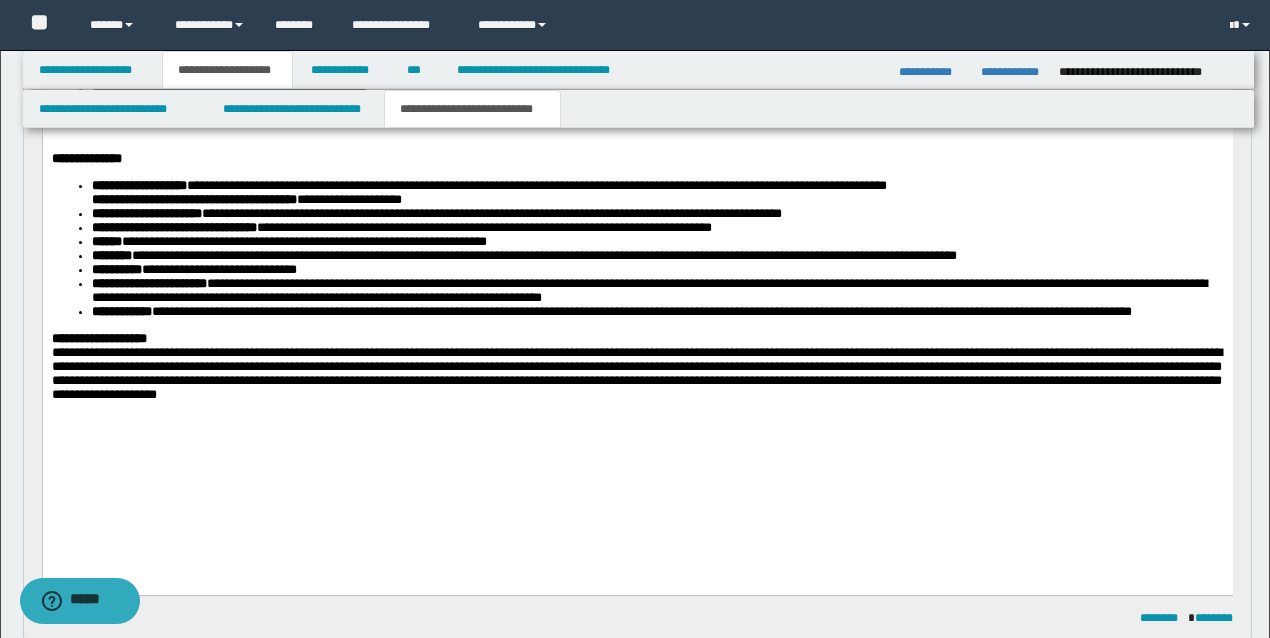 click on "**********" at bounding box center (246, 199) 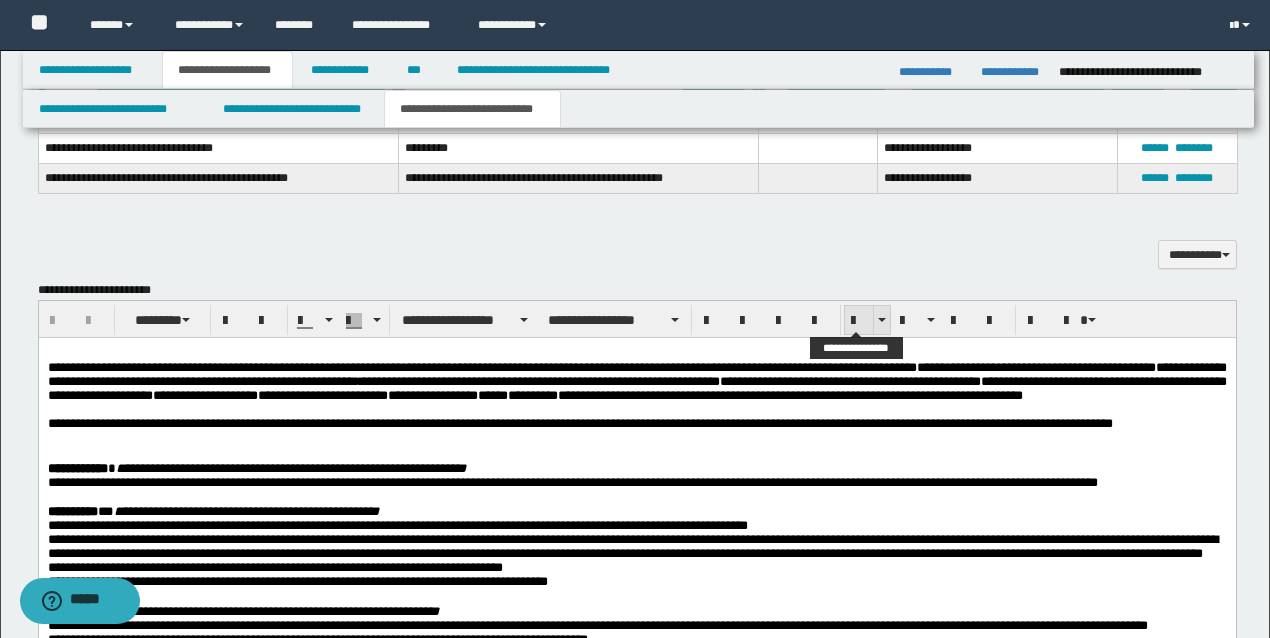 scroll, scrollTop: 1600, scrollLeft: 0, axis: vertical 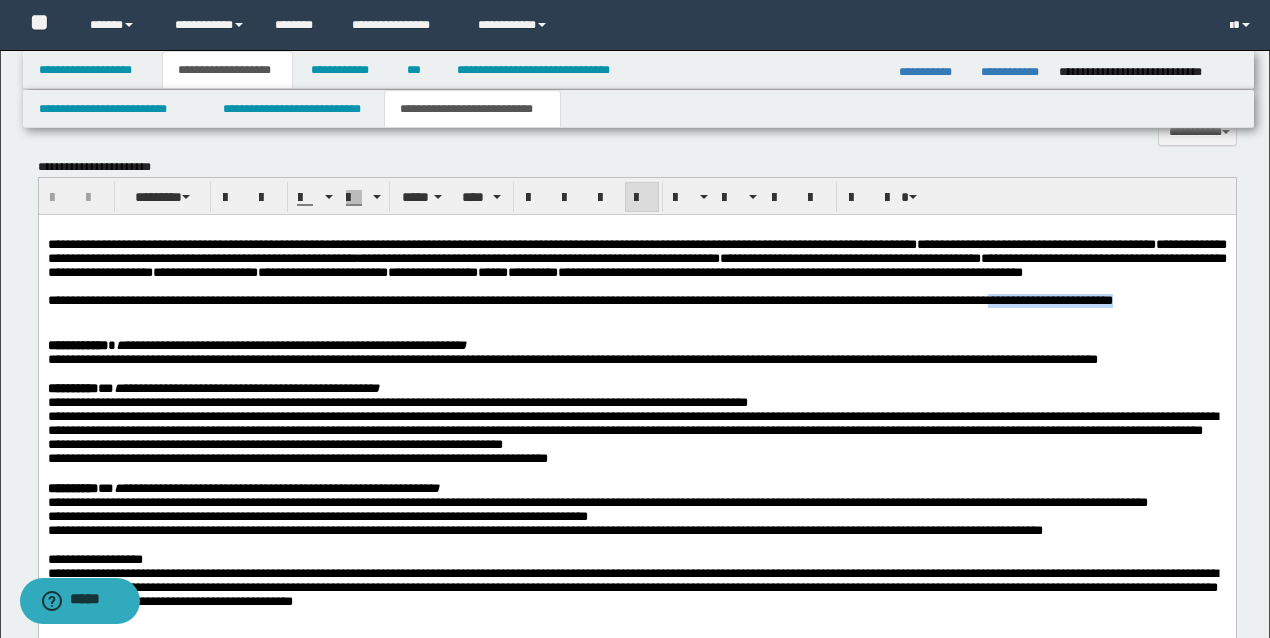 drag, startPoint x: 1173, startPoint y: 320, endPoint x: 1190, endPoint y: 337, distance: 24.04163 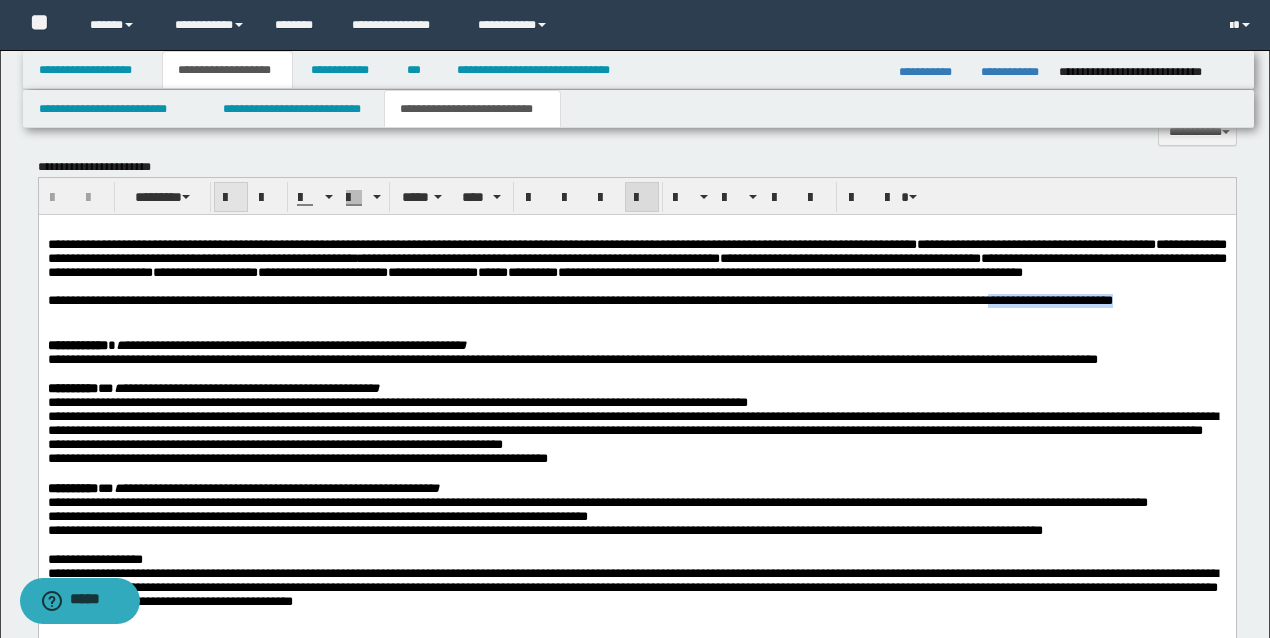 drag, startPoint x: 218, startPoint y: 197, endPoint x: 192, endPoint y: 6, distance: 192.7615 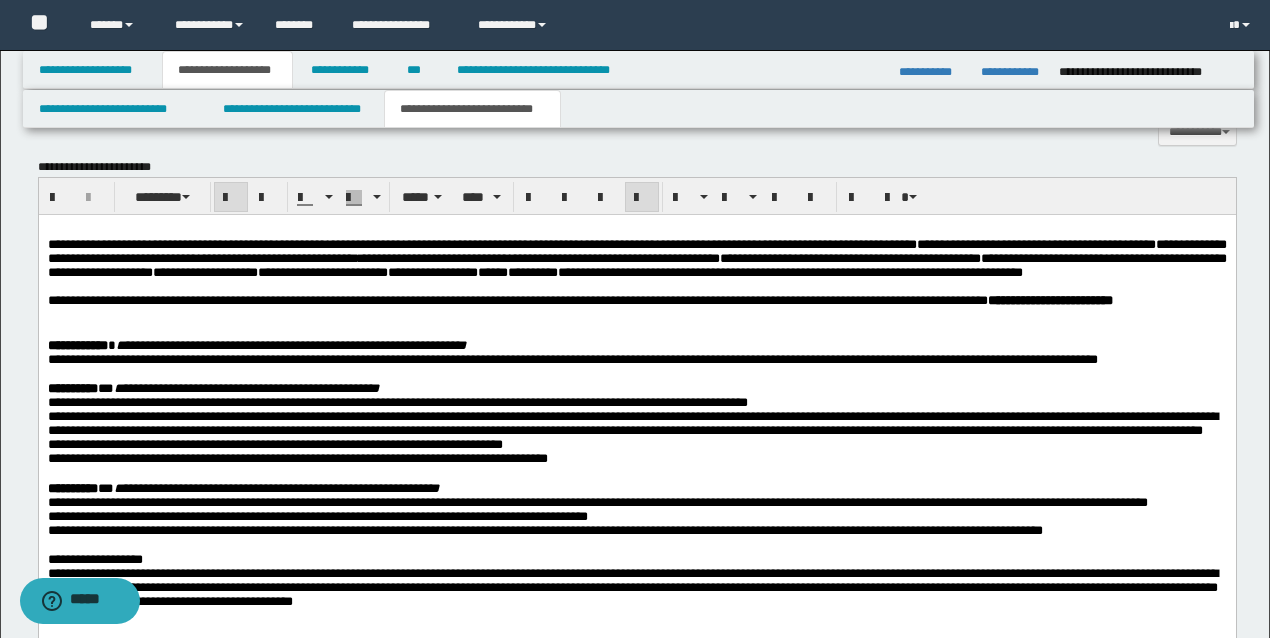 click on "**********" at bounding box center [636, 301] 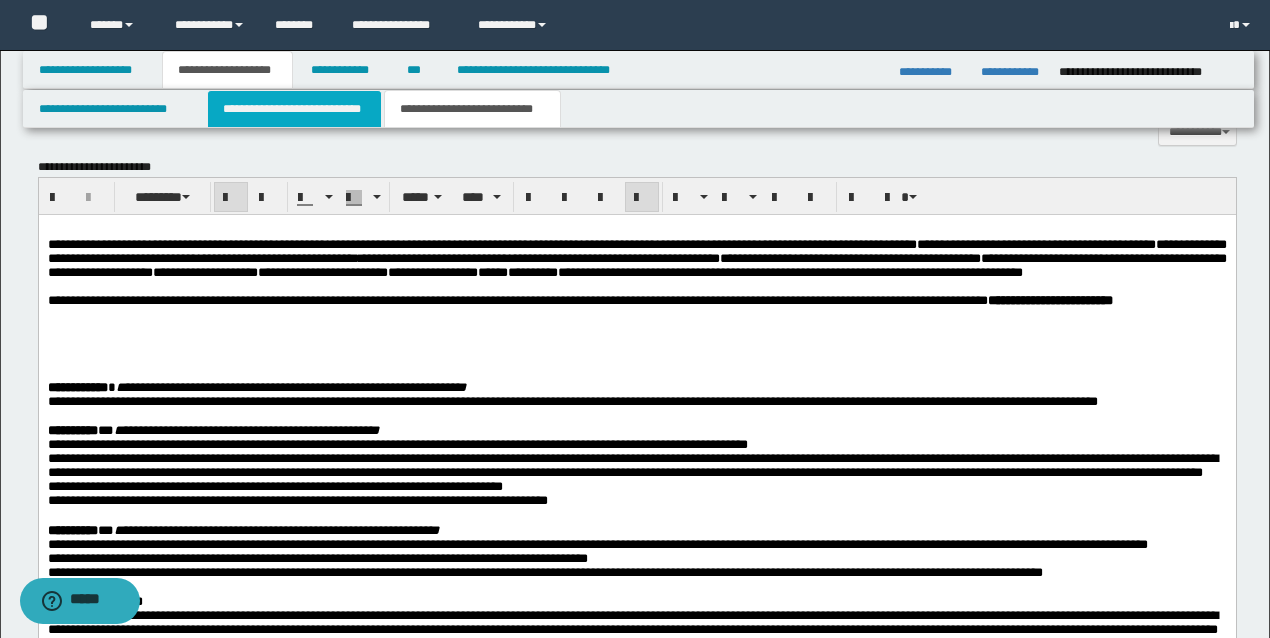 drag, startPoint x: 290, startPoint y: 118, endPoint x: 264, endPoint y: 1516, distance: 1398.2417 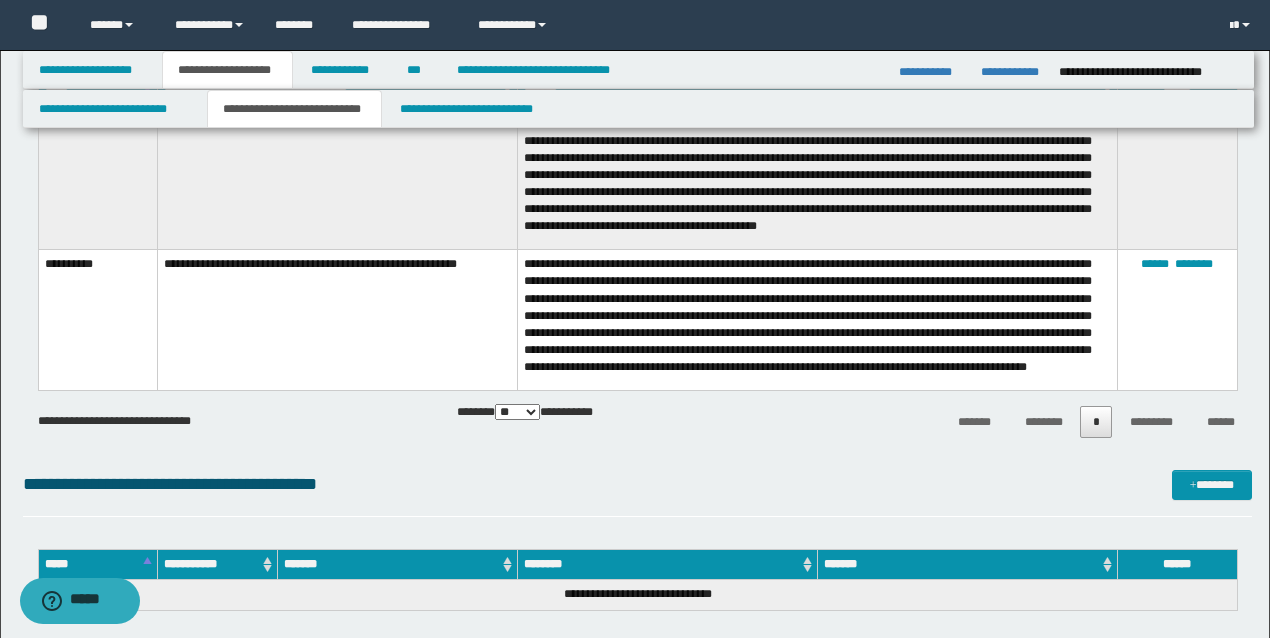 scroll, scrollTop: 2200, scrollLeft: 0, axis: vertical 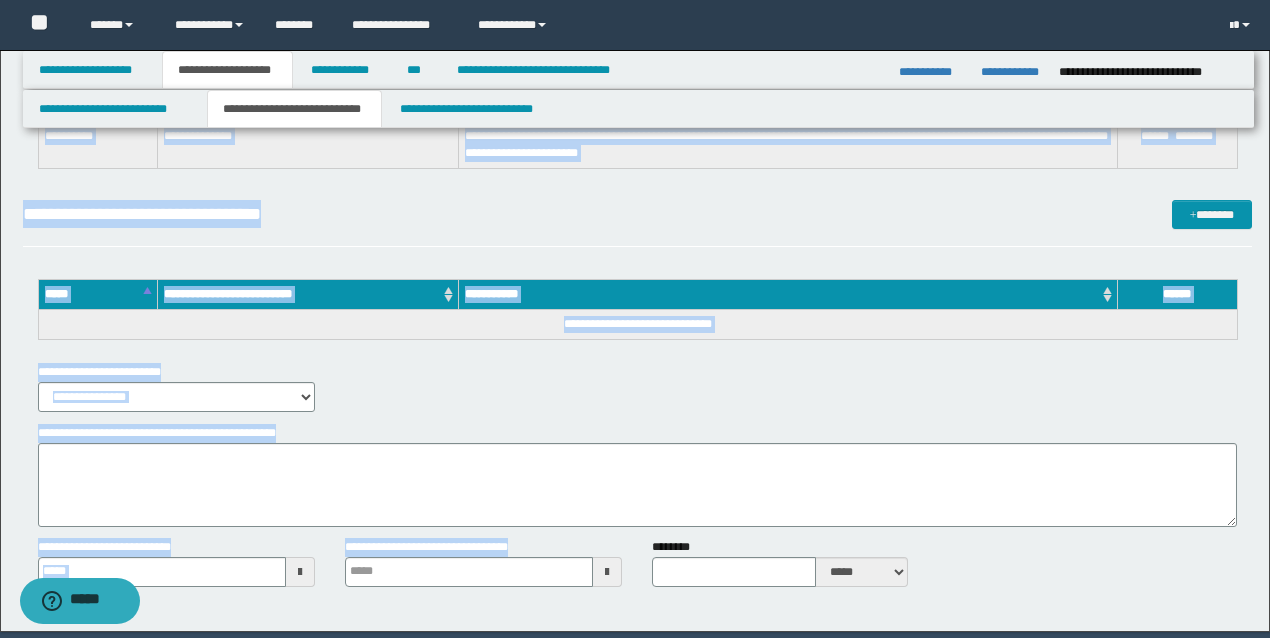 type 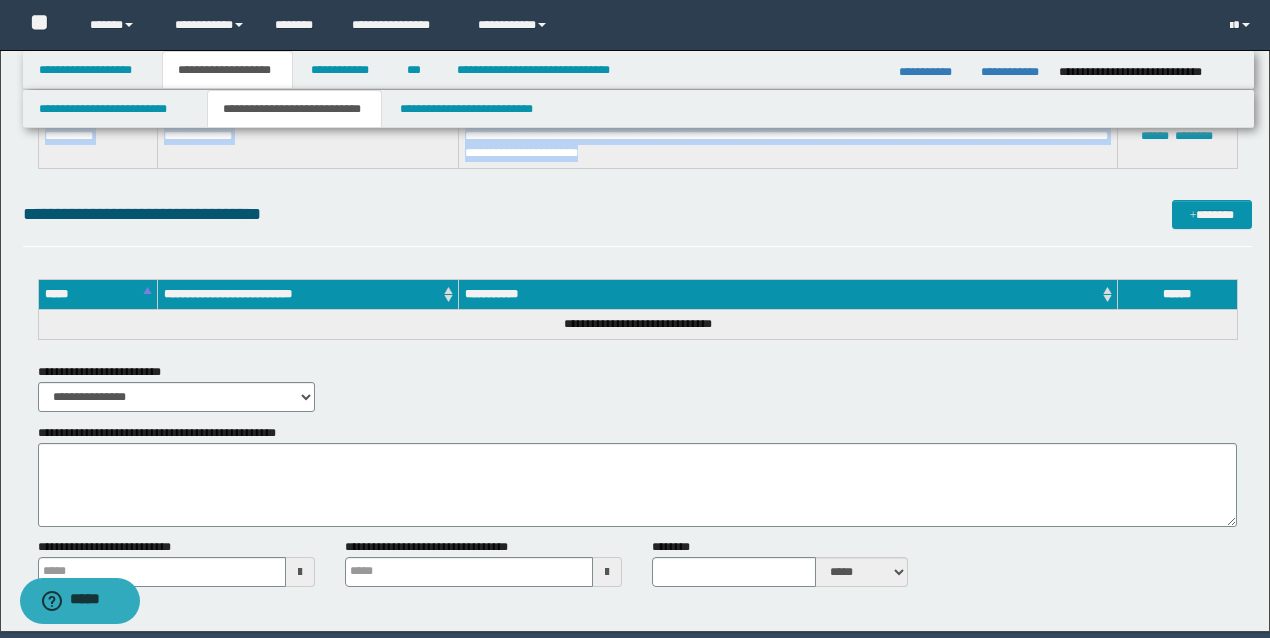 drag, startPoint x: 37, startPoint y: 228, endPoint x: 676, endPoint y: 149, distance: 643.86487 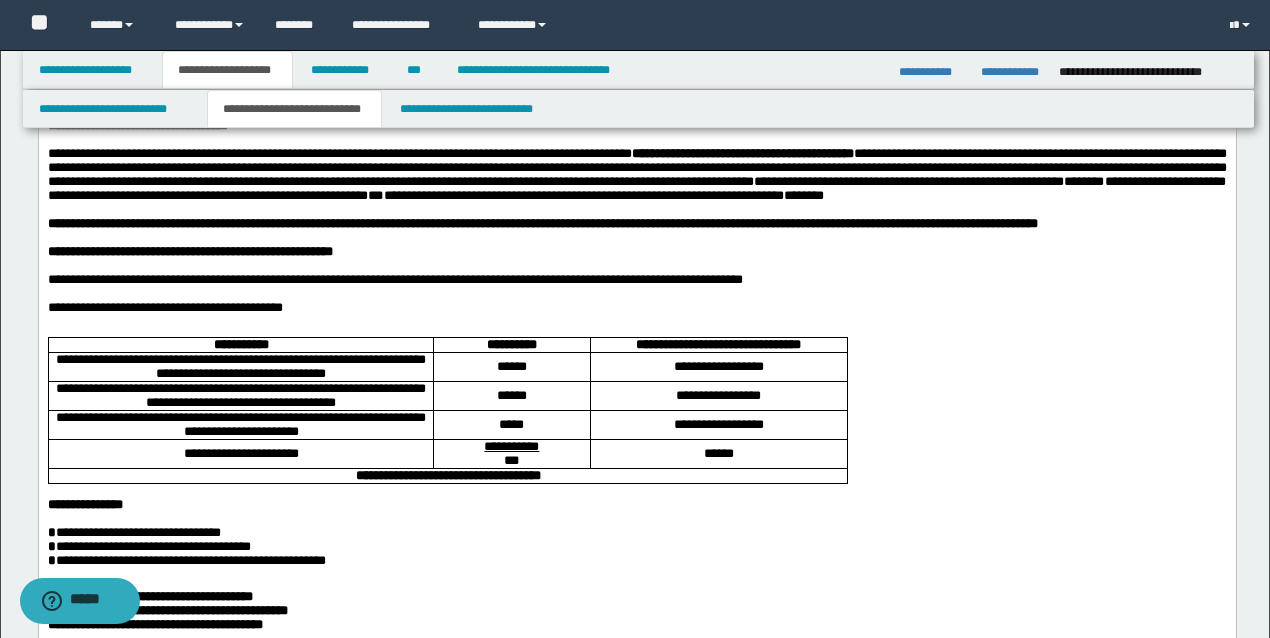 scroll, scrollTop: 133, scrollLeft: 0, axis: vertical 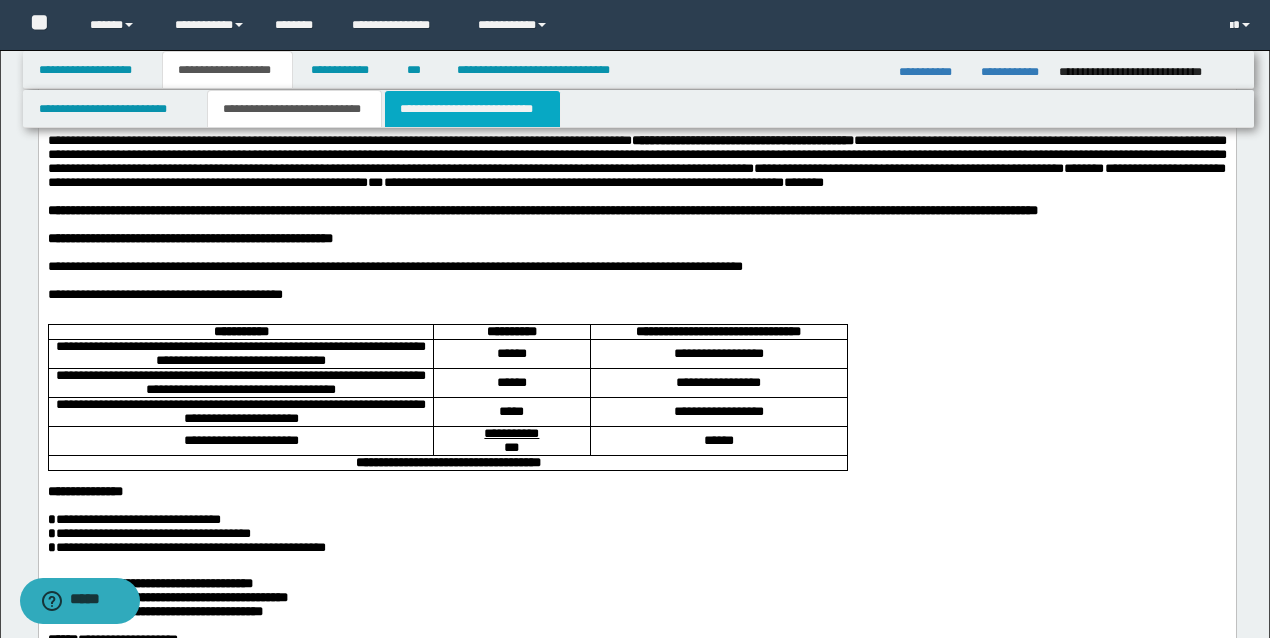 click on "**********" at bounding box center (472, 109) 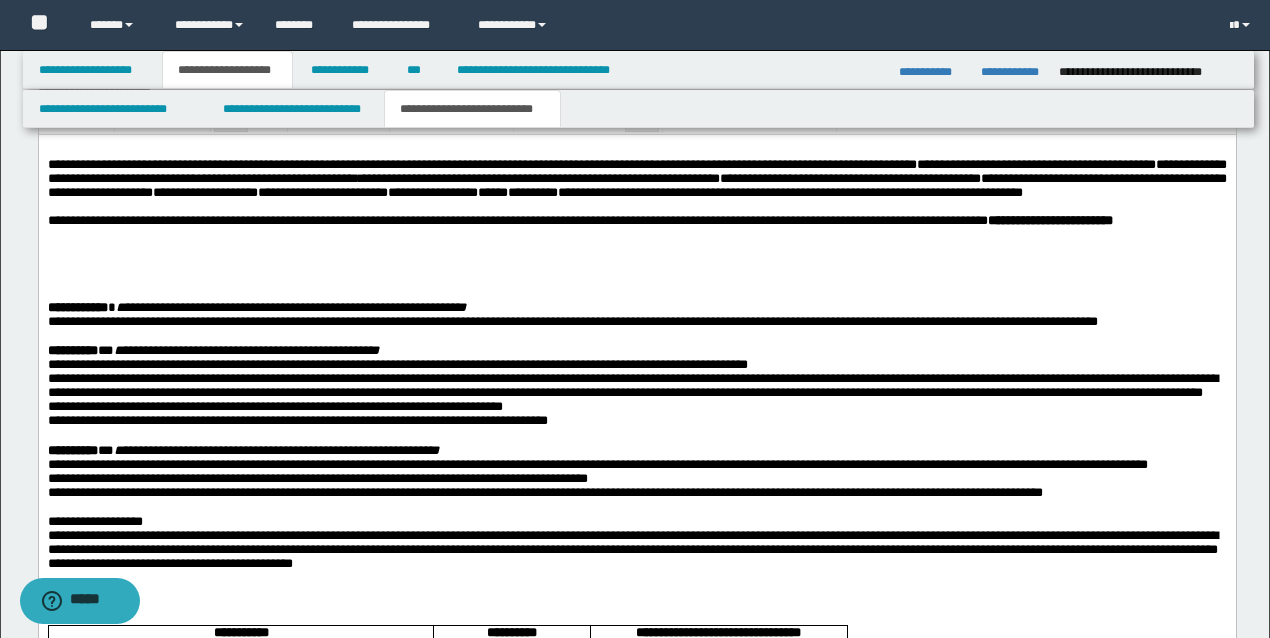 scroll, scrollTop: 1666, scrollLeft: 0, axis: vertical 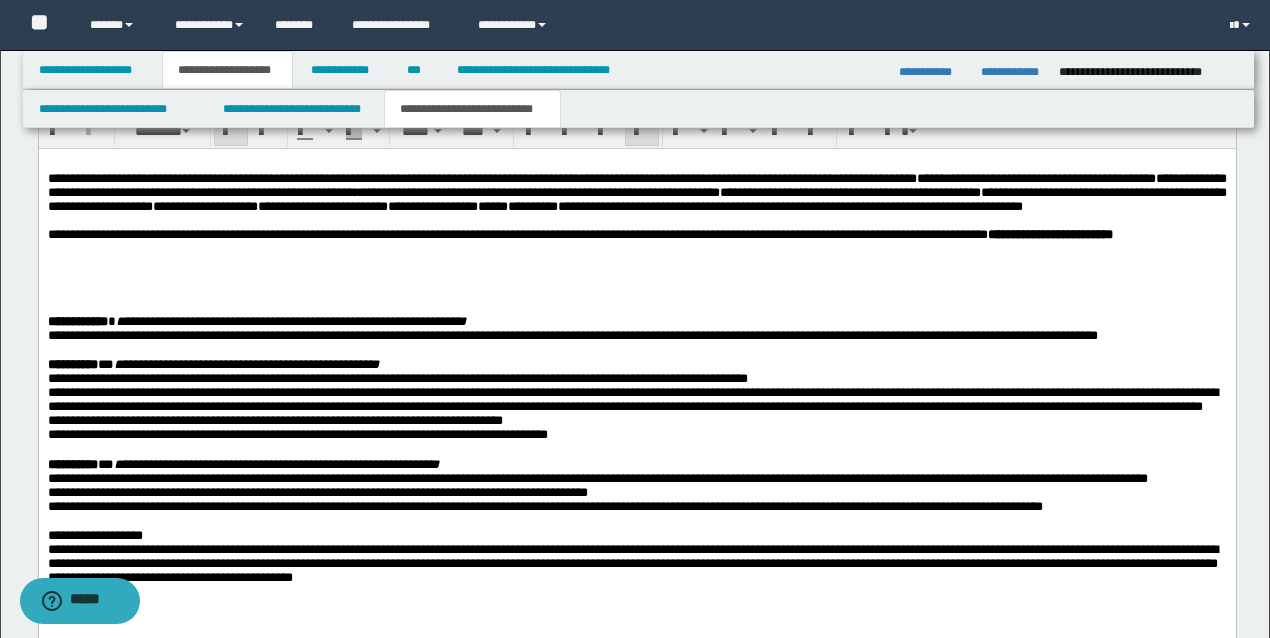 click at bounding box center [636, 263] 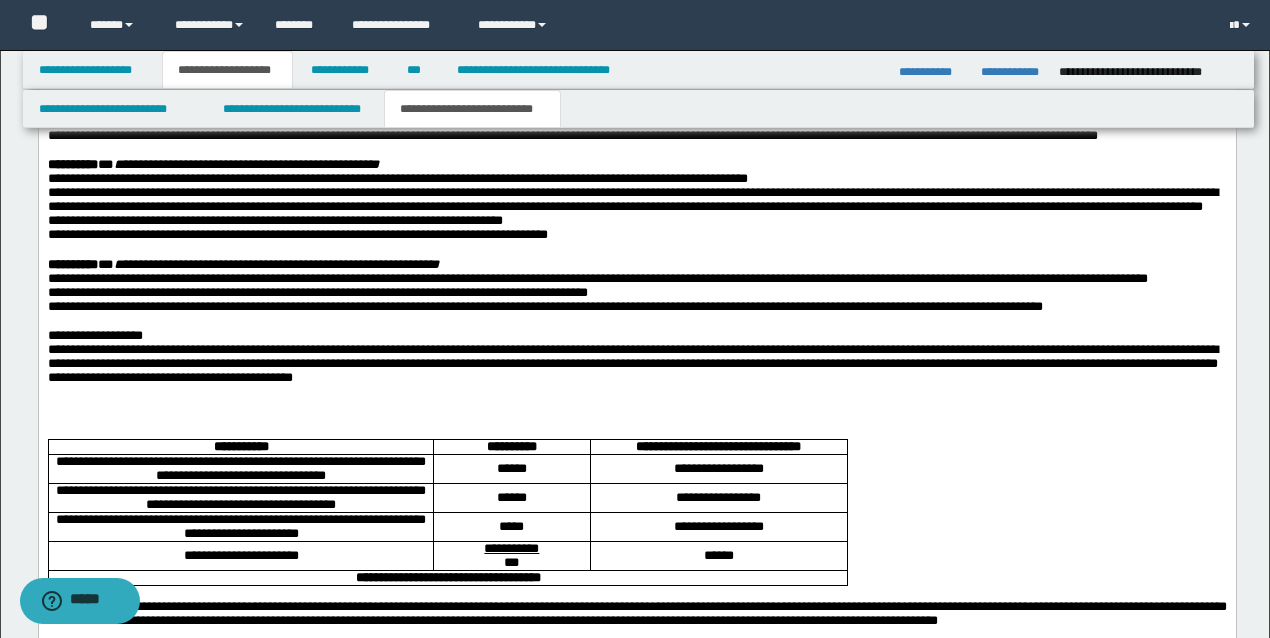 scroll, scrollTop: 1933, scrollLeft: 0, axis: vertical 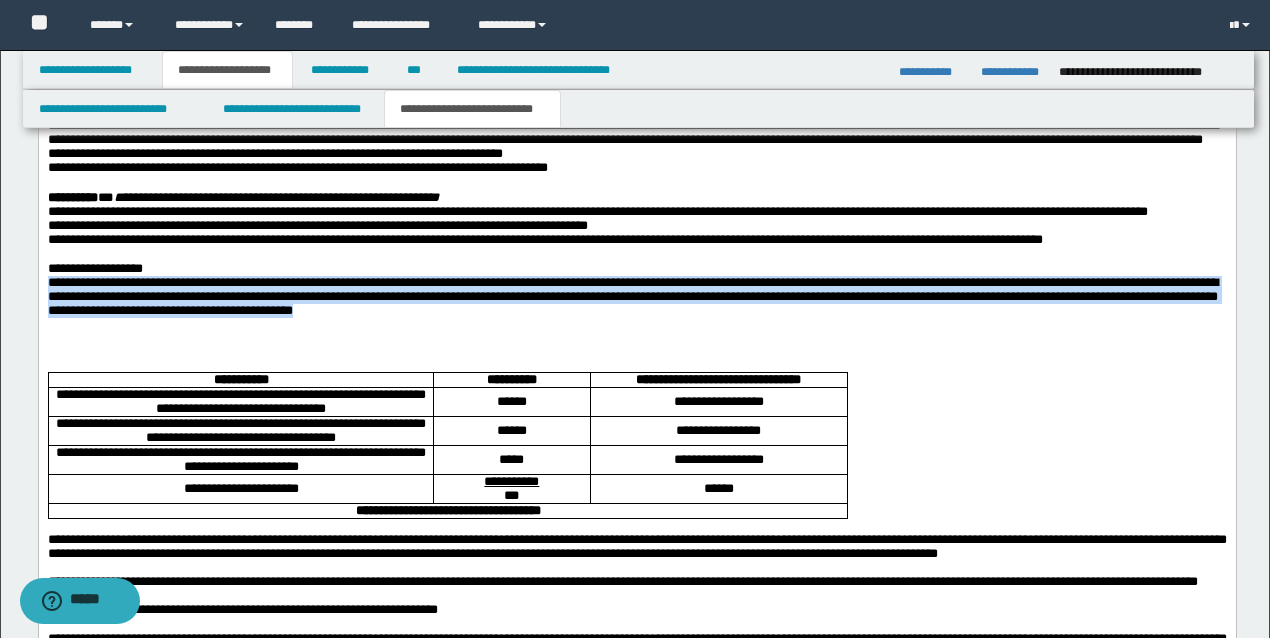 drag, startPoint x: 766, startPoint y: 435, endPoint x: 50, endPoint y: 402, distance: 716.7601 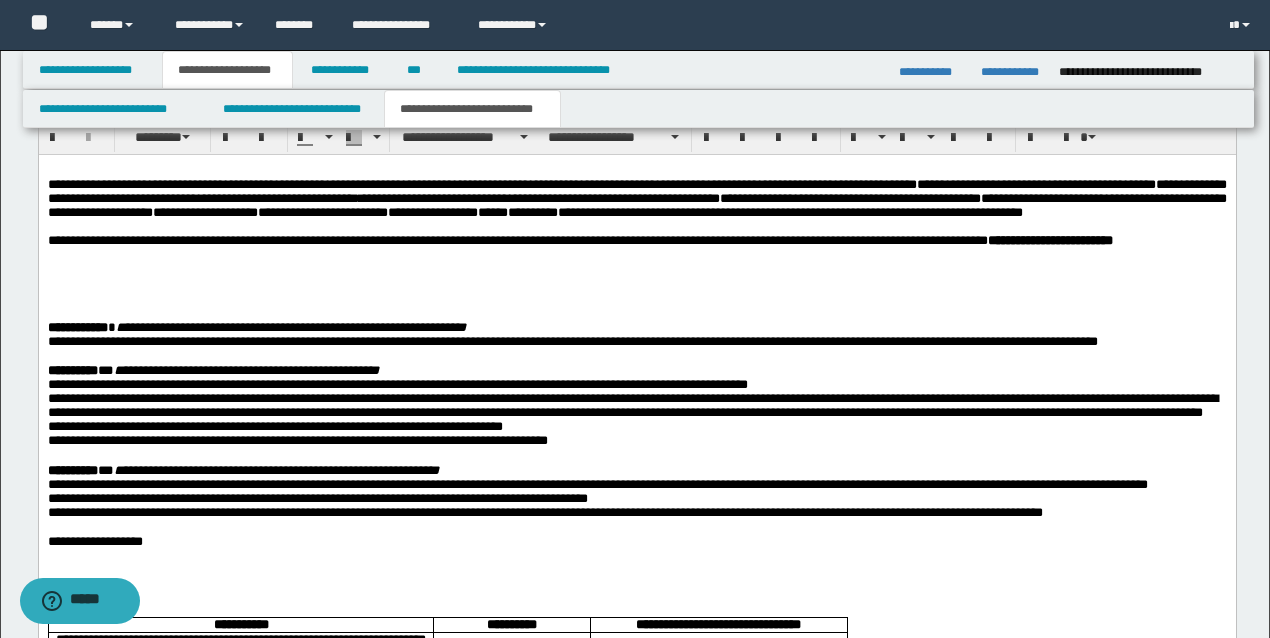 scroll, scrollTop: 1600, scrollLeft: 0, axis: vertical 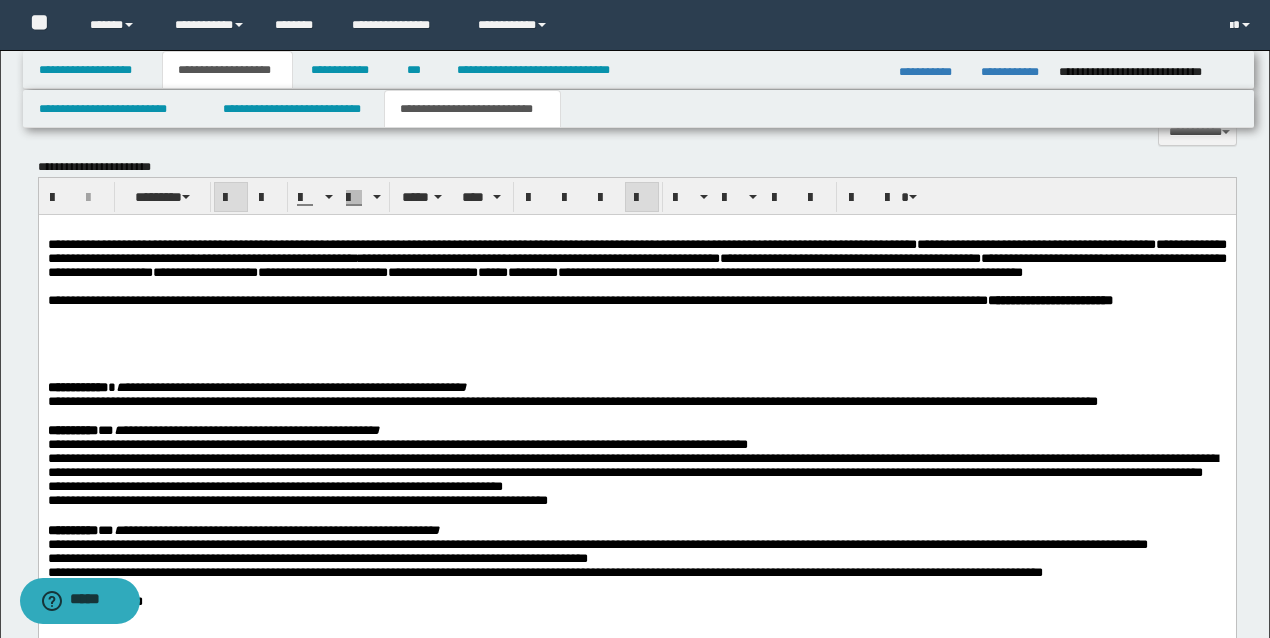 click on "**********" at bounding box center [636, 301] 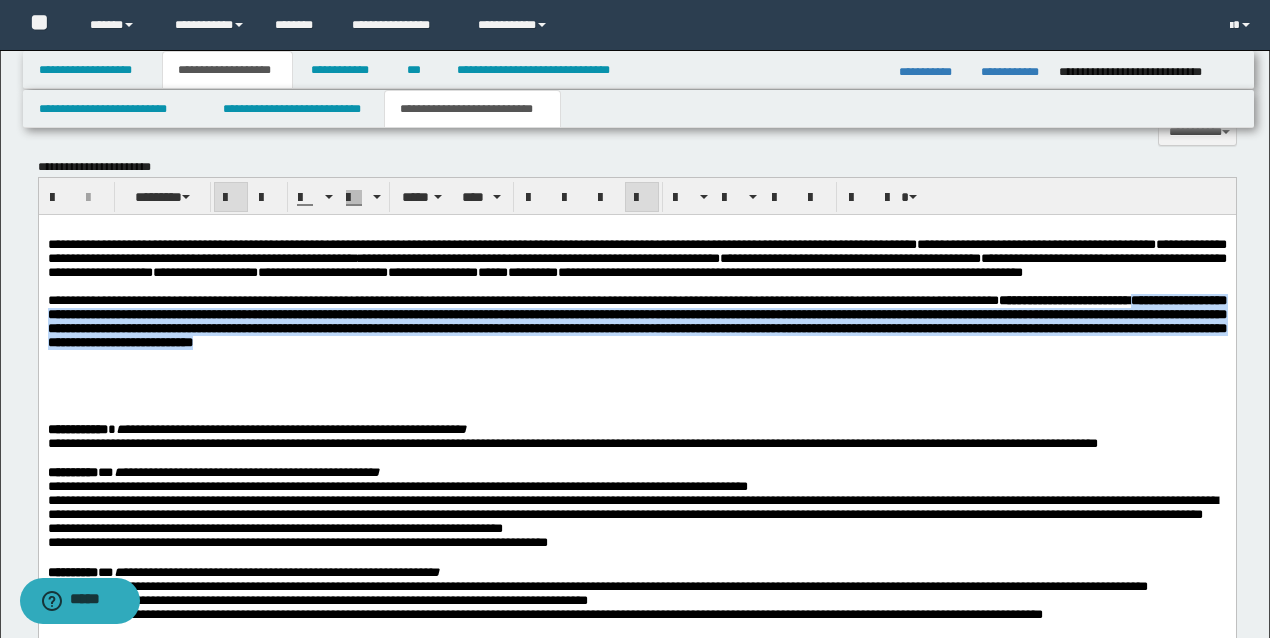 drag, startPoint x: 203, startPoint y: 331, endPoint x: 1165, endPoint y: 372, distance: 962.8733 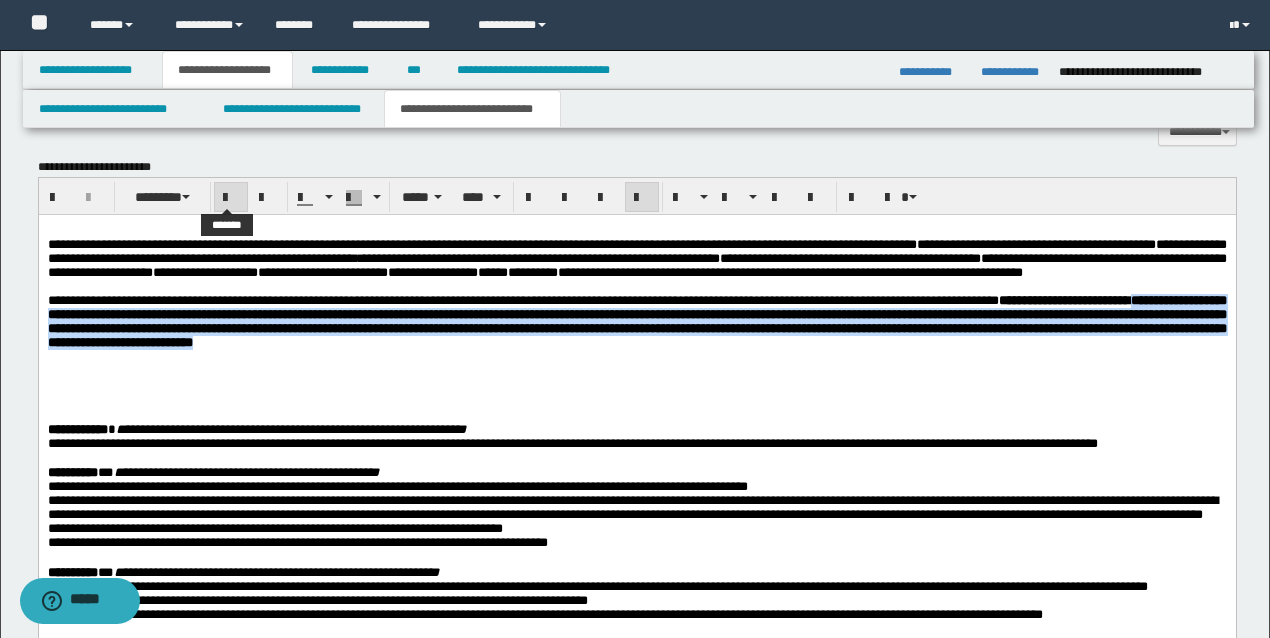 drag, startPoint x: 222, startPoint y: 192, endPoint x: 219, endPoint y: 203, distance: 11.401754 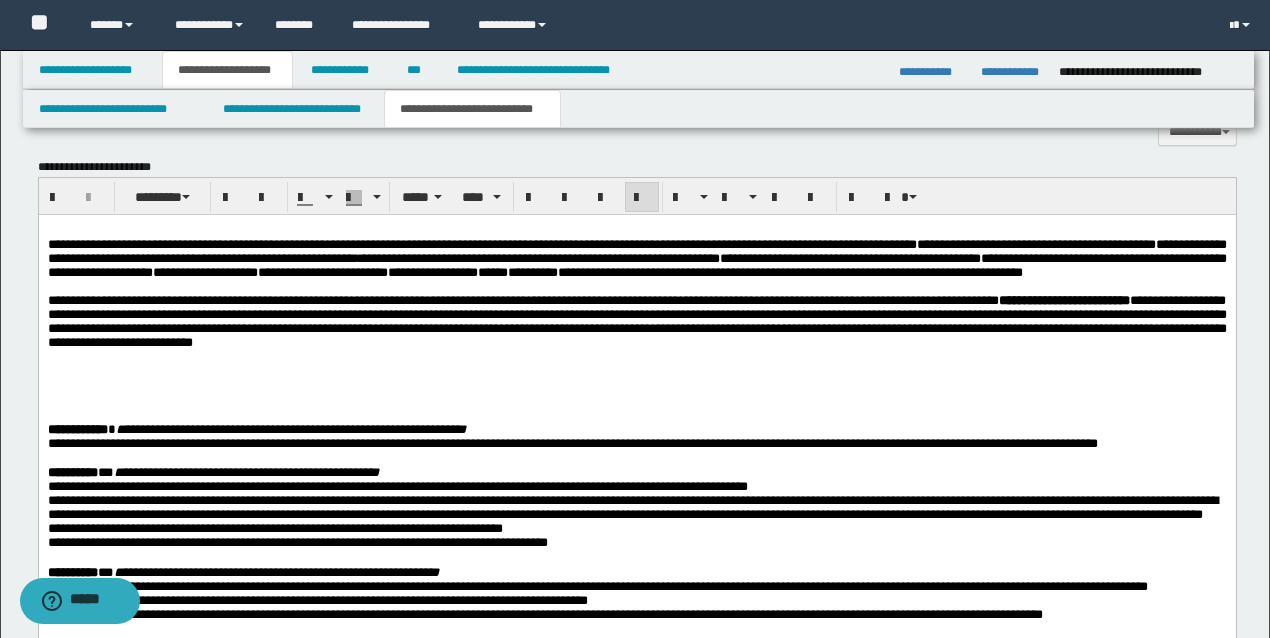 click at bounding box center (637, 399) 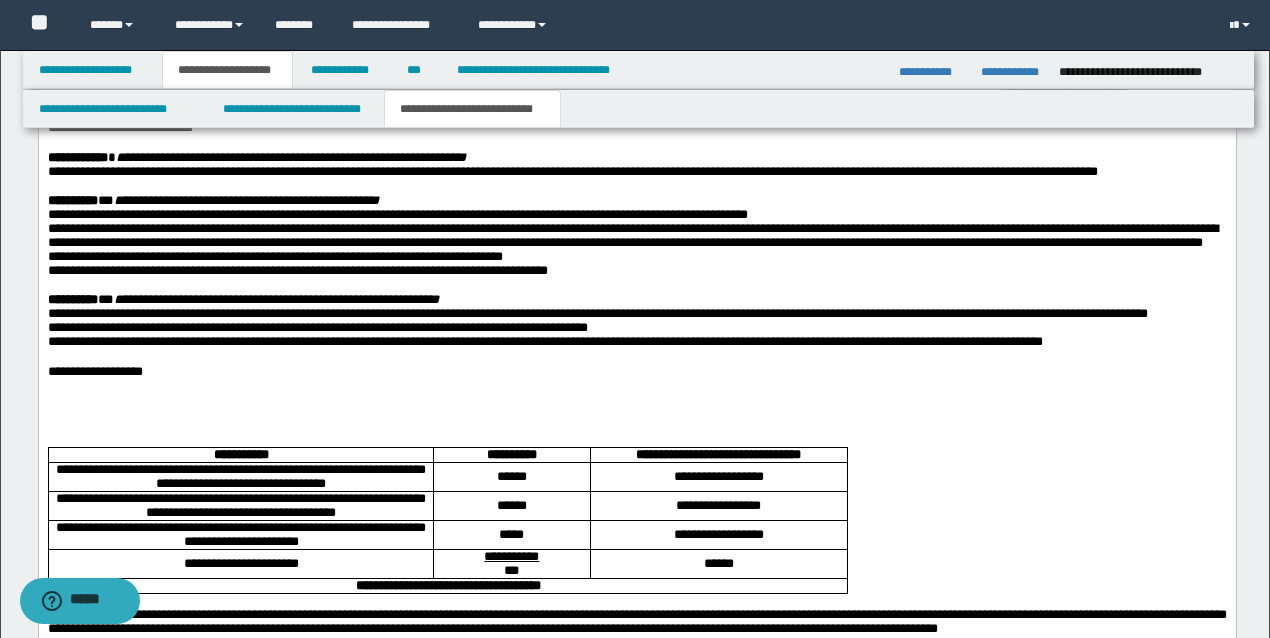 scroll, scrollTop: 1866, scrollLeft: 0, axis: vertical 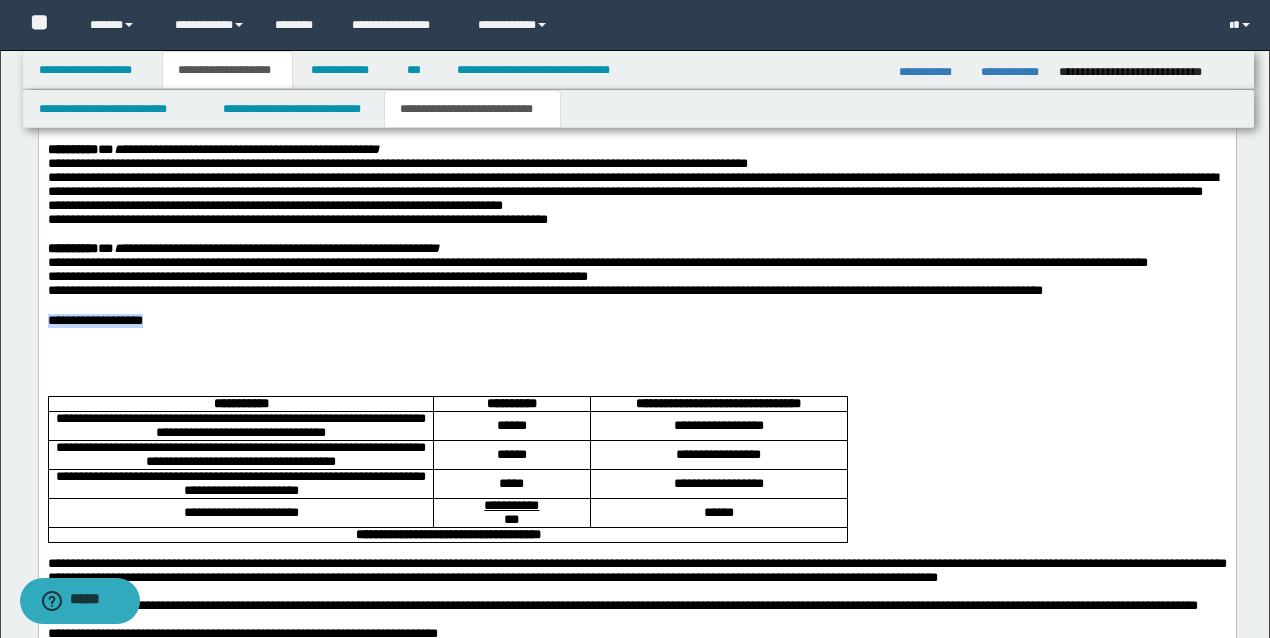 drag, startPoint x: 200, startPoint y: 430, endPoint x: 34, endPoint y: 424, distance: 166.1084 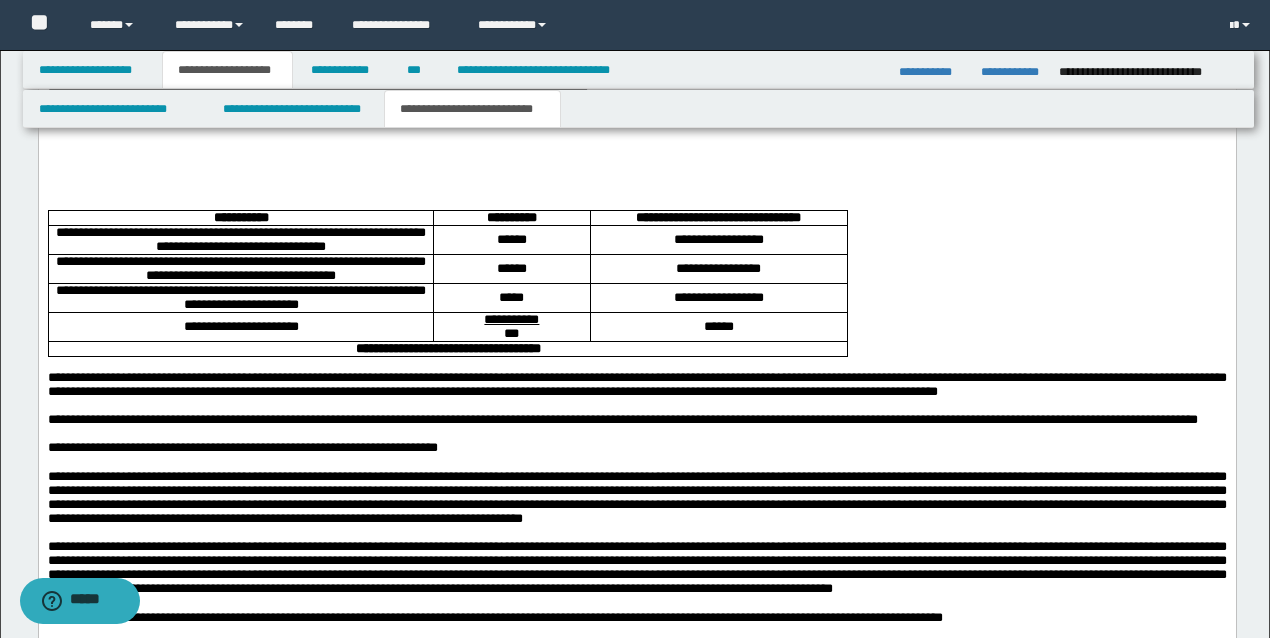 scroll, scrollTop: 2066, scrollLeft: 0, axis: vertical 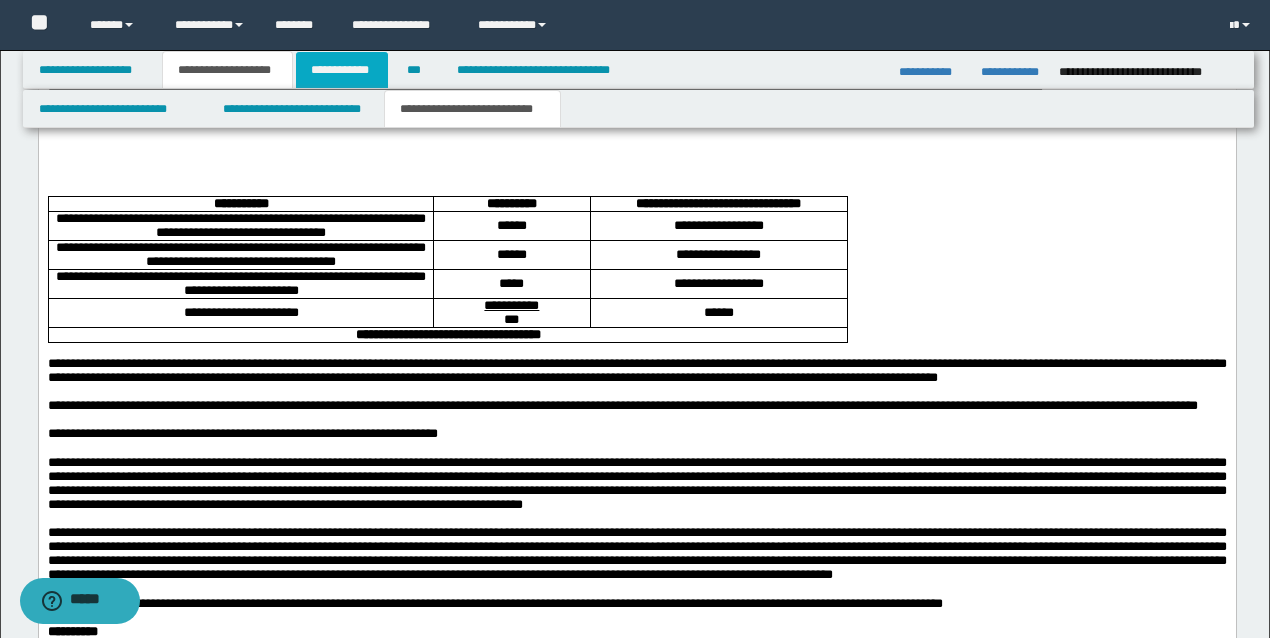 click on "**********" at bounding box center (342, 70) 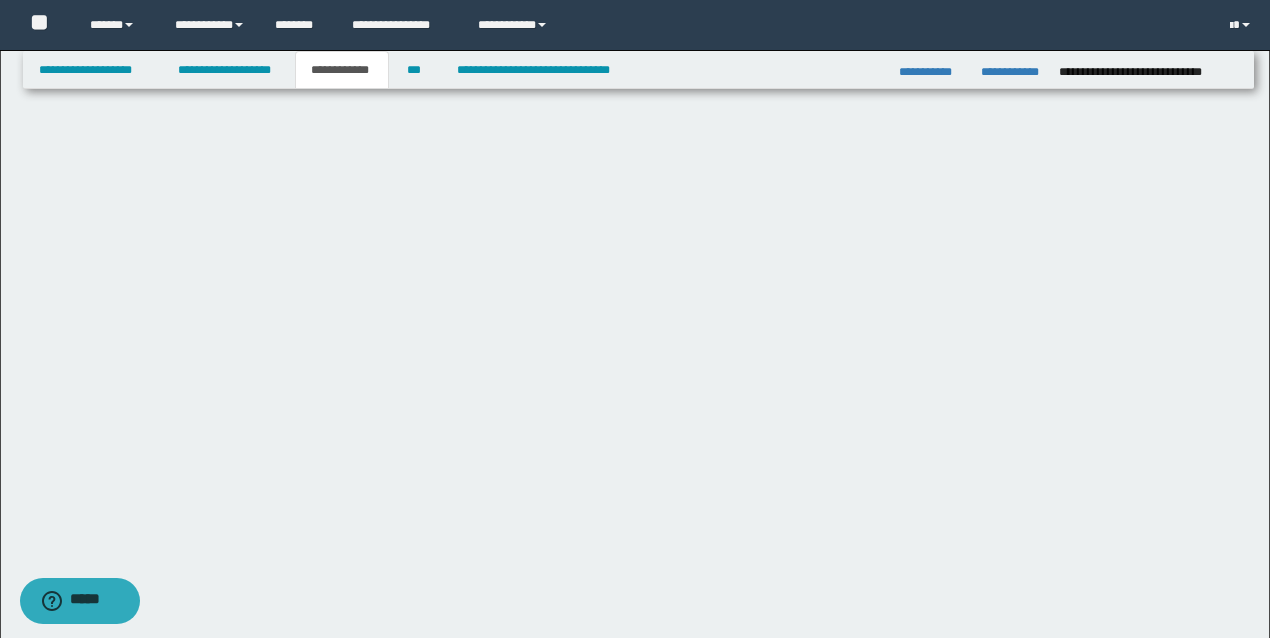 scroll, scrollTop: 510, scrollLeft: 0, axis: vertical 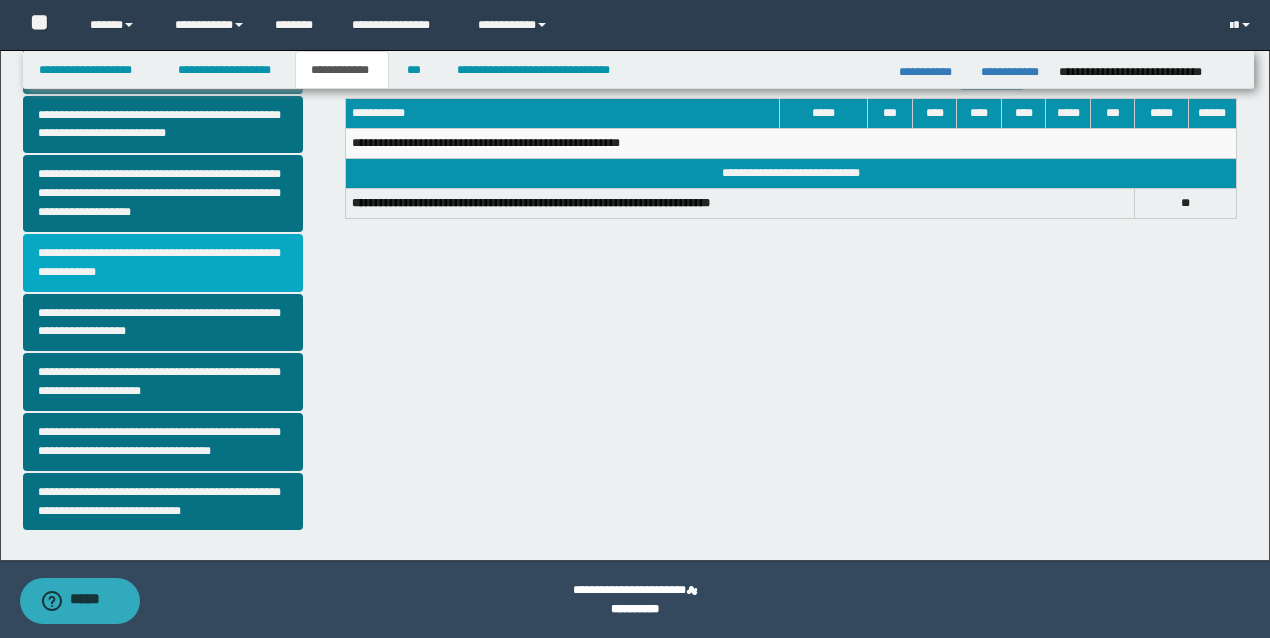 click on "**********" at bounding box center (163, 263) 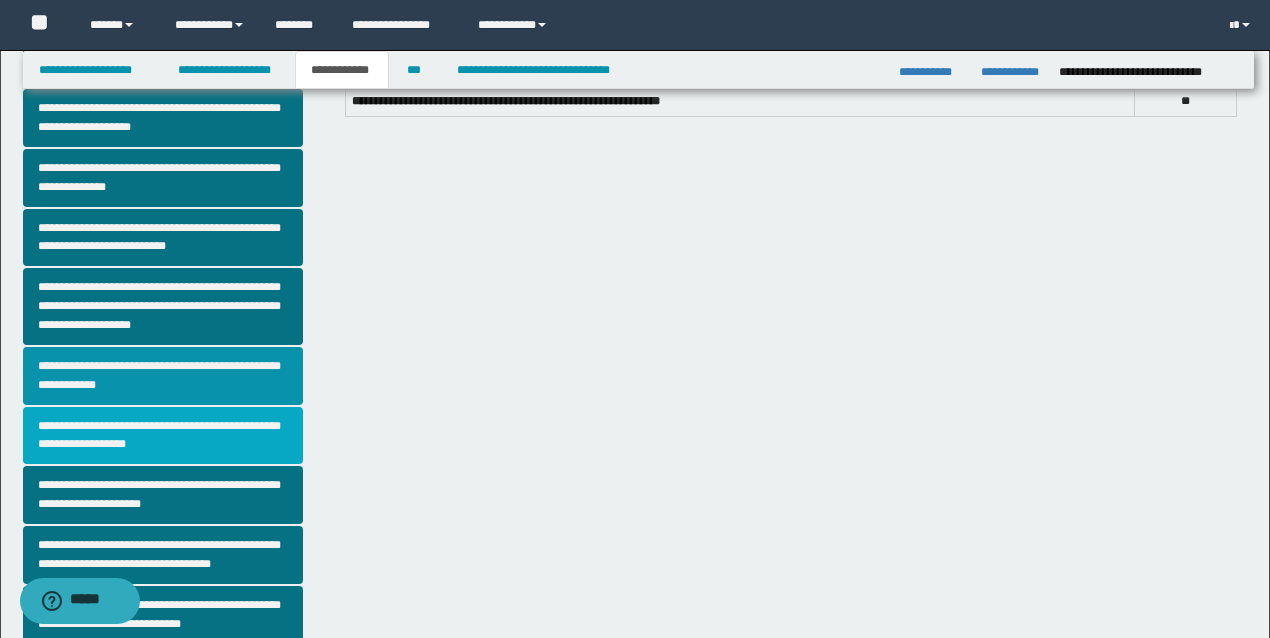 scroll, scrollTop: 400, scrollLeft: 0, axis: vertical 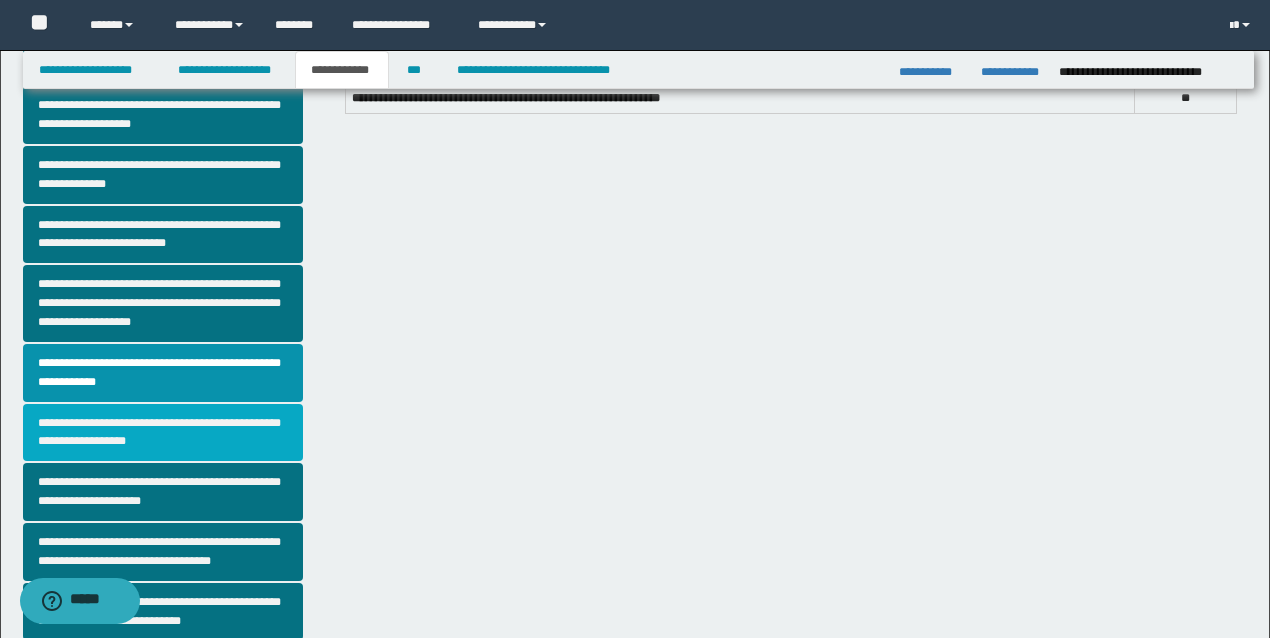 click on "**********" at bounding box center [163, 433] 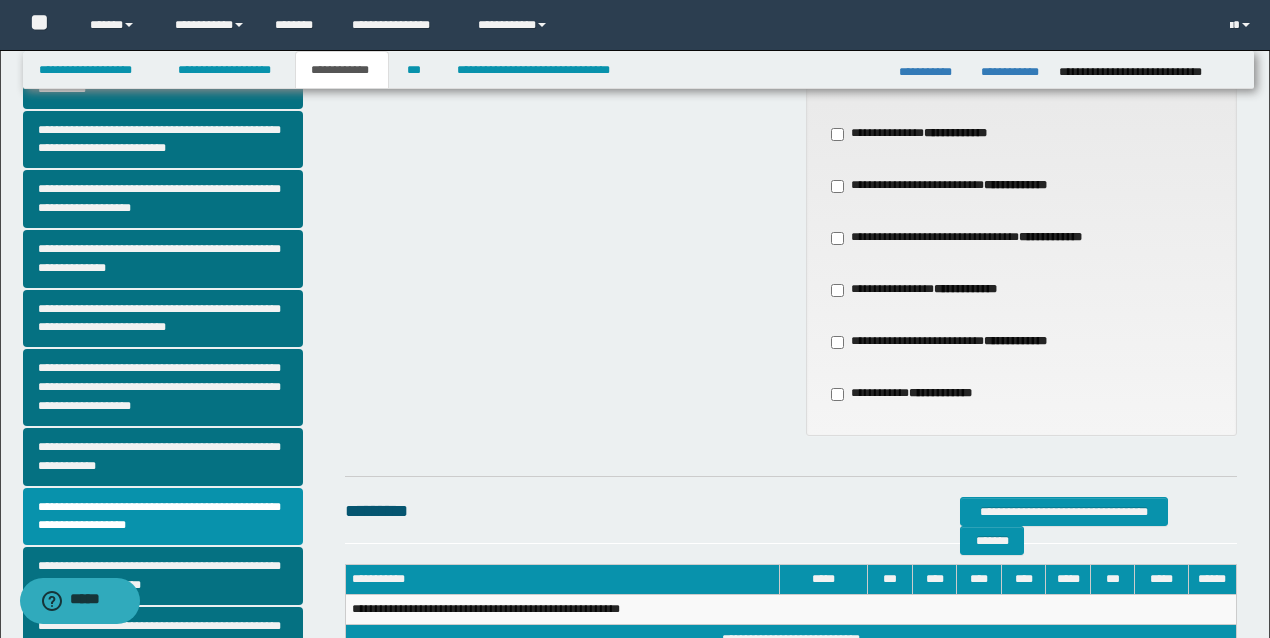 scroll, scrollTop: 200, scrollLeft: 0, axis: vertical 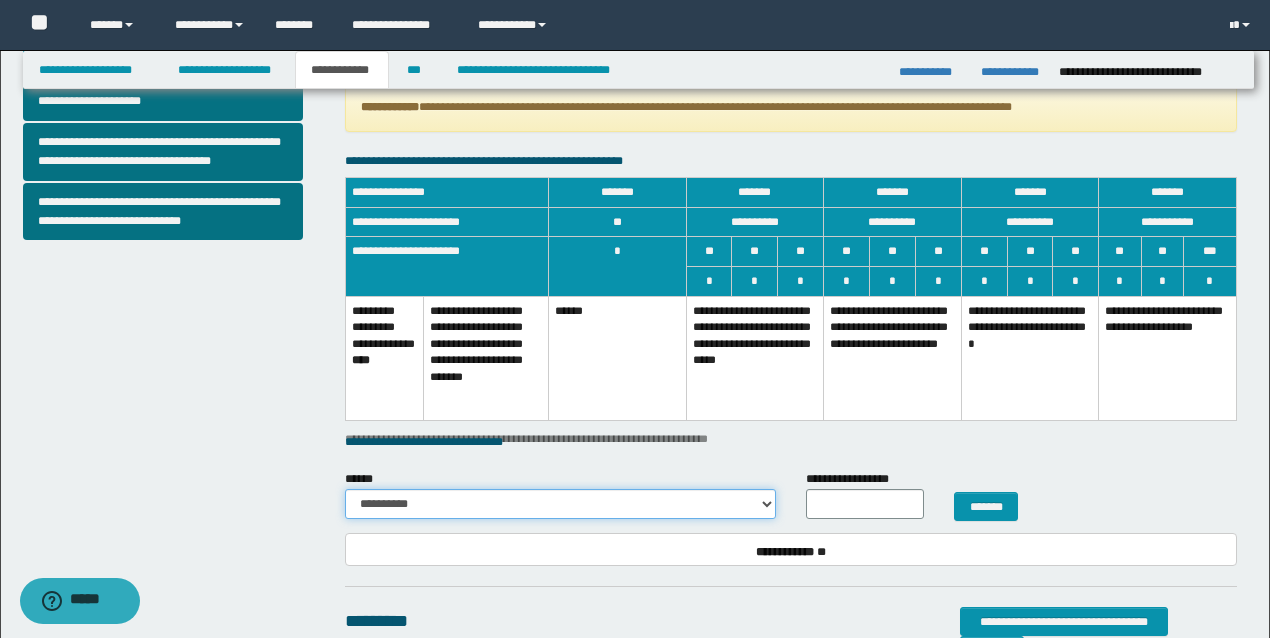 click on "**********" at bounding box center [560, 504] 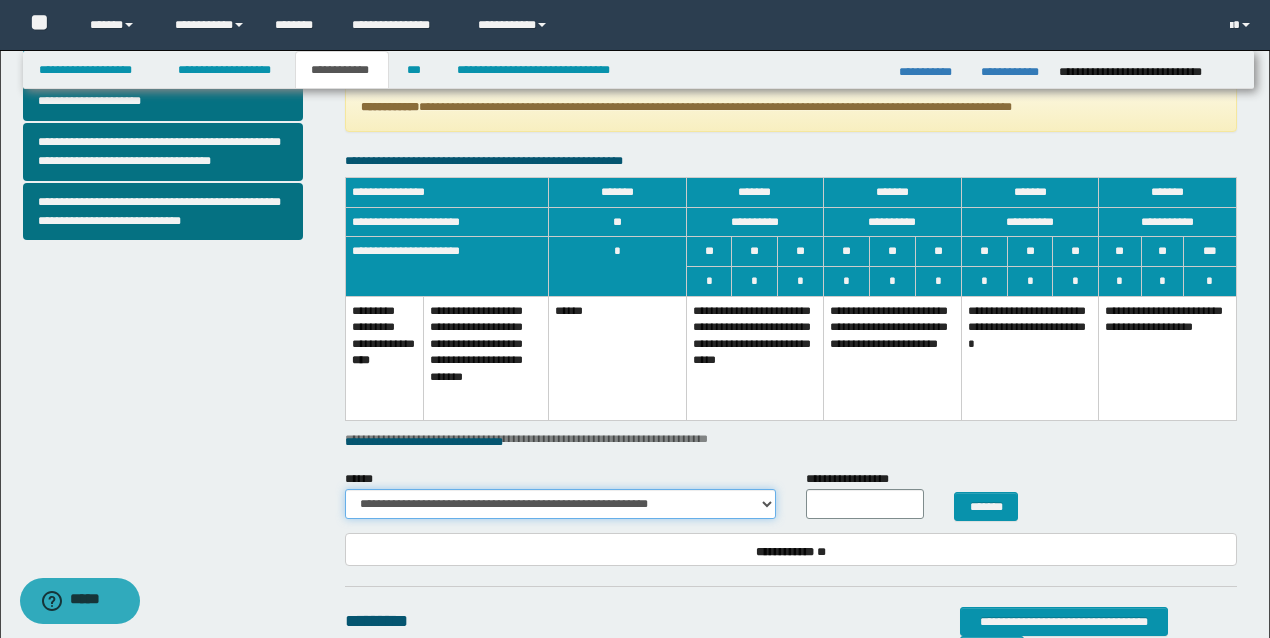 click on "**********" at bounding box center [560, 504] 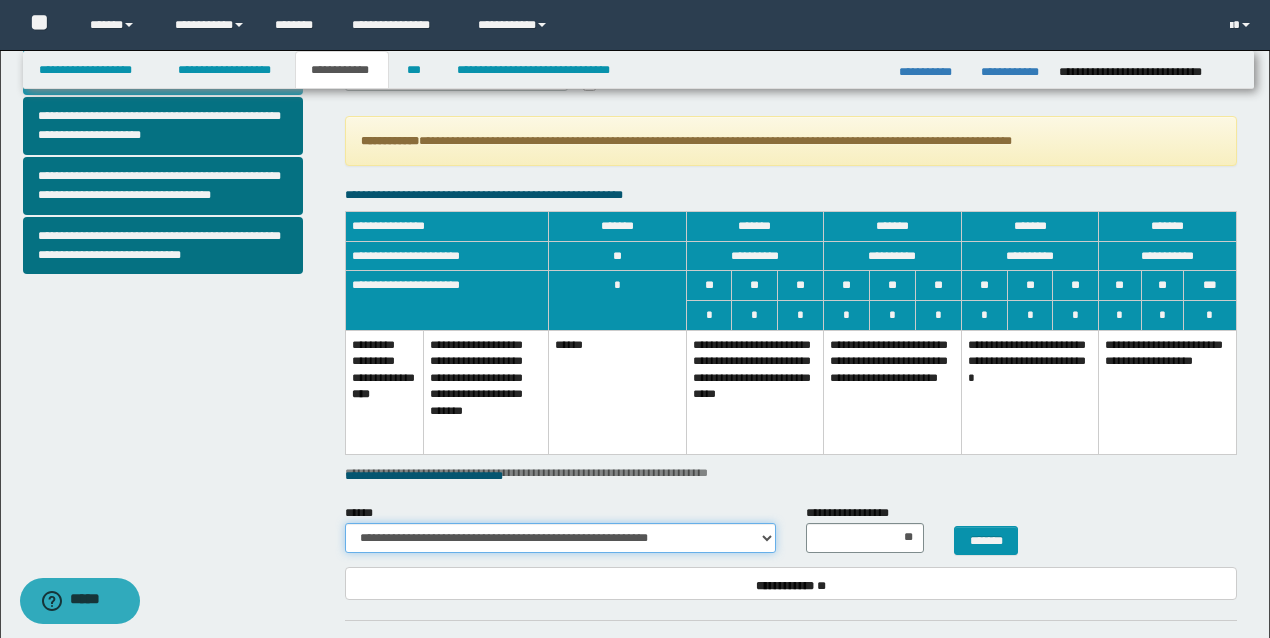 scroll, scrollTop: 733, scrollLeft: 0, axis: vertical 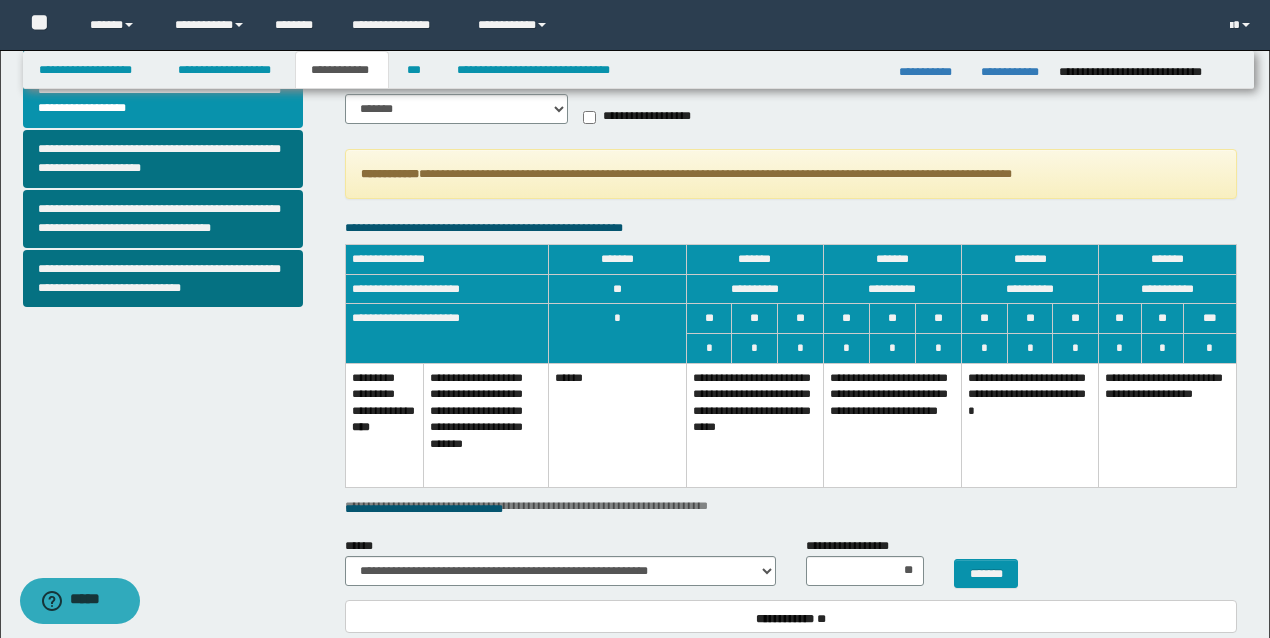 click on "**********" at bounding box center [755, 425] 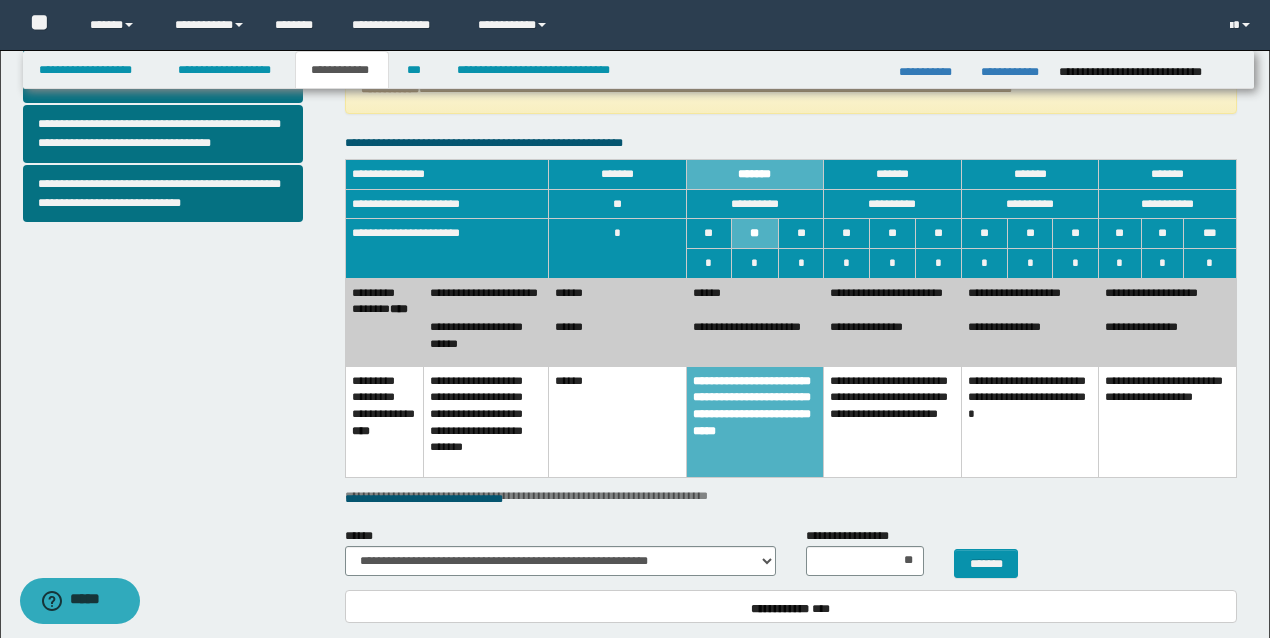 scroll, scrollTop: 933, scrollLeft: 0, axis: vertical 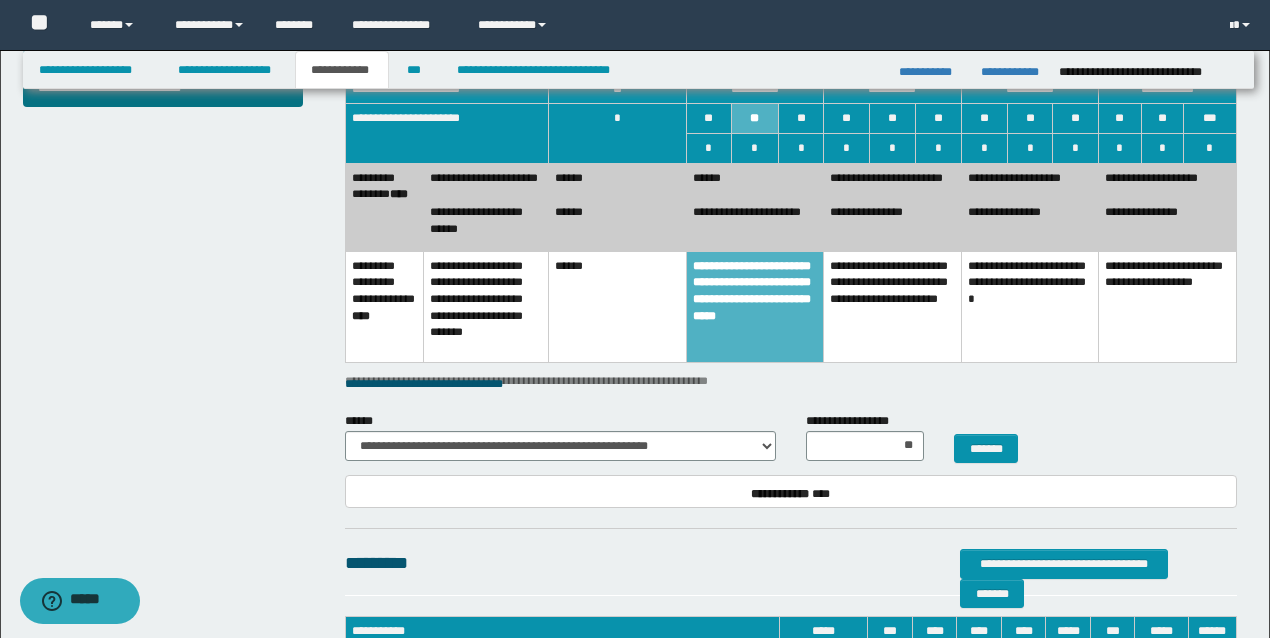click on "**********" at bounding box center (893, 224) 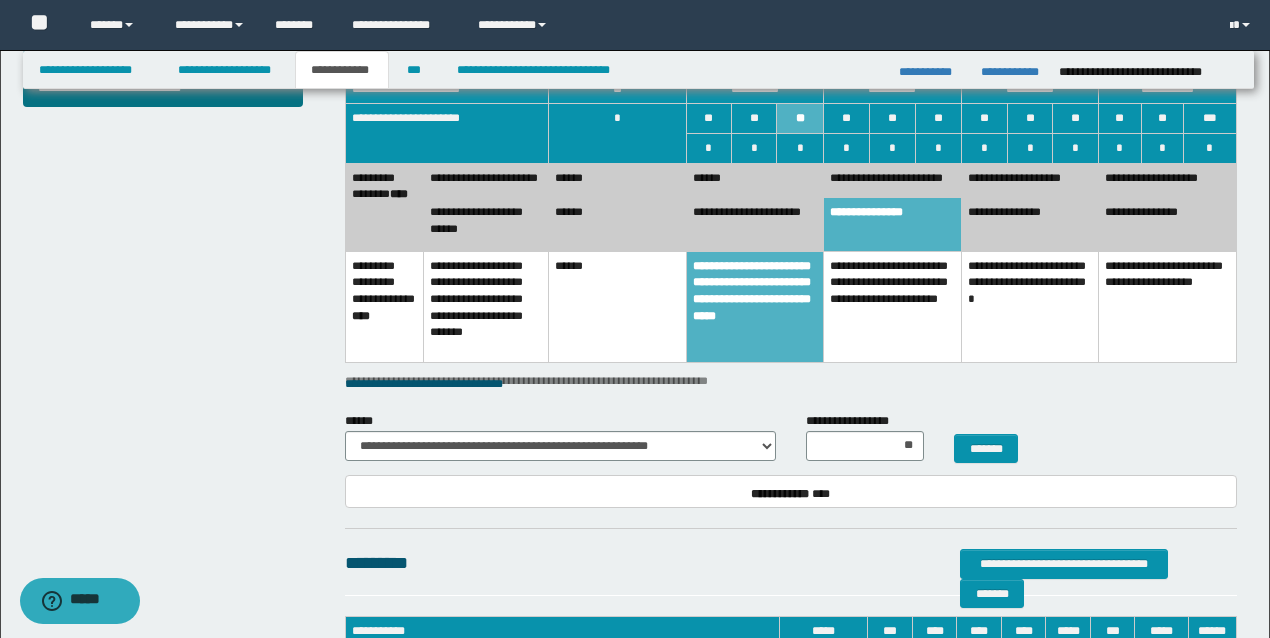 click on "**********" at bounding box center [893, 307] 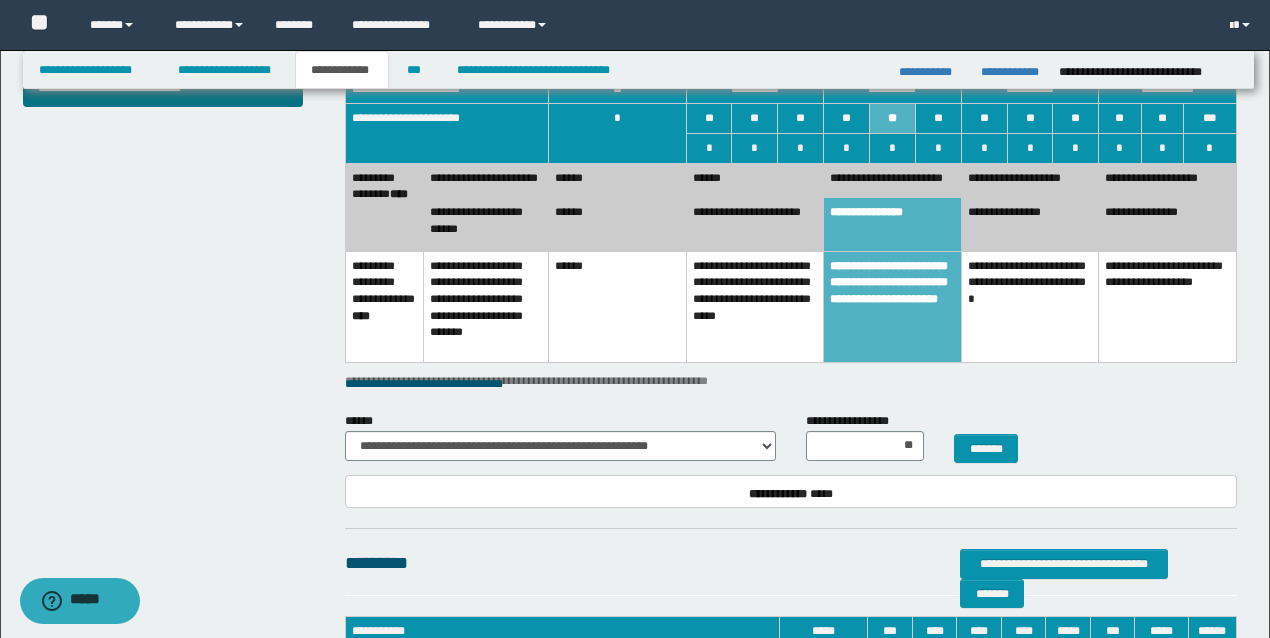 click on "**********" at bounding box center [755, 224] 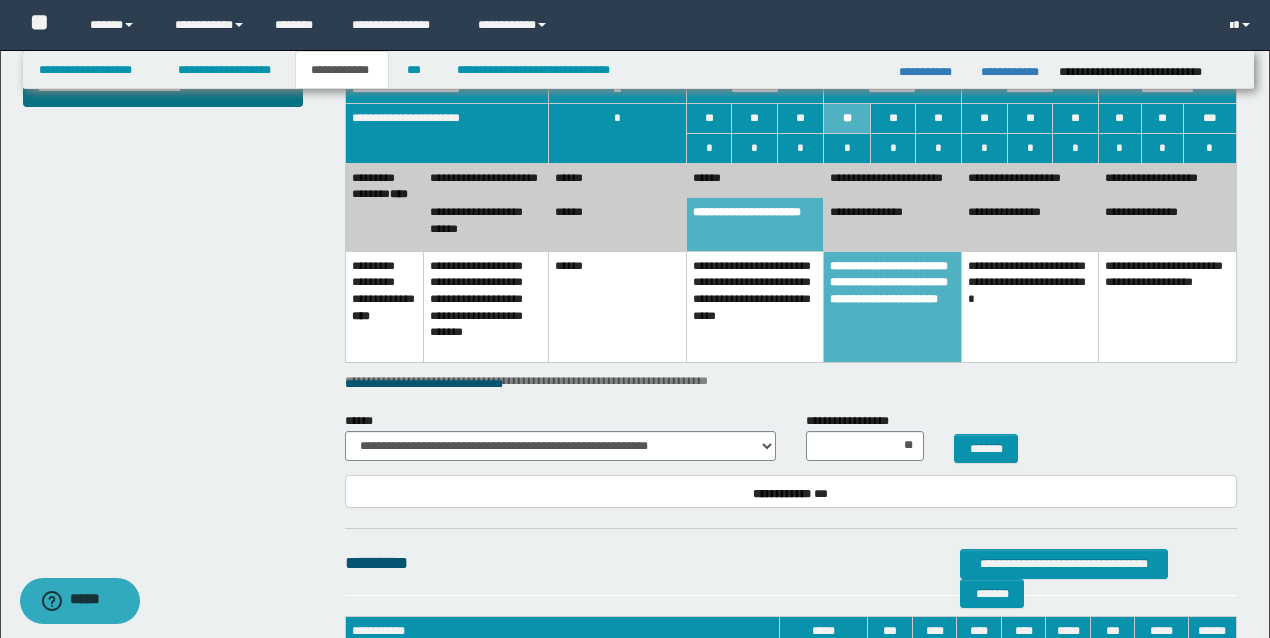 click on "******" at bounding box center [755, 180] 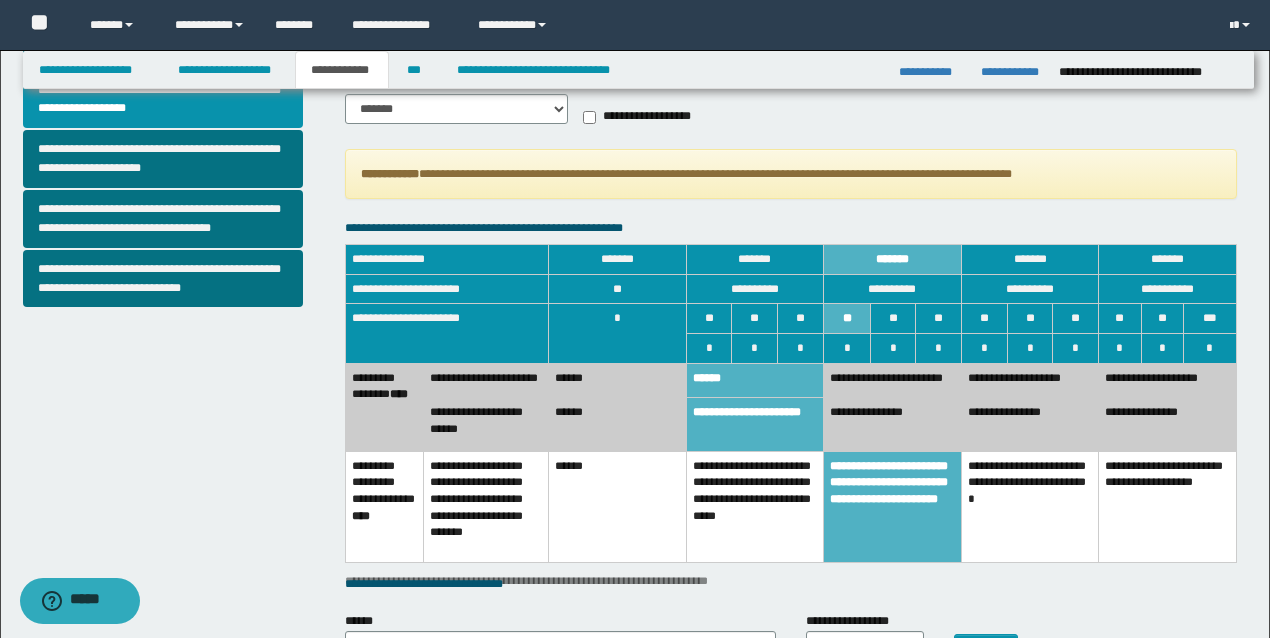 scroll, scrollTop: 666, scrollLeft: 0, axis: vertical 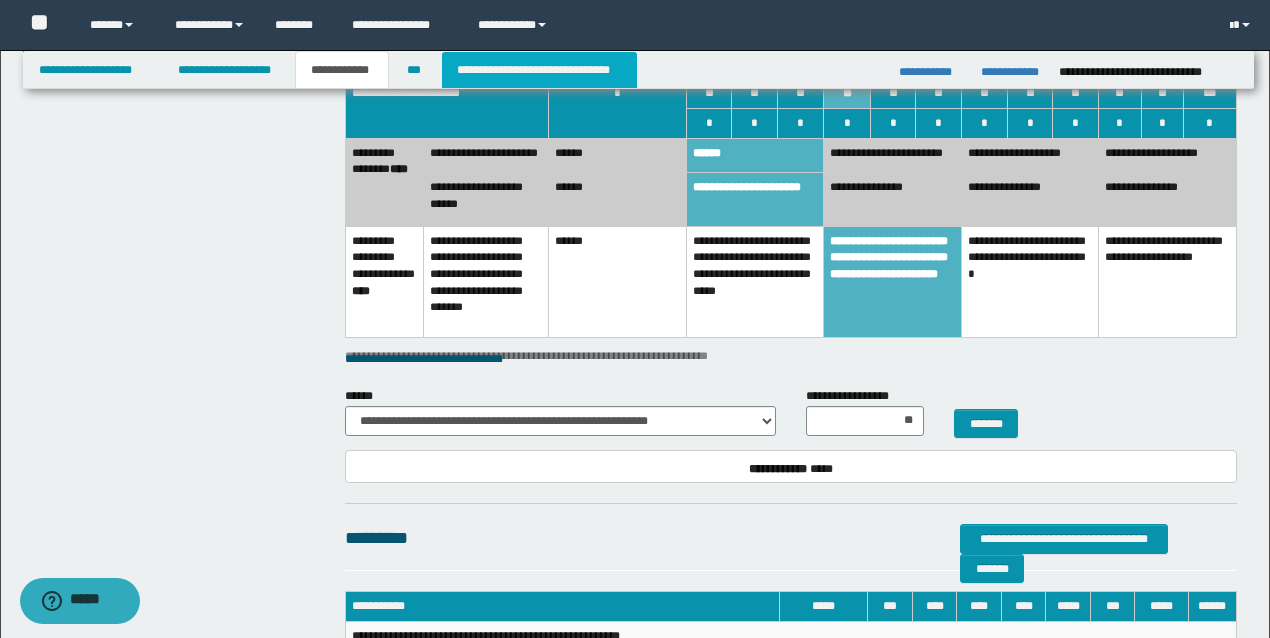 click on "**********" at bounding box center (539, 70) 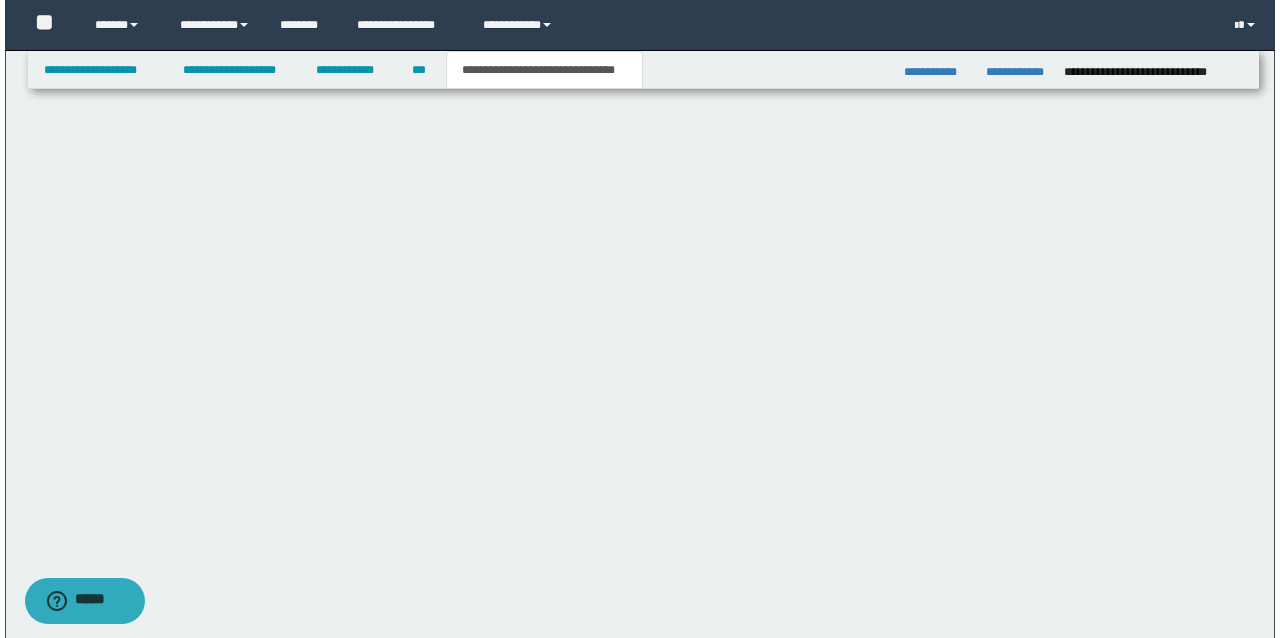 scroll, scrollTop: 0, scrollLeft: 0, axis: both 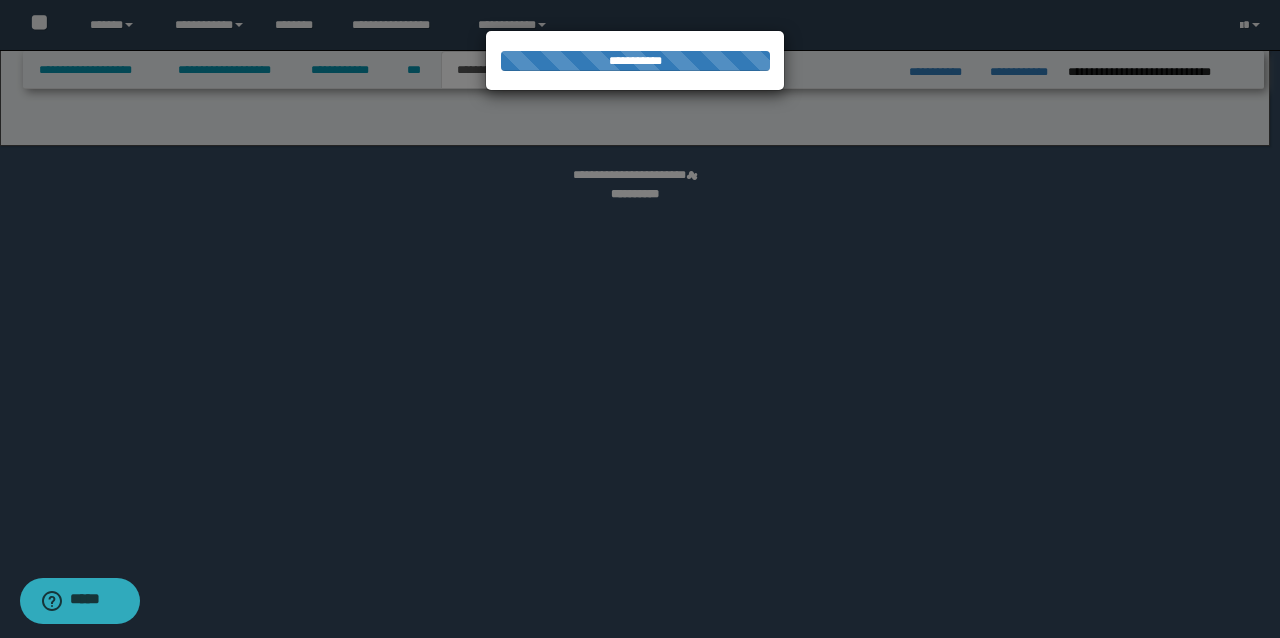 select on "*" 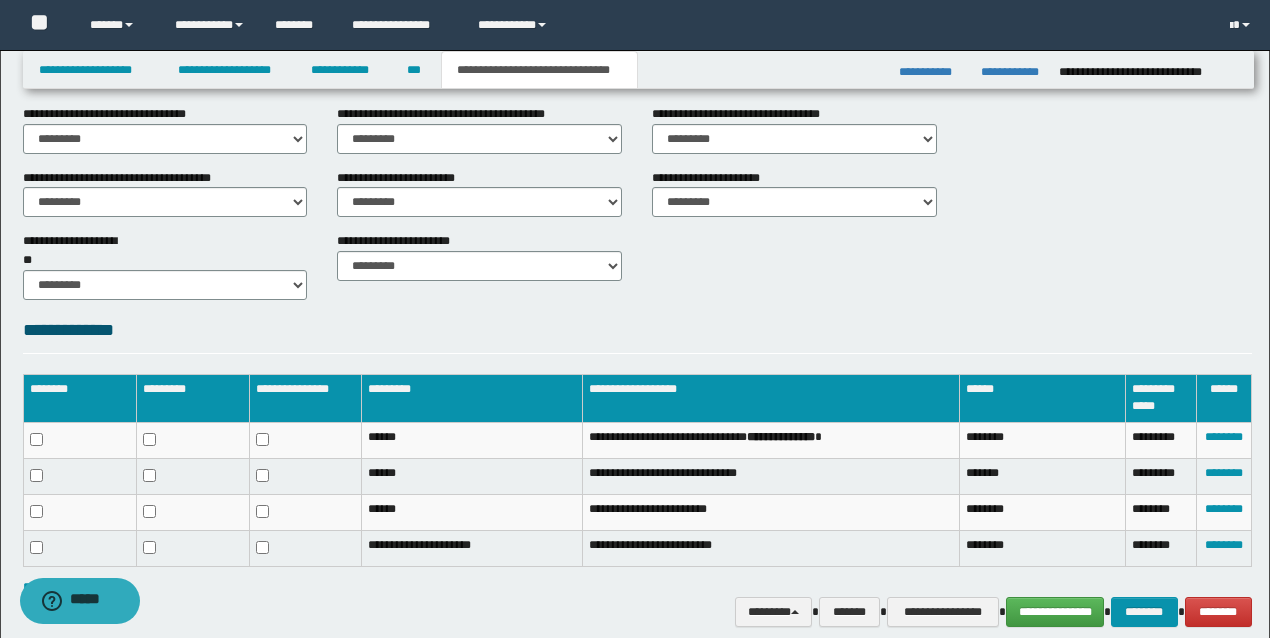 scroll, scrollTop: 820, scrollLeft: 0, axis: vertical 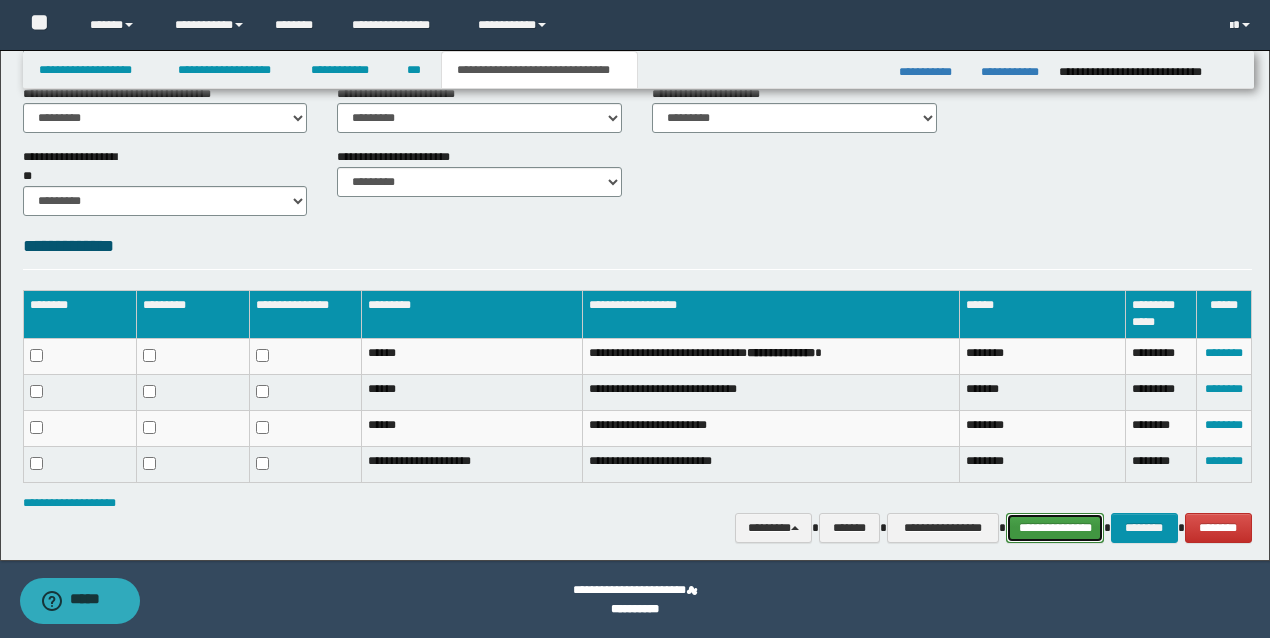 drag, startPoint x: 1042, startPoint y: 527, endPoint x: 932, endPoint y: 371, distance: 190.88216 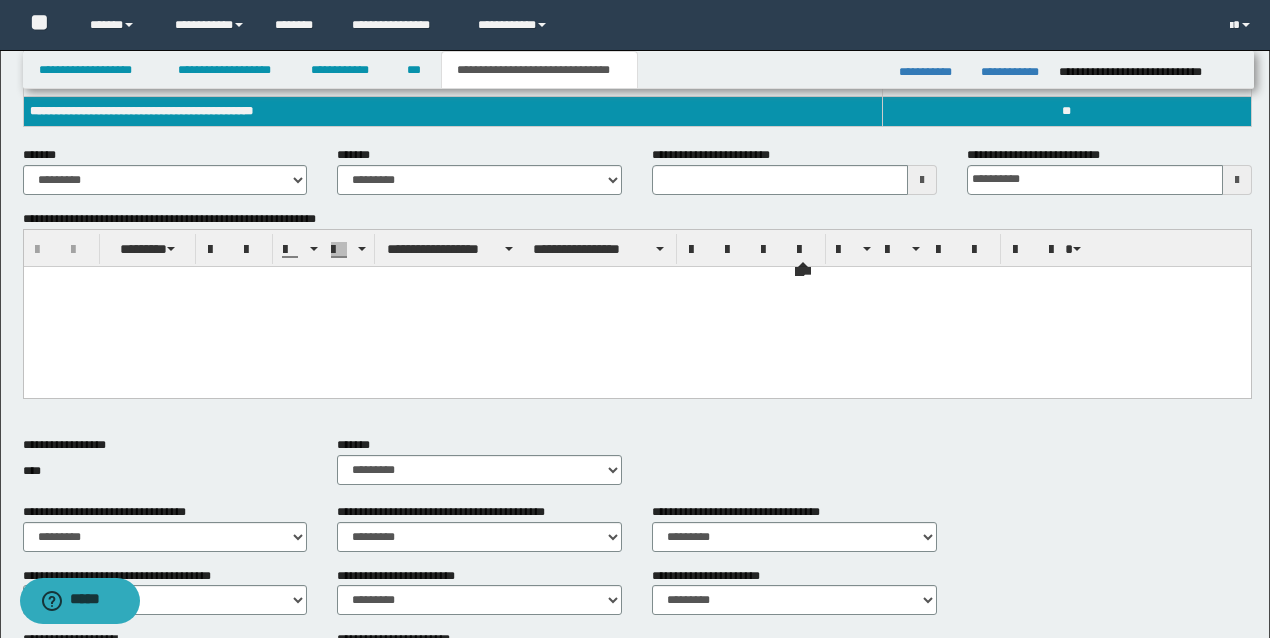 scroll, scrollTop: 154, scrollLeft: 0, axis: vertical 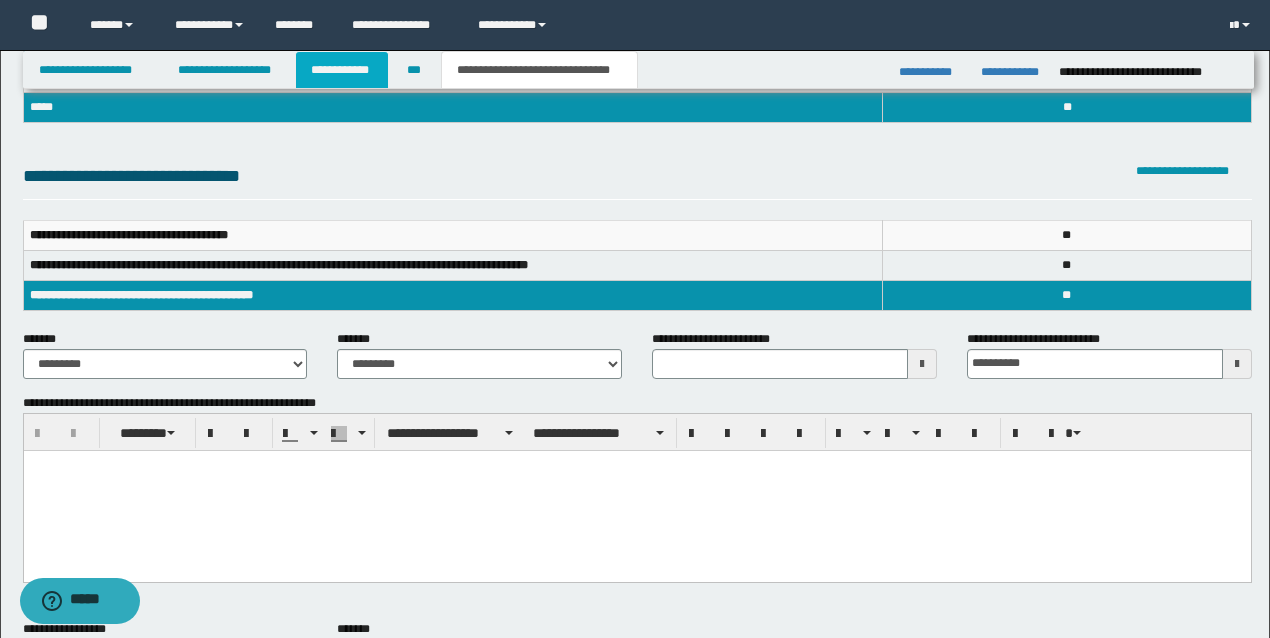 click on "**********" at bounding box center [342, 70] 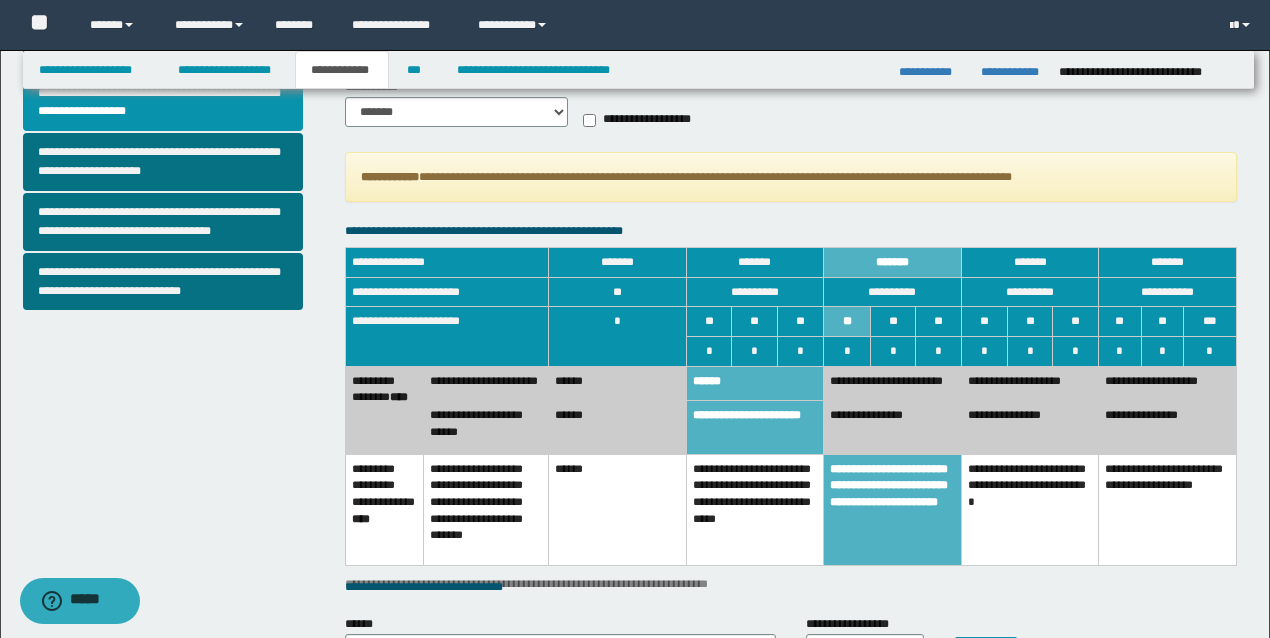 scroll, scrollTop: 600, scrollLeft: 0, axis: vertical 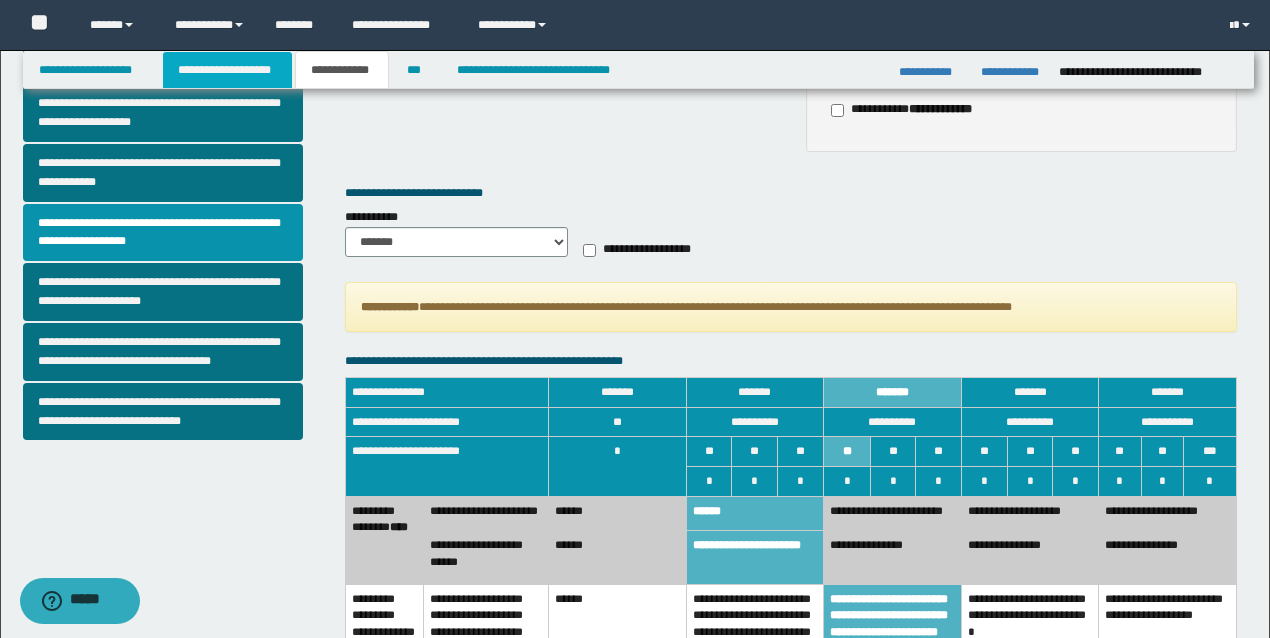 click on "**********" at bounding box center (227, 70) 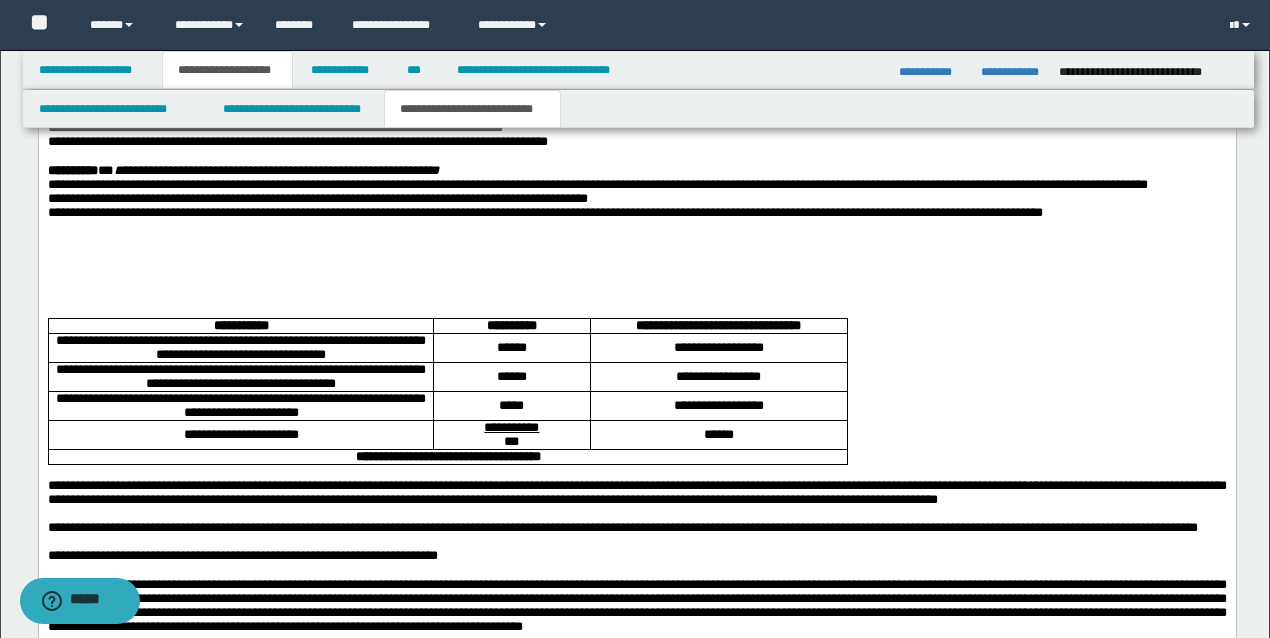scroll, scrollTop: 2097, scrollLeft: 0, axis: vertical 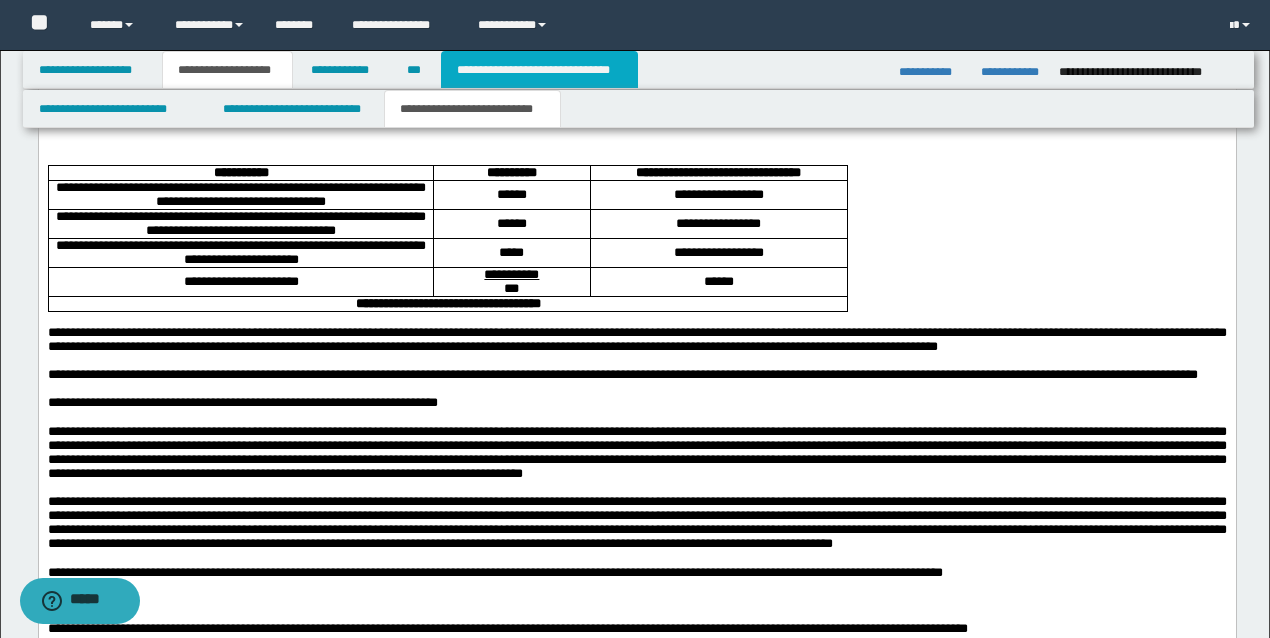 click on "**********" at bounding box center (539, 70) 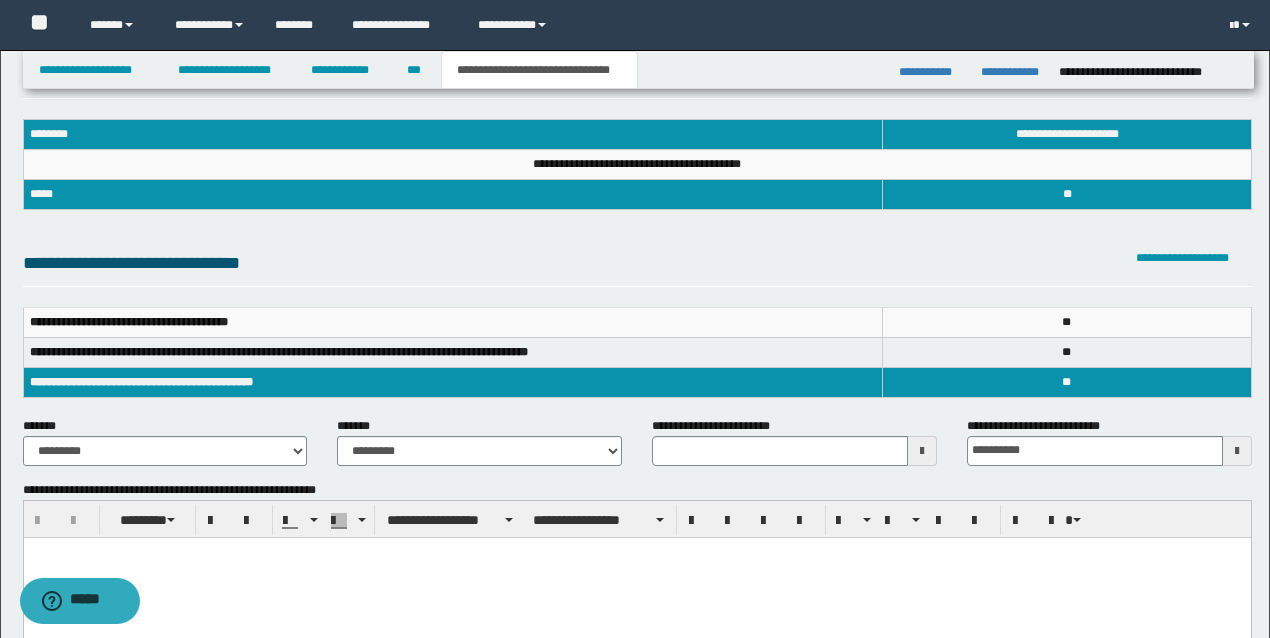 scroll, scrollTop: 0, scrollLeft: 0, axis: both 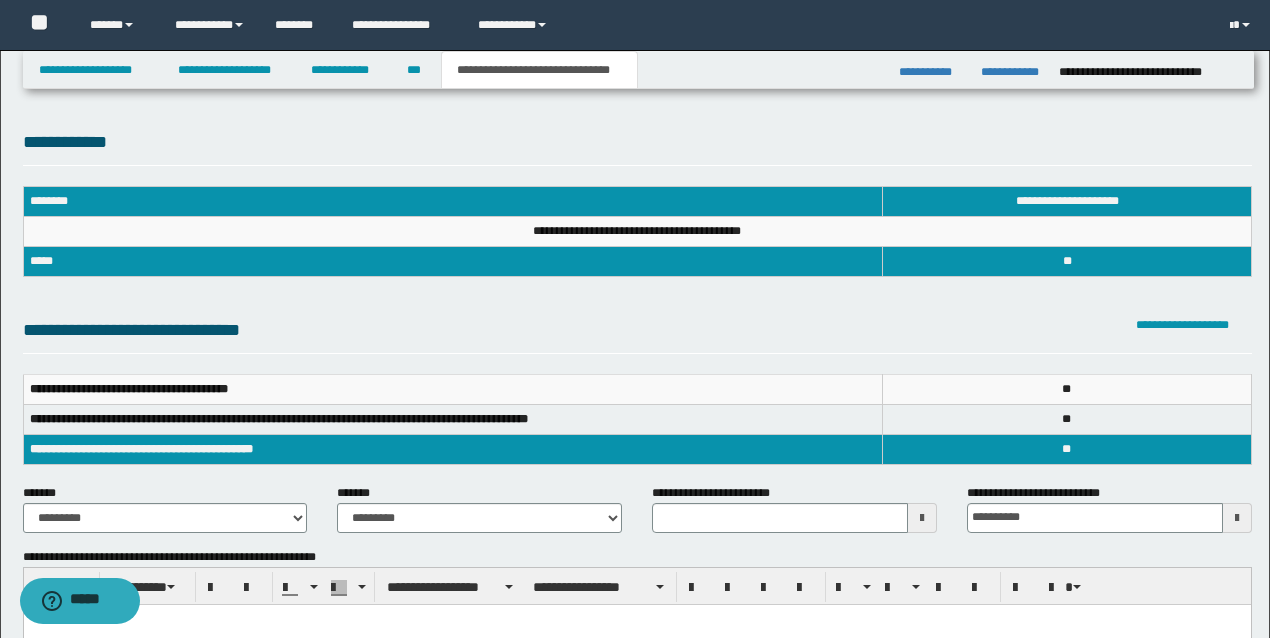 type 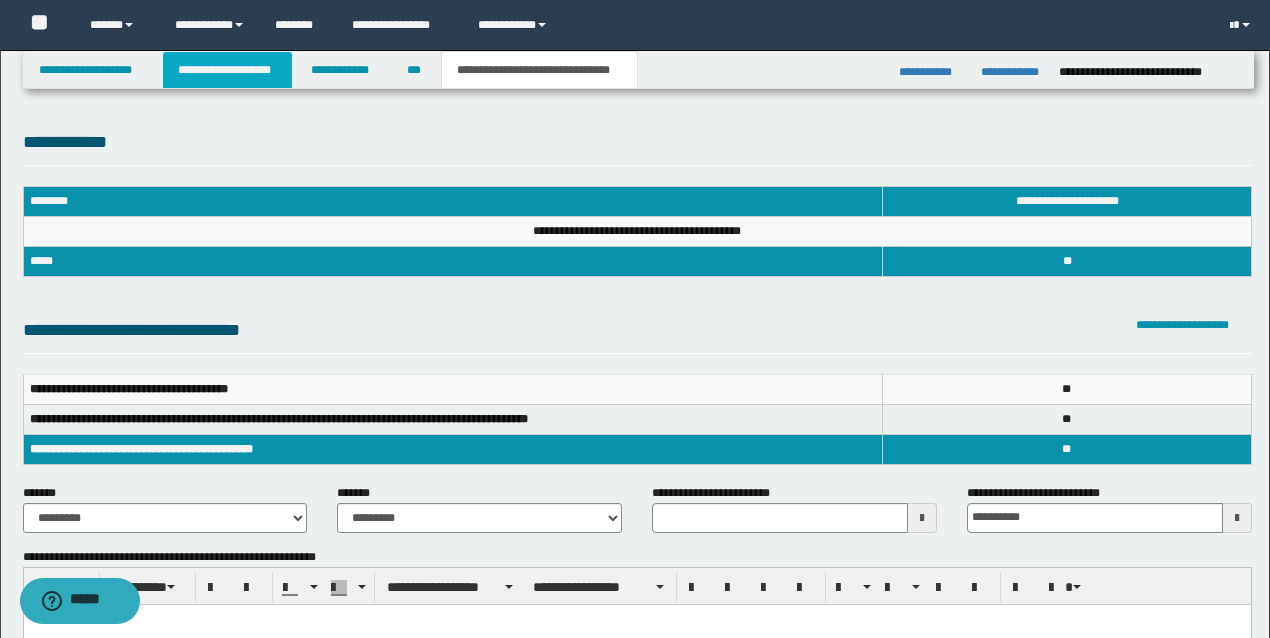 click on "**********" at bounding box center [227, 70] 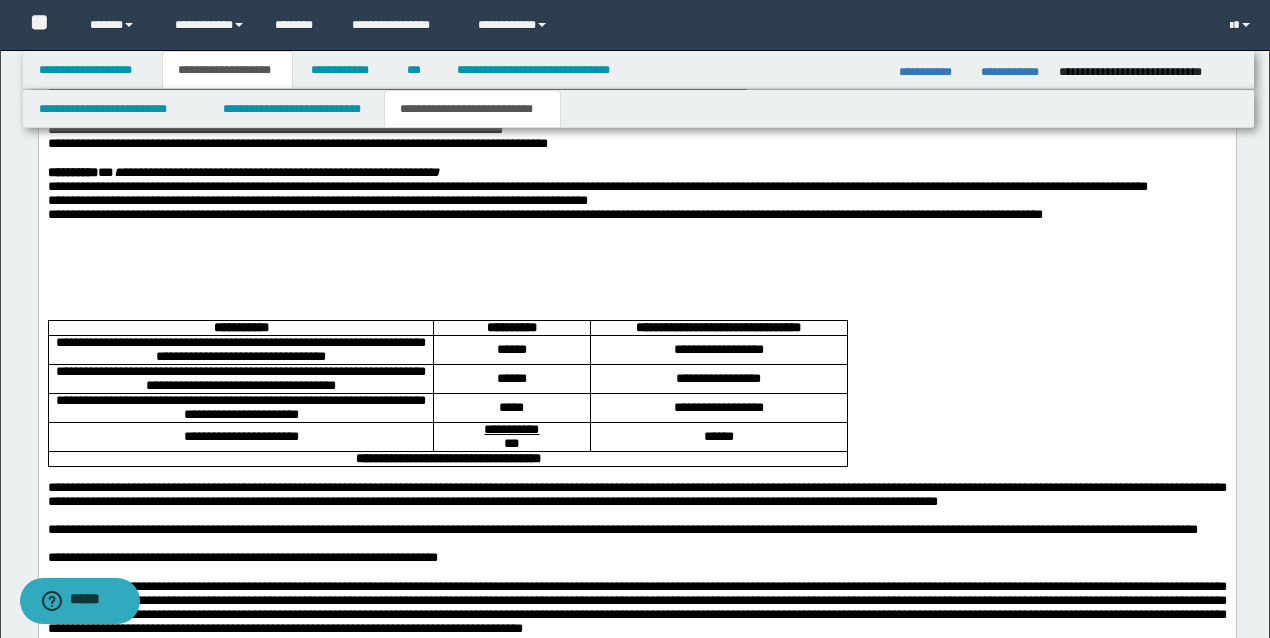 scroll, scrollTop: 2000, scrollLeft: 0, axis: vertical 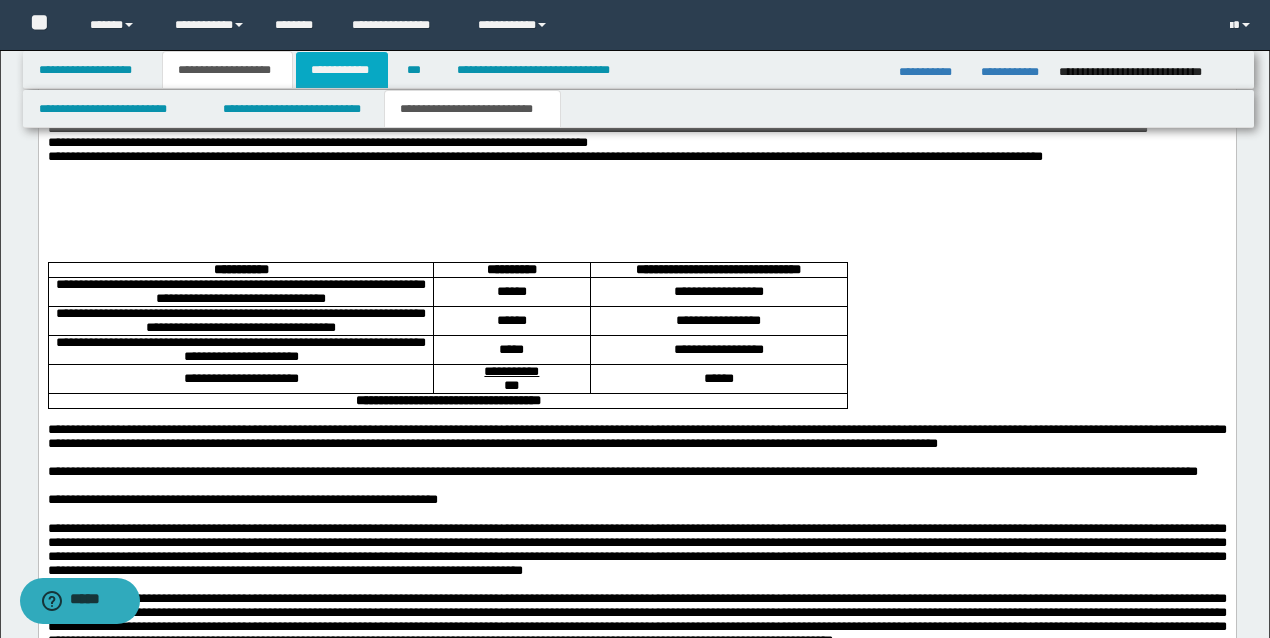 click on "**********" at bounding box center [342, 70] 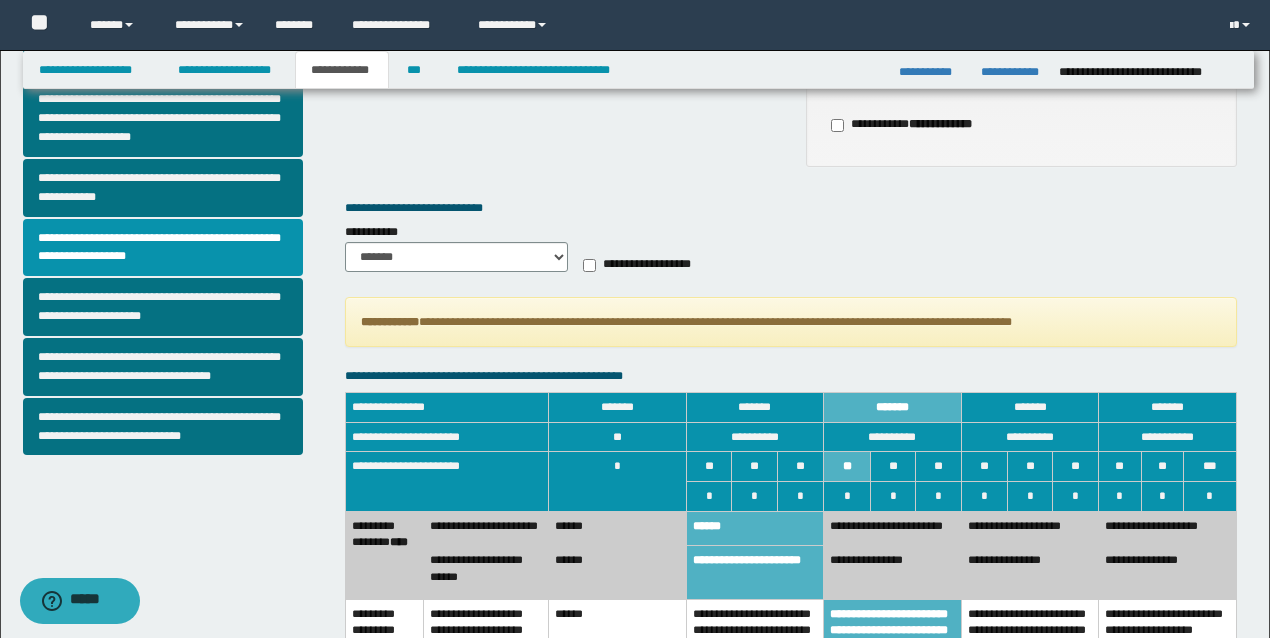 scroll, scrollTop: 558, scrollLeft: 0, axis: vertical 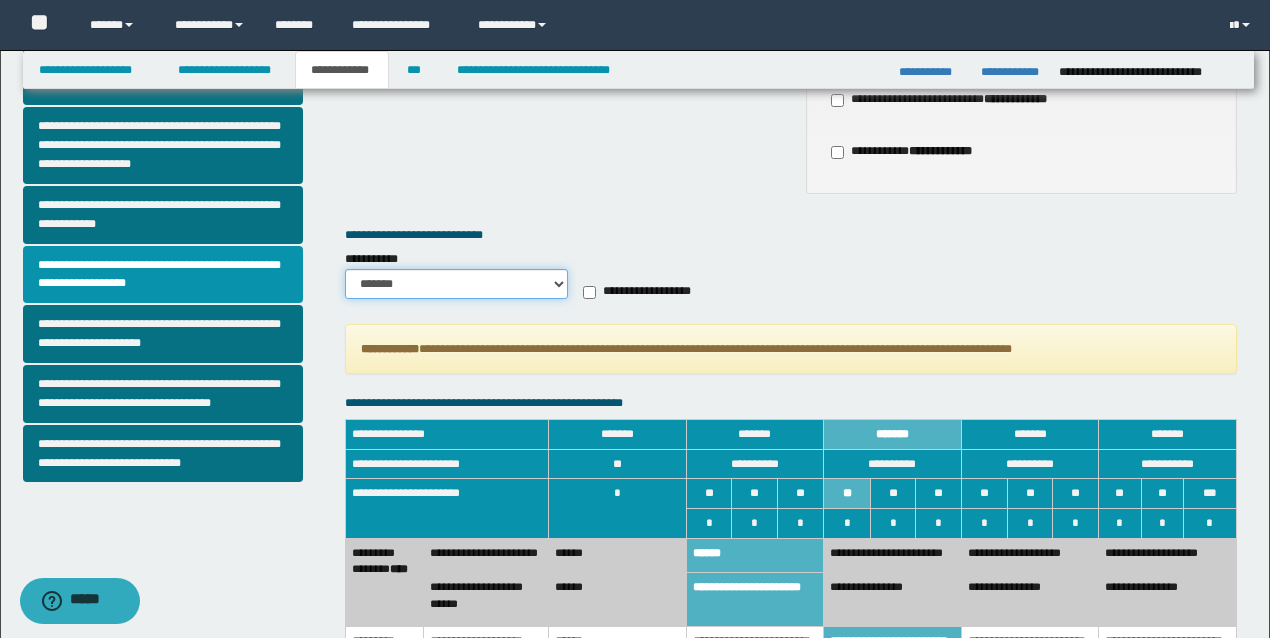 click on "*******
*********" at bounding box center [456, 284] 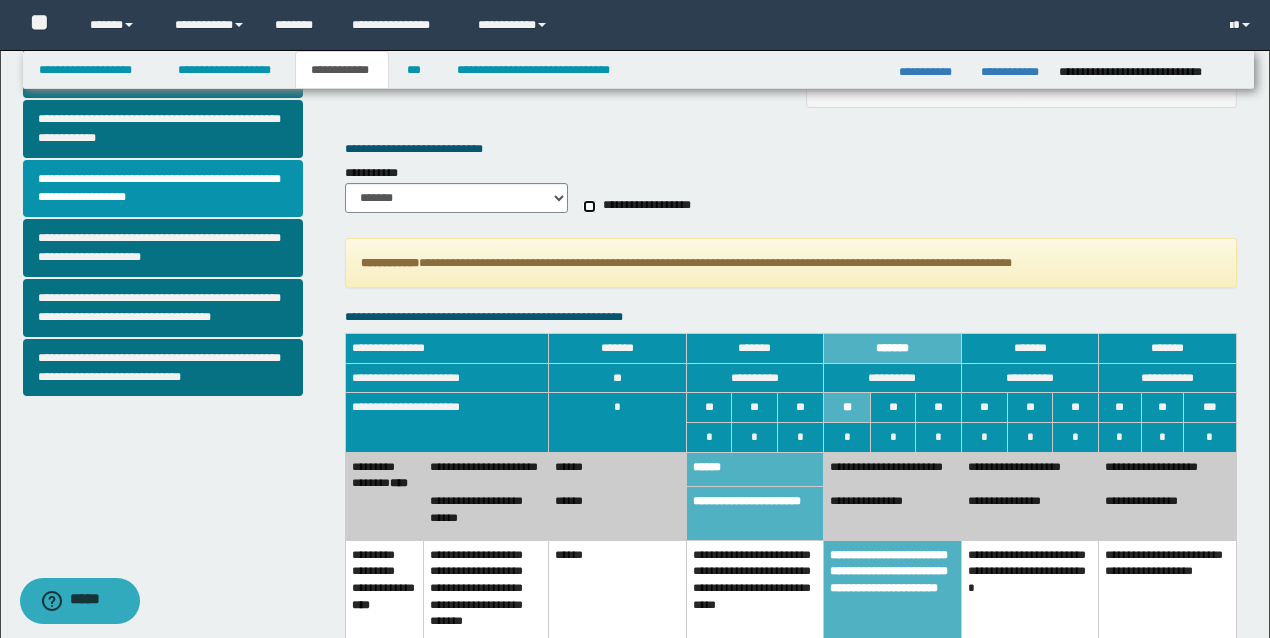 scroll, scrollTop: 825, scrollLeft: 0, axis: vertical 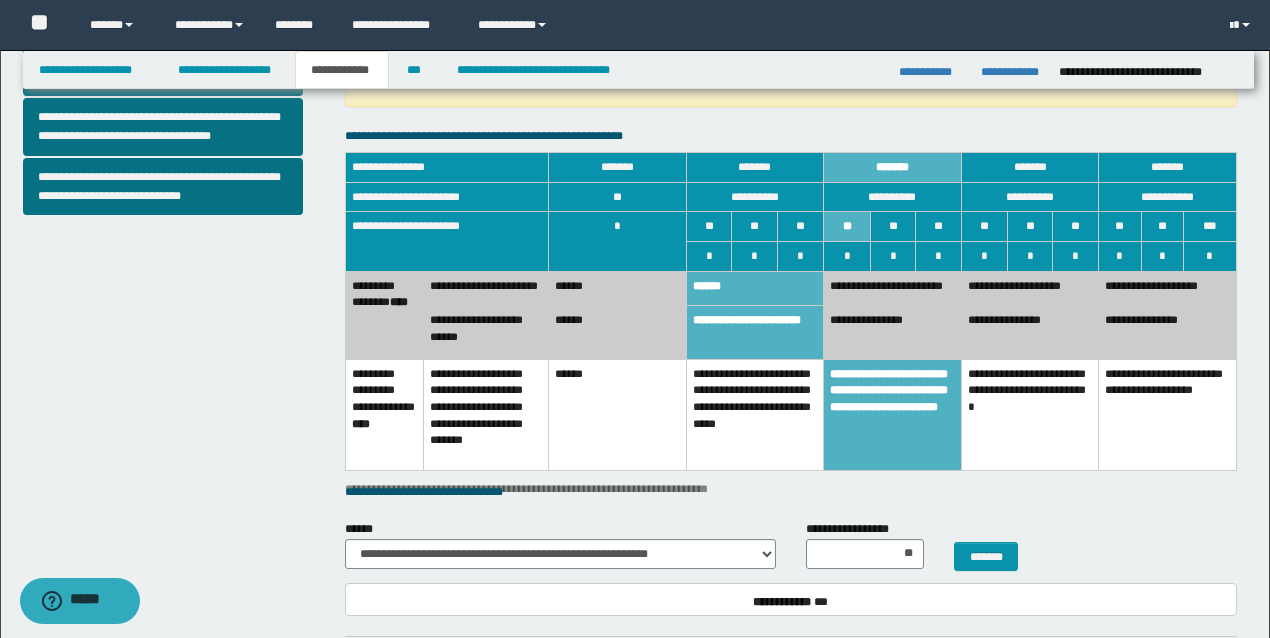 click on "**********" at bounding box center (755, 415) 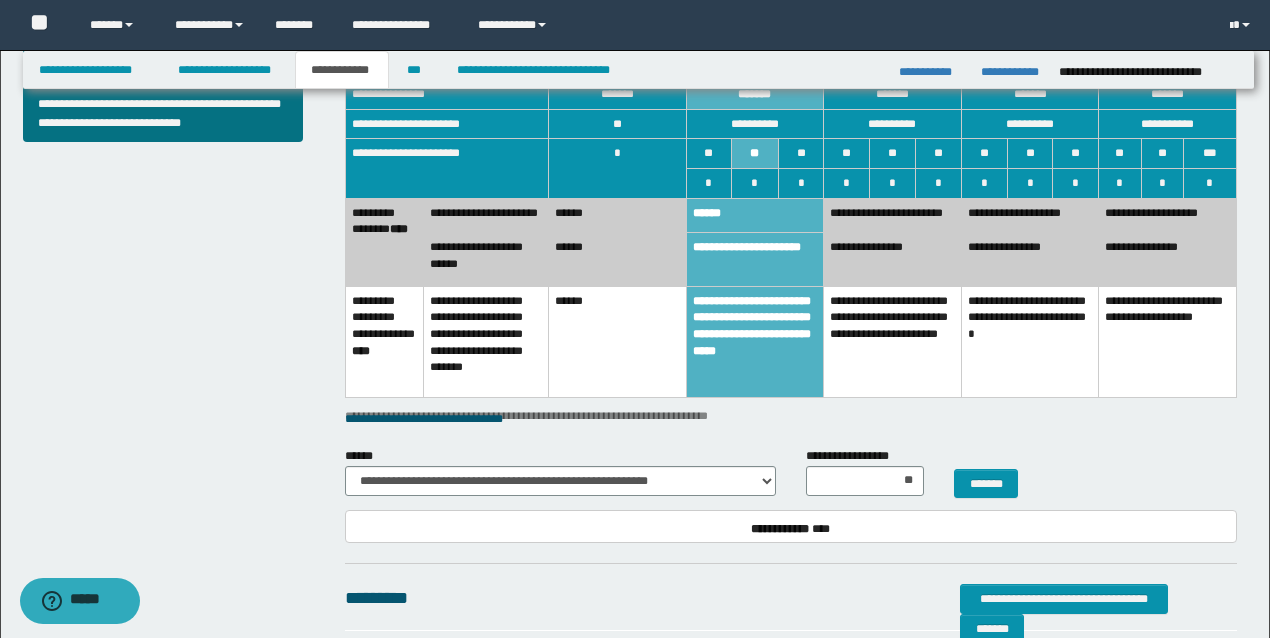 scroll, scrollTop: 892, scrollLeft: 0, axis: vertical 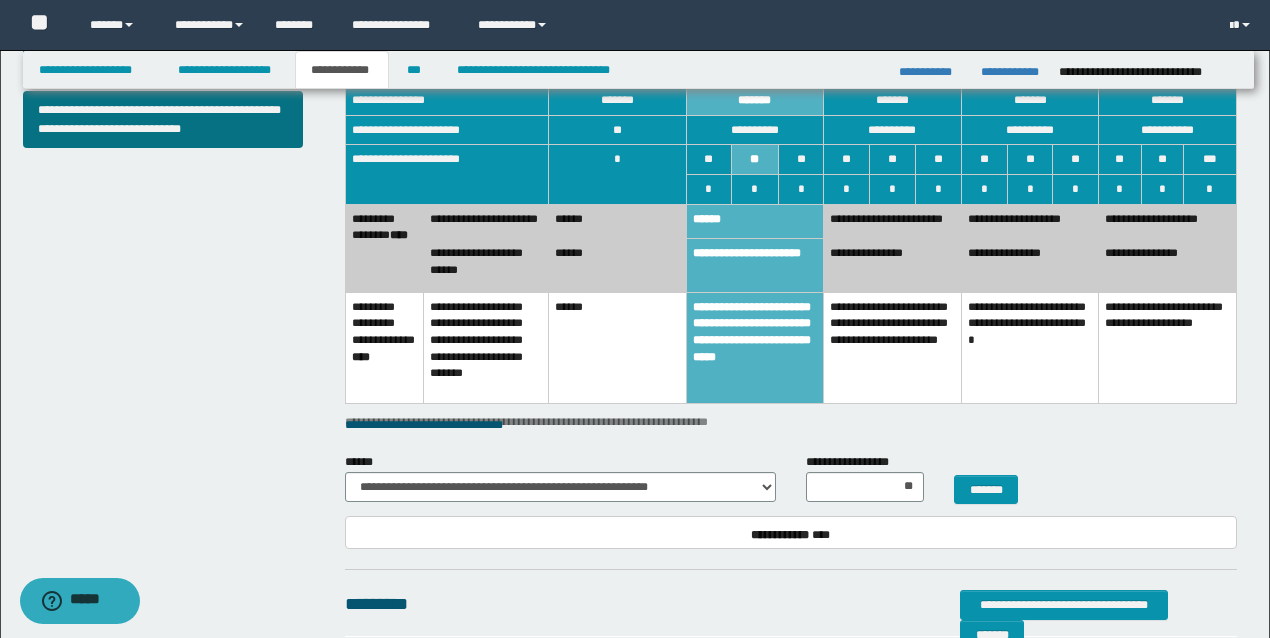 click on "******" at bounding box center [618, 265] 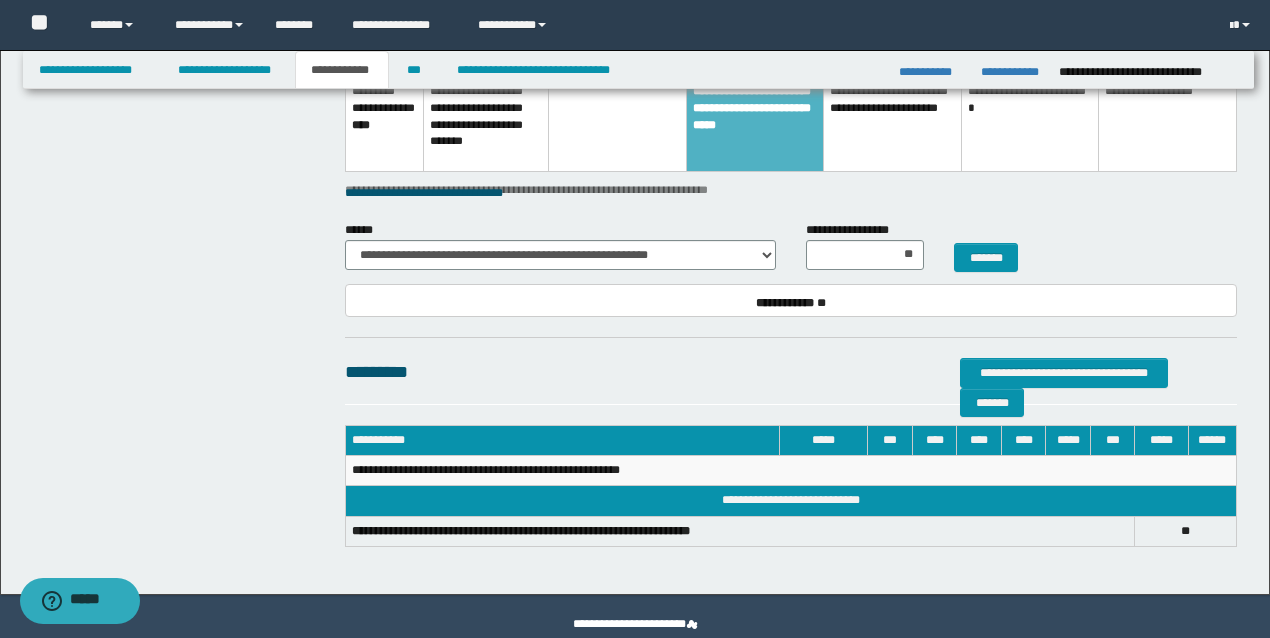 scroll, scrollTop: 1158, scrollLeft: 0, axis: vertical 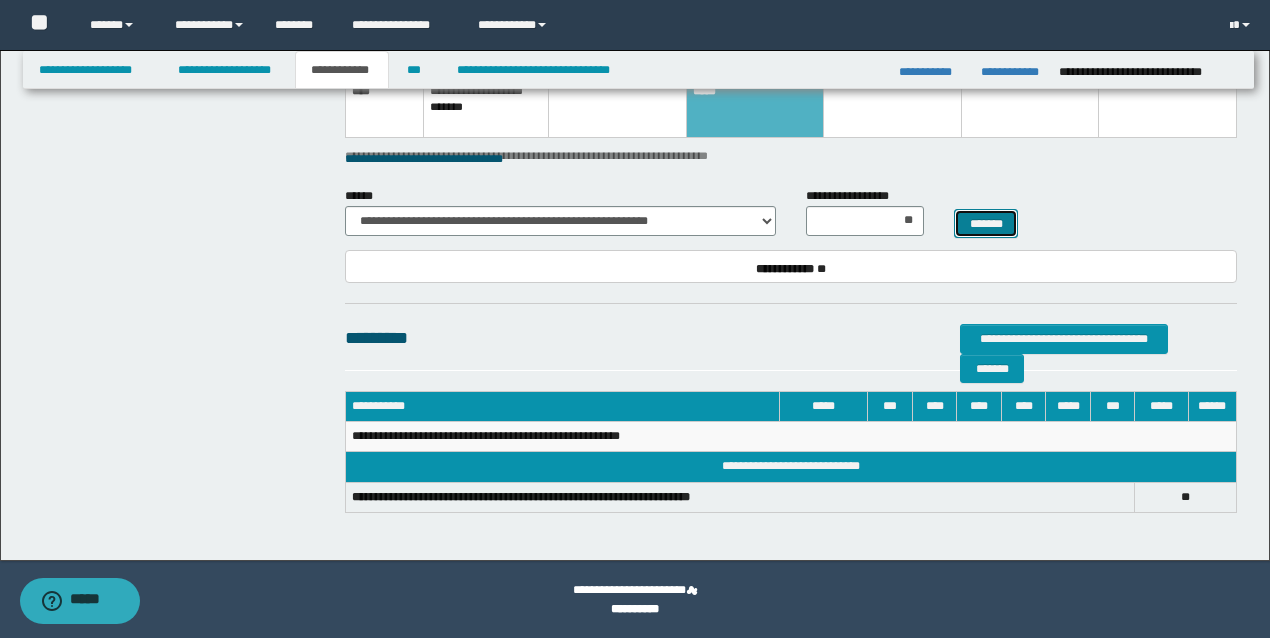 click on "*******" at bounding box center [986, 223] 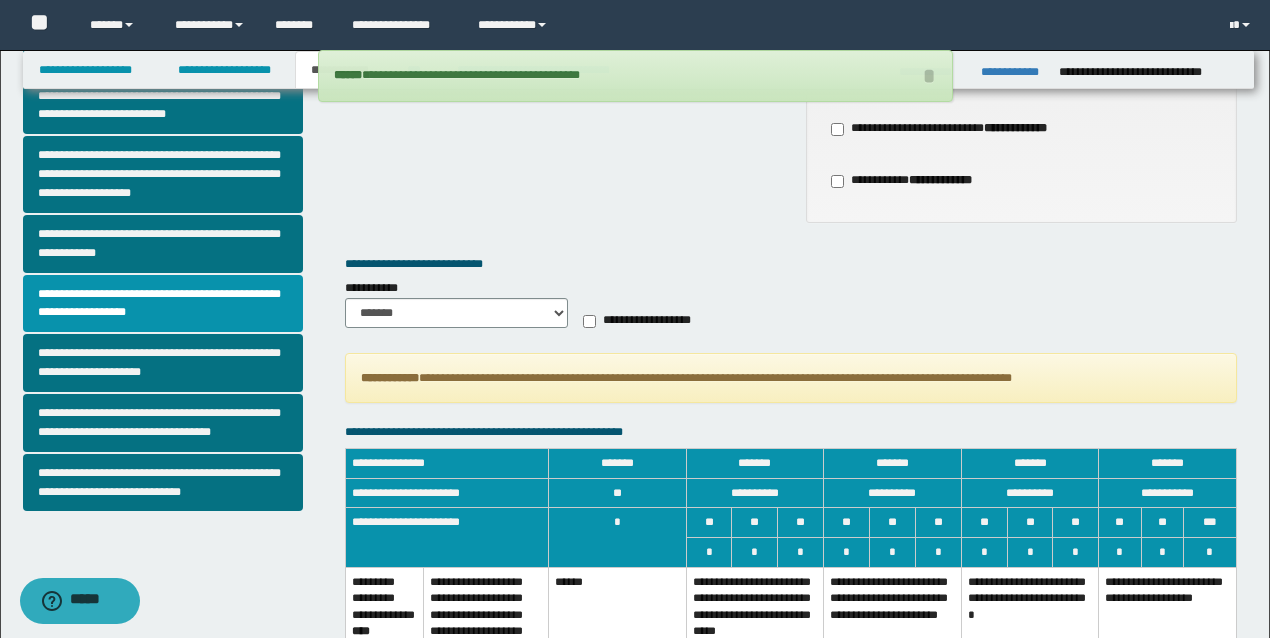 scroll, scrollTop: 416, scrollLeft: 0, axis: vertical 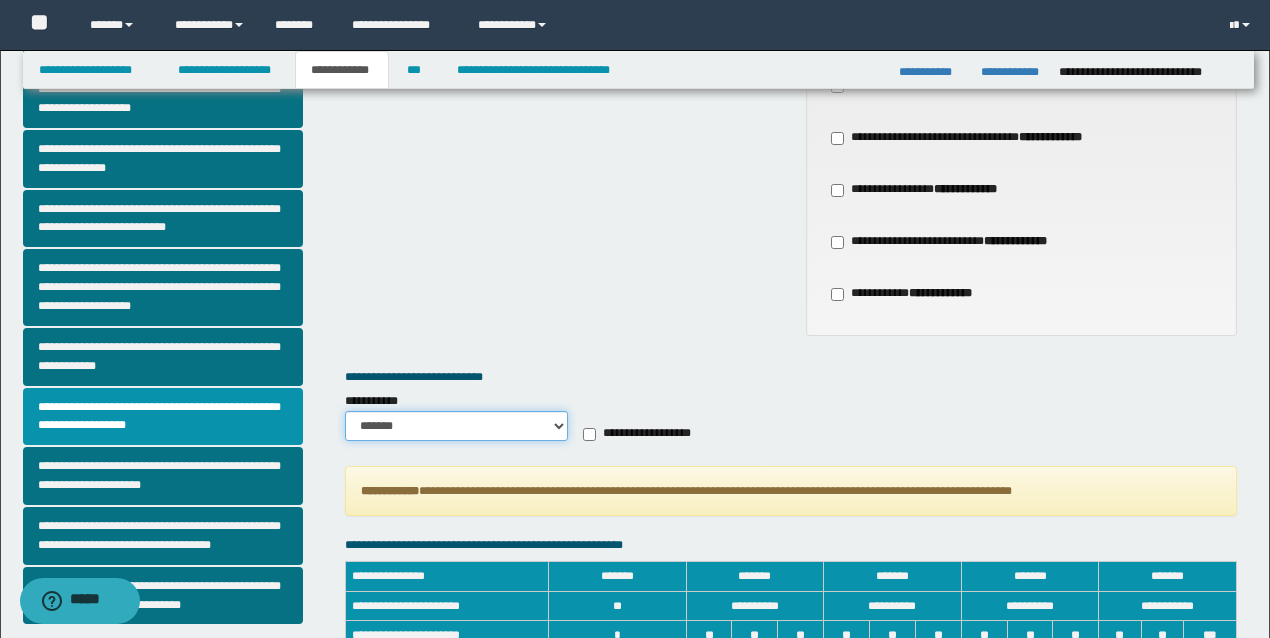 click on "*******
*********" at bounding box center (456, 426) 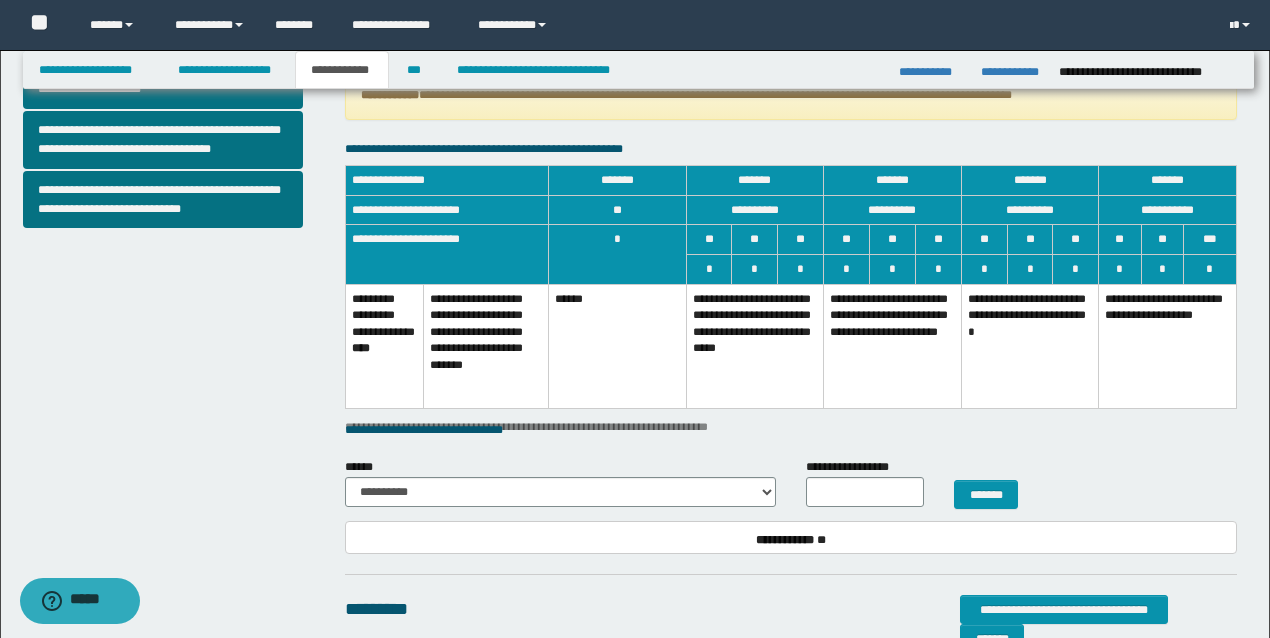 scroll, scrollTop: 816, scrollLeft: 0, axis: vertical 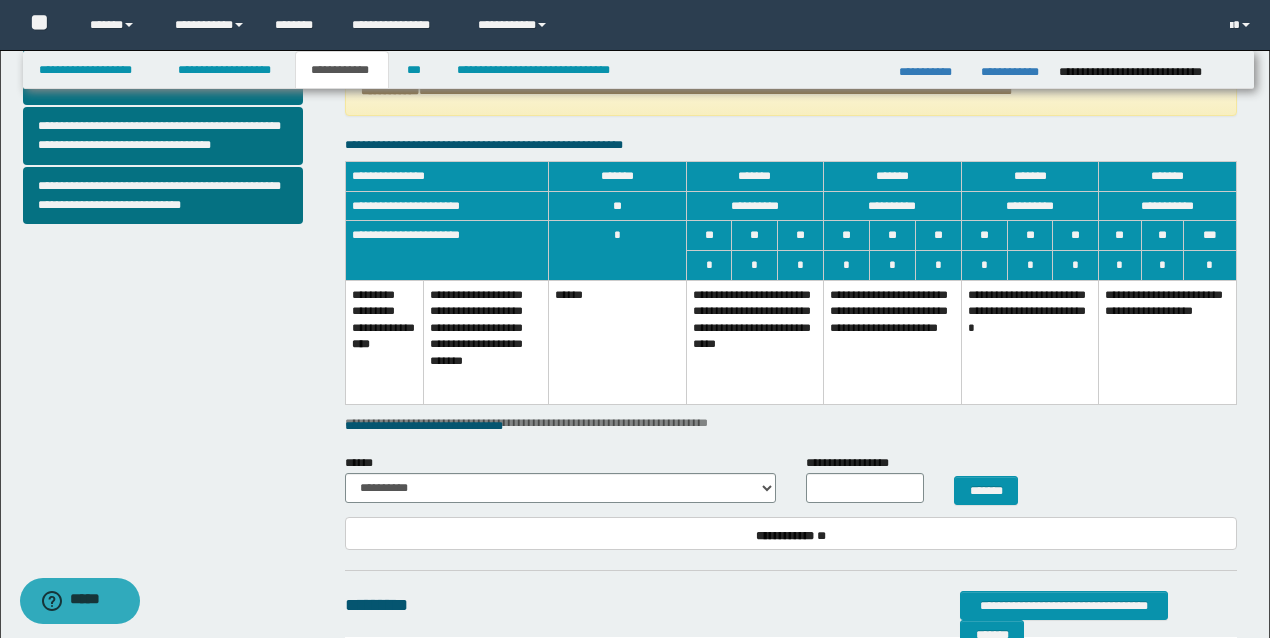 click on "**********" at bounding box center [893, 342] 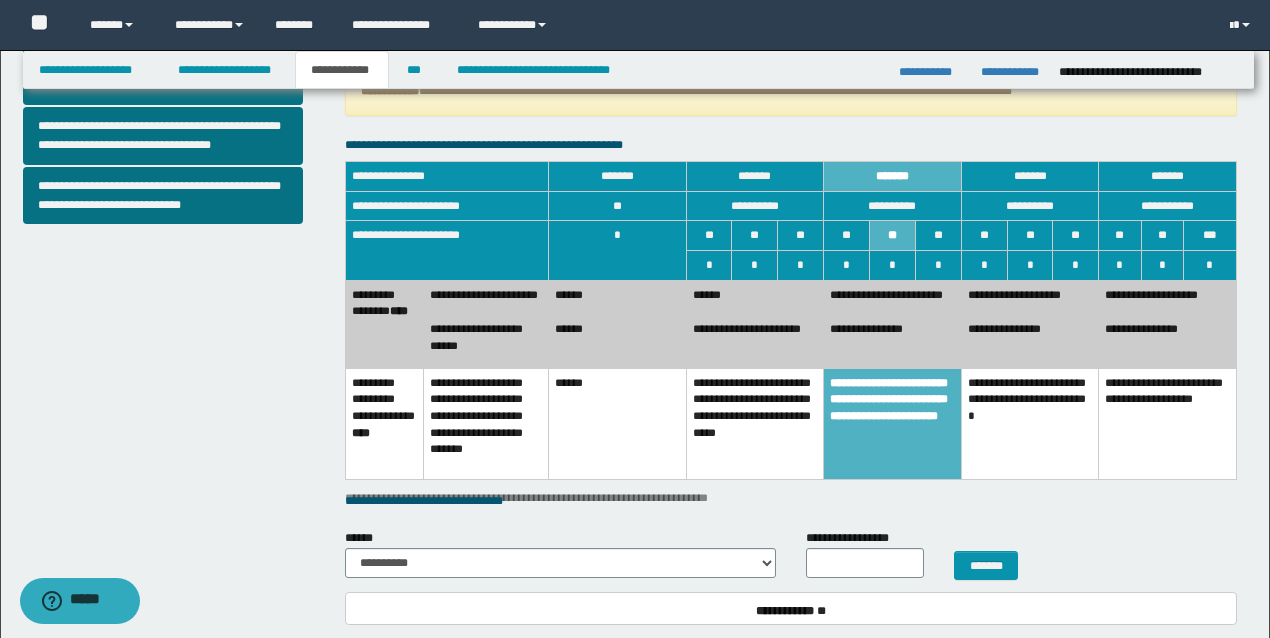 click on "**********" at bounding box center [893, 341] 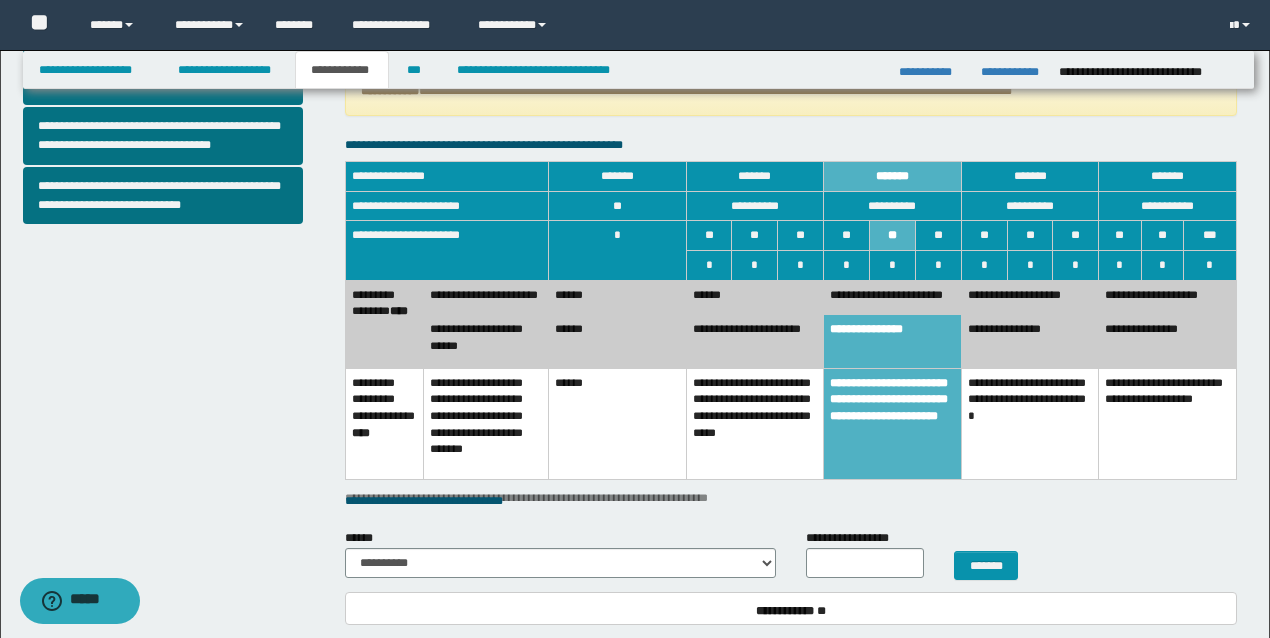 click on "**********" at bounding box center [893, 297] 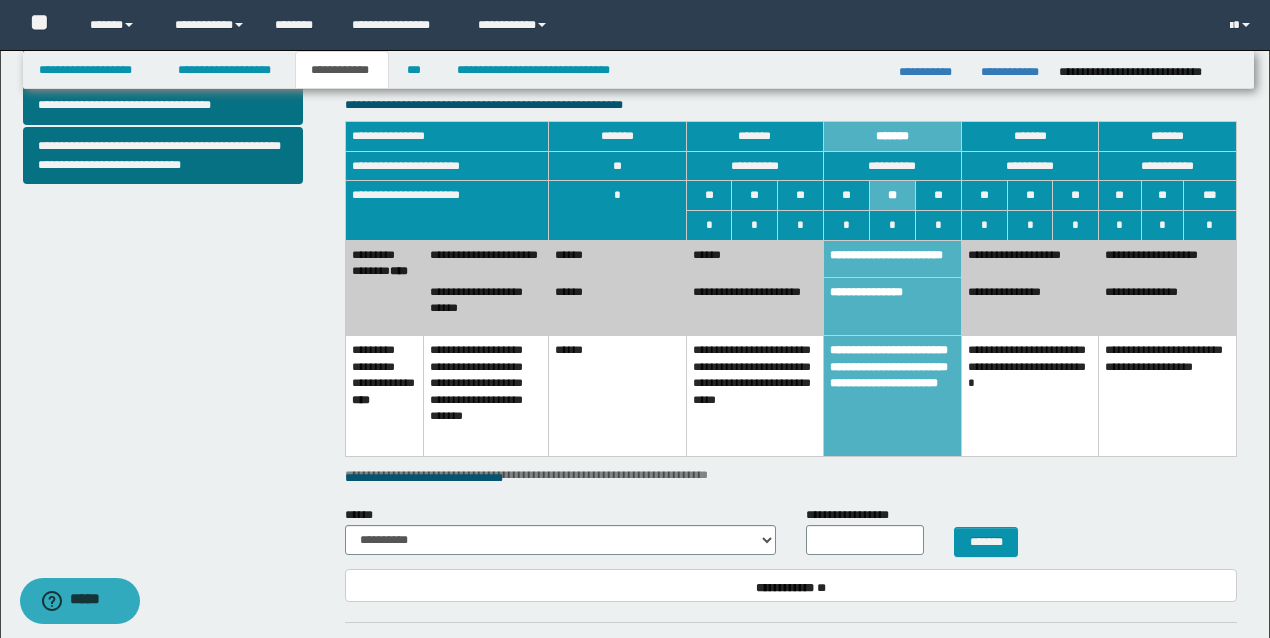 scroll, scrollTop: 1016, scrollLeft: 0, axis: vertical 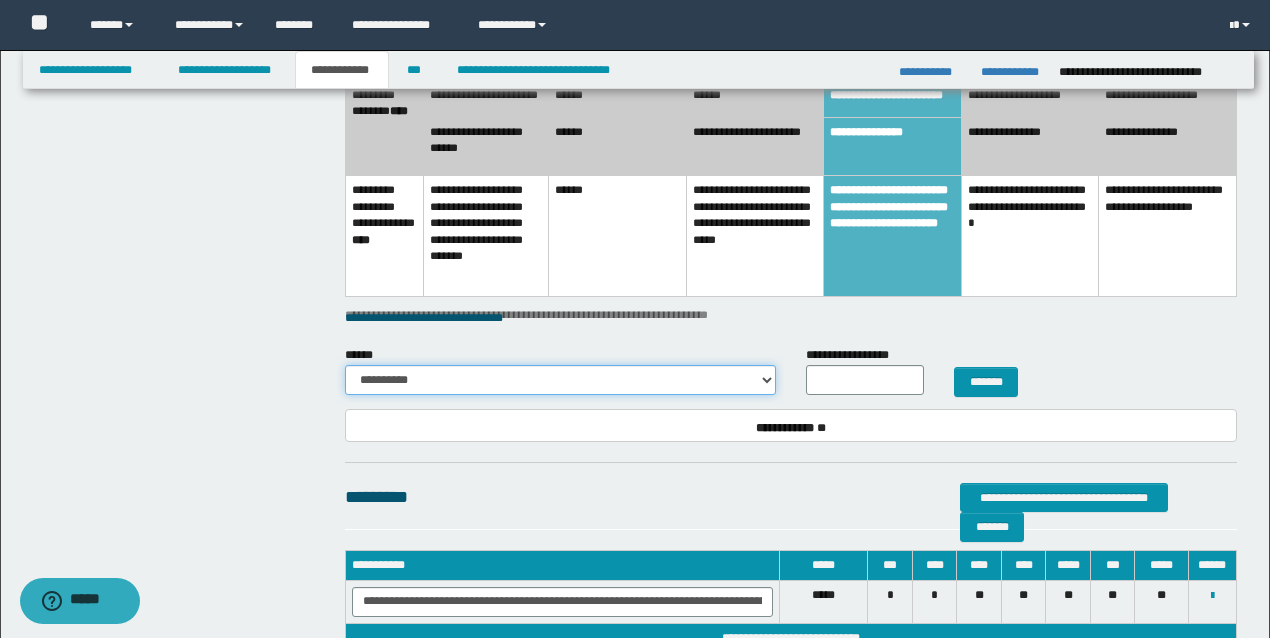 click on "**********" at bounding box center [560, 380] 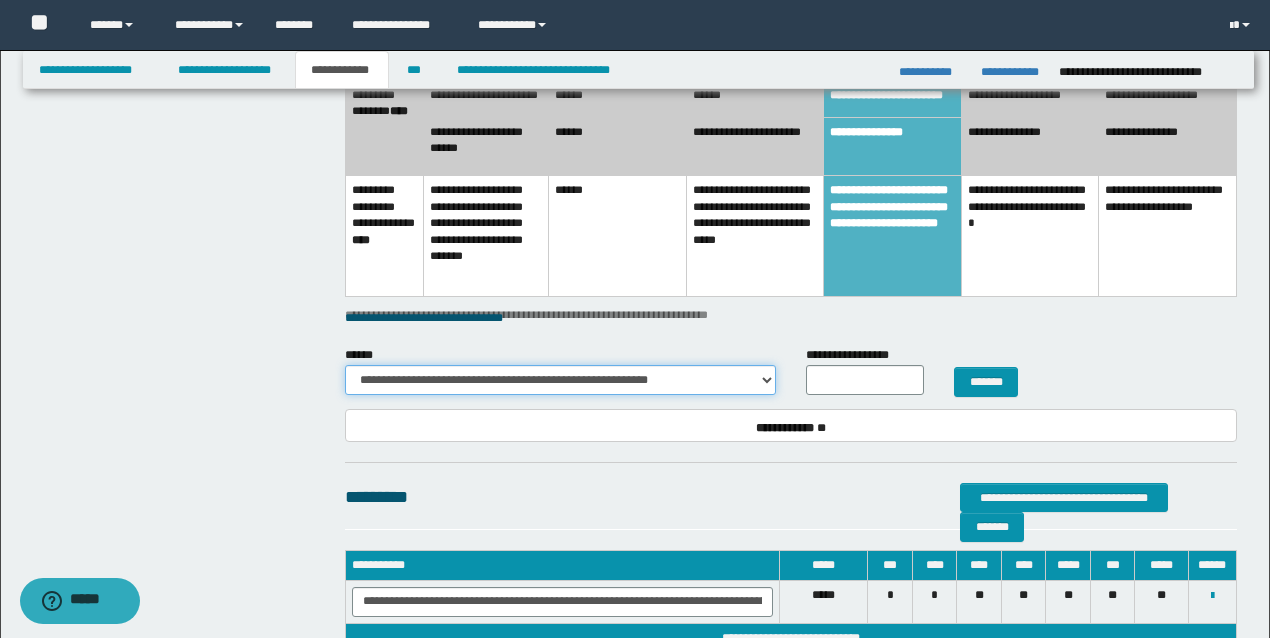click on "**********" at bounding box center (560, 380) 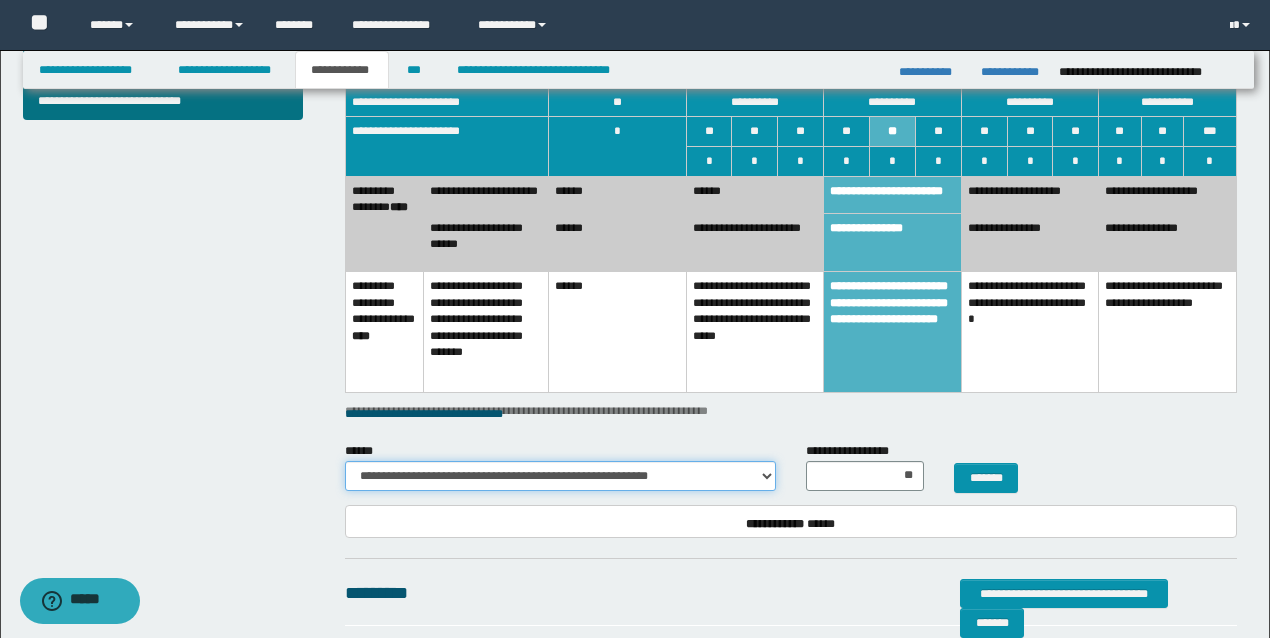 scroll, scrollTop: 788, scrollLeft: 0, axis: vertical 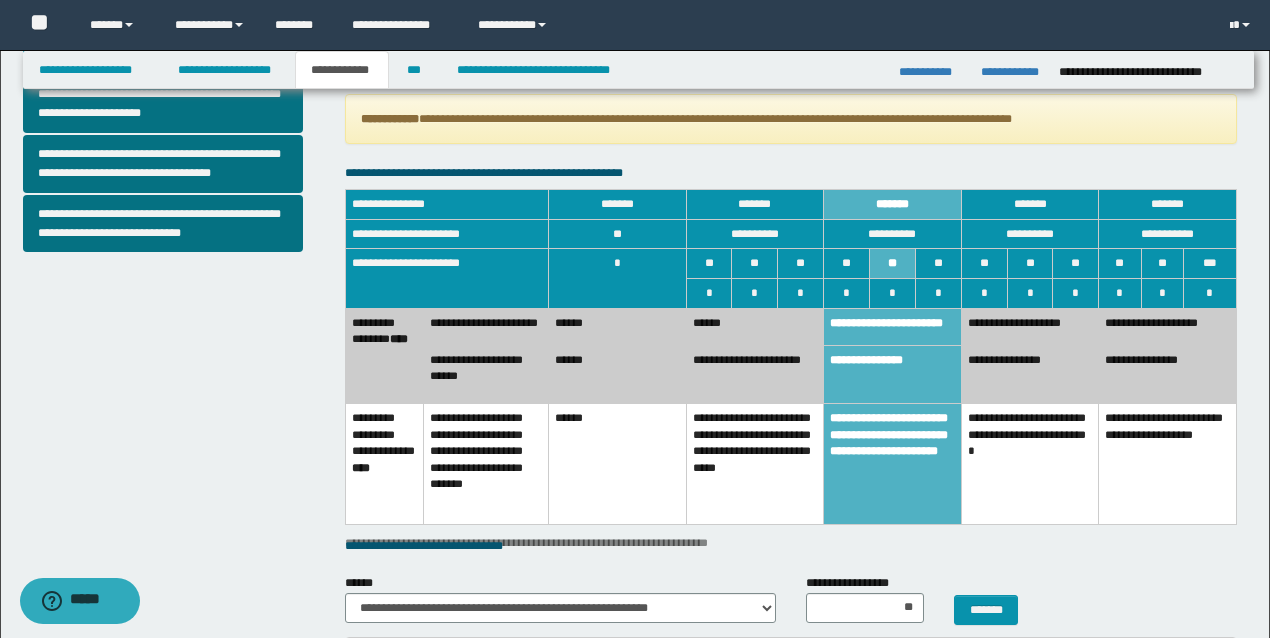 click on "**********" at bounding box center (755, 374) 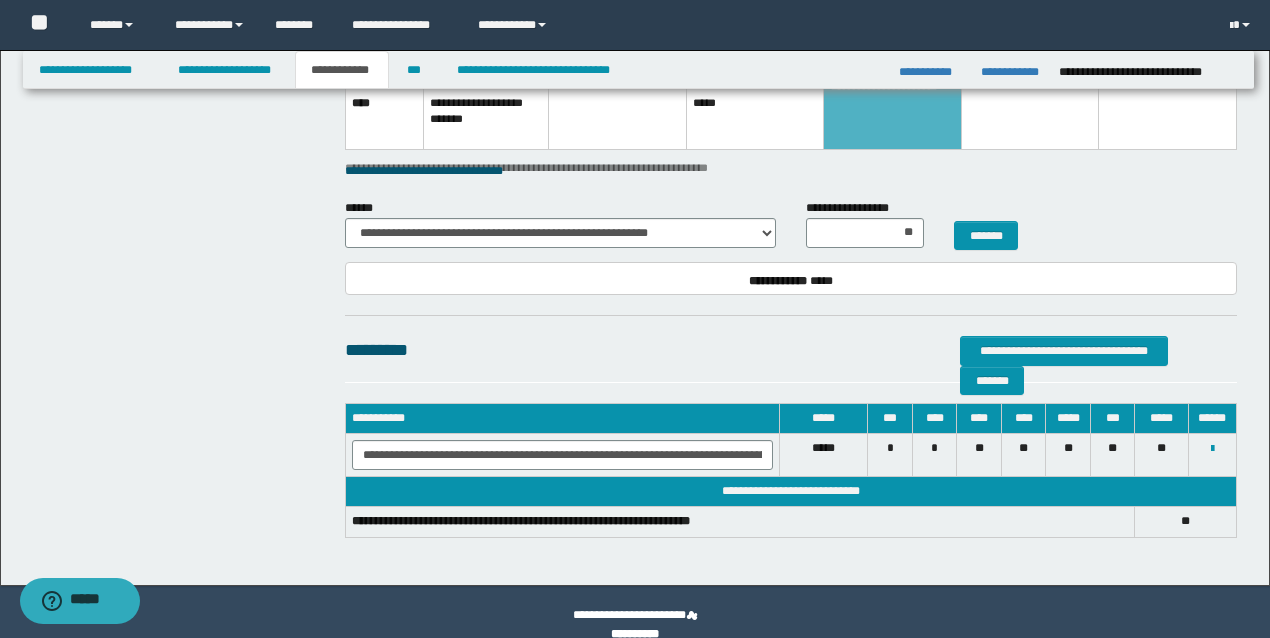 scroll, scrollTop: 1172, scrollLeft: 0, axis: vertical 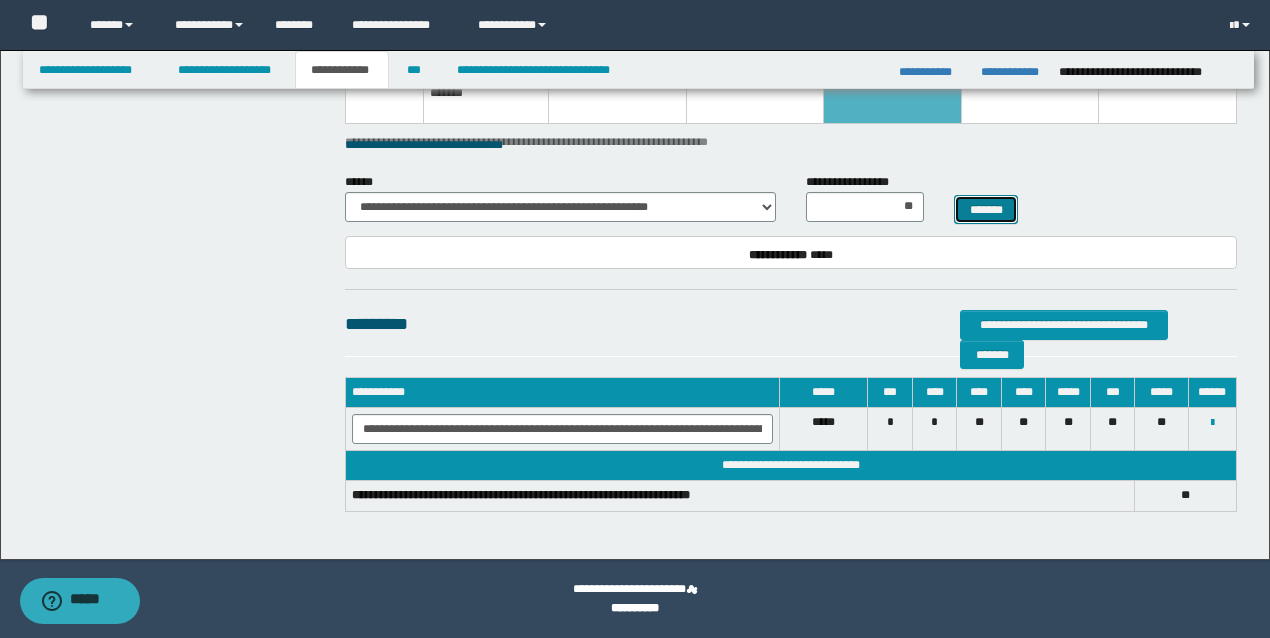 click on "*******" at bounding box center (986, 209) 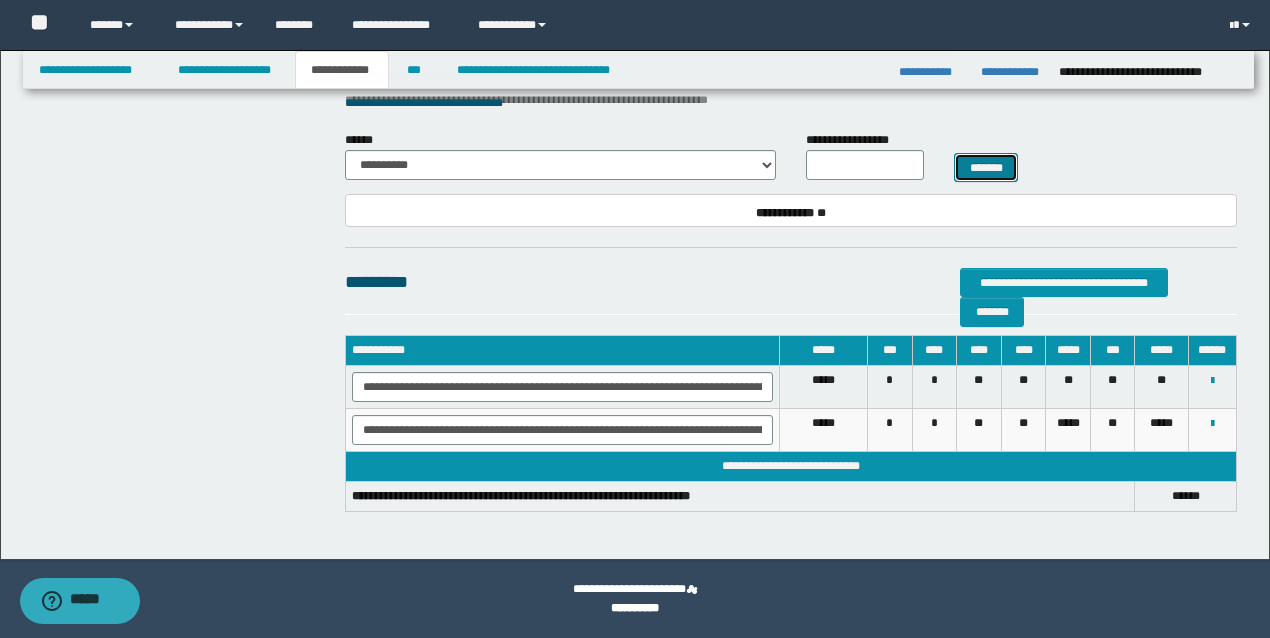 scroll, scrollTop: 1096, scrollLeft: 0, axis: vertical 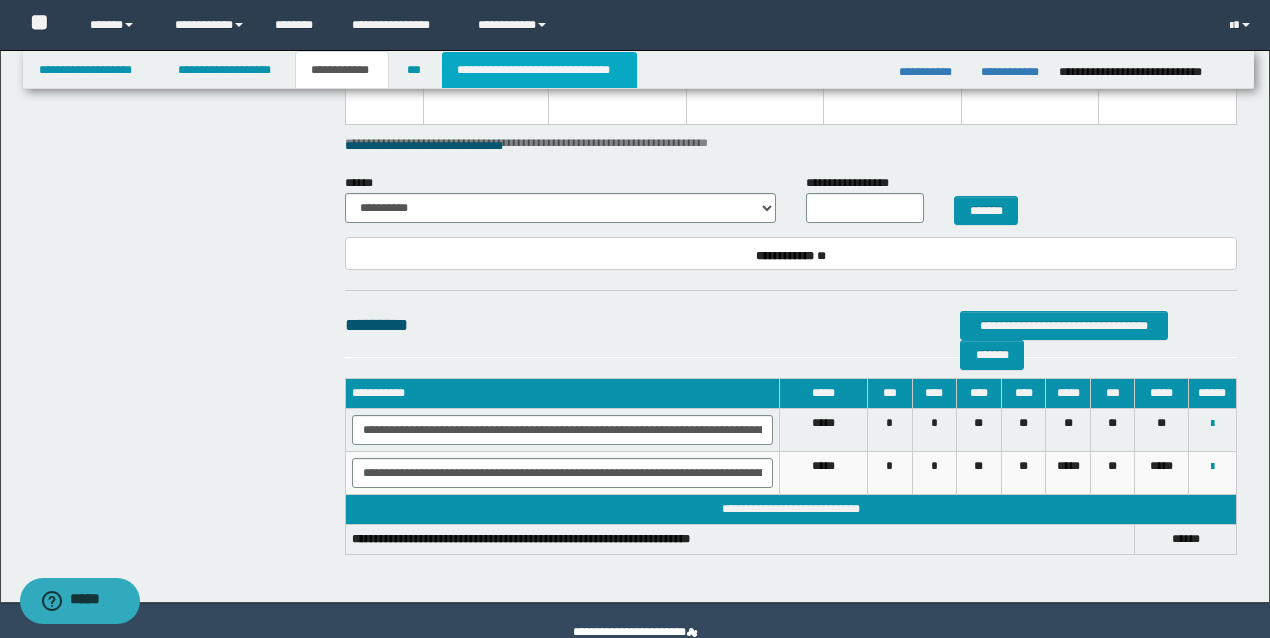 click on "**********" at bounding box center (539, 70) 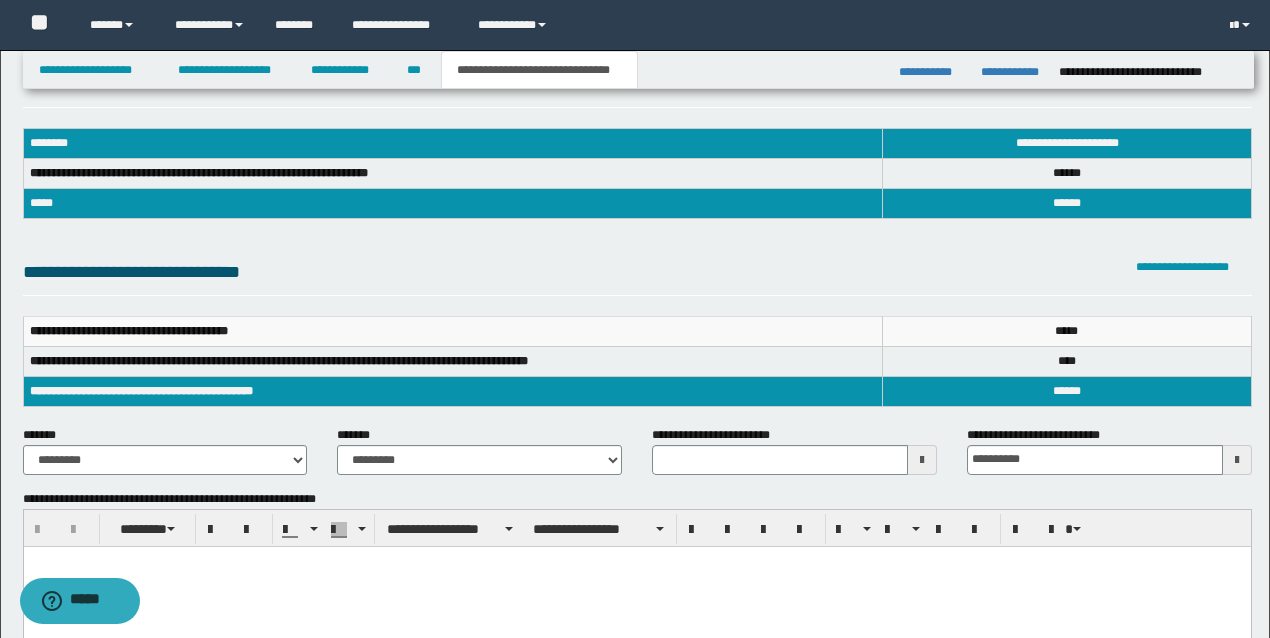 scroll, scrollTop: 0, scrollLeft: 0, axis: both 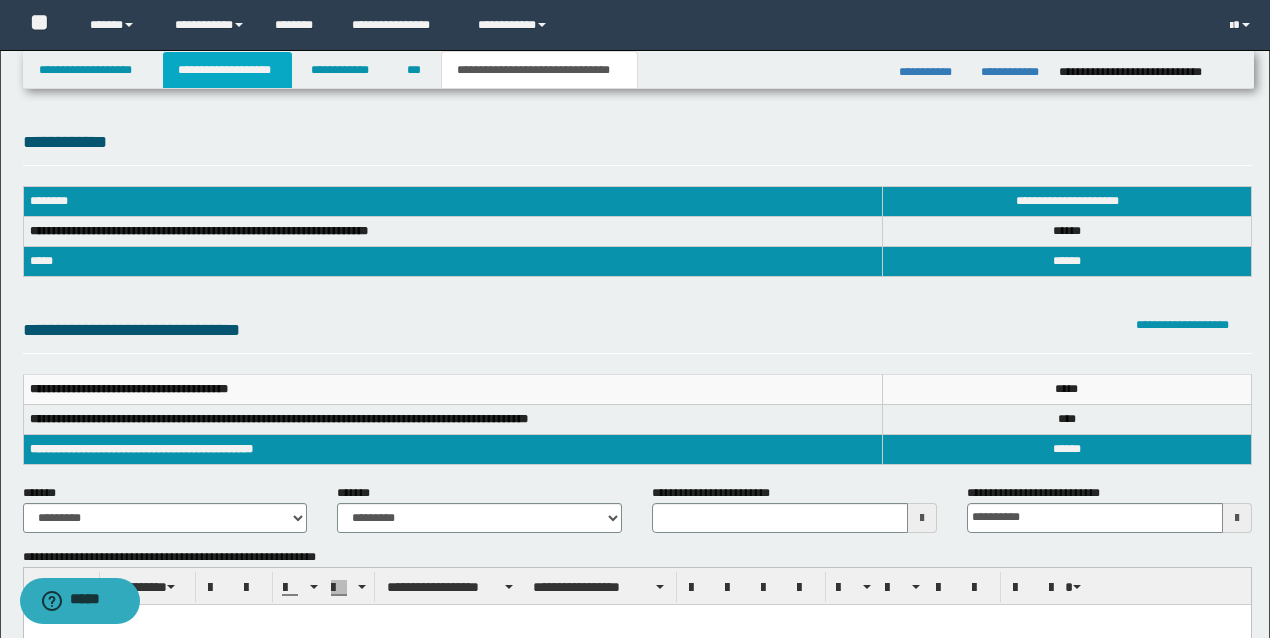 click on "**********" at bounding box center [227, 70] 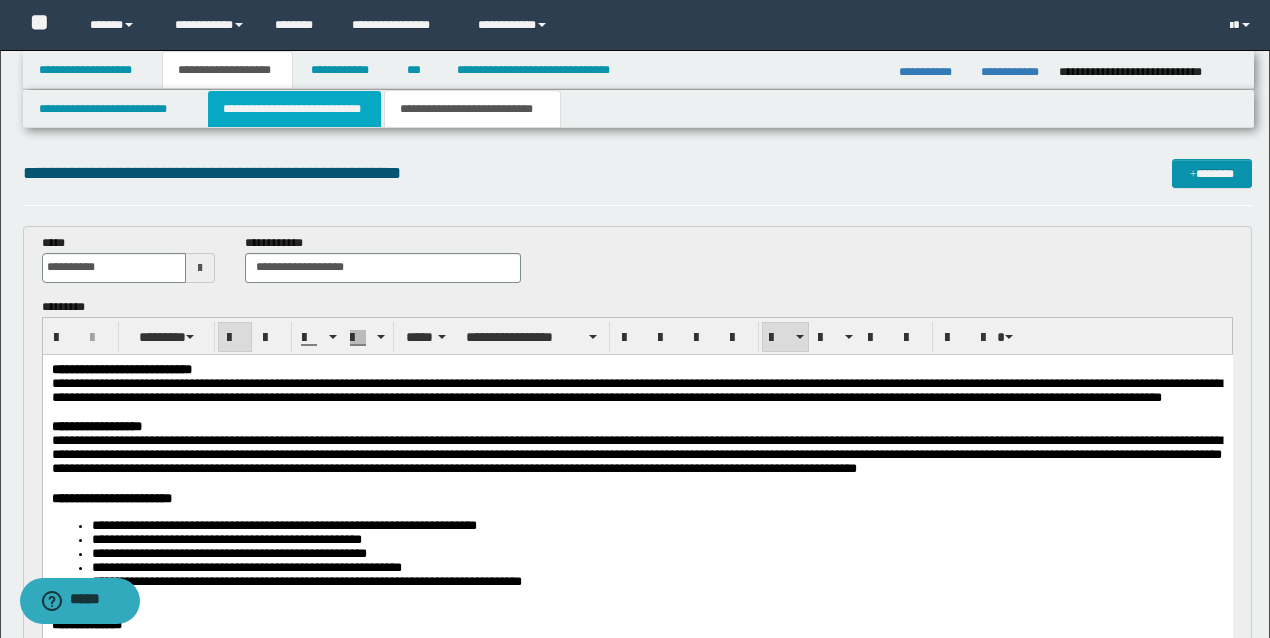 click on "**********" at bounding box center (294, 109) 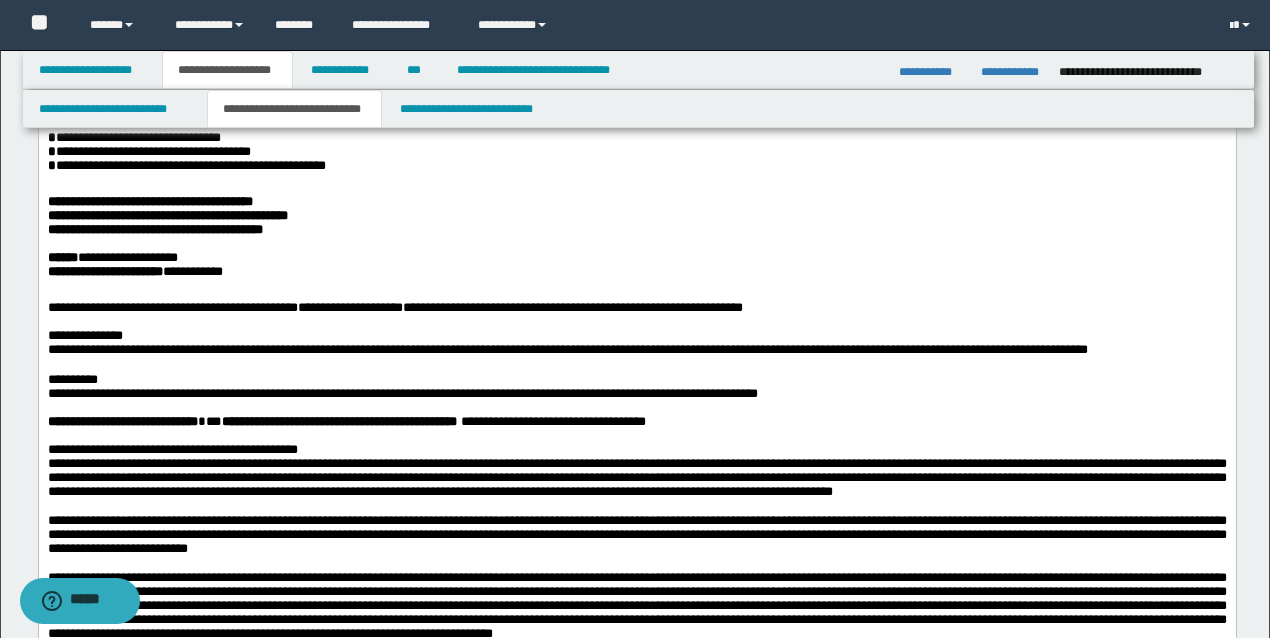 scroll, scrollTop: 333, scrollLeft: 0, axis: vertical 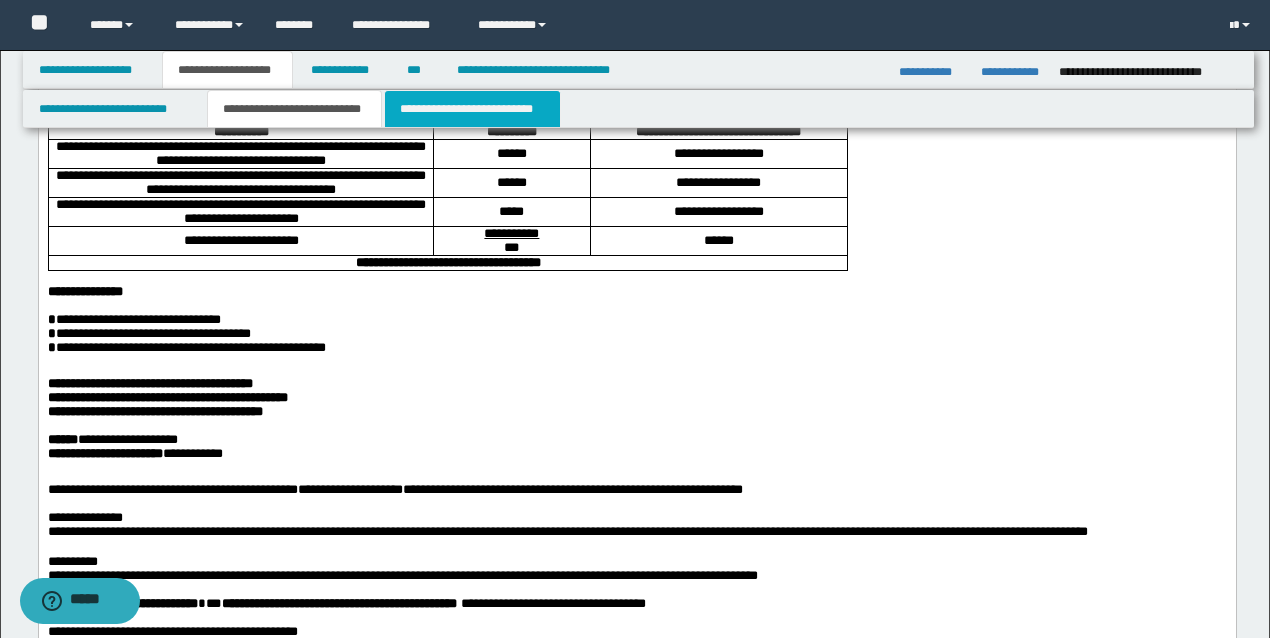 click on "**********" at bounding box center [472, 109] 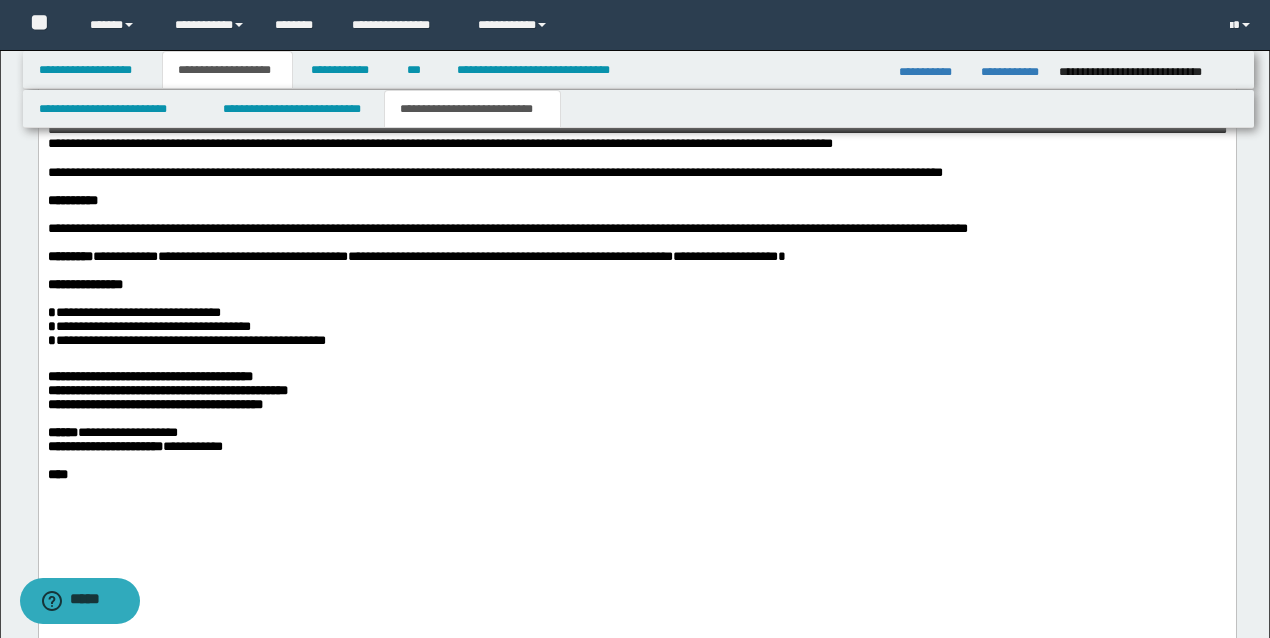 scroll, scrollTop: 2733, scrollLeft: 0, axis: vertical 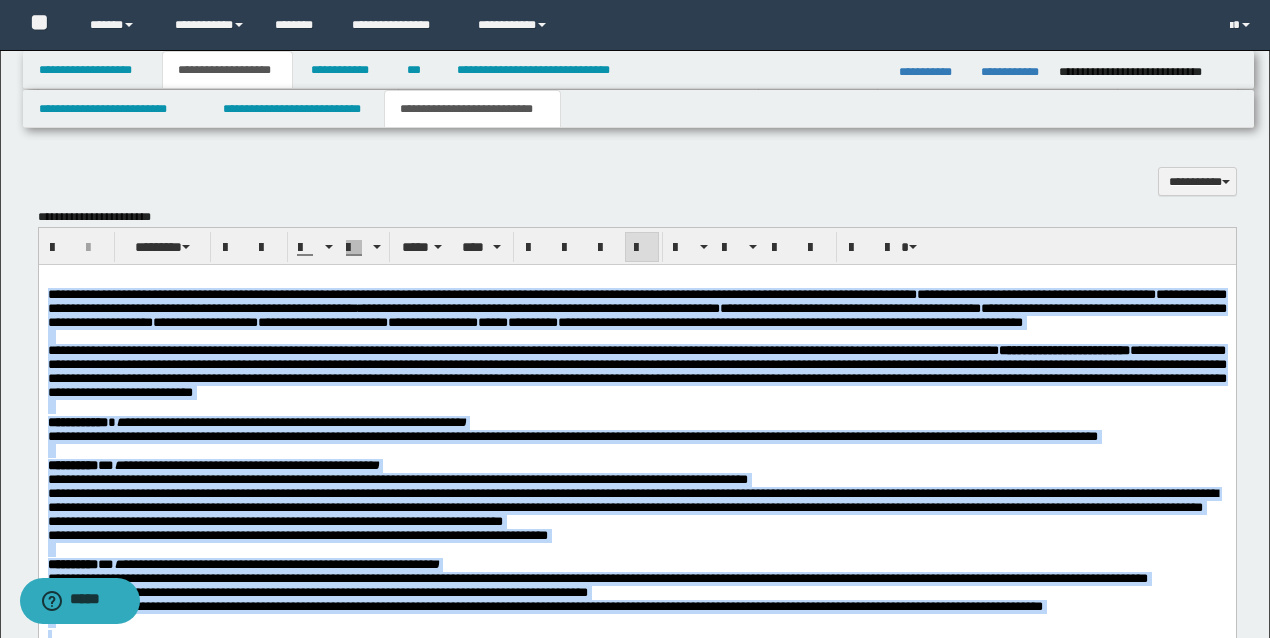 drag, startPoint x: 448, startPoint y: 1705, endPoint x: 44, endPoint y: 293, distance: 1468.6593 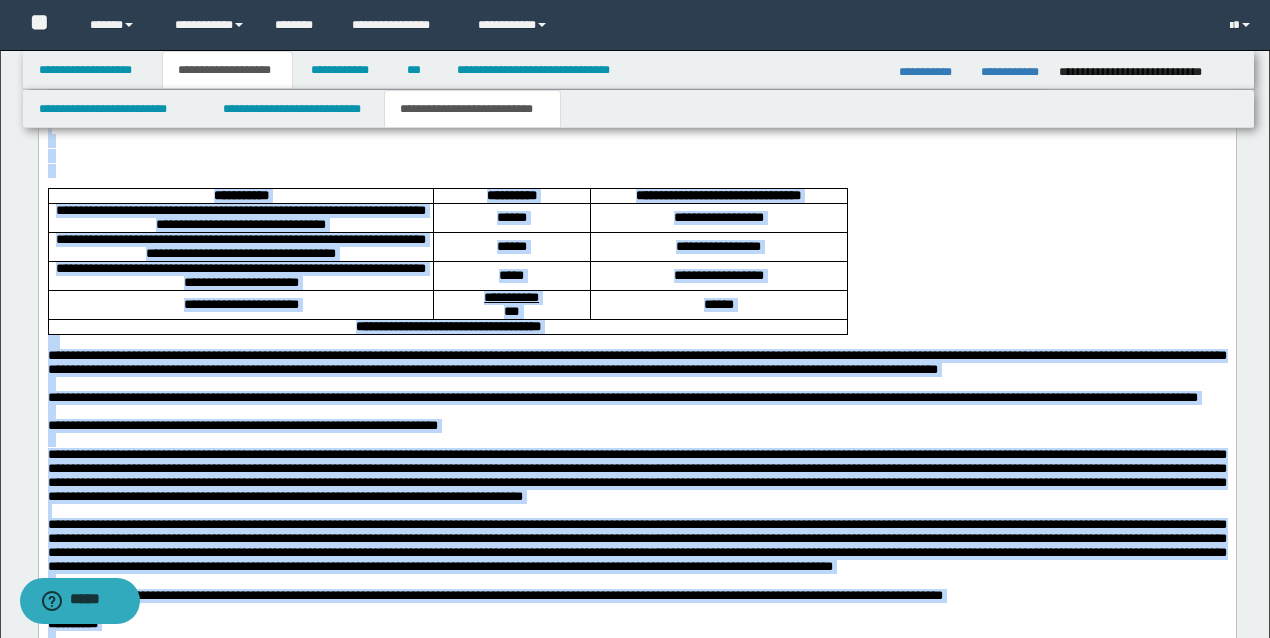 scroll, scrollTop: 1950, scrollLeft: 0, axis: vertical 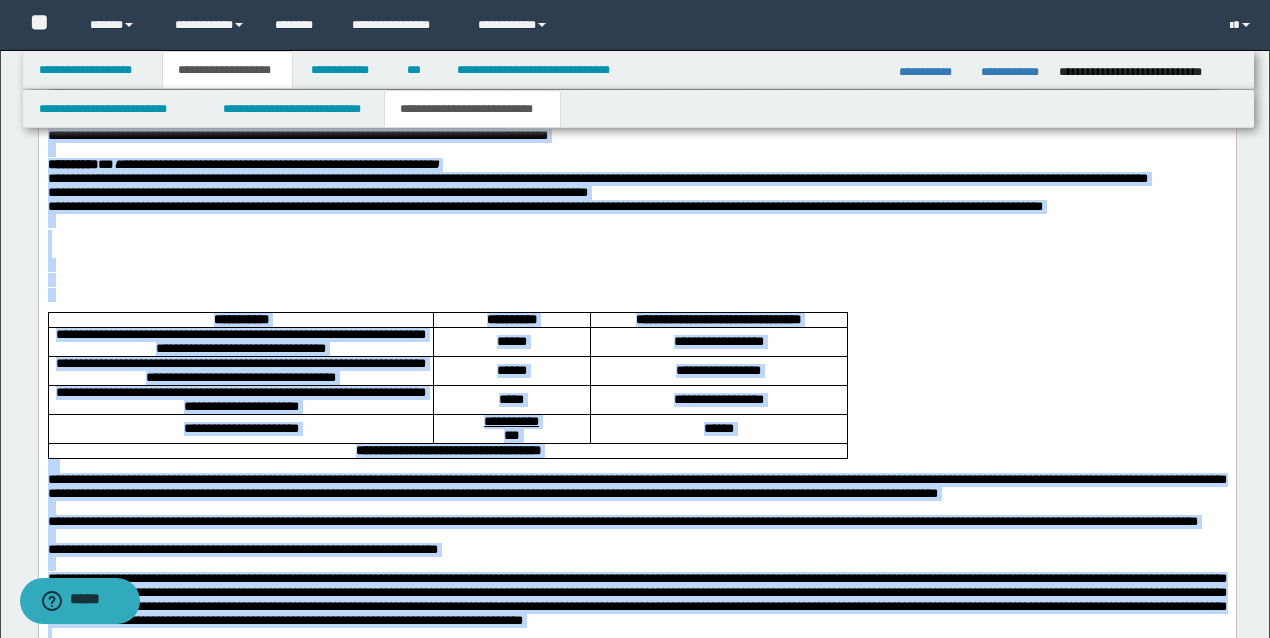 click at bounding box center [636, 245] 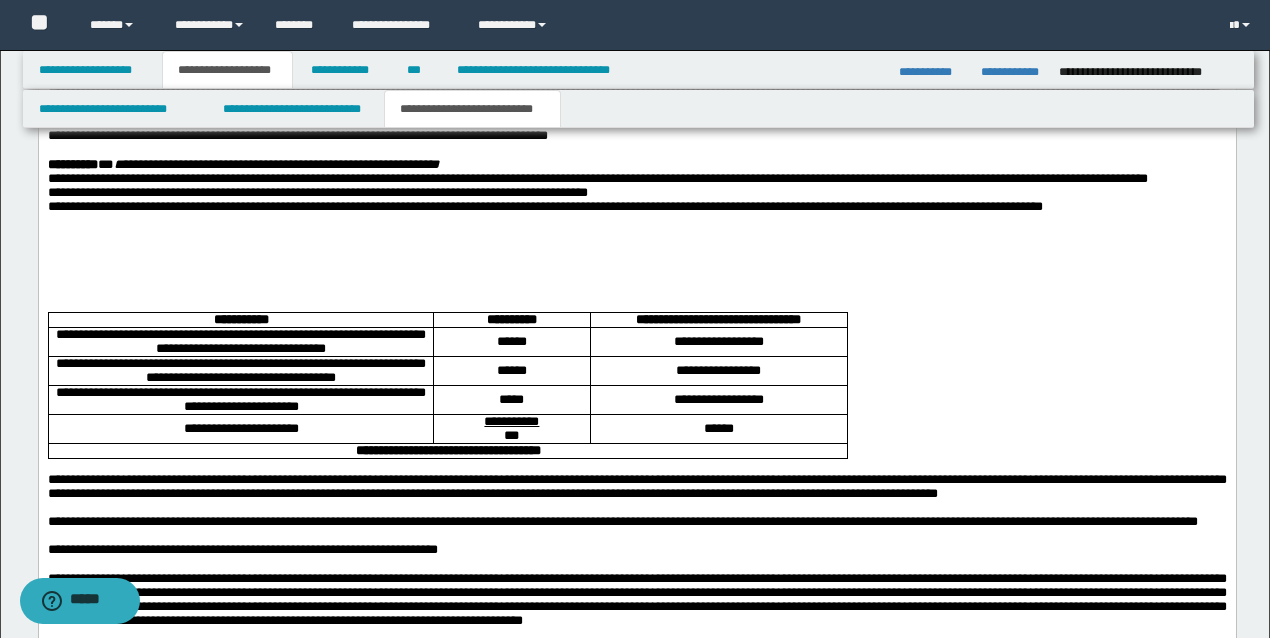 click at bounding box center (636, 245) 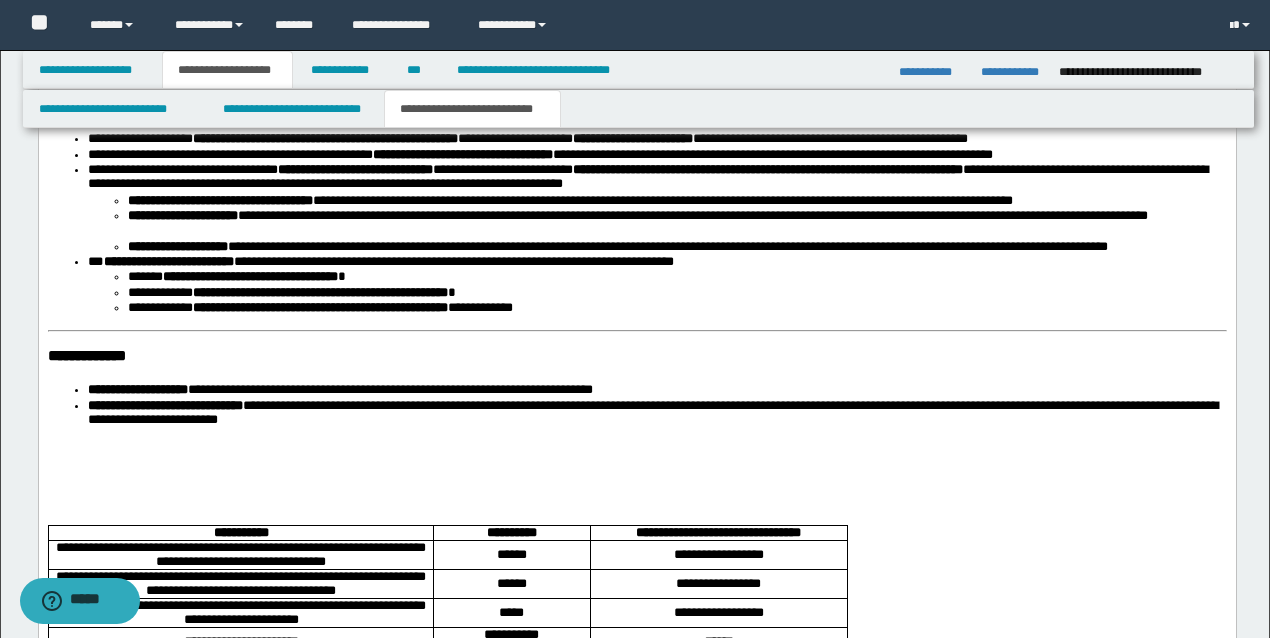 scroll, scrollTop: 2617, scrollLeft: 0, axis: vertical 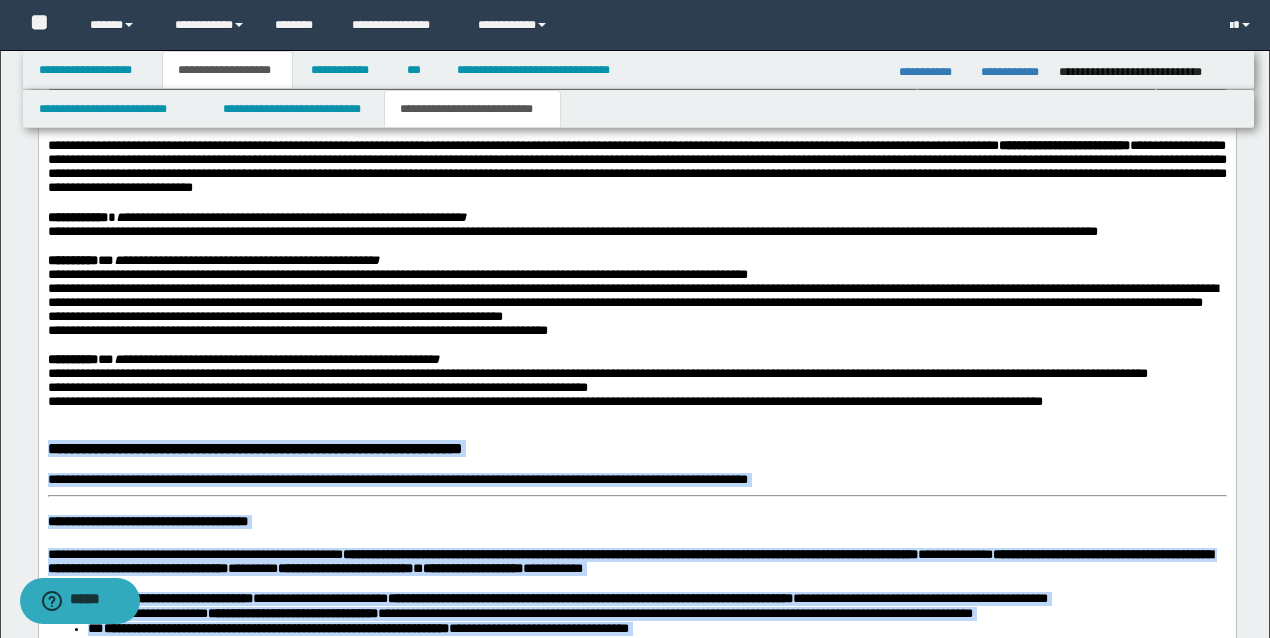 drag, startPoint x: 348, startPoint y: 1214, endPoint x: 70, endPoint y: 607, distance: 667.6324 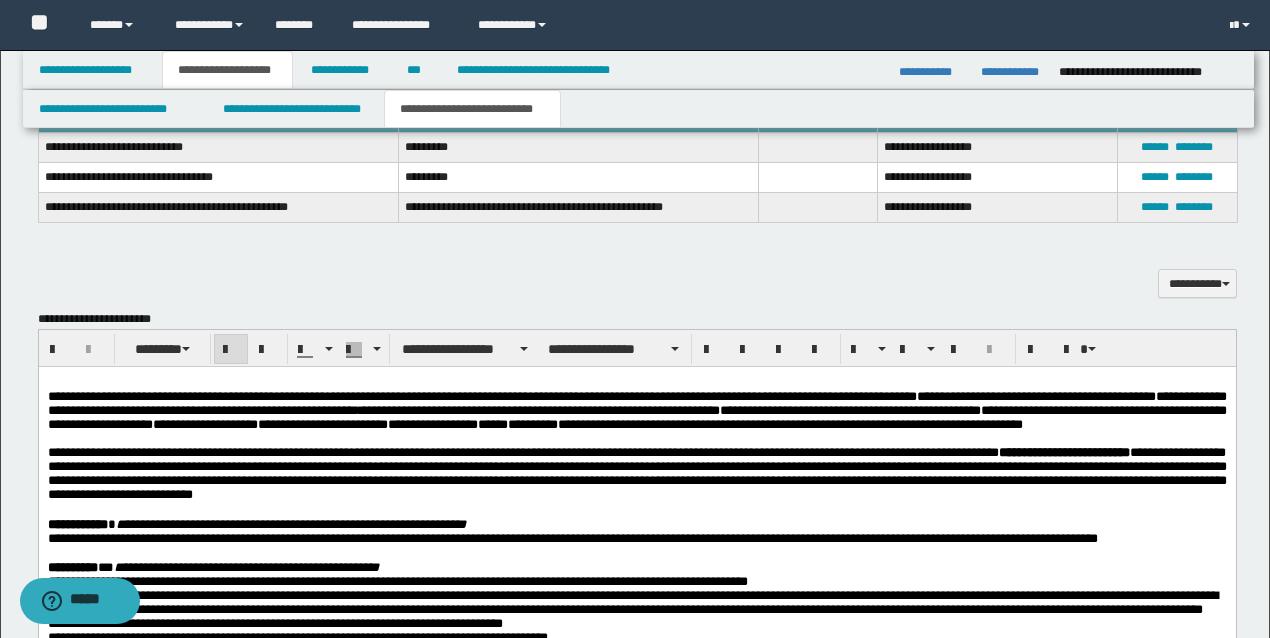 scroll, scrollTop: 1422, scrollLeft: 0, axis: vertical 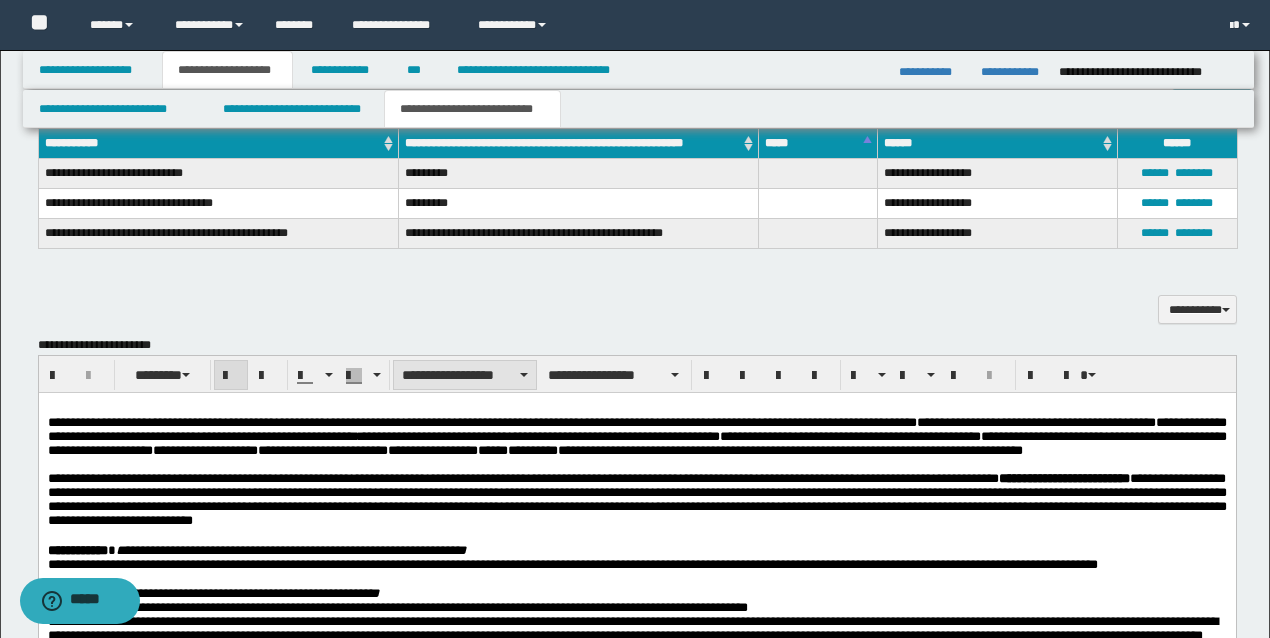 click on "**********" at bounding box center (465, 375) 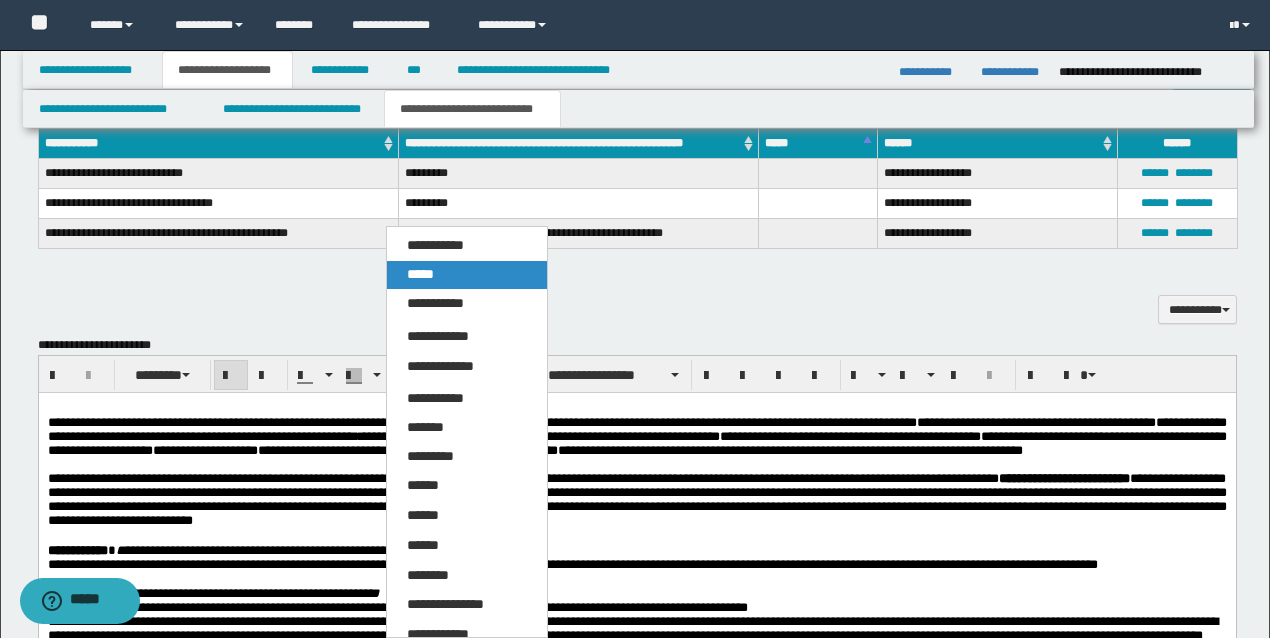 click on "*****" at bounding box center (420, 274) 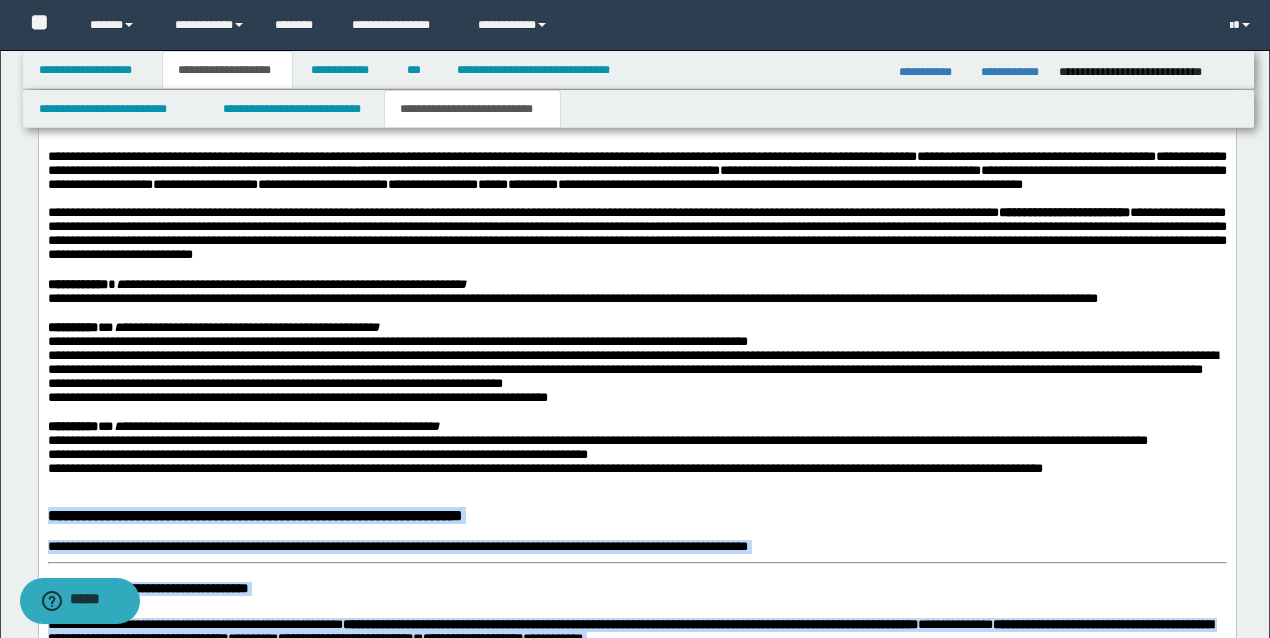 scroll, scrollTop: 1488, scrollLeft: 0, axis: vertical 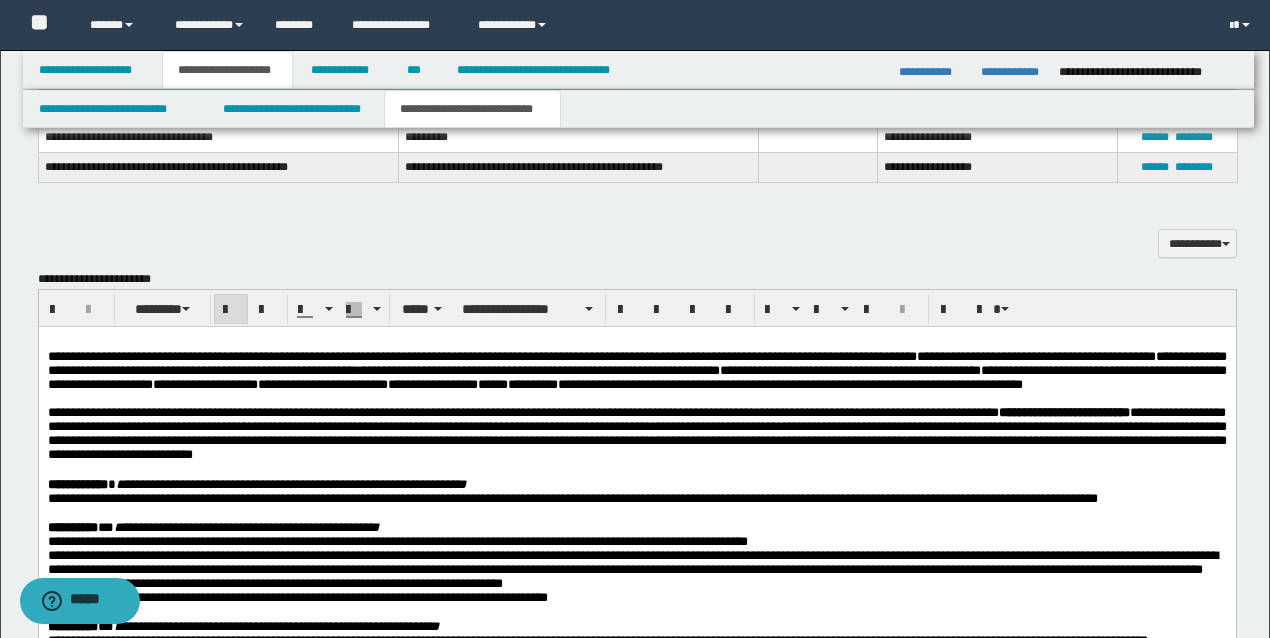 click at bounding box center (231, 310) 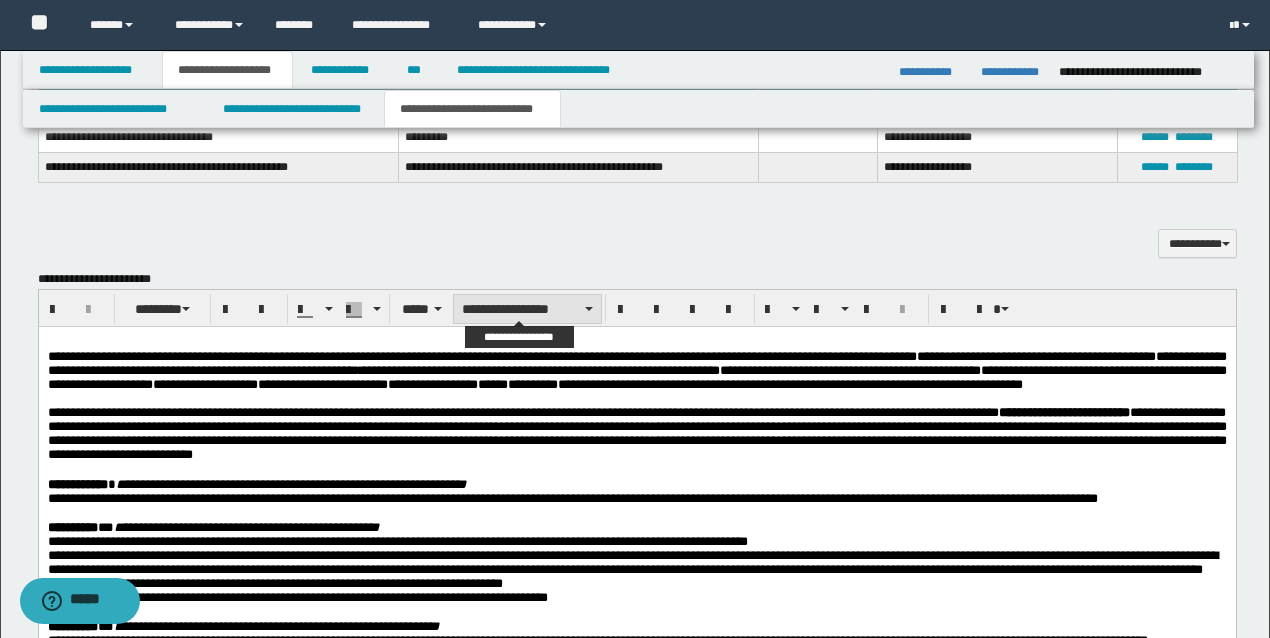 click on "**********" at bounding box center [527, 309] 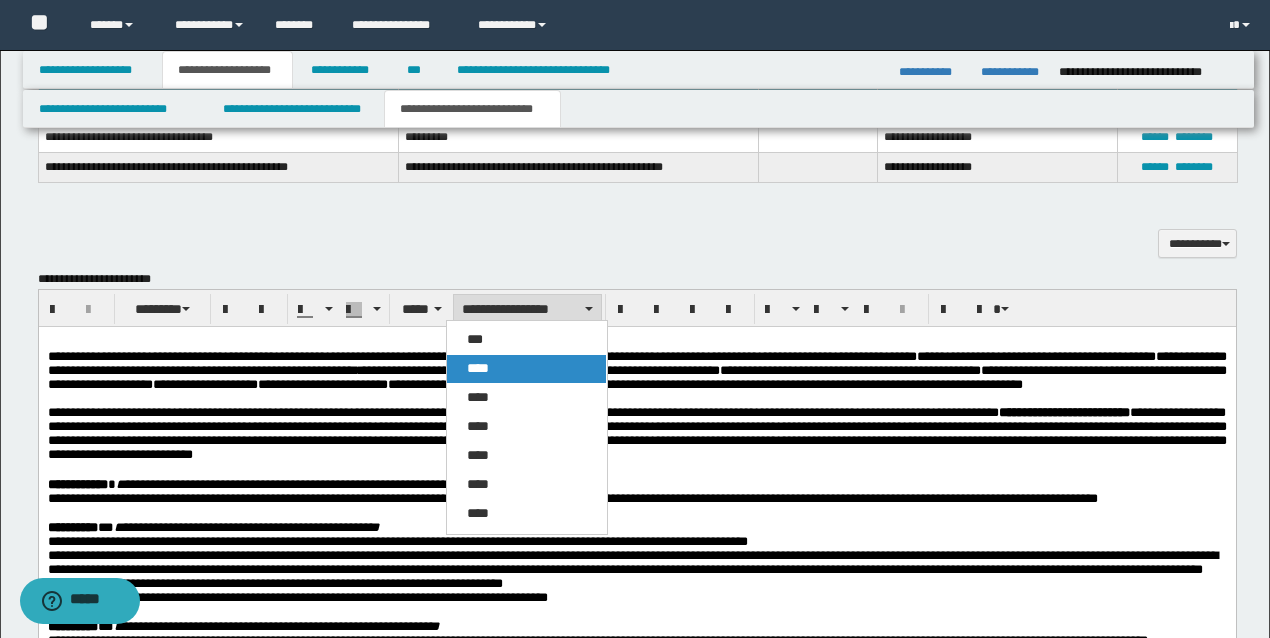 click on "****" at bounding box center (478, 368) 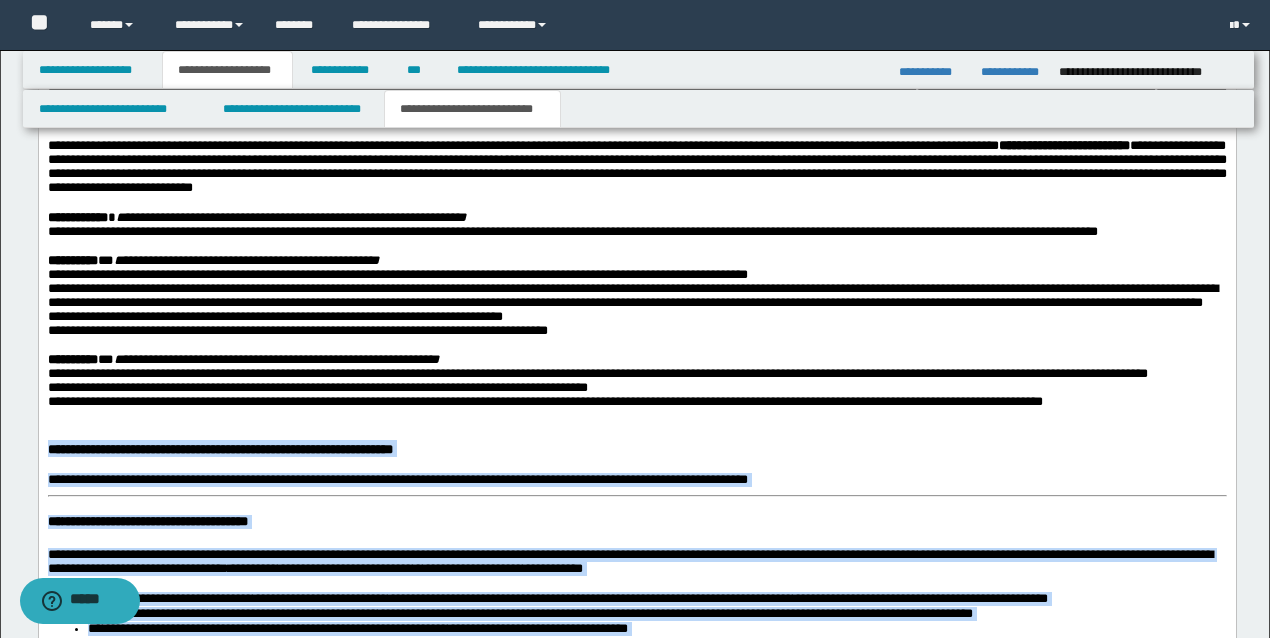 scroll, scrollTop: 2088, scrollLeft: 0, axis: vertical 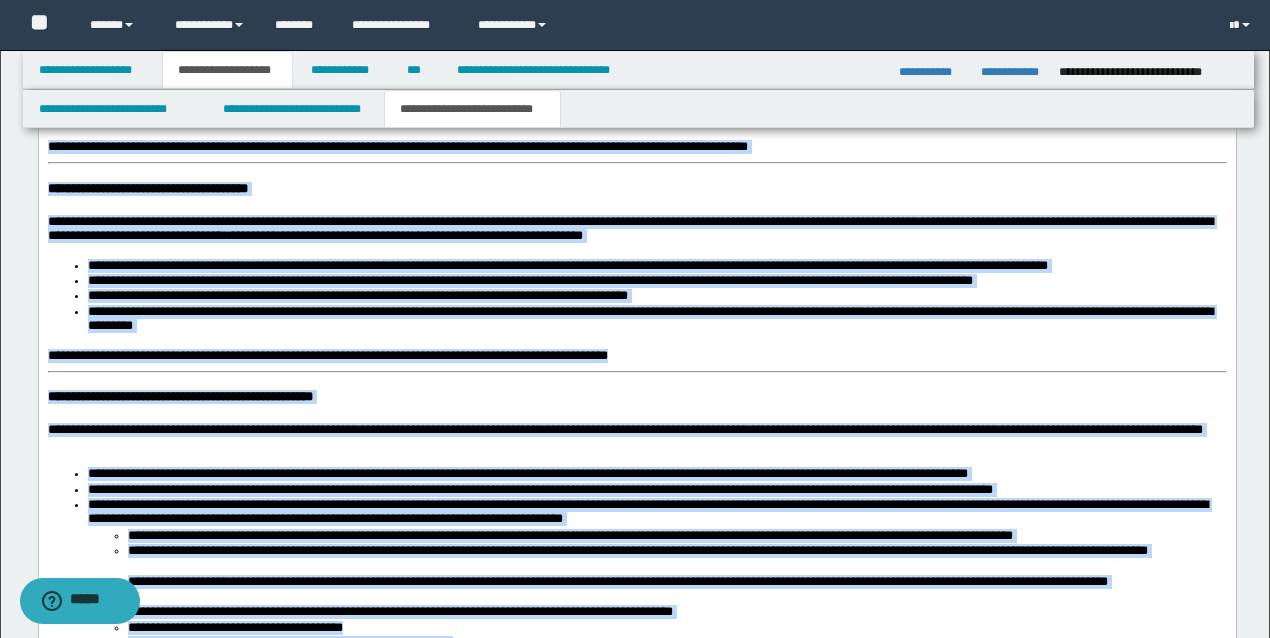 click on "**********" at bounding box center (637, 190) 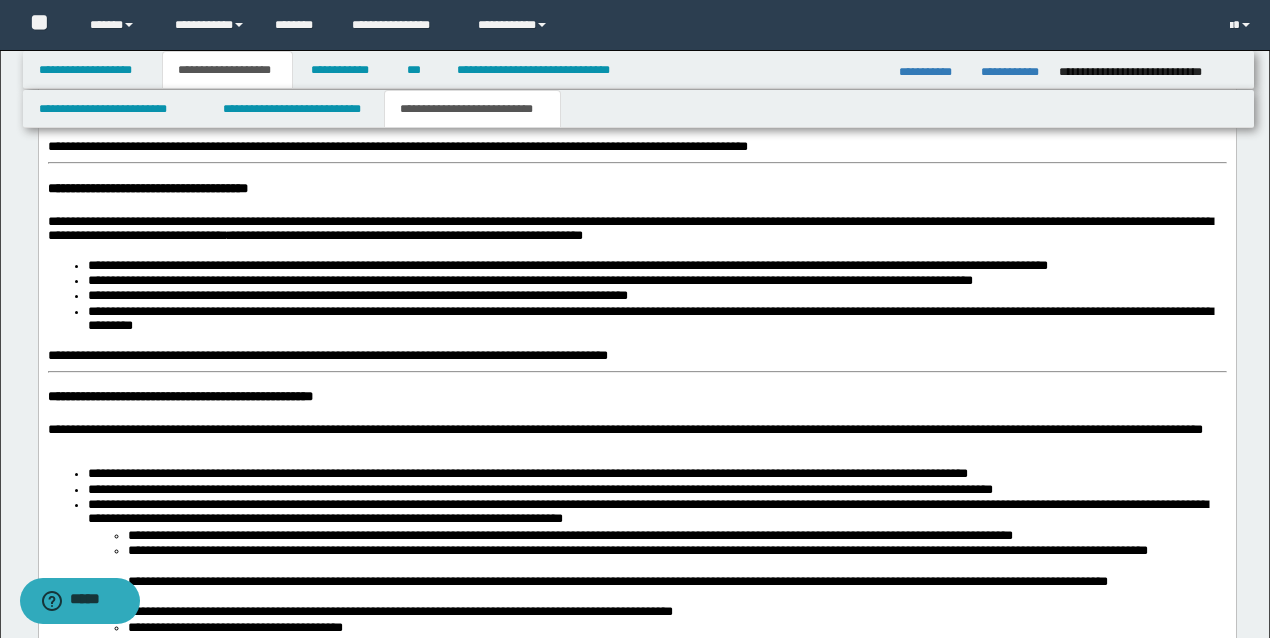 click on "**********" at bounding box center (636, 689) 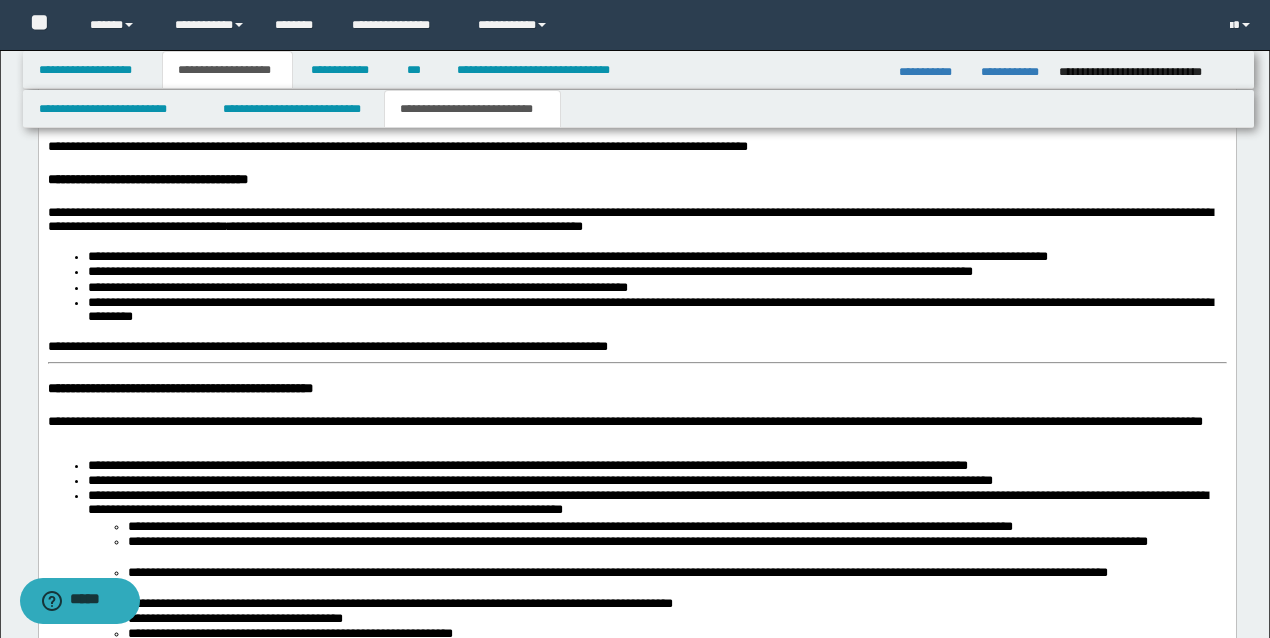click on "**********" at bounding box center [657, 312] 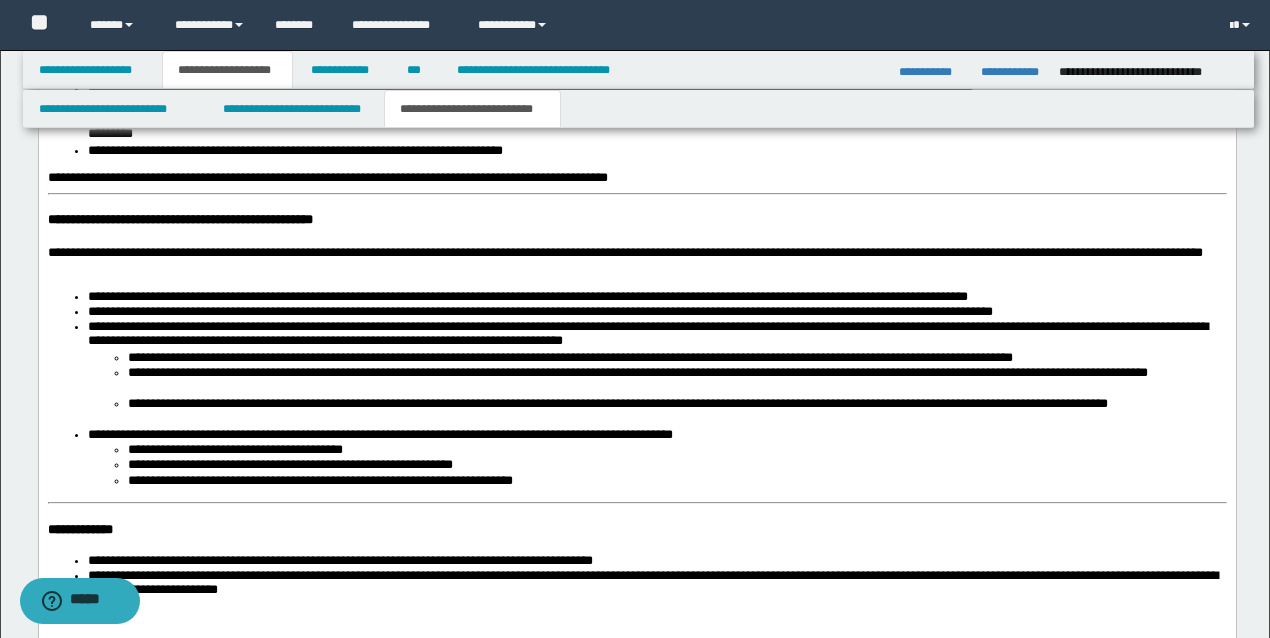 scroll, scrollTop: 2155, scrollLeft: 0, axis: vertical 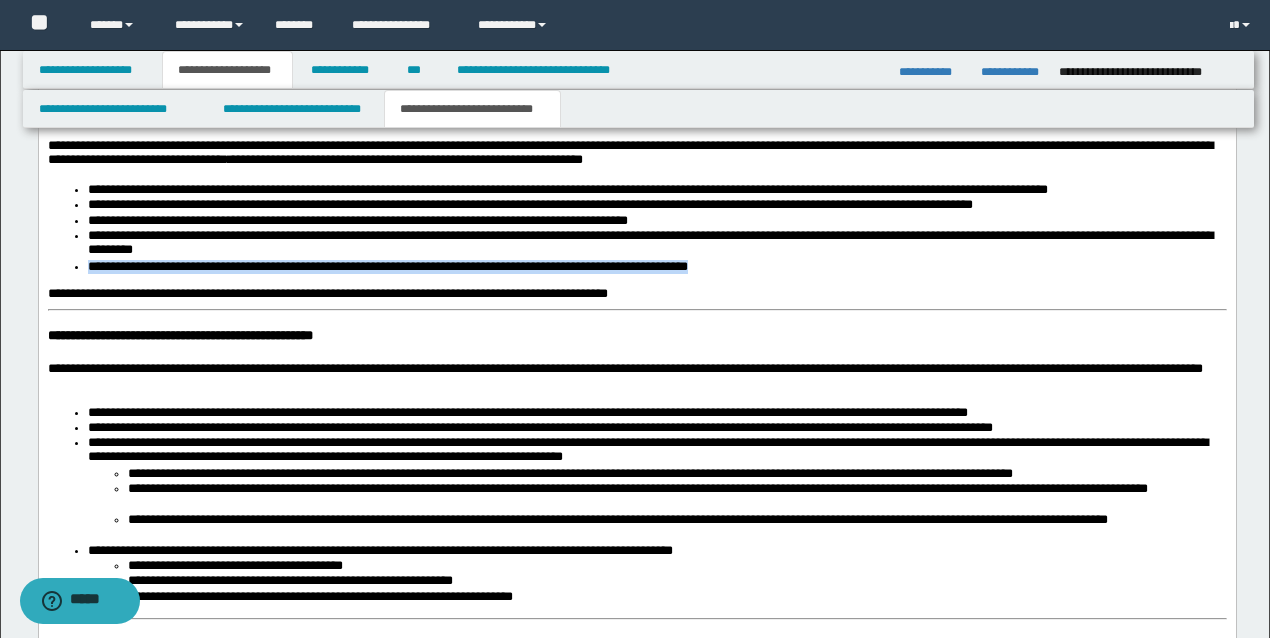 drag, startPoint x: 787, startPoint y: 375, endPoint x: 88, endPoint y: 369, distance: 699.02576 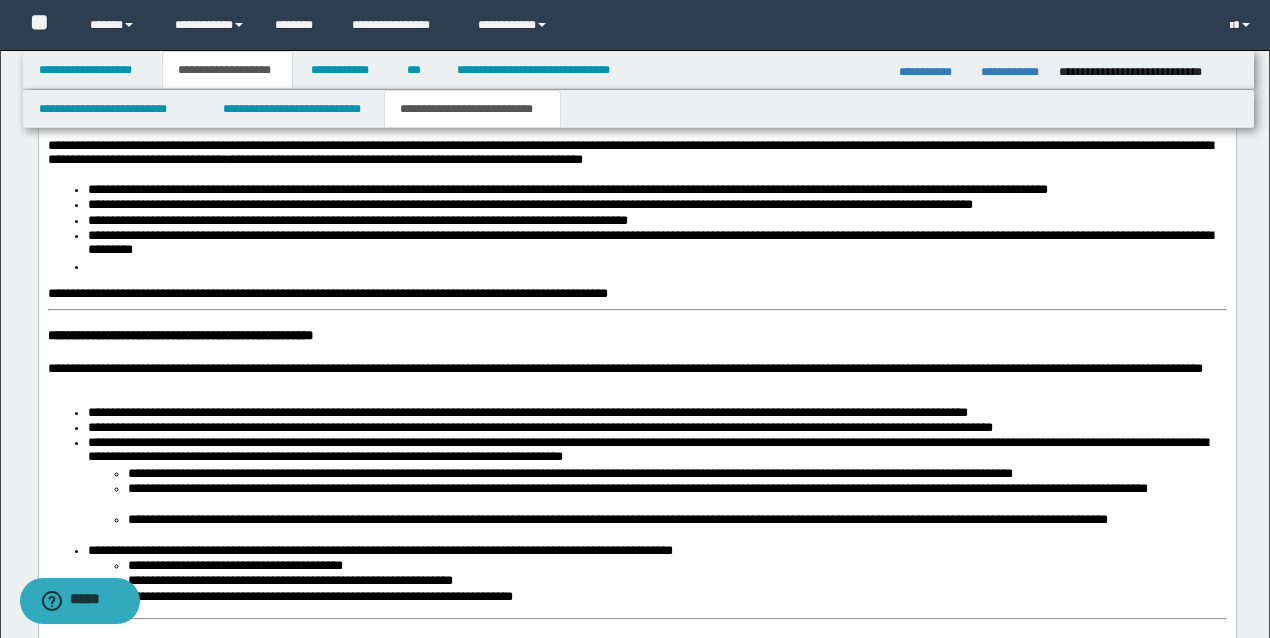 click on "**********" at bounding box center [649, 243] 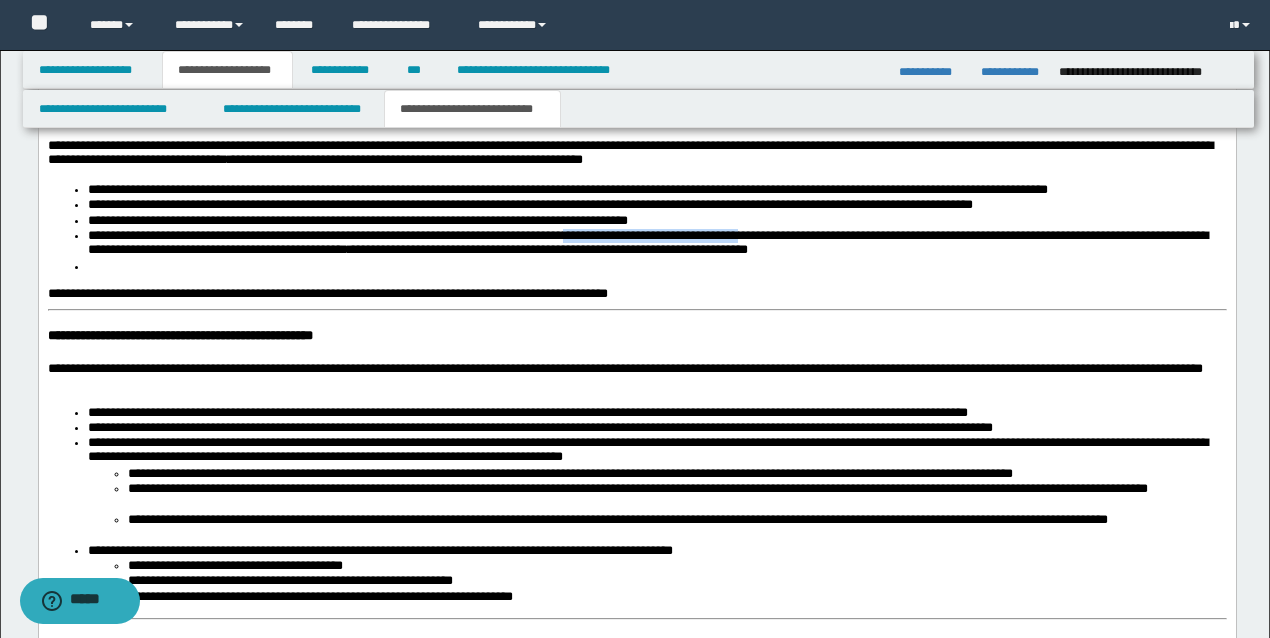 drag, startPoint x: 870, startPoint y: 341, endPoint x: 660, endPoint y: 341, distance: 210 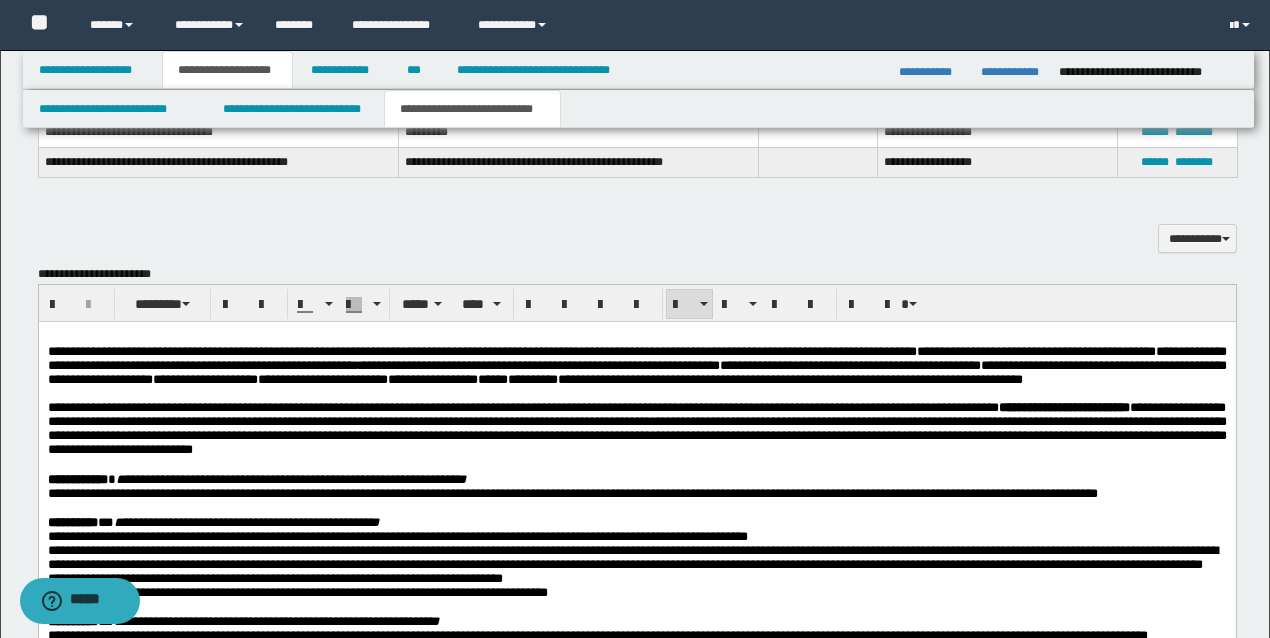 scroll, scrollTop: 1488, scrollLeft: 0, axis: vertical 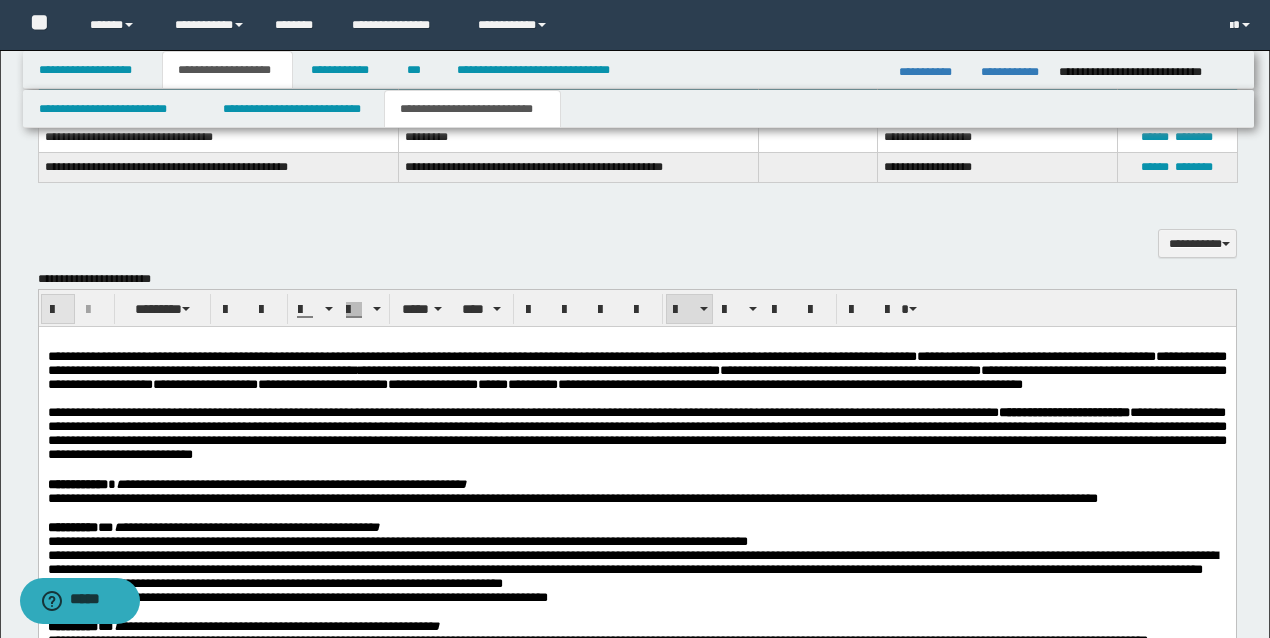 click at bounding box center [58, 310] 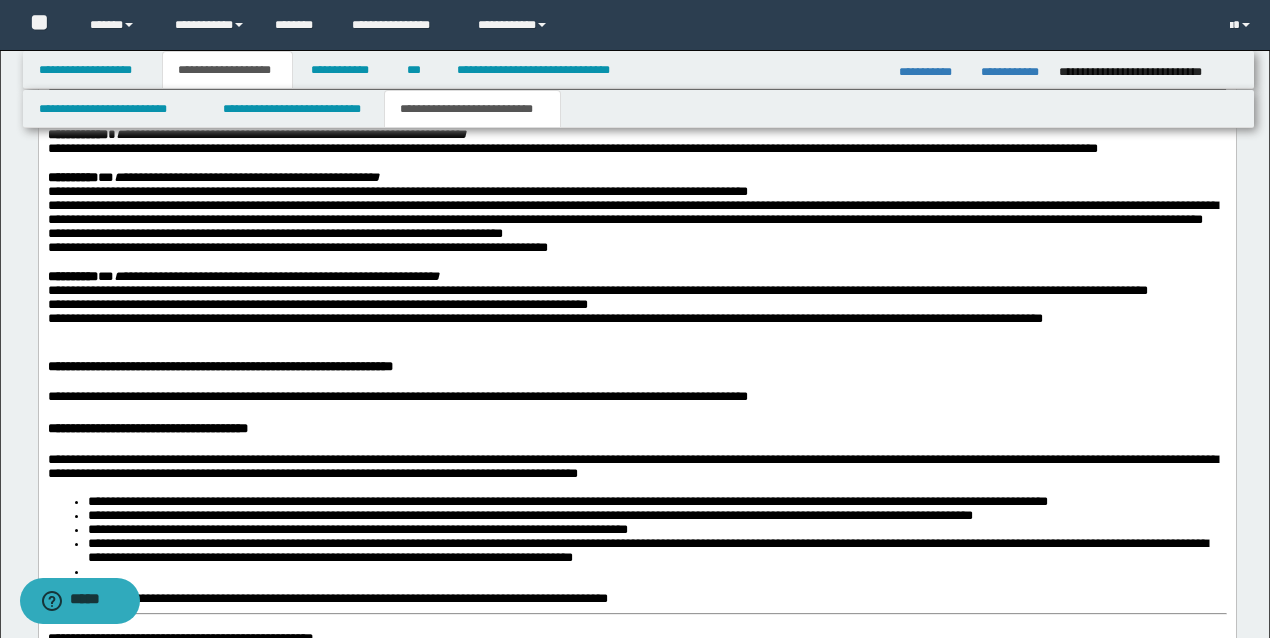 scroll, scrollTop: 2022, scrollLeft: 0, axis: vertical 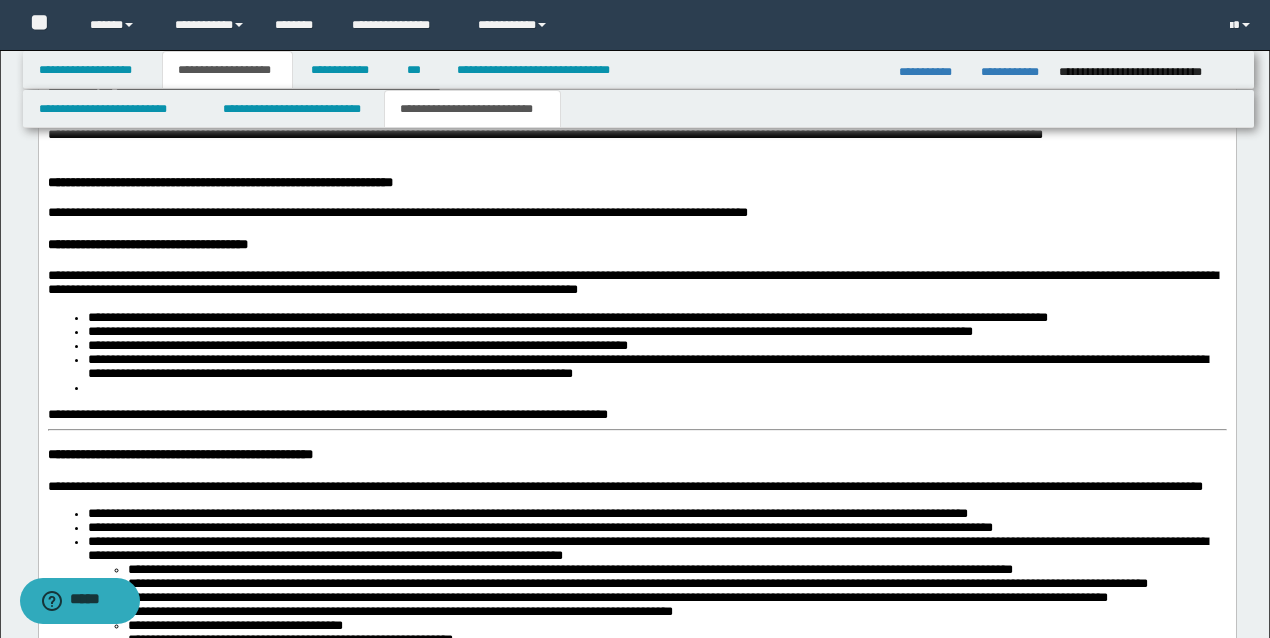 click on "**********" at bounding box center (647, 367) 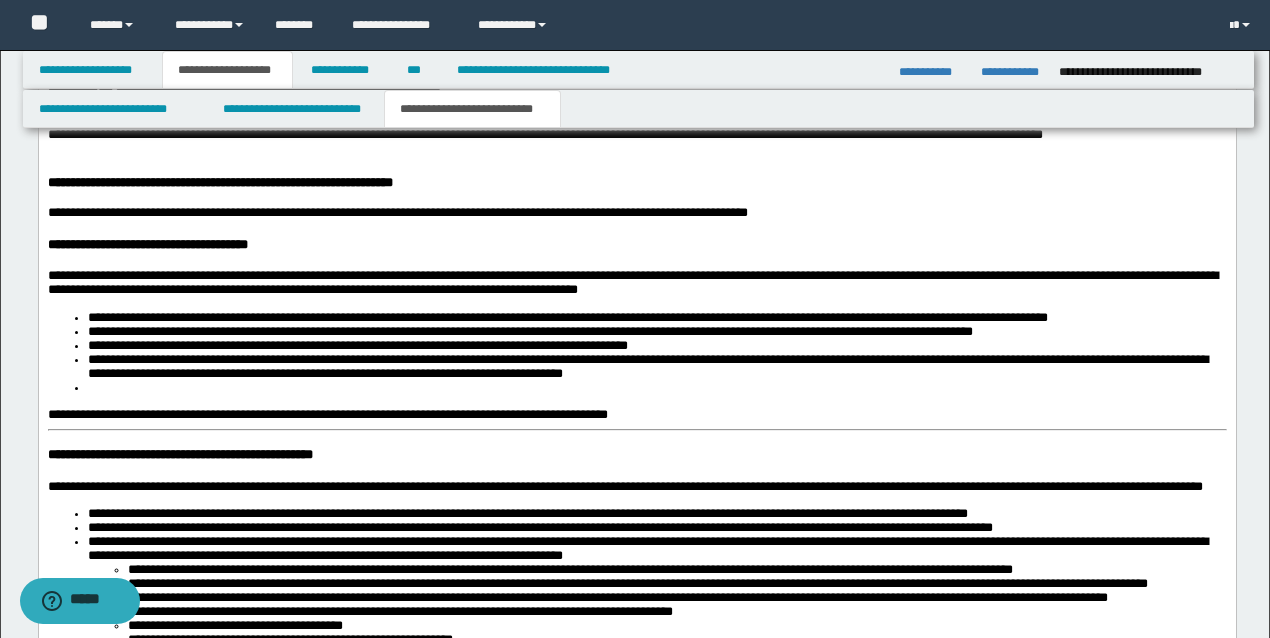 click on "**********" at bounding box center (647, 367) 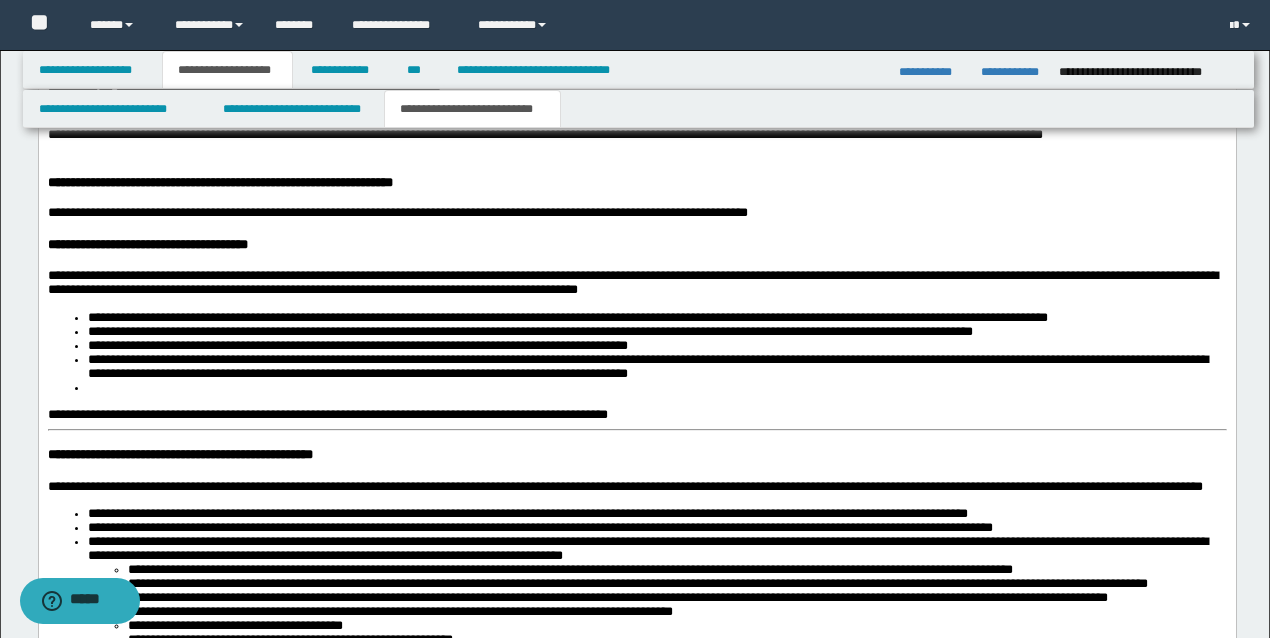 click on "**********" at bounding box center [647, 367] 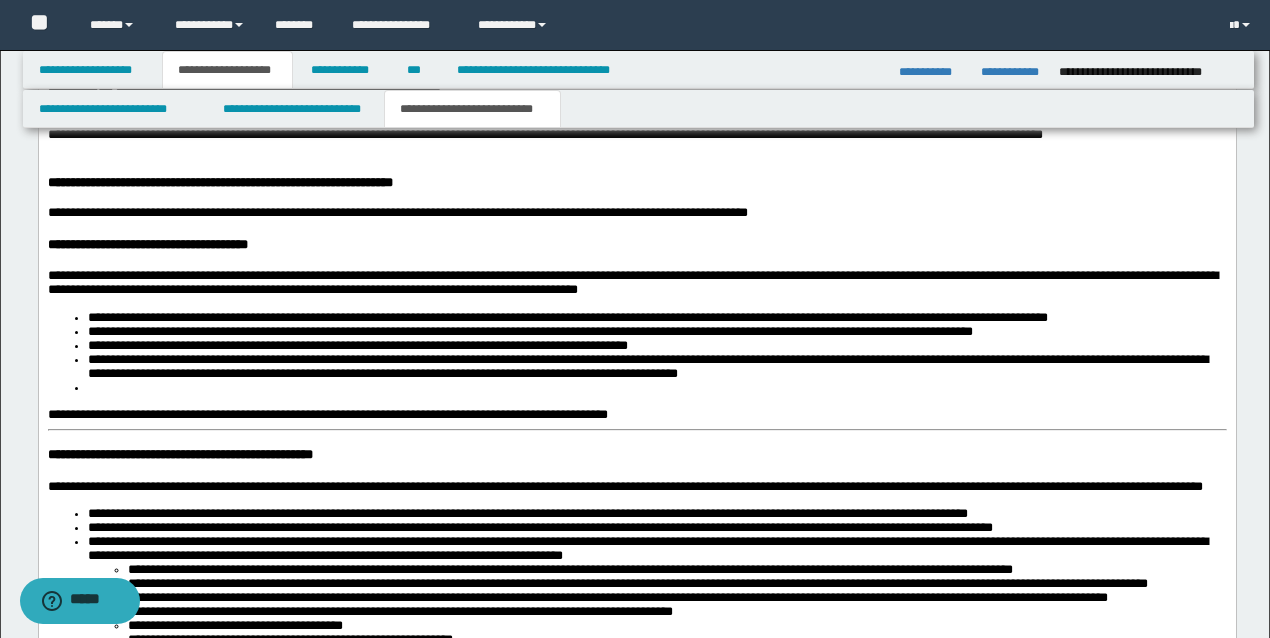 click on "**********" at bounding box center [647, 367] 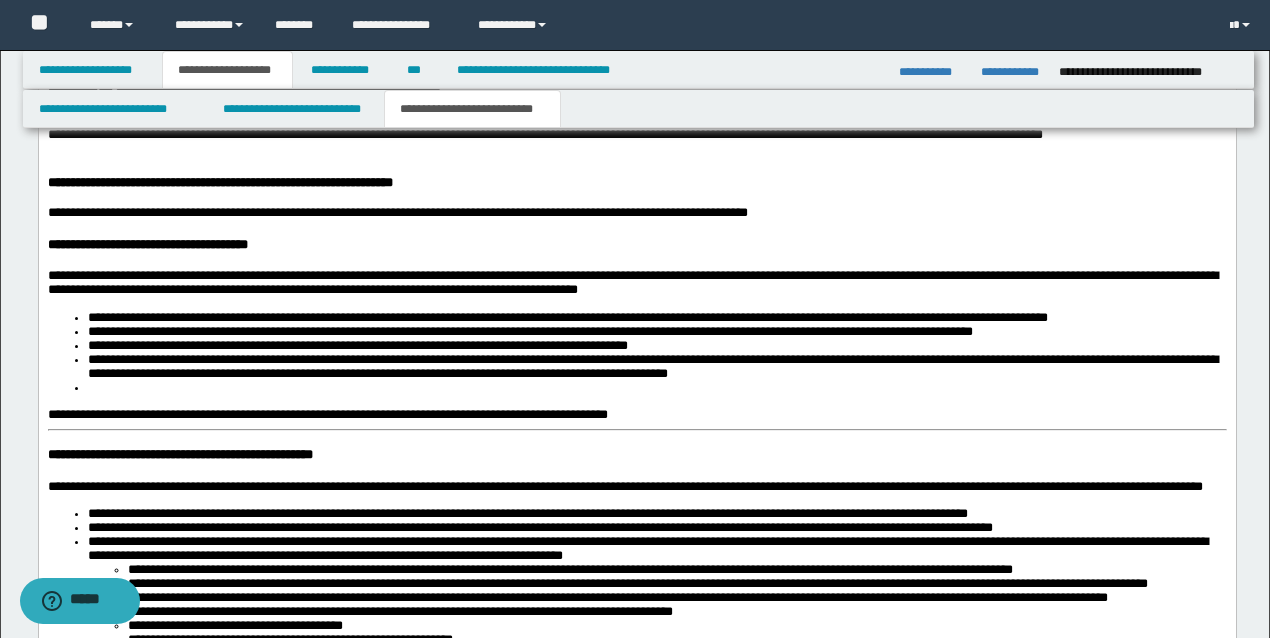 click on "**********" at bounding box center (327, 415) 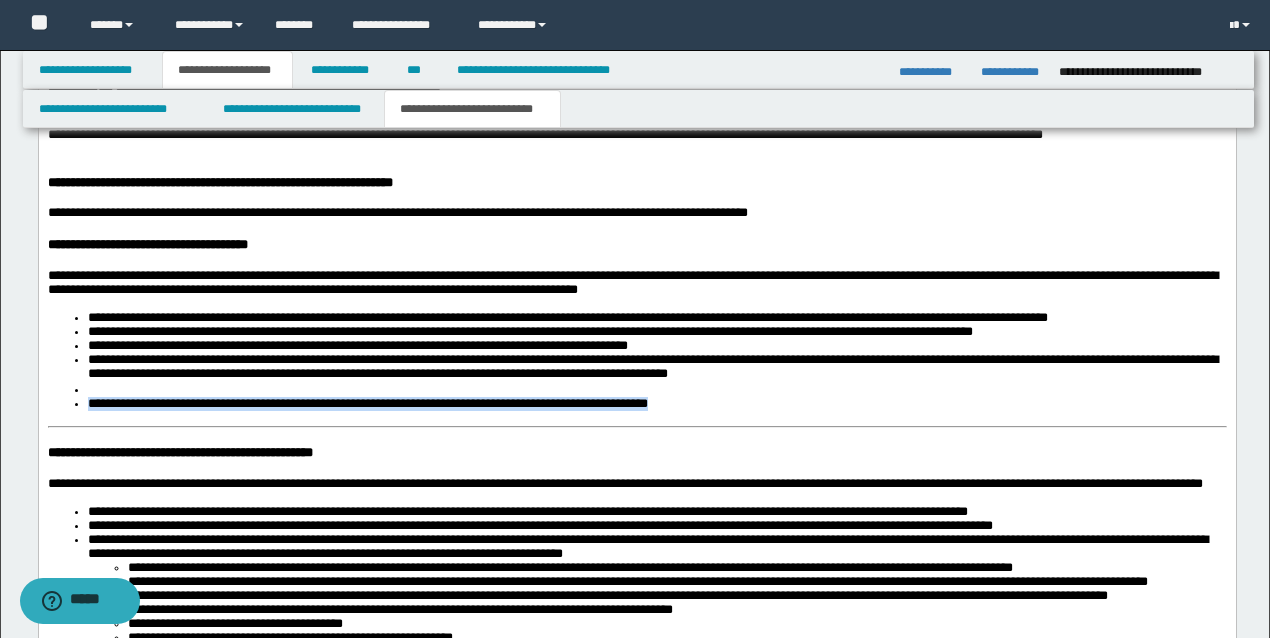 drag, startPoint x: 690, startPoint y: 526, endPoint x: 40, endPoint y: 516, distance: 650.0769 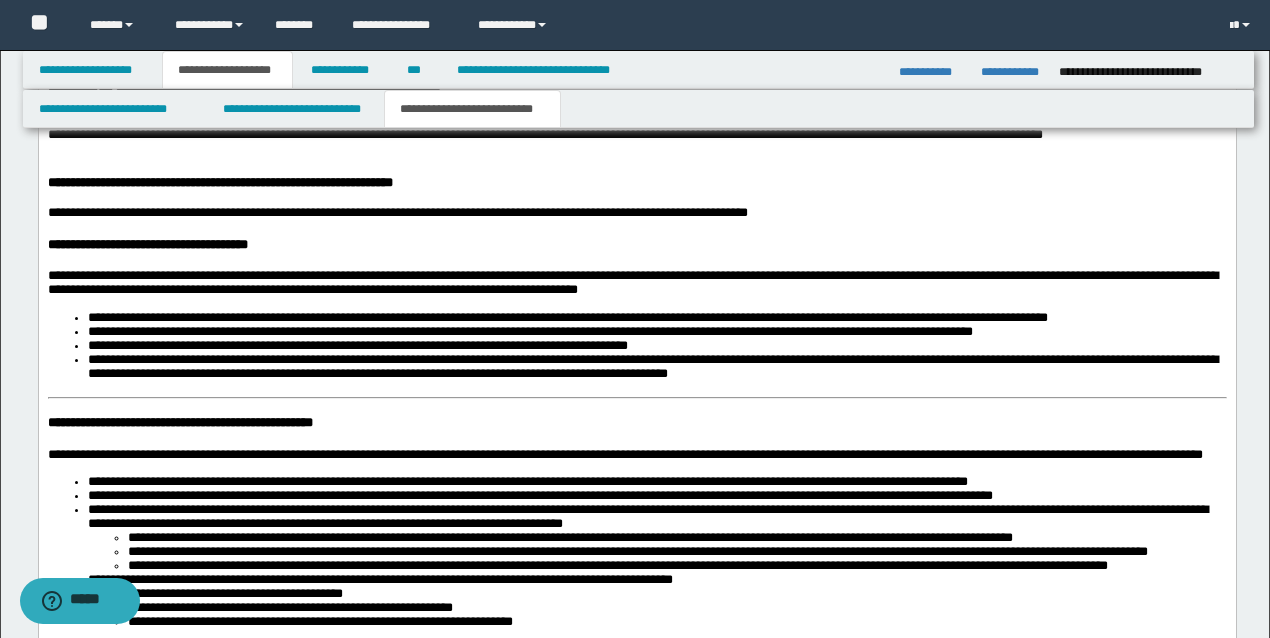 click on "**********" at bounding box center (636, 700) 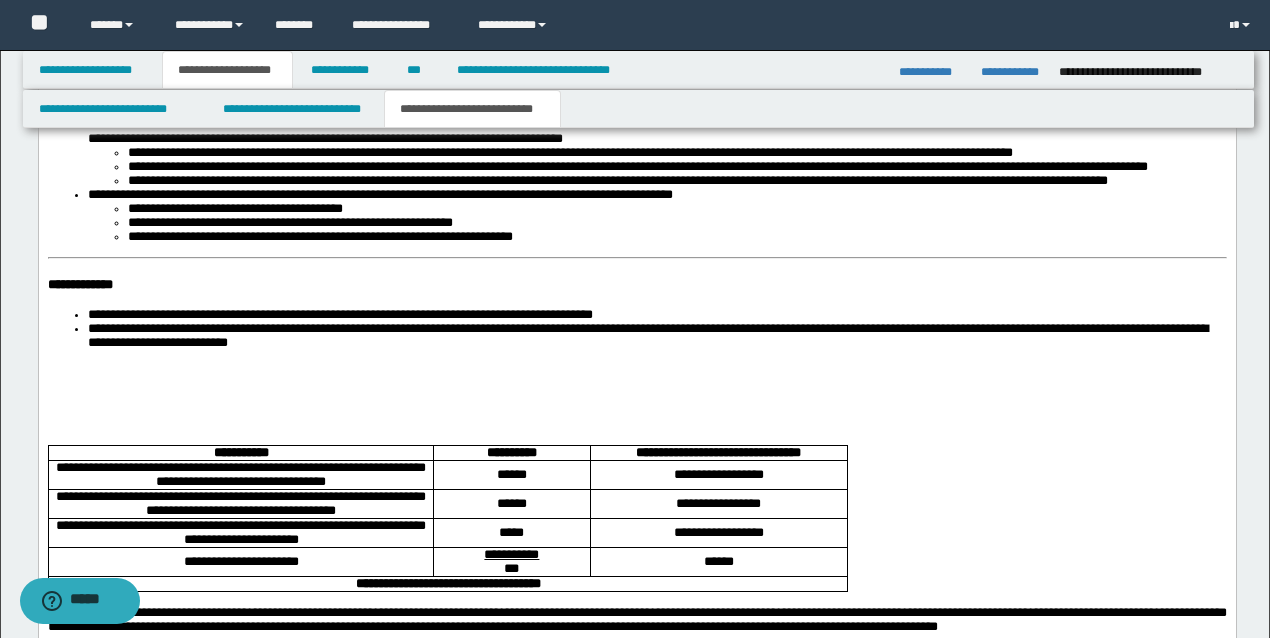 scroll, scrollTop: 2422, scrollLeft: 0, axis: vertical 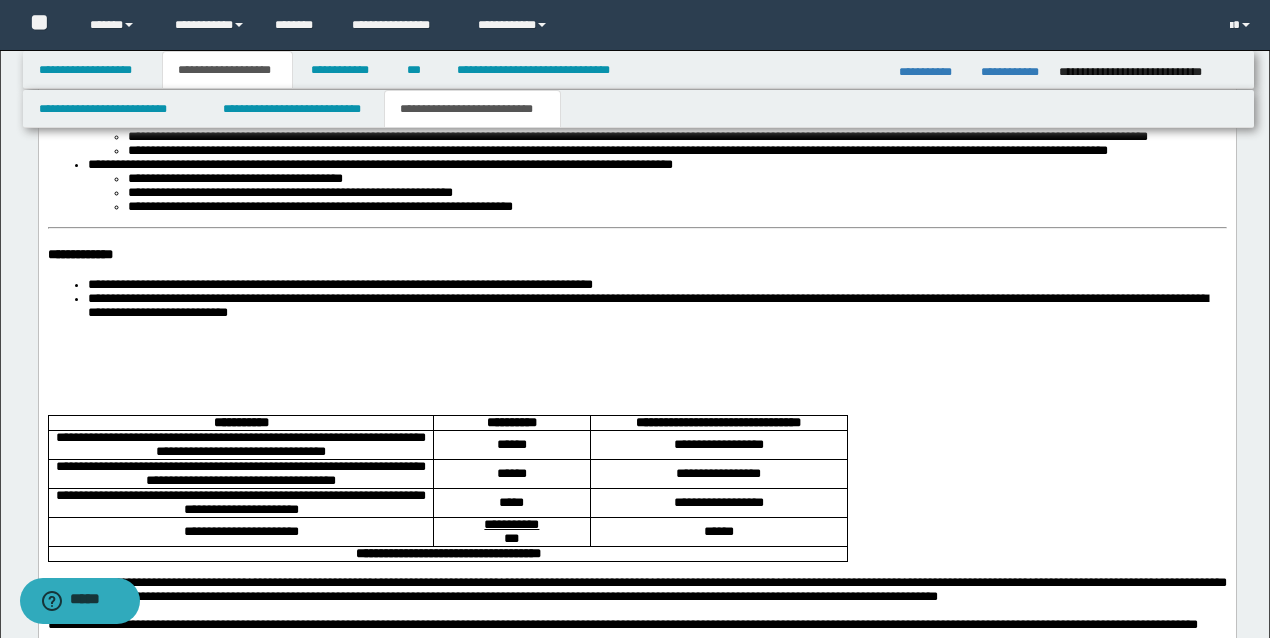 click on "**********" at bounding box center [79, 255] 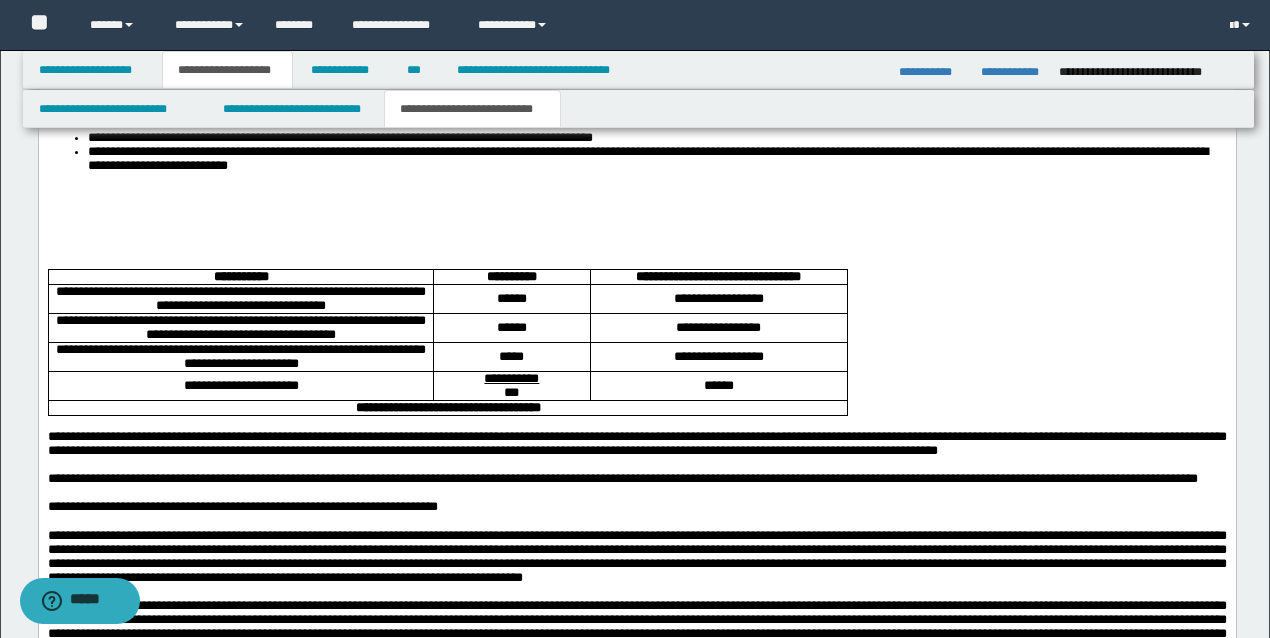 scroll, scrollTop: 2622, scrollLeft: 0, axis: vertical 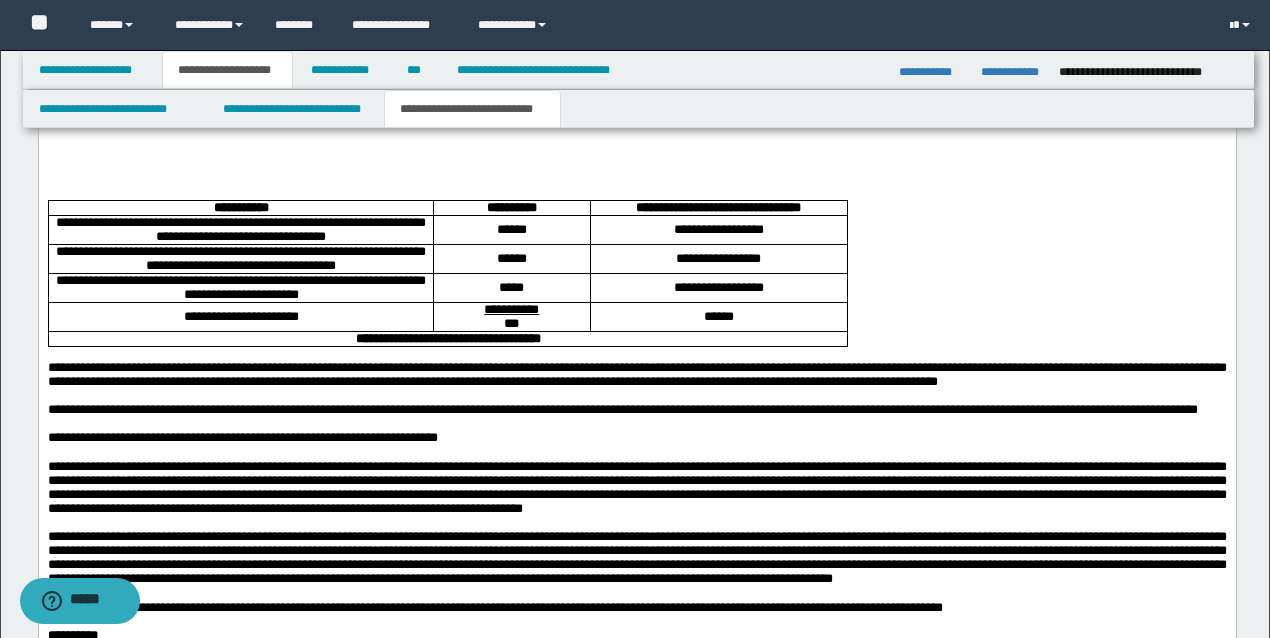 click at bounding box center (637, 169) 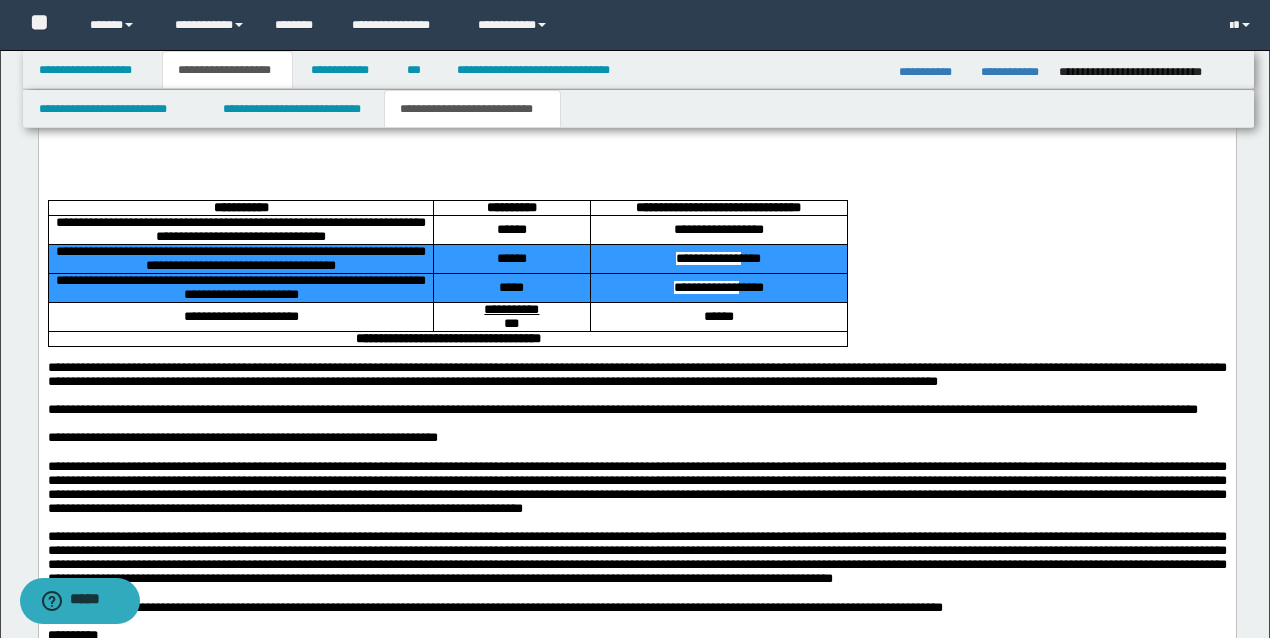 drag, startPoint x: 790, startPoint y: 464, endPoint x: 329, endPoint y: 481, distance: 461.31335 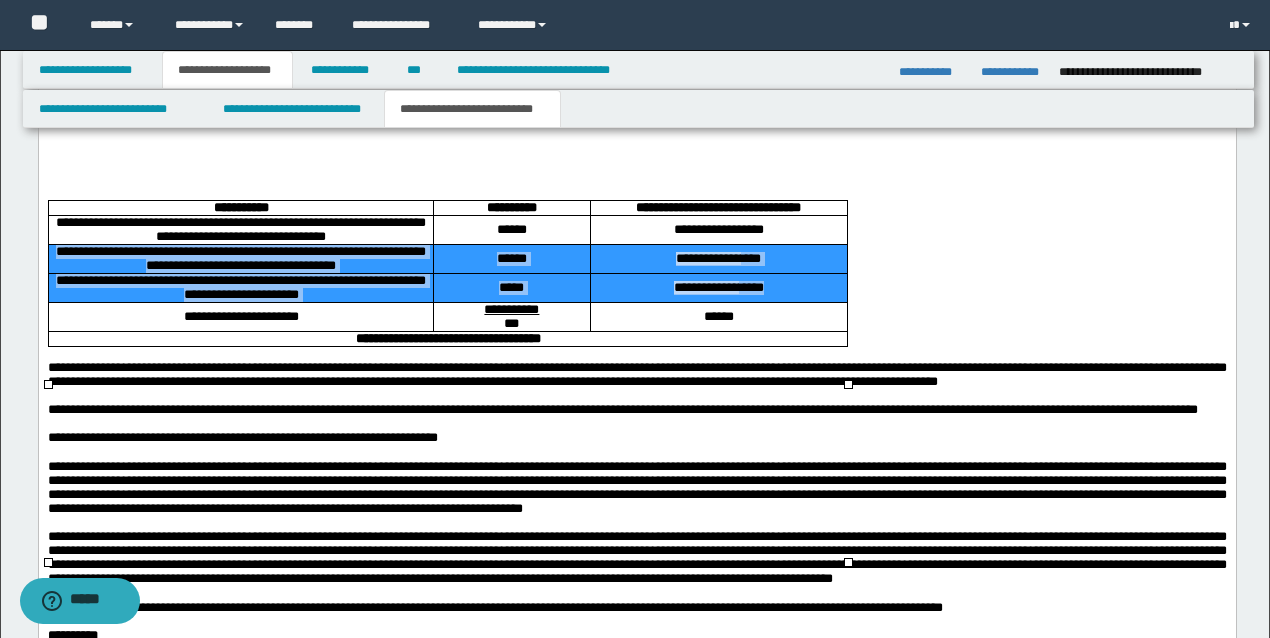 click on "**********" at bounding box center [240, 260] 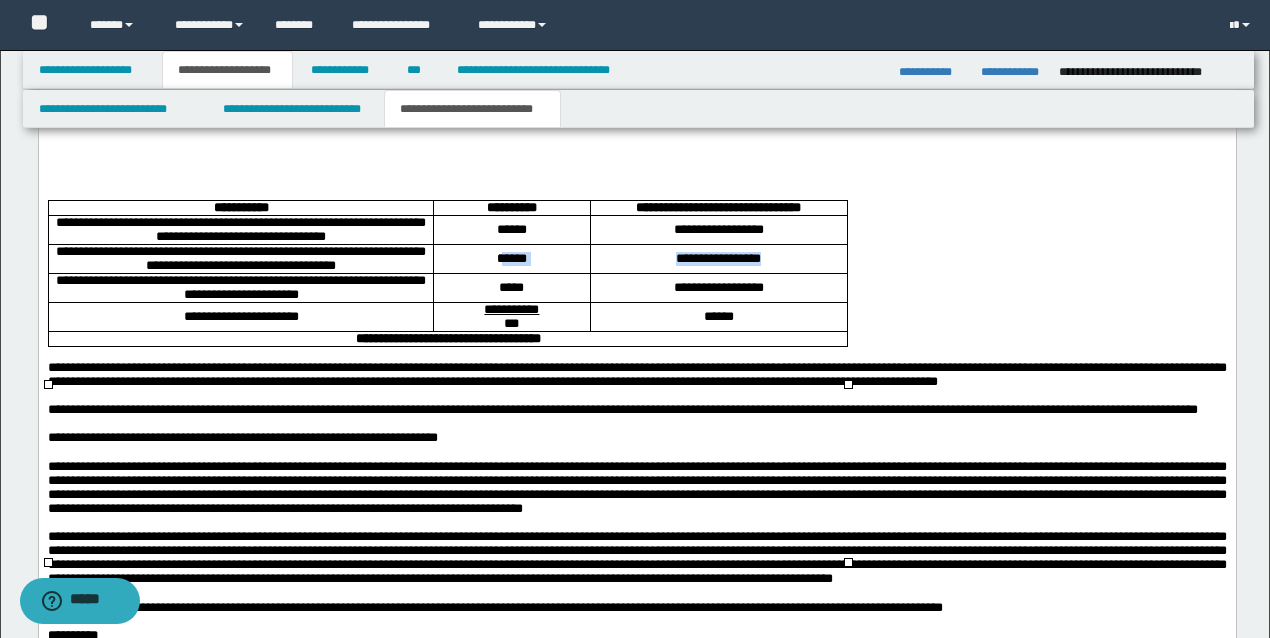 drag, startPoint x: 785, startPoint y: 466, endPoint x: 483, endPoint y: 467, distance: 302.00165 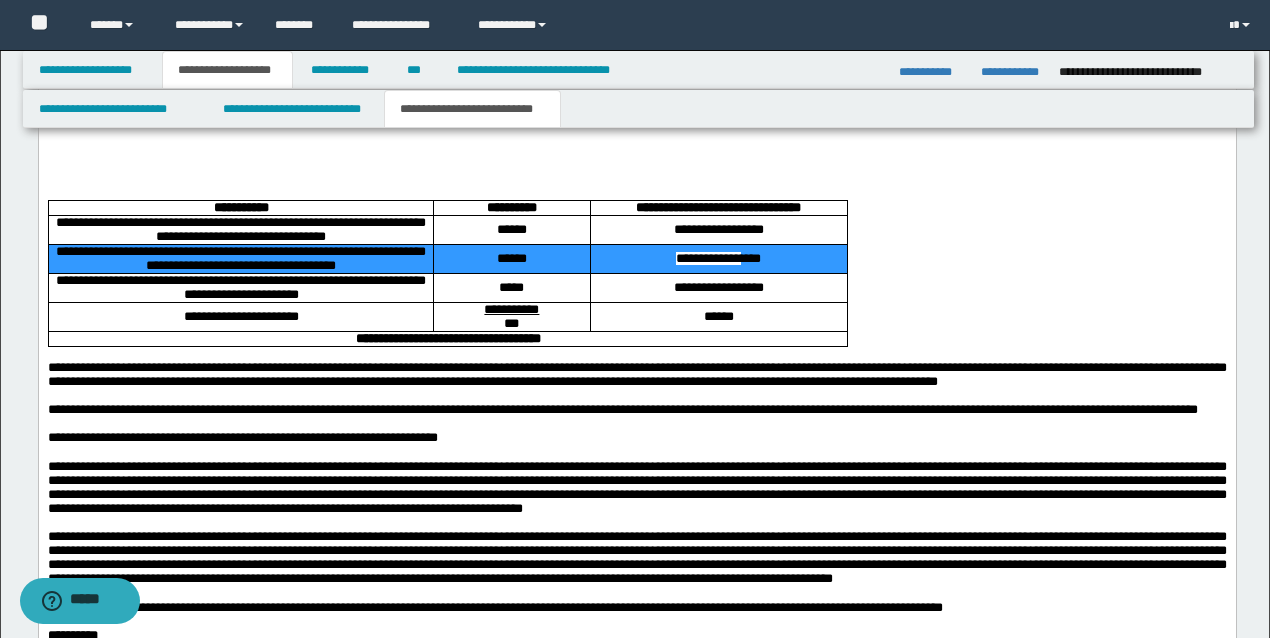 drag, startPoint x: 366, startPoint y: 460, endPoint x: 720, endPoint y: 472, distance: 354.20334 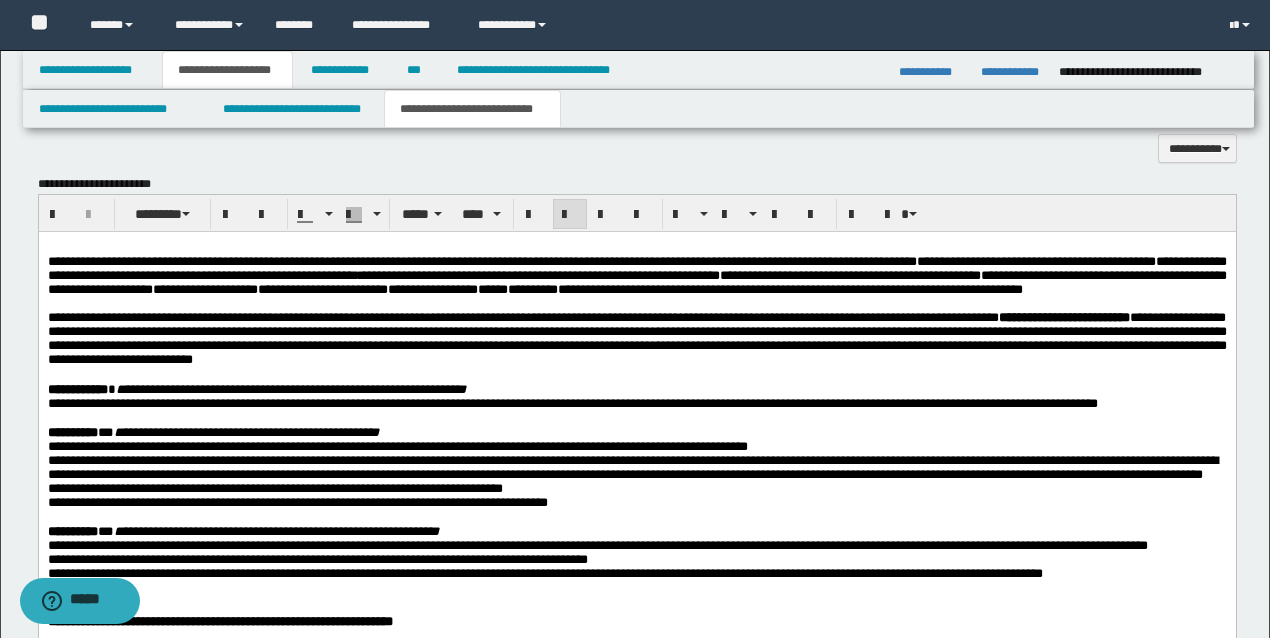 scroll, scrollTop: 1555, scrollLeft: 0, axis: vertical 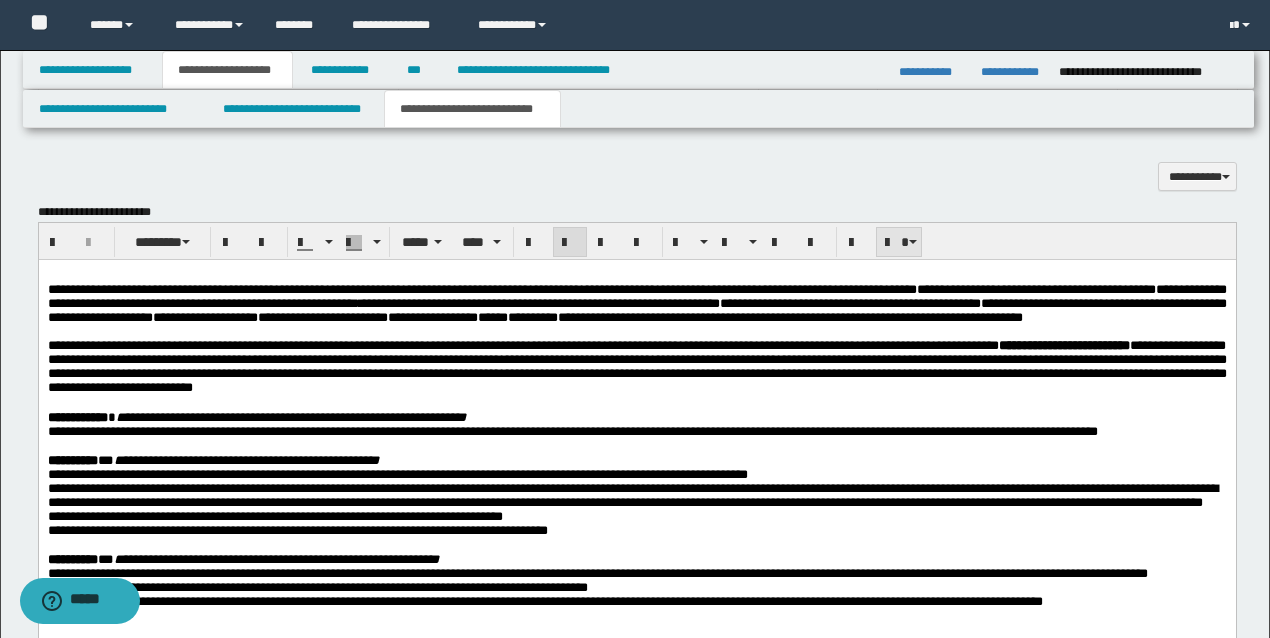 click at bounding box center (899, 242) 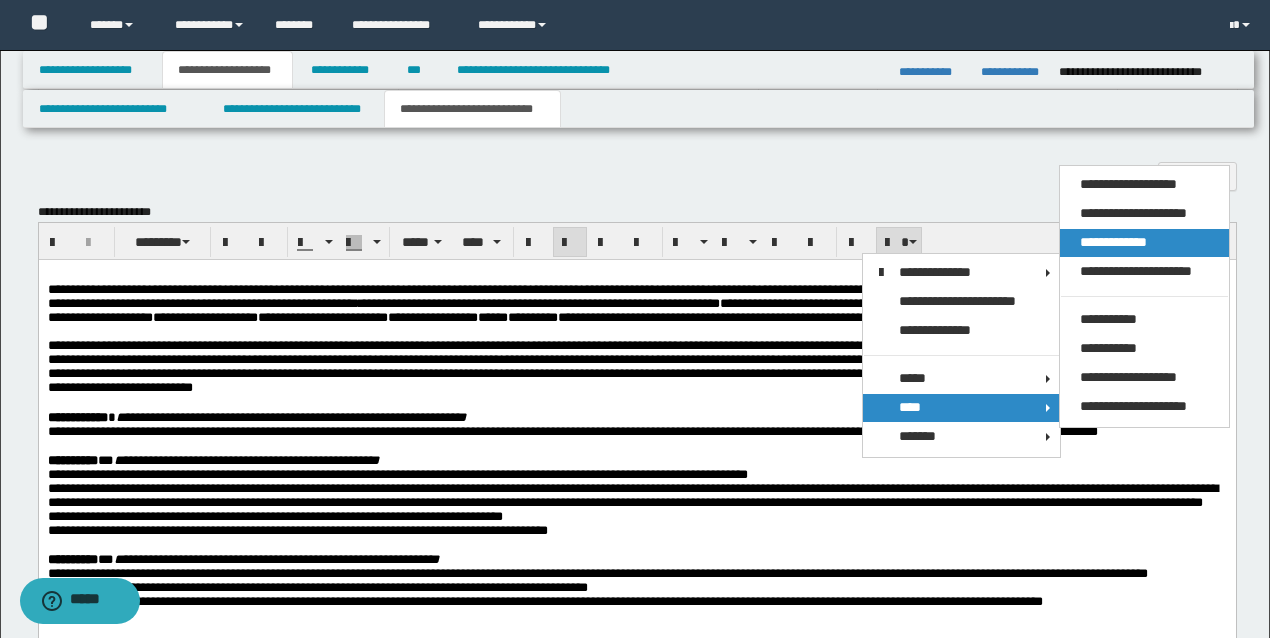 click on "**********" at bounding box center (1113, 242) 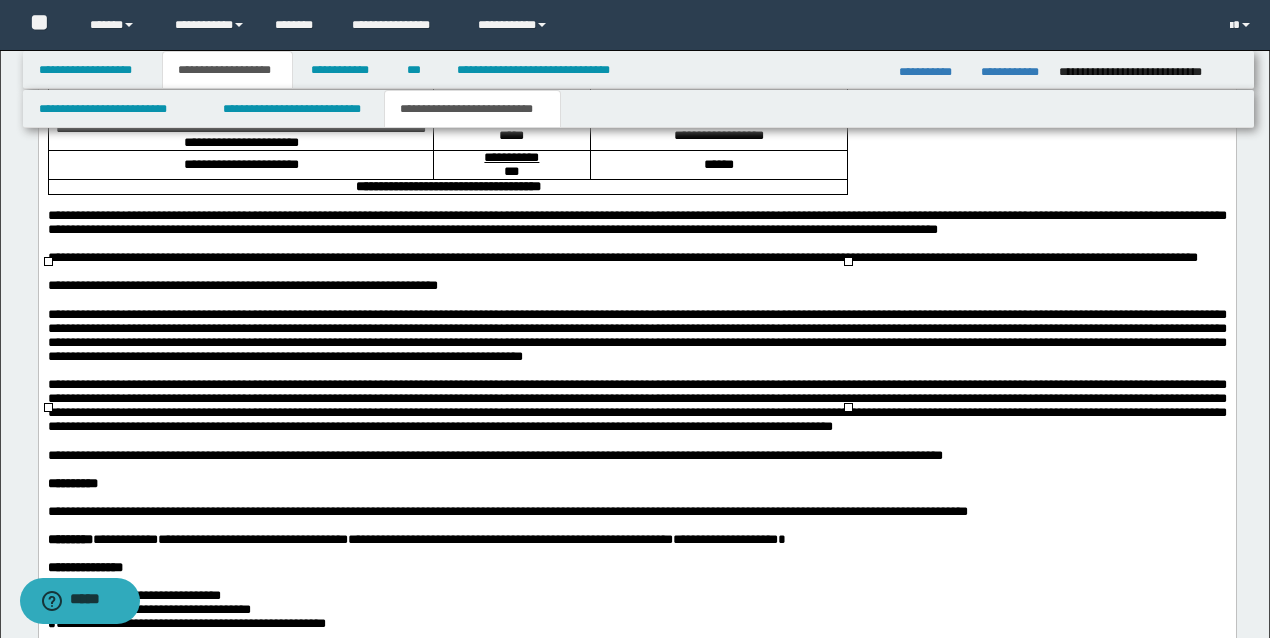 scroll, scrollTop: 2755, scrollLeft: 0, axis: vertical 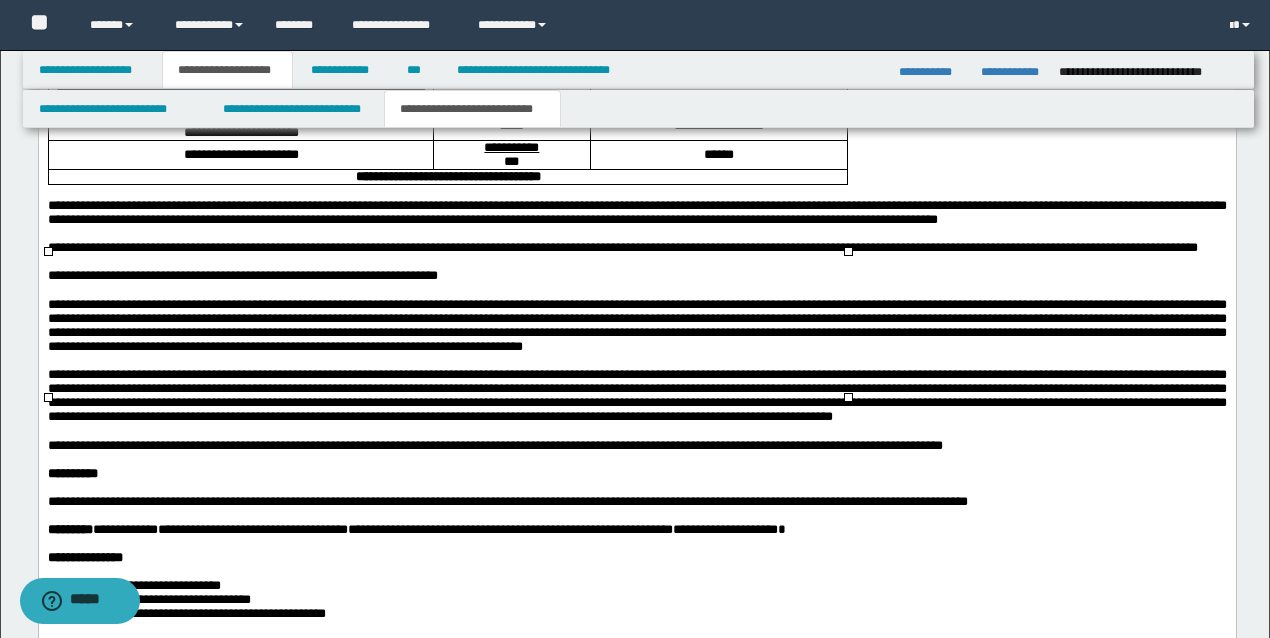 click on "**********" at bounding box center [717, 126] 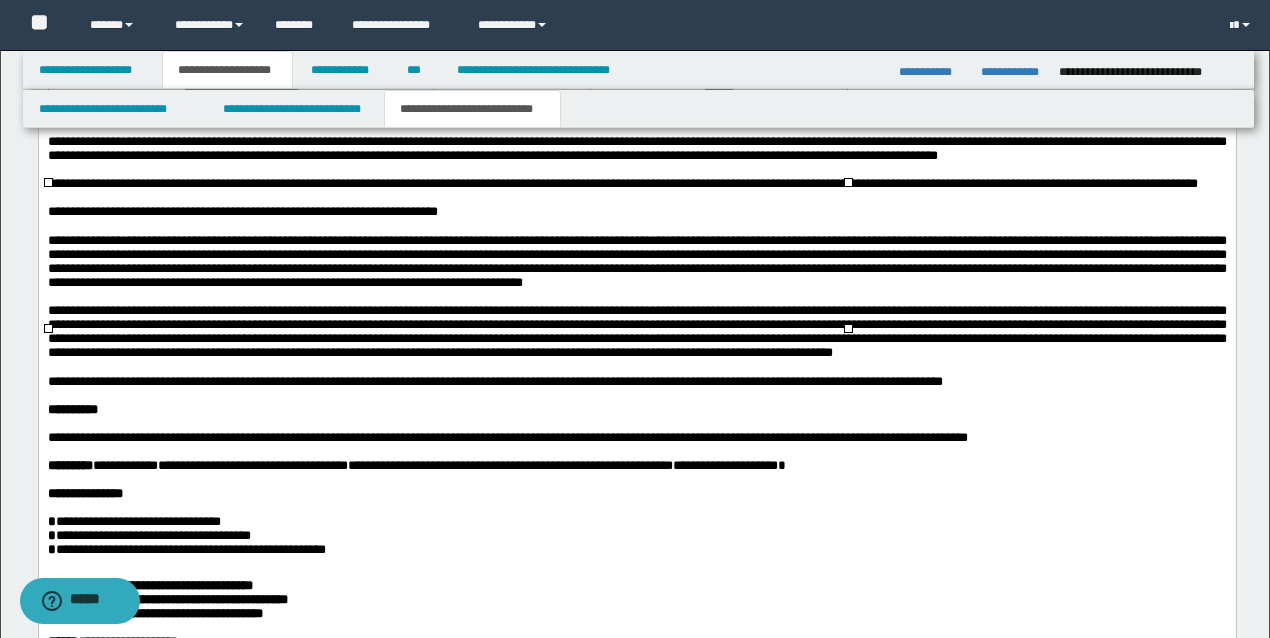 click on "******" at bounding box center [718, 91] 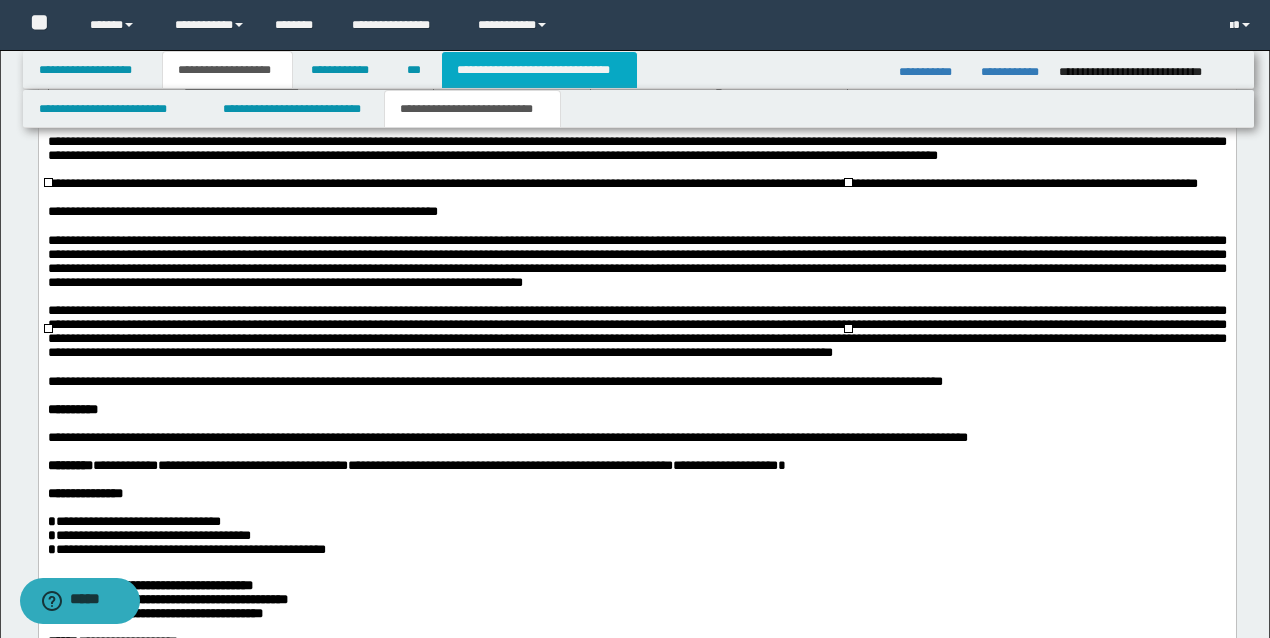 click on "**********" at bounding box center (539, 70) 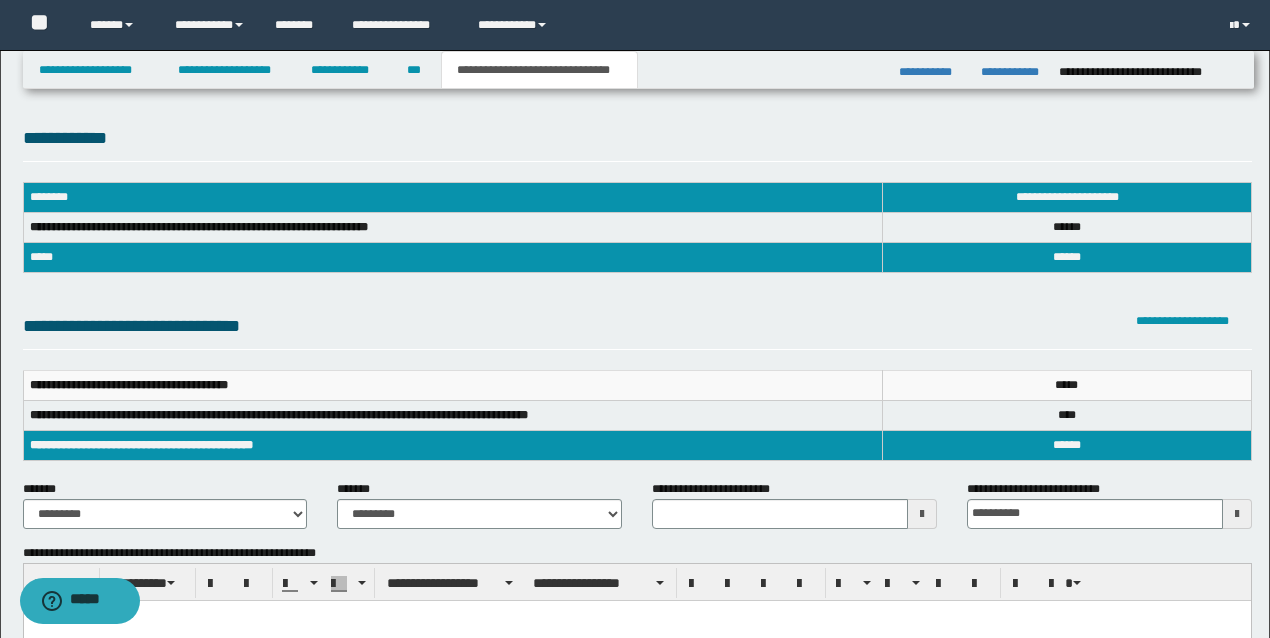 scroll, scrollTop: 0, scrollLeft: 0, axis: both 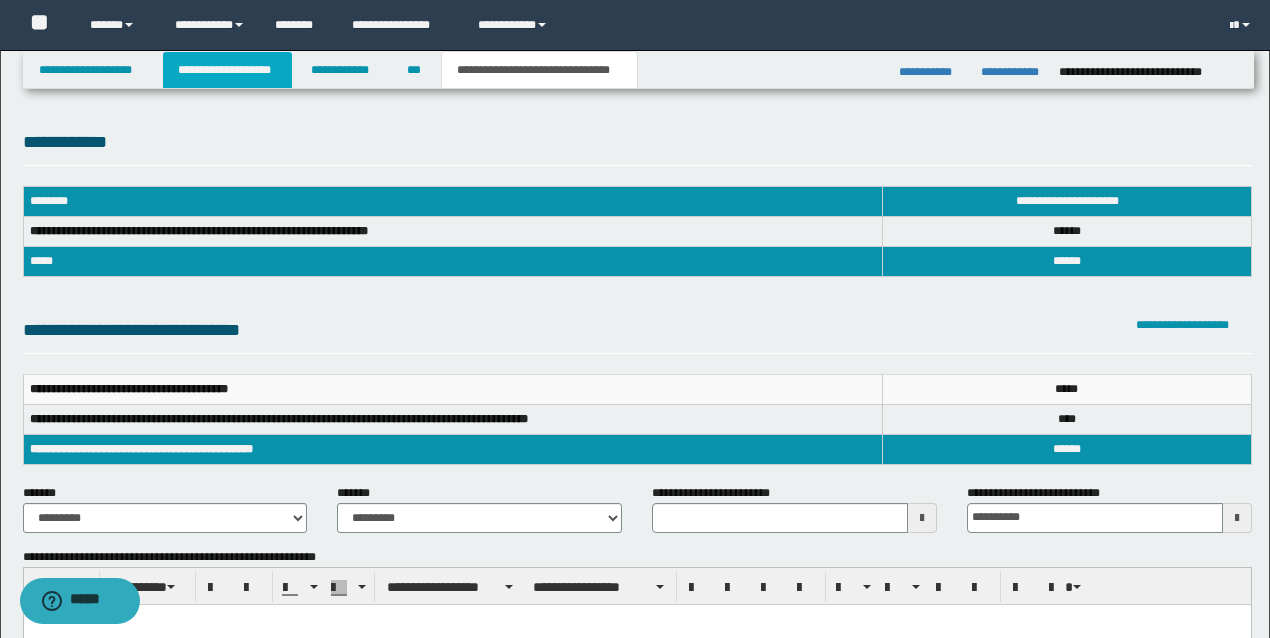 click on "**********" at bounding box center (227, 70) 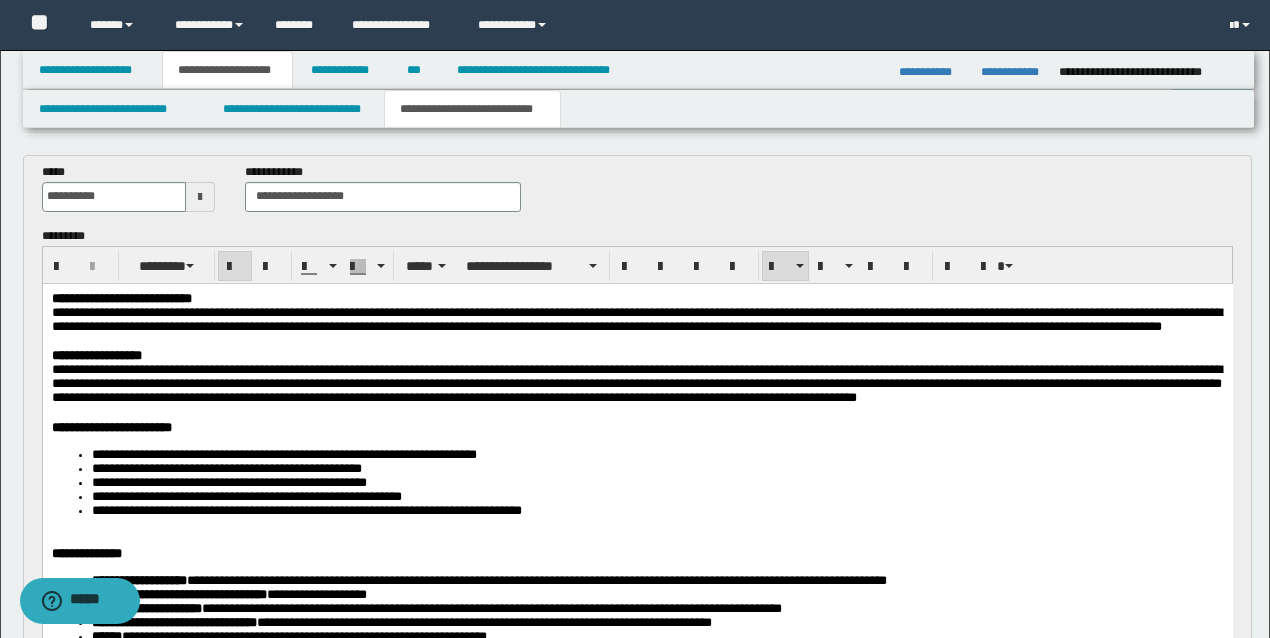 scroll, scrollTop: 0, scrollLeft: 0, axis: both 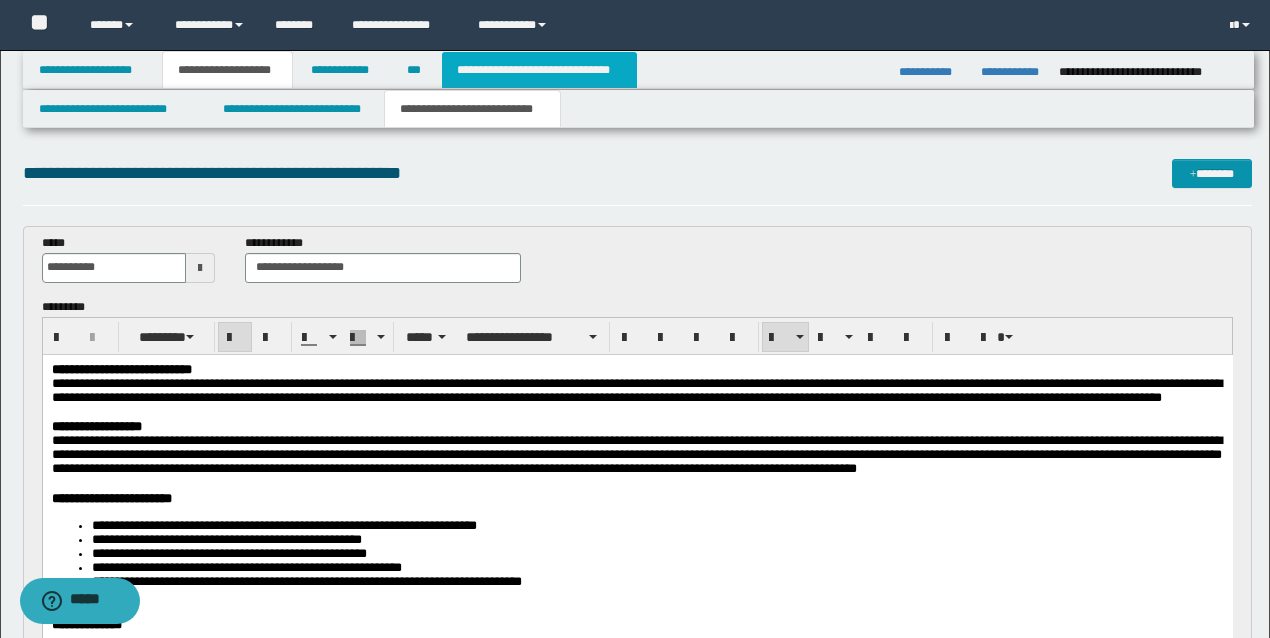 click on "**********" at bounding box center (539, 70) 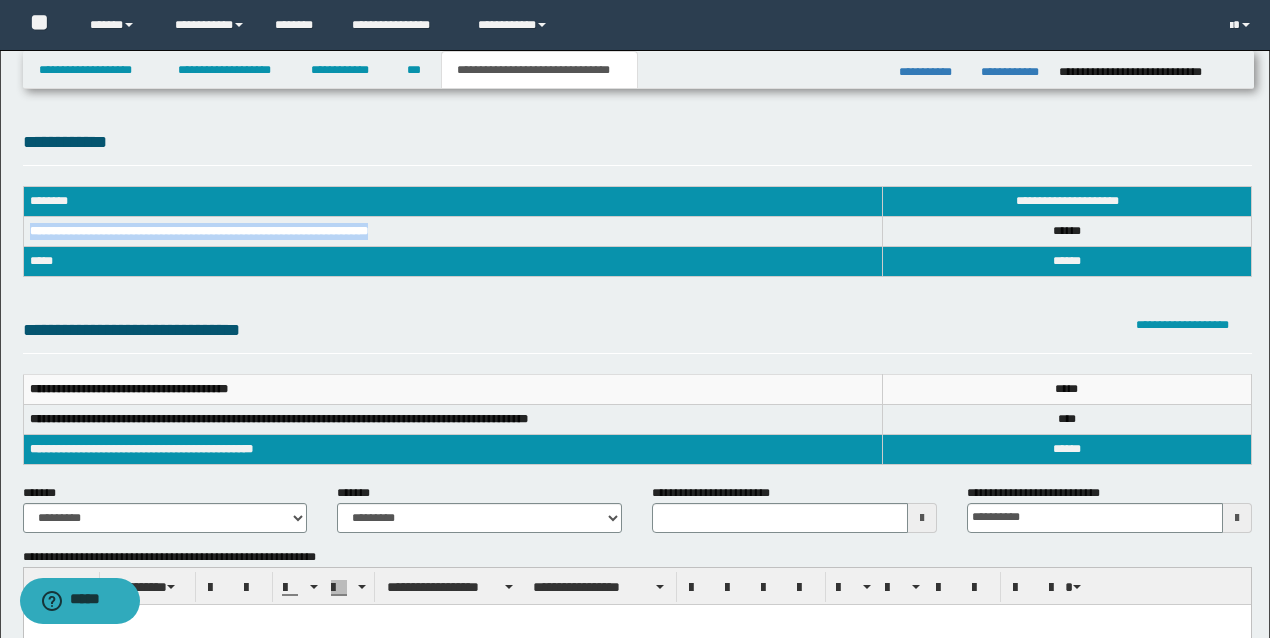 drag, startPoint x: 423, startPoint y: 225, endPoint x: 29, endPoint y: 228, distance: 394.0114 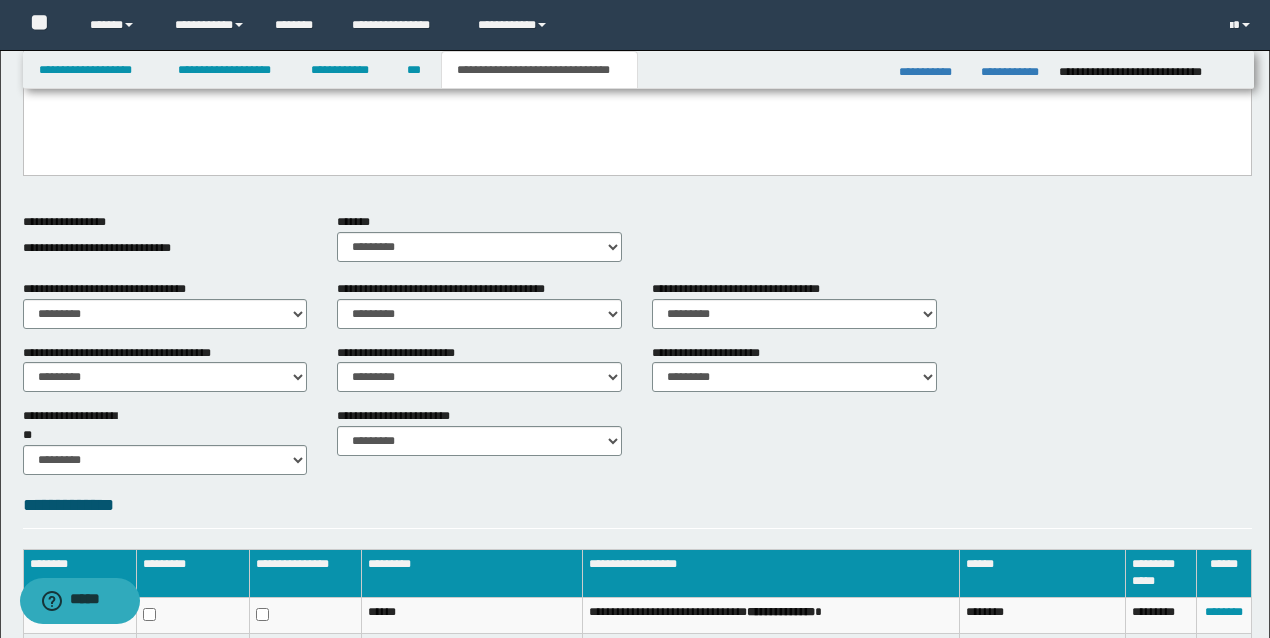 scroll, scrollTop: 554, scrollLeft: 0, axis: vertical 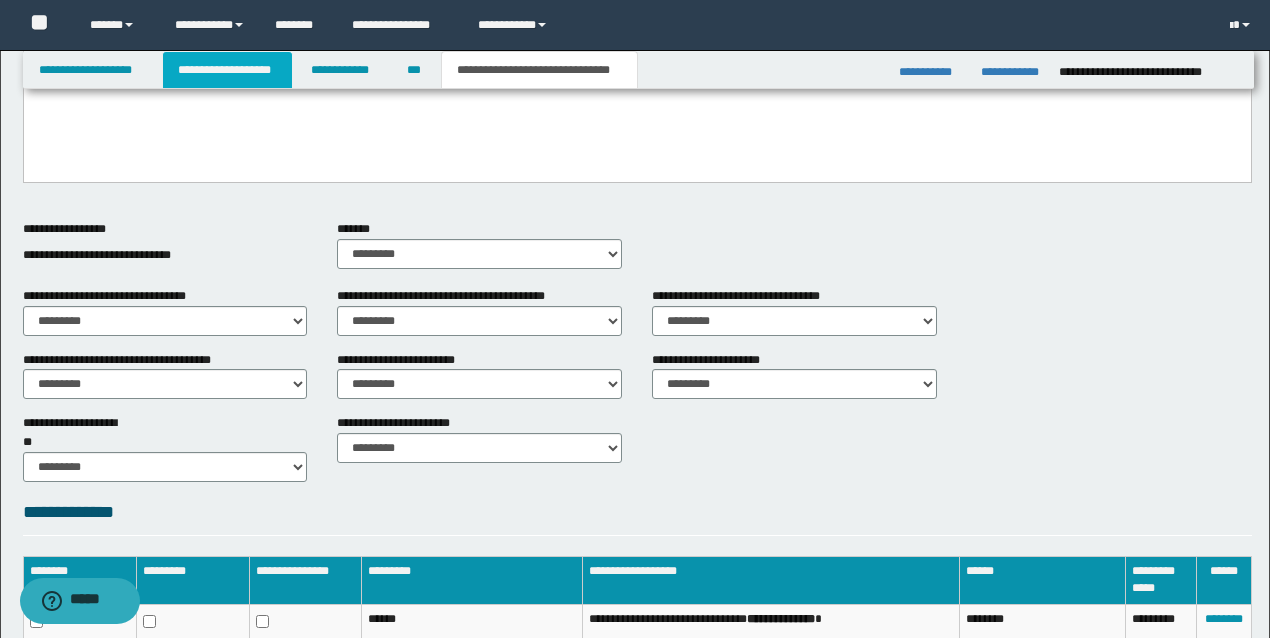 click on "**********" at bounding box center (227, 70) 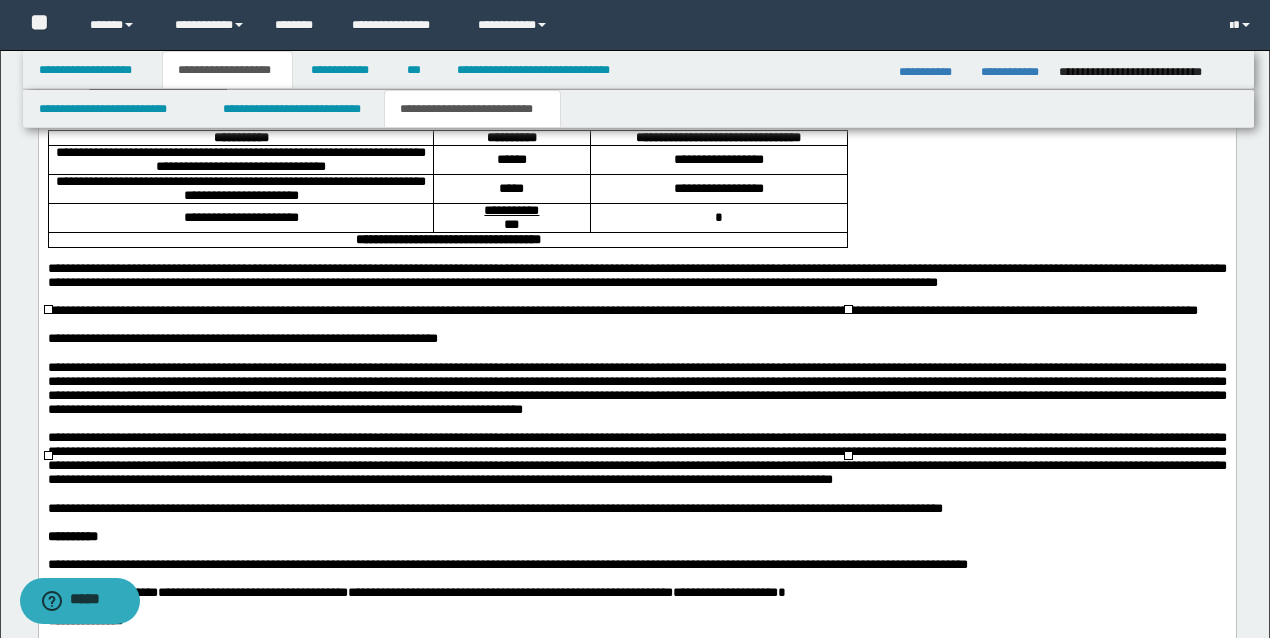 scroll, scrollTop: 2651, scrollLeft: 0, axis: vertical 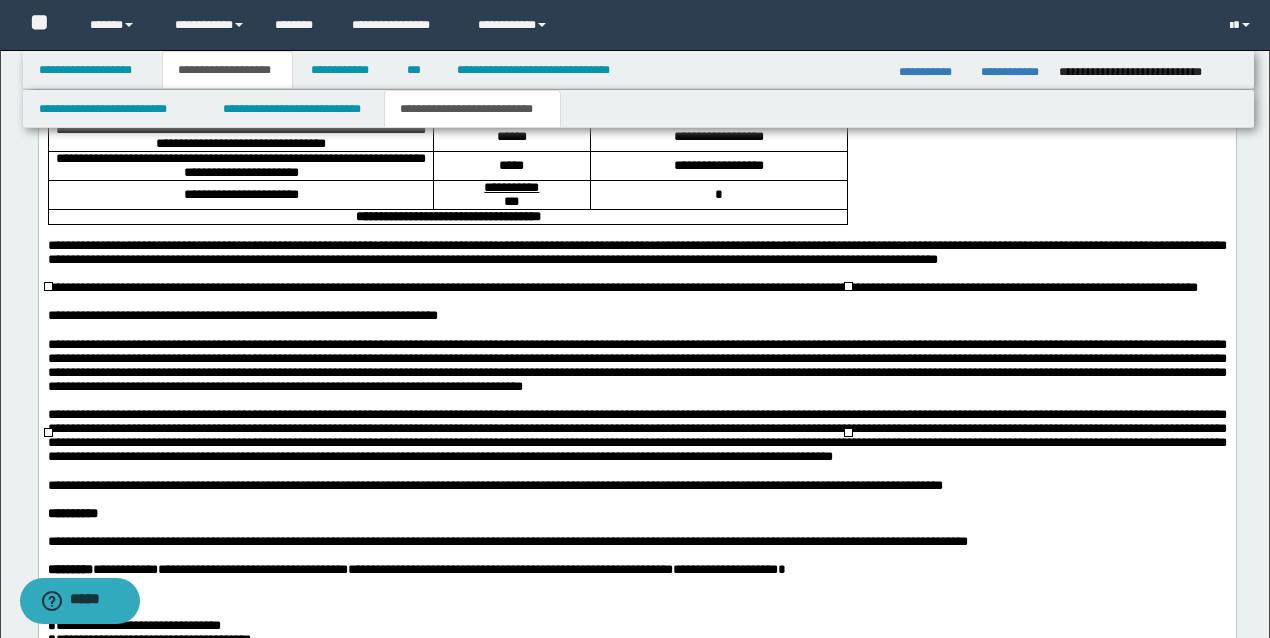 click on "*" at bounding box center (718, 196) 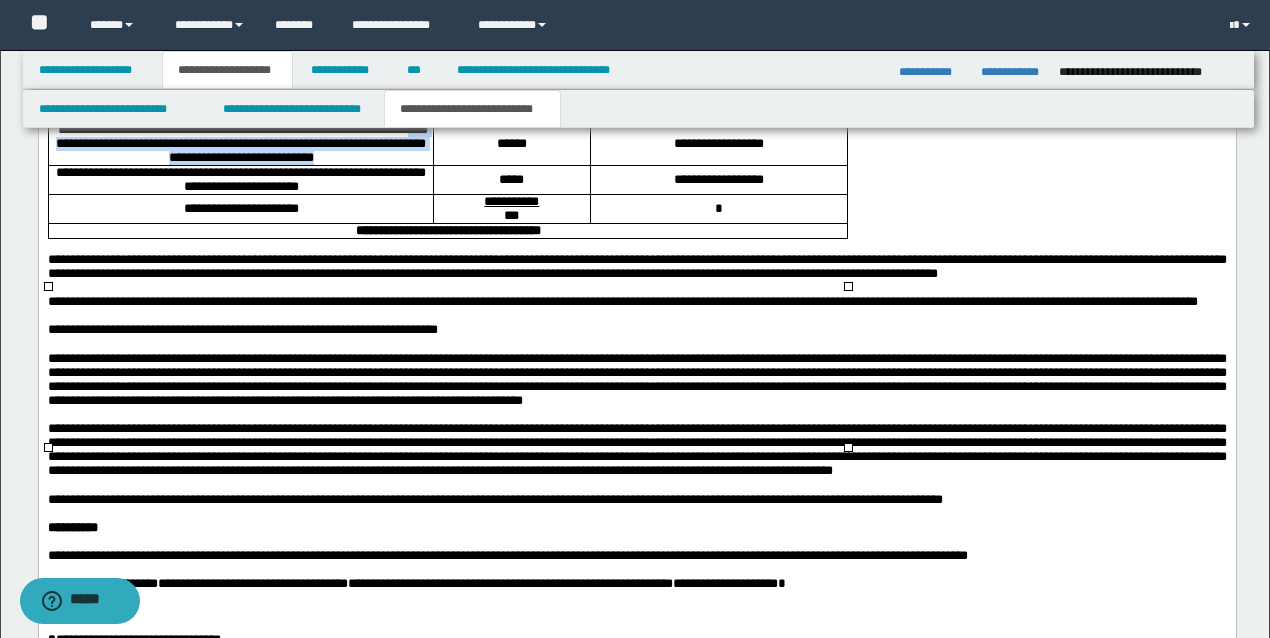 drag, startPoint x: 126, startPoint y: 325, endPoint x: 283, endPoint y: 362, distance: 161.30096 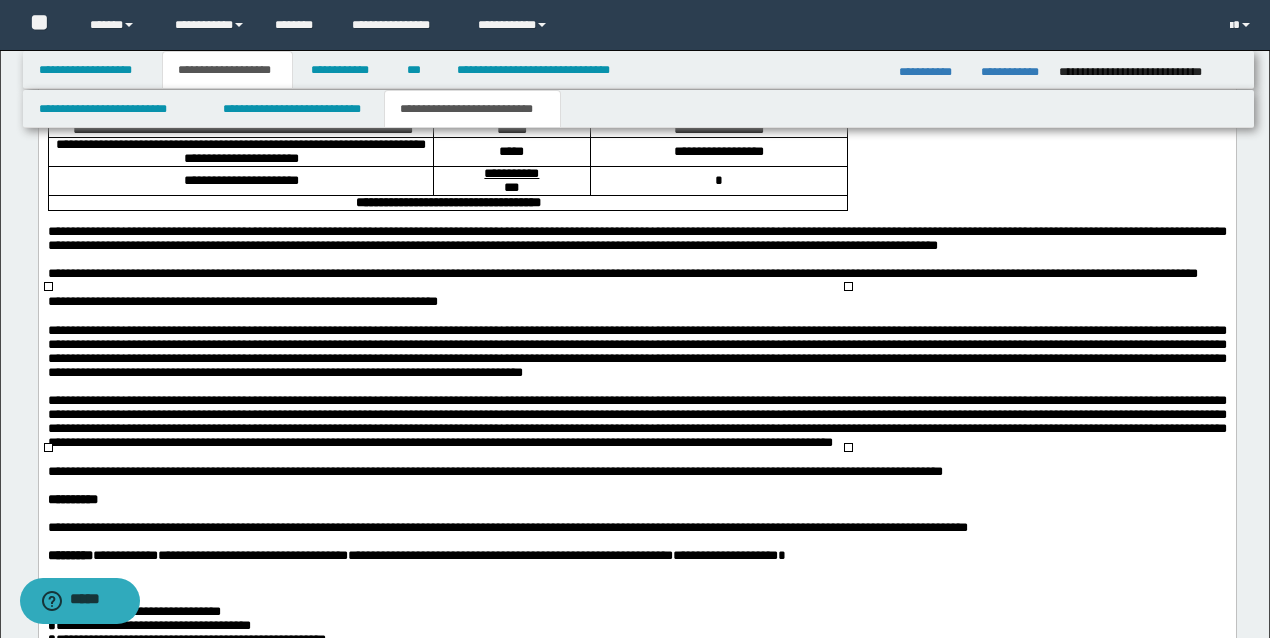 click on "**********" at bounding box center (718, 131) 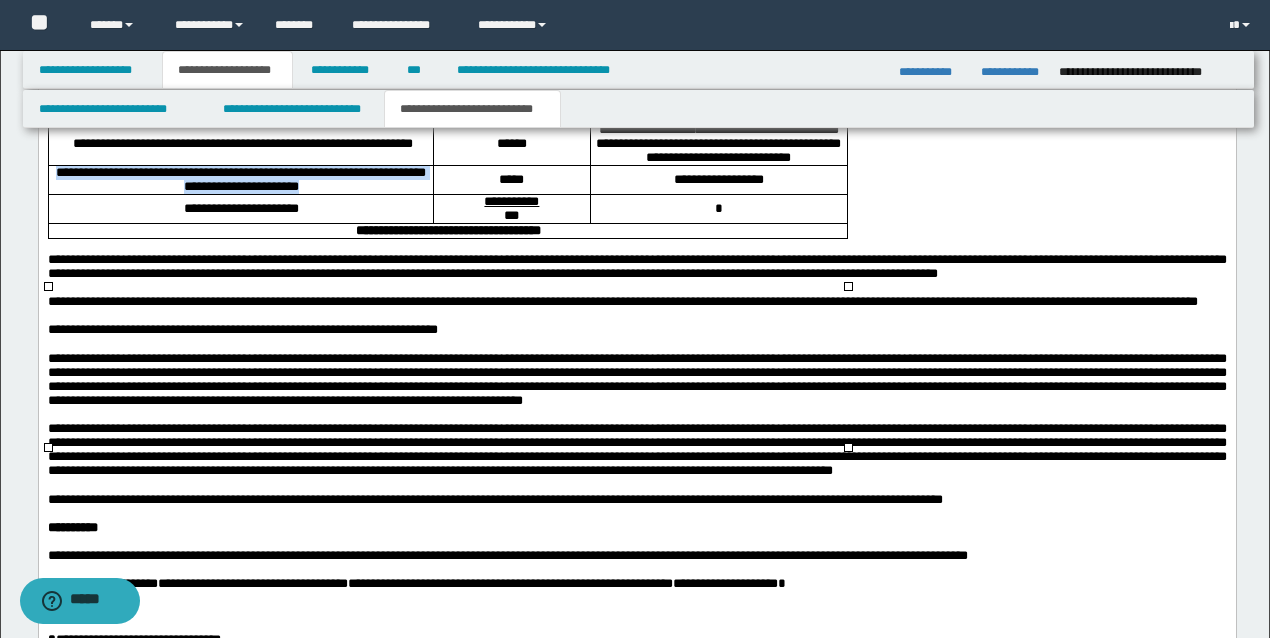 drag, startPoint x: 77, startPoint y: 377, endPoint x: 383, endPoint y: 397, distance: 306.6529 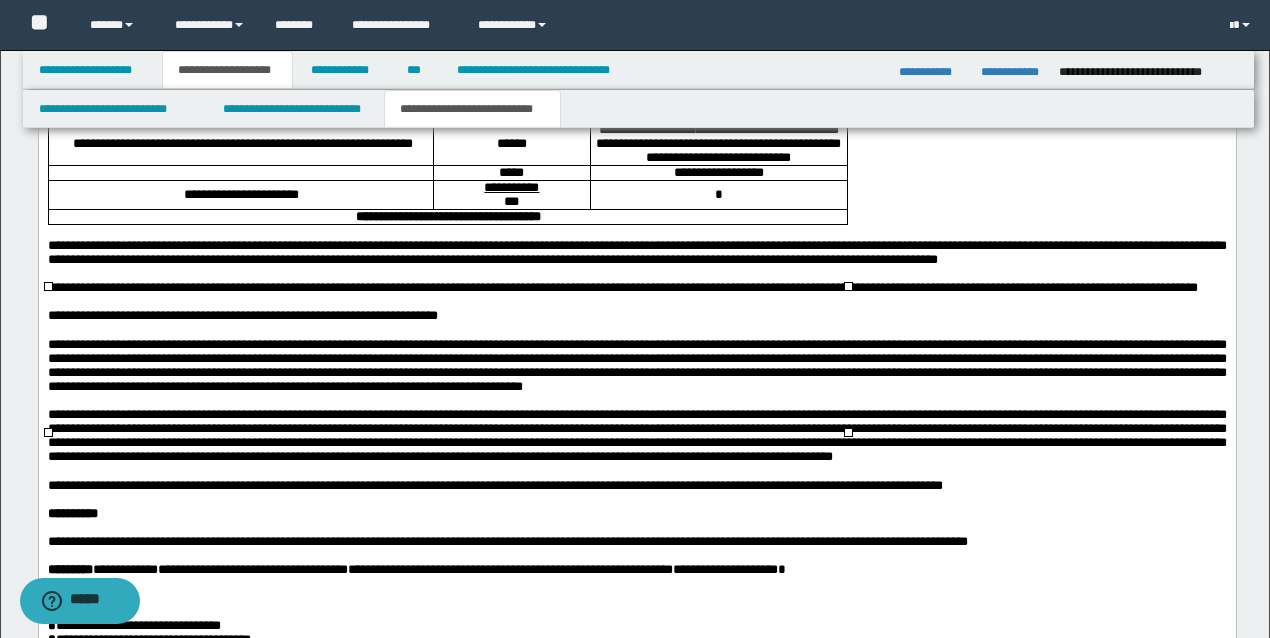click on "**********" at bounding box center (718, 174) 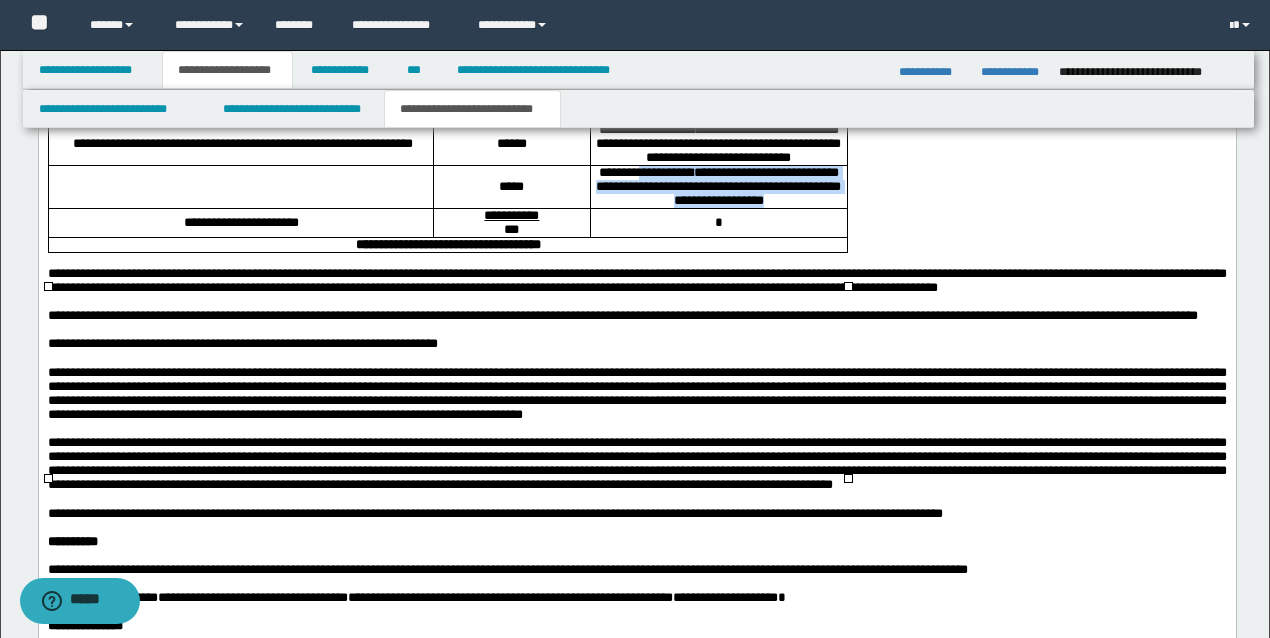 drag, startPoint x: 748, startPoint y: 421, endPoint x: 668, endPoint y: 375, distance: 92.28217 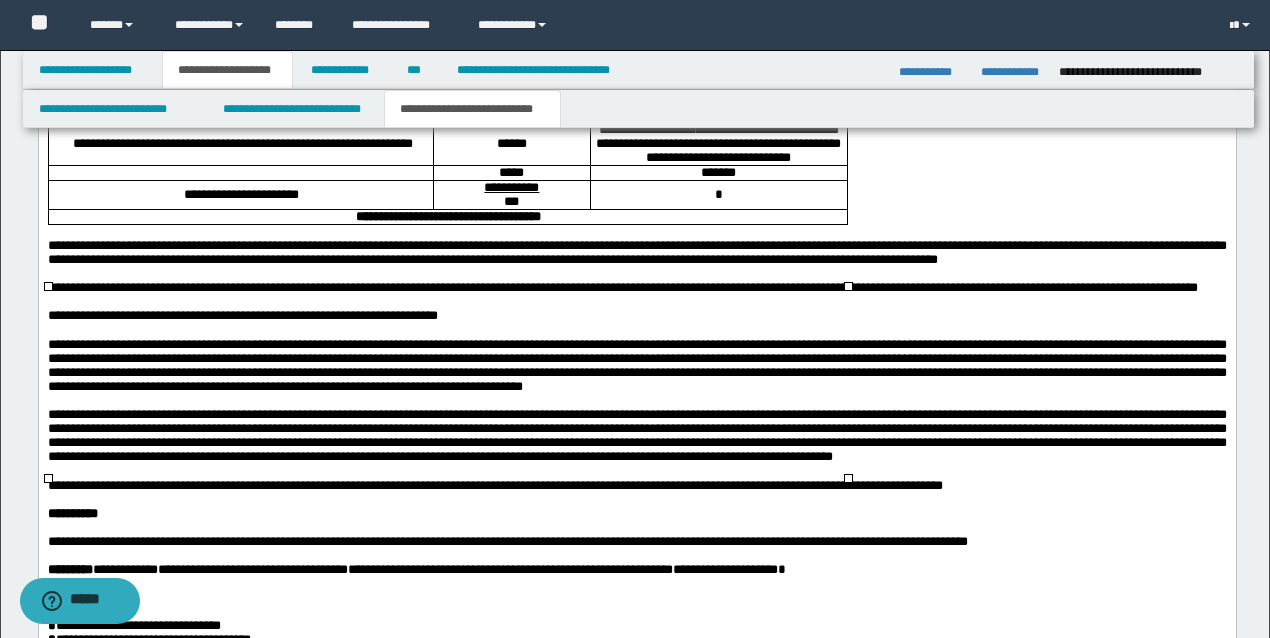 click on "**********" at bounding box center [718, 145] 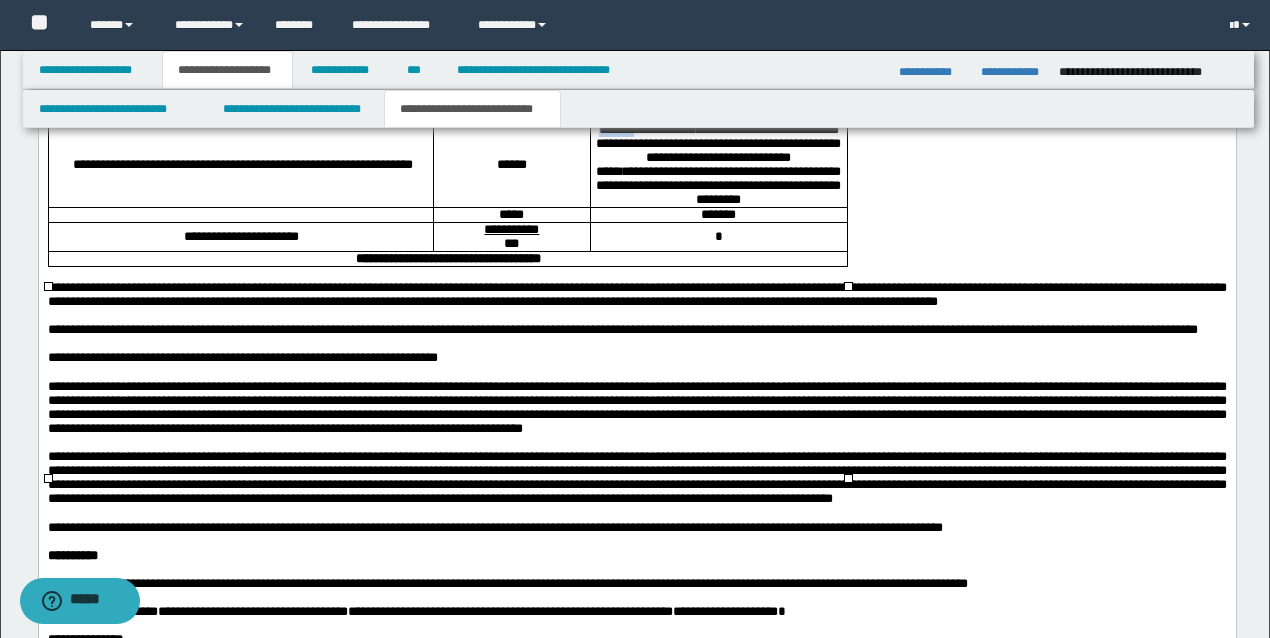 drag, startPoint x: 663, startPoint y: 312, endPoint x: 616, endPoint y: 314, distance: 47.042534 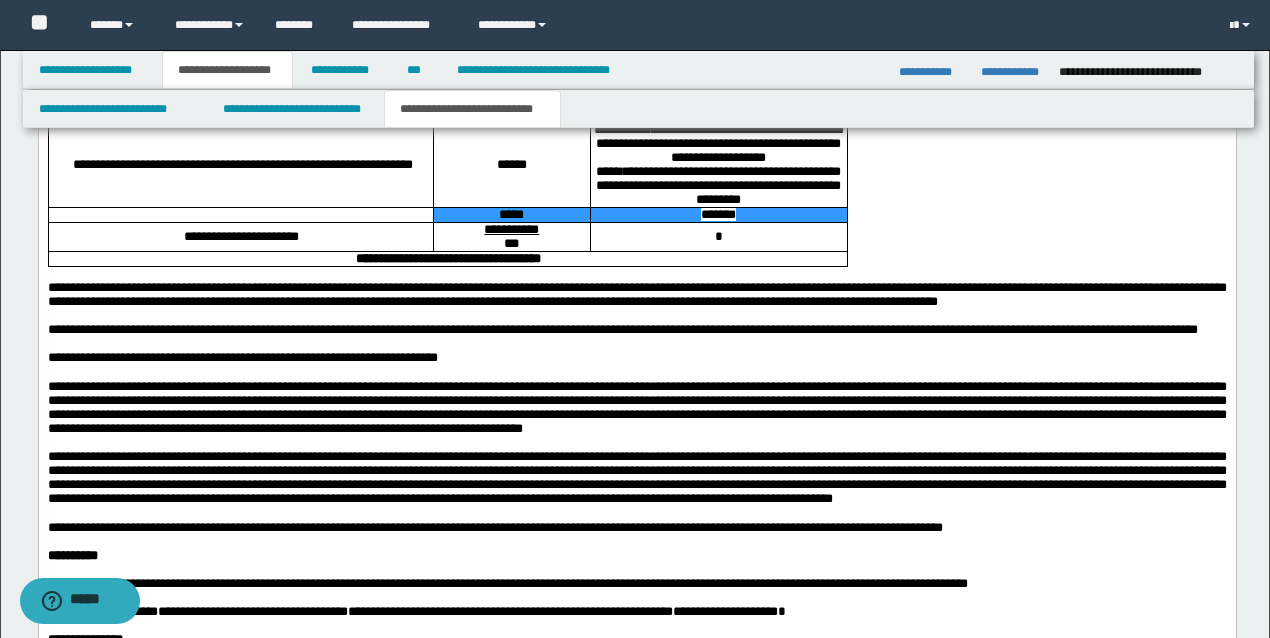 drag, startPoint x: 778, startPoint y: 426, endPoint x: 486, endPoint y: 427, distance: 292.0017 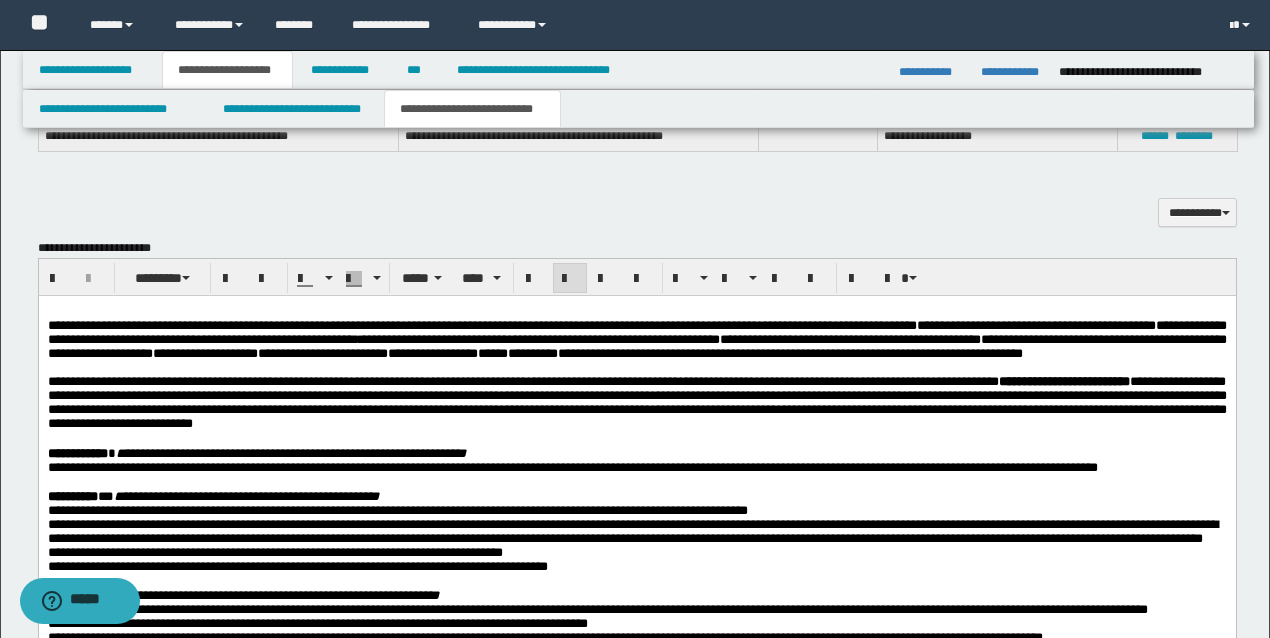scroll, scrollTop: 1518, scrollLeft: 0, axis: vertical 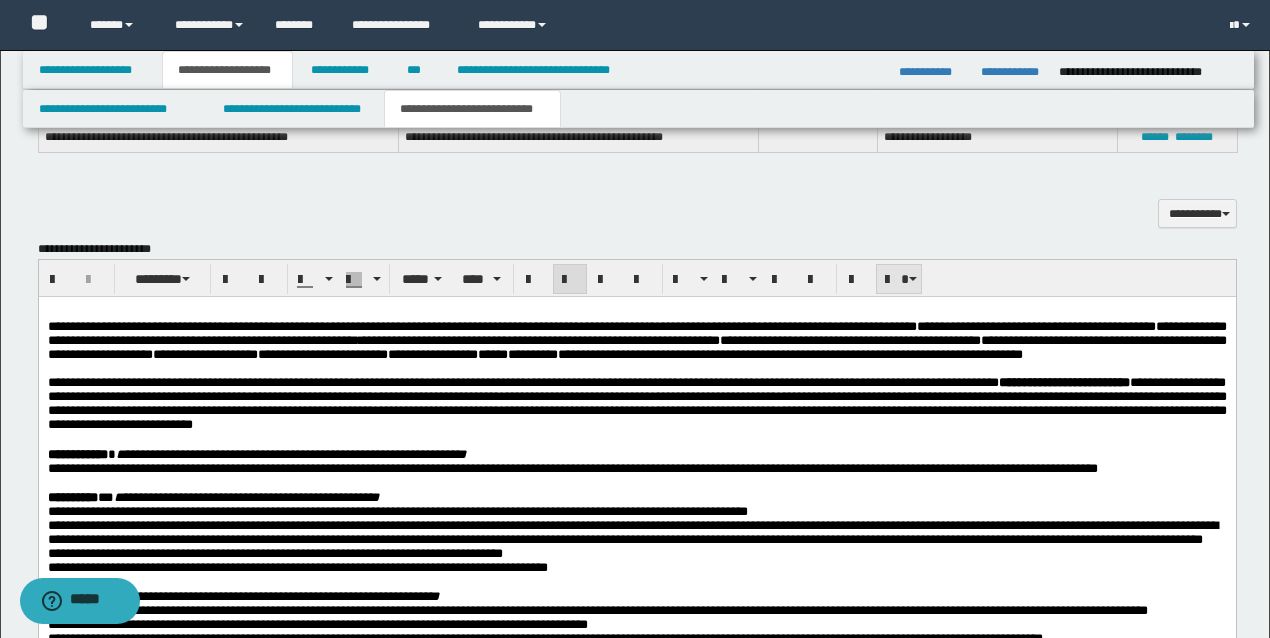 click at bounding box center (913, 279) 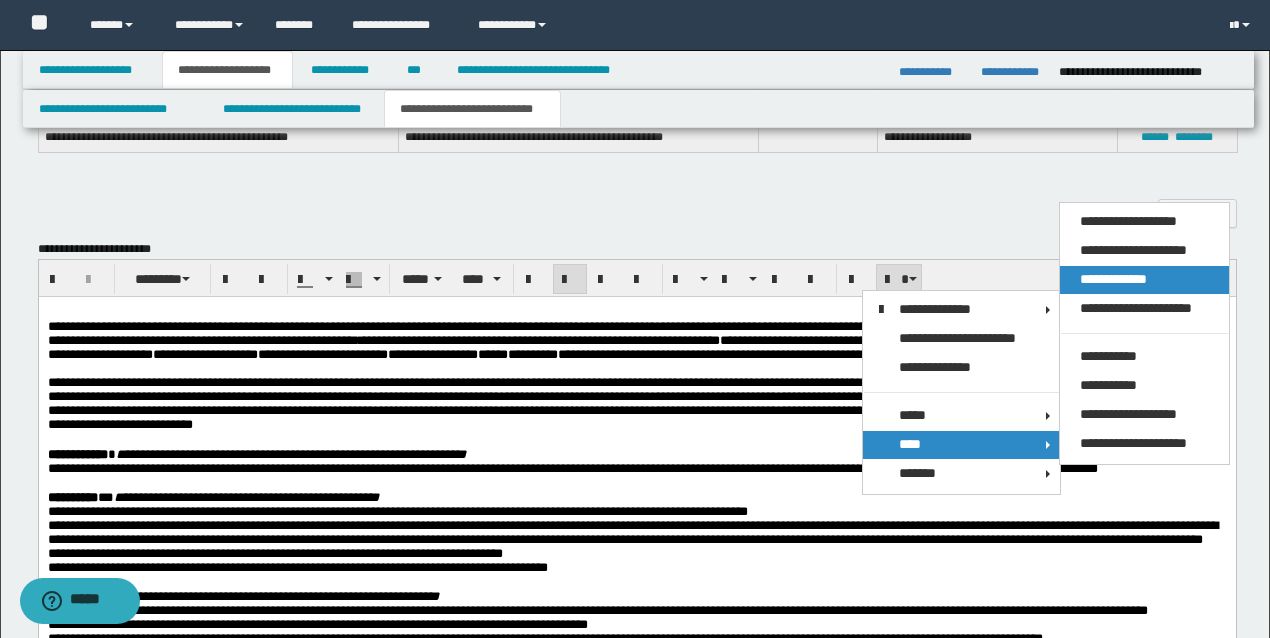 click on "**********" at bounding box center [1113, 279] 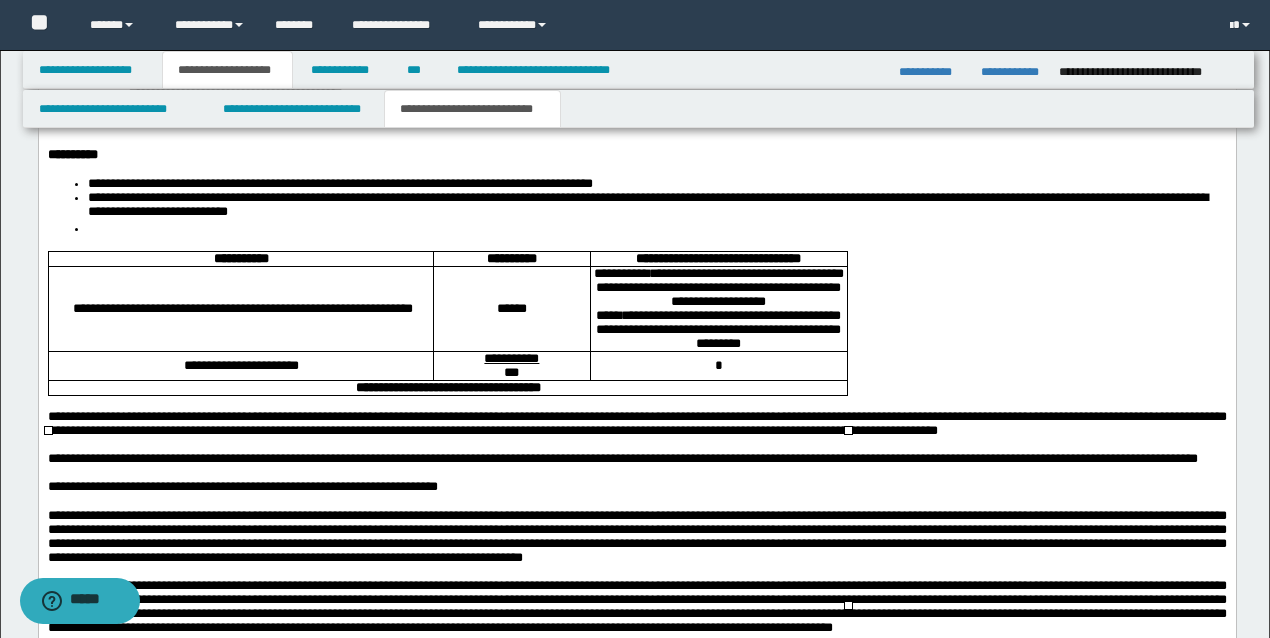scroll, scrollTop: 2651, scrollLeft: 0, axis: vertical 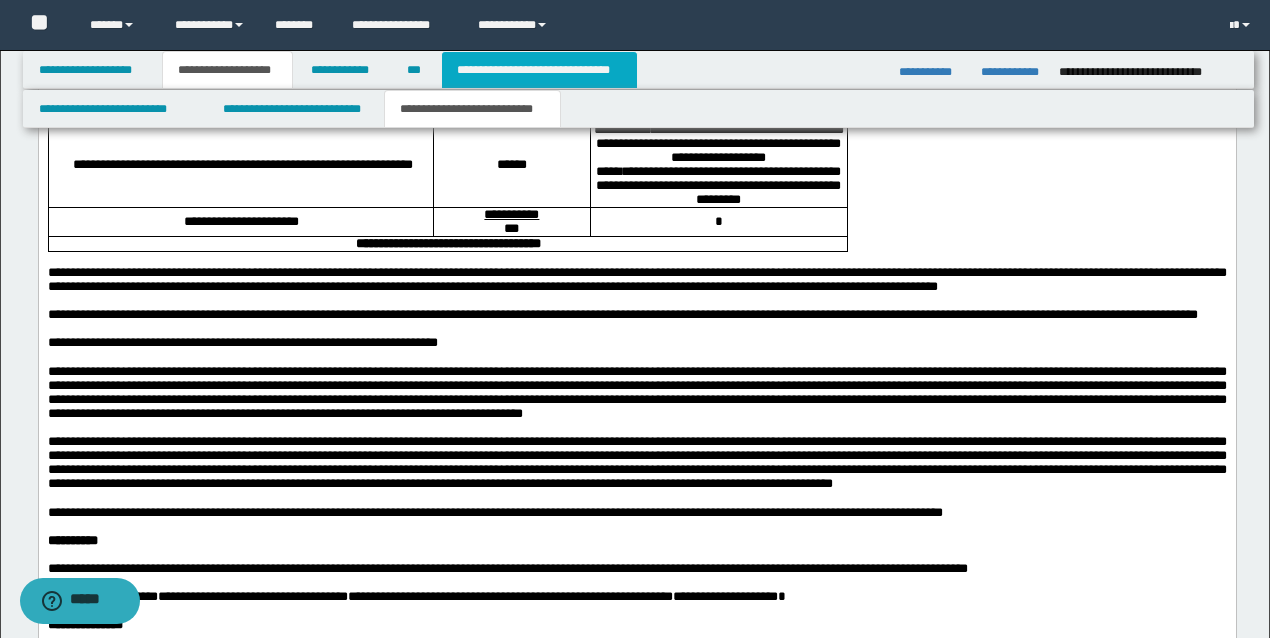 click on "**********" at bounding box center [539, 70] 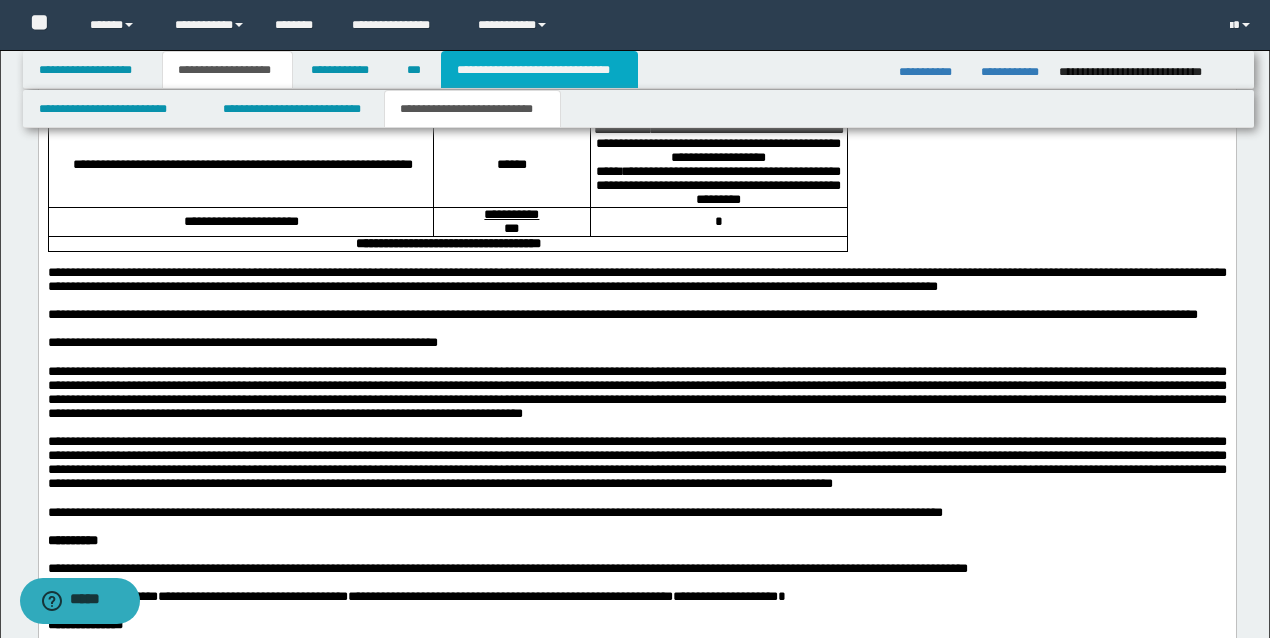 type 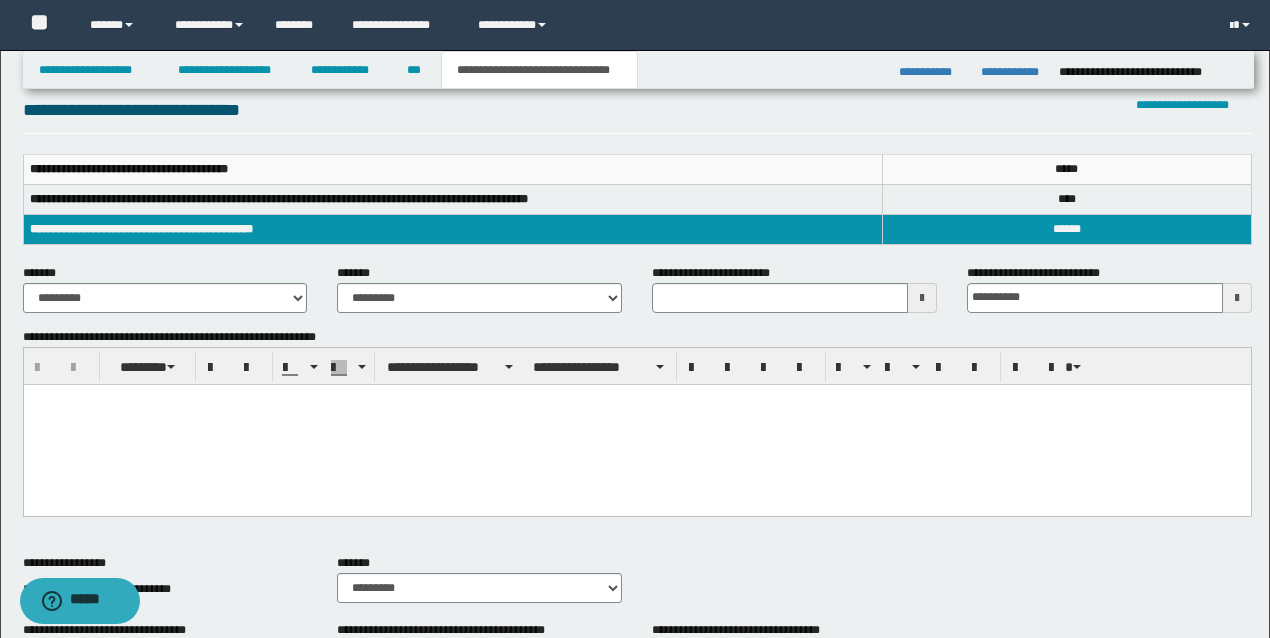 scroll, scrollTop: 20, scrollLeft: 0, axis: vertical 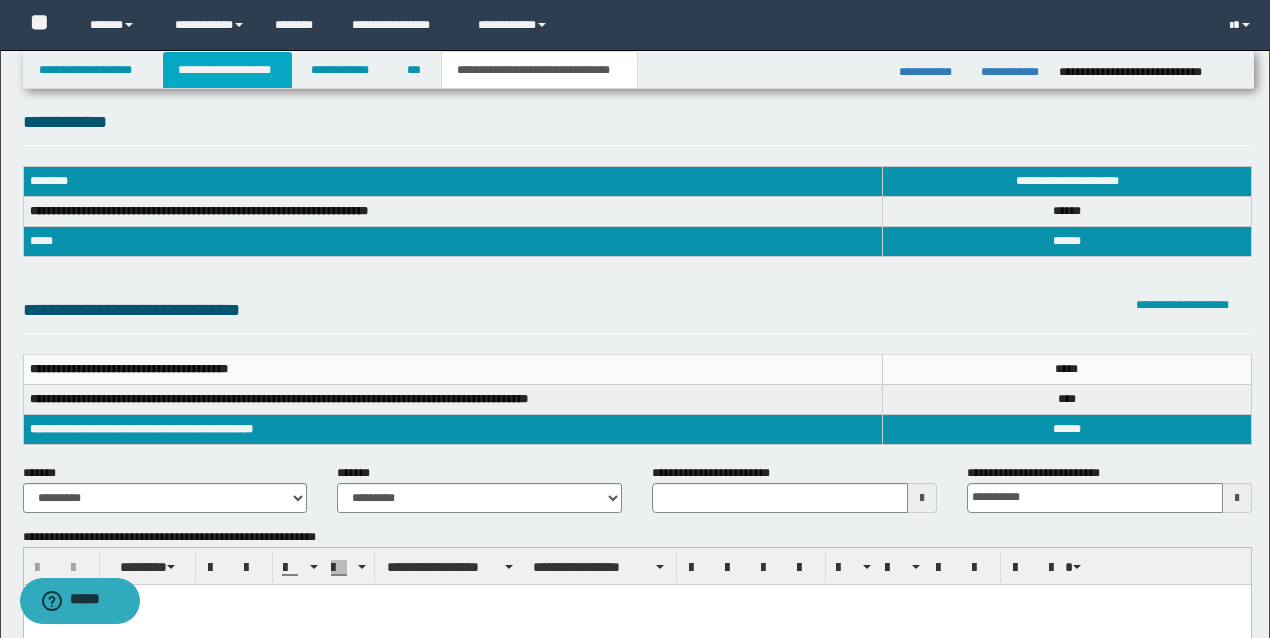 click on "**********" at bounding box center [227, 70] 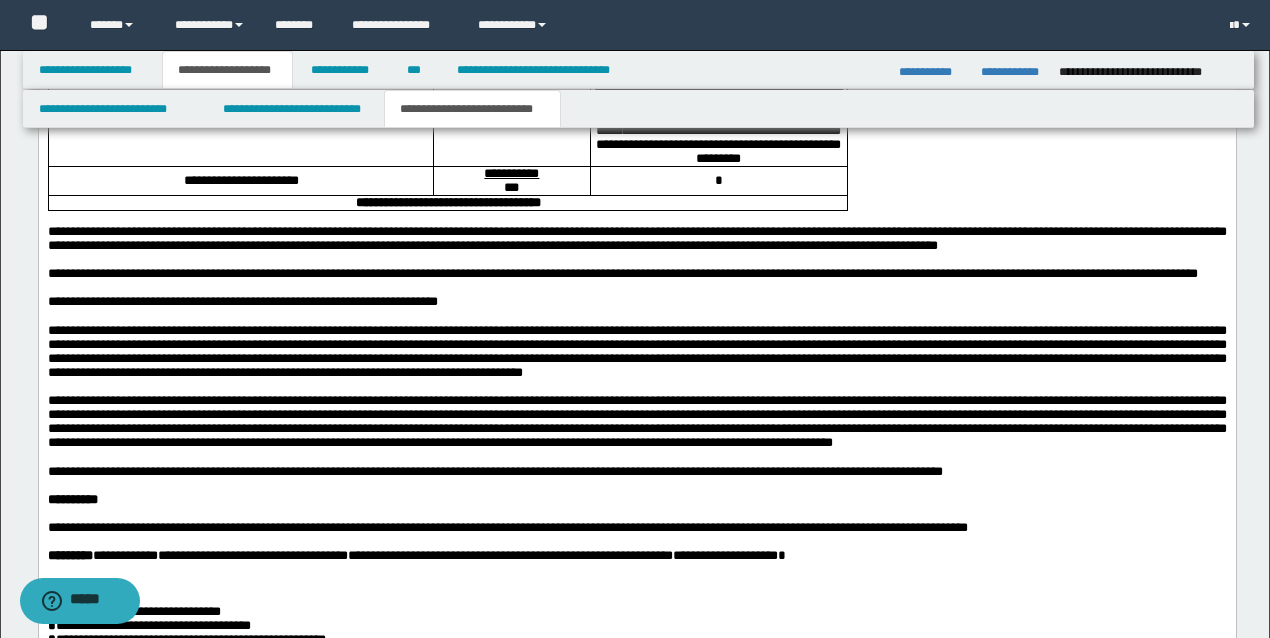 scroll, scrollTop: 2718, scrollLeft: 0, axis: vertical 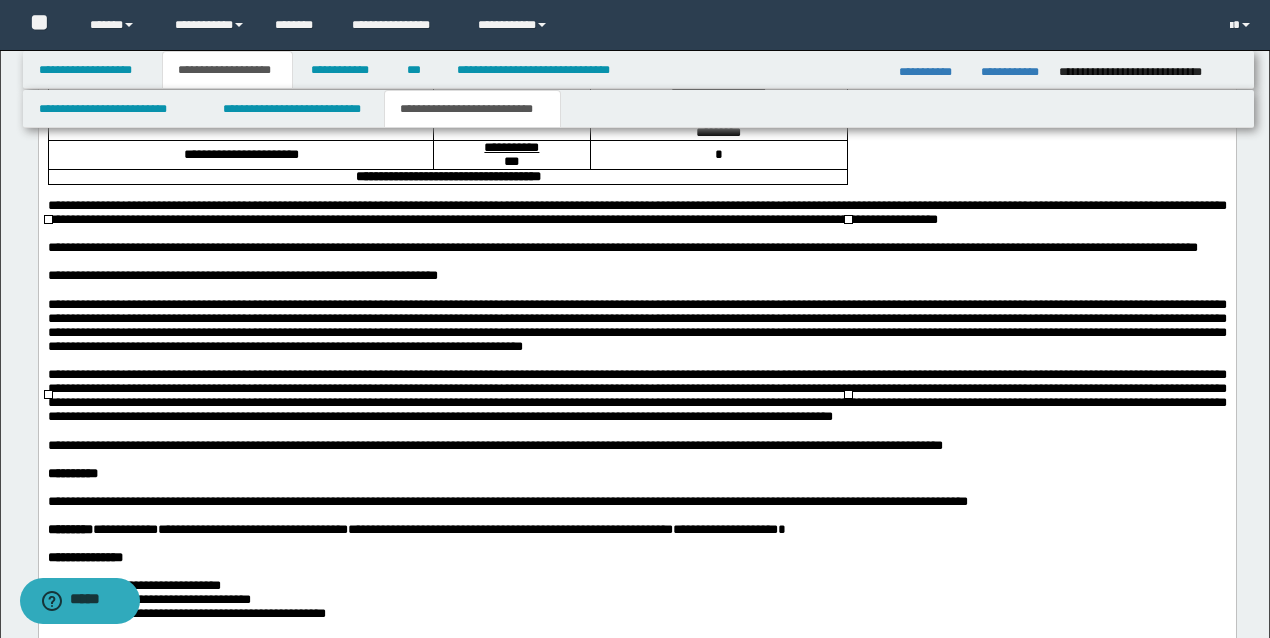 click on "******" at bounding box center [511, 98] 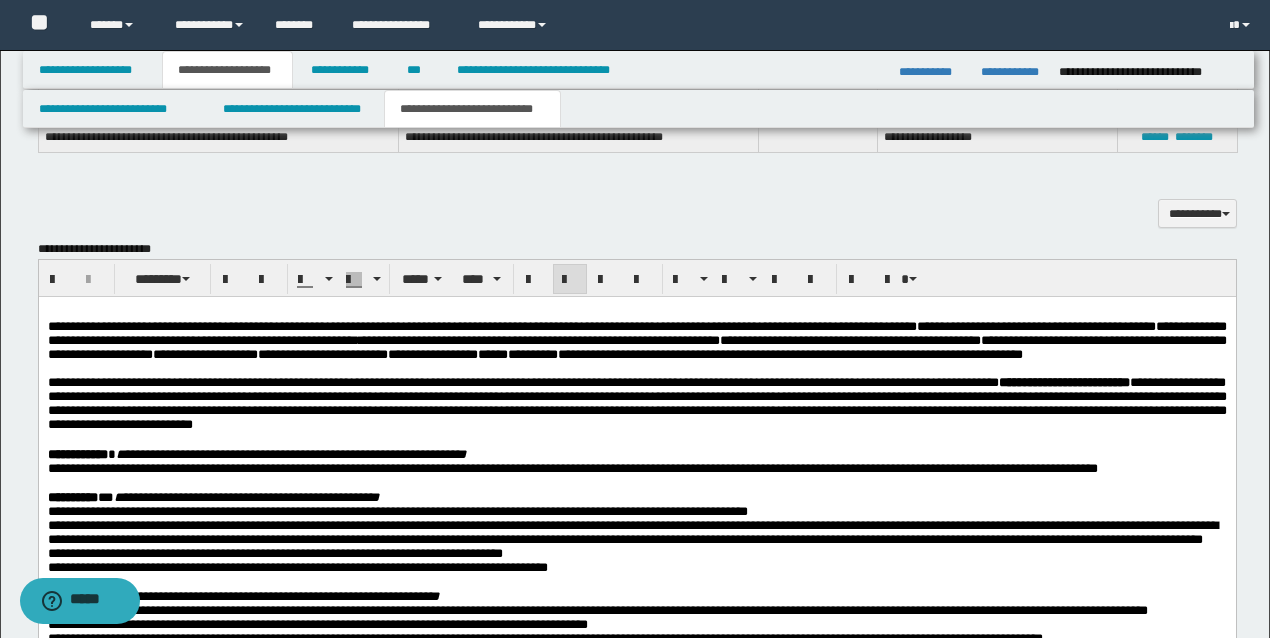 scroll, scrollTop: 1518, scrollLeft: 0, axis: vertical 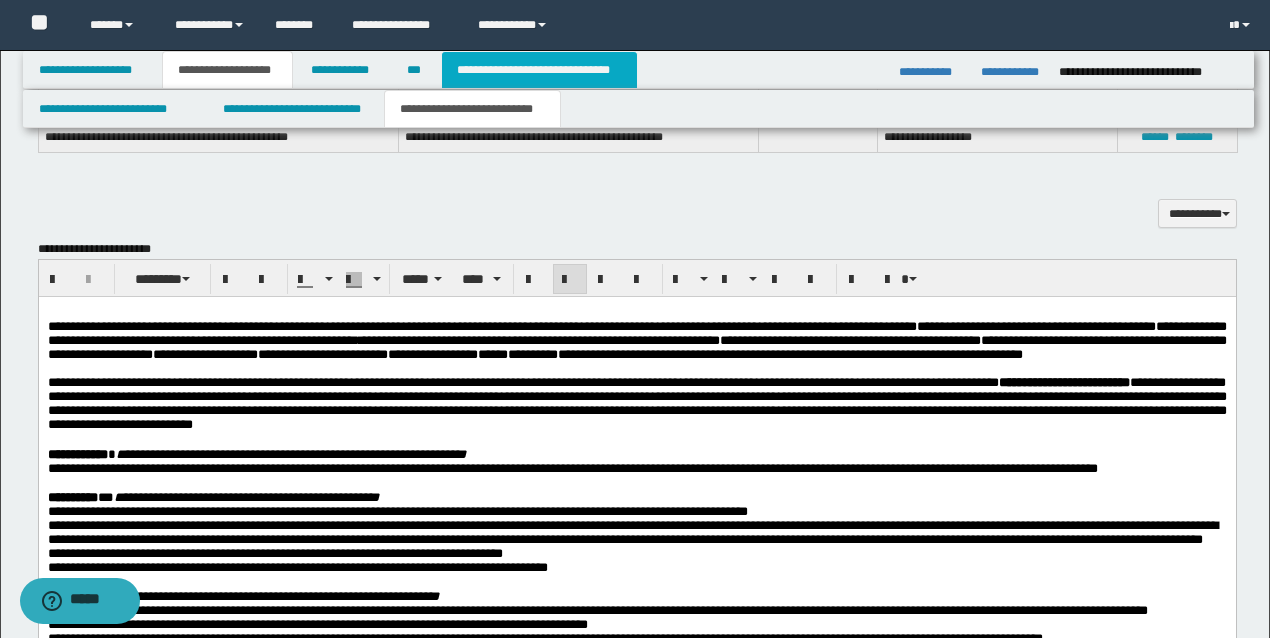 click on "**********" at bounding box center (539, 70) 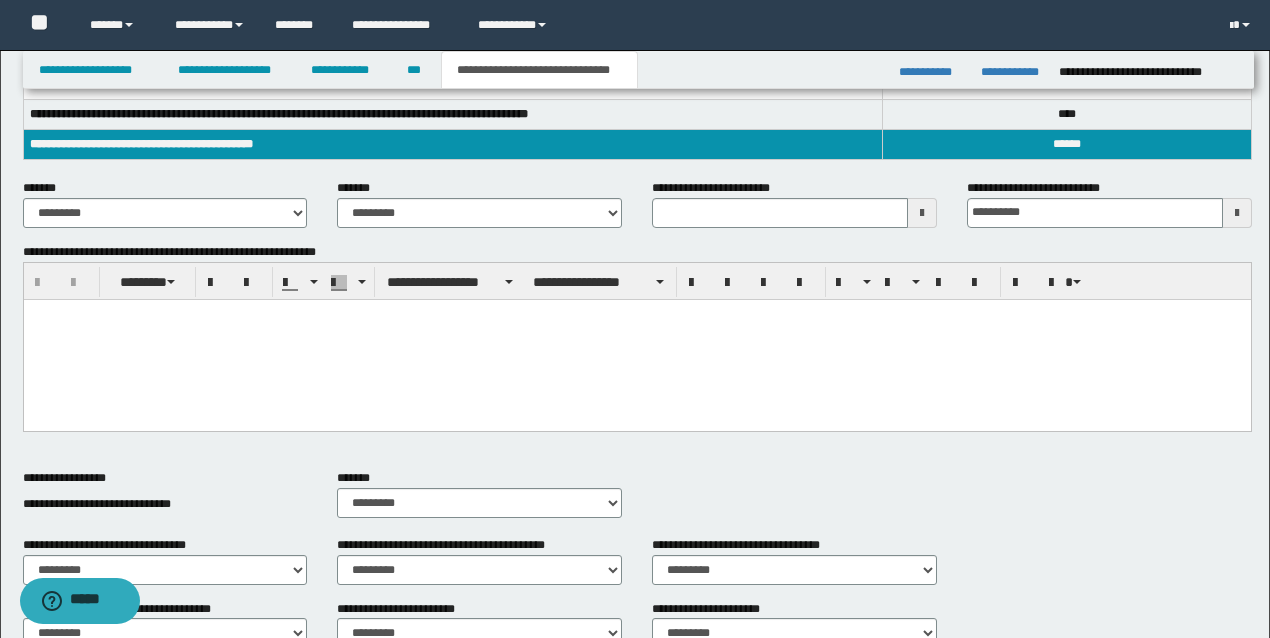 scroll, scrollTop: 154, scrollLeft: 0, axis: vertical 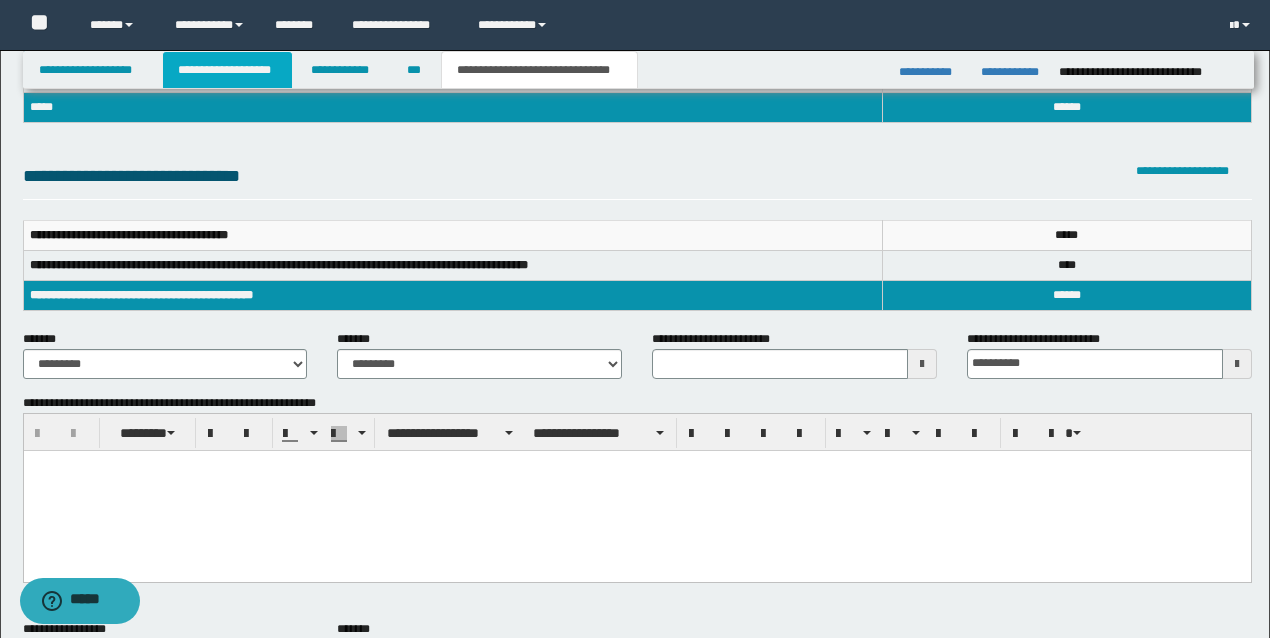 click on "**********" at bounding box center (227, 70) 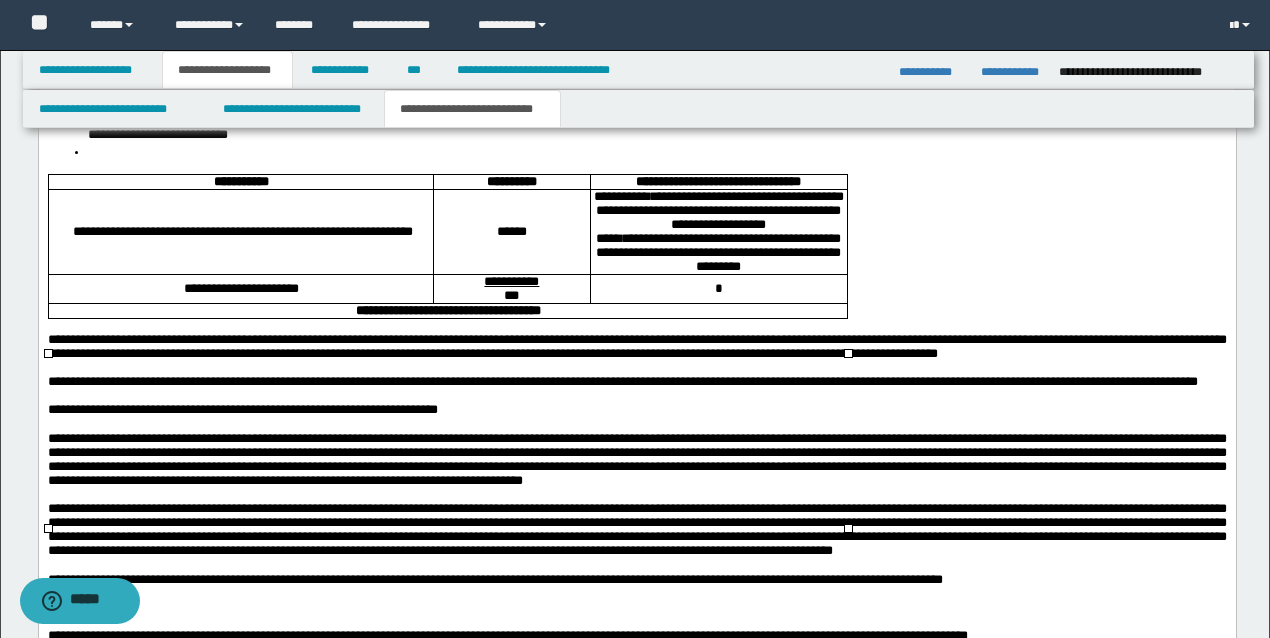 scroll, scrollTop: 2784, scrollLeft: 0, axis: vertical 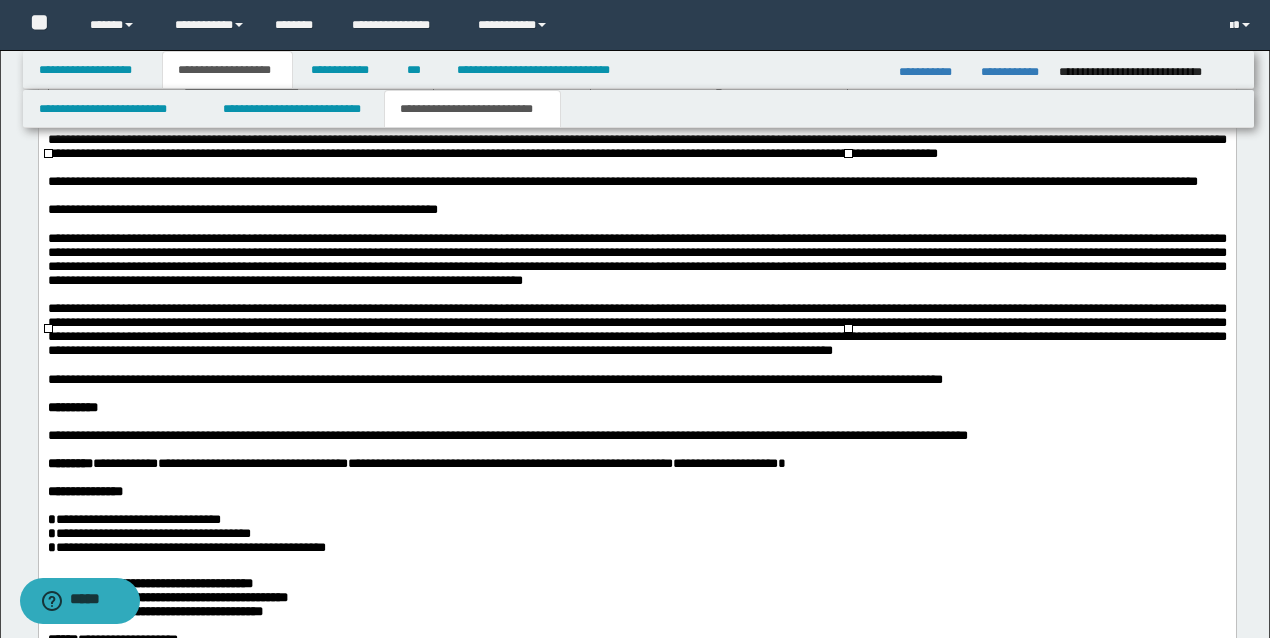 click on "*" at bounding box center (718, 89) 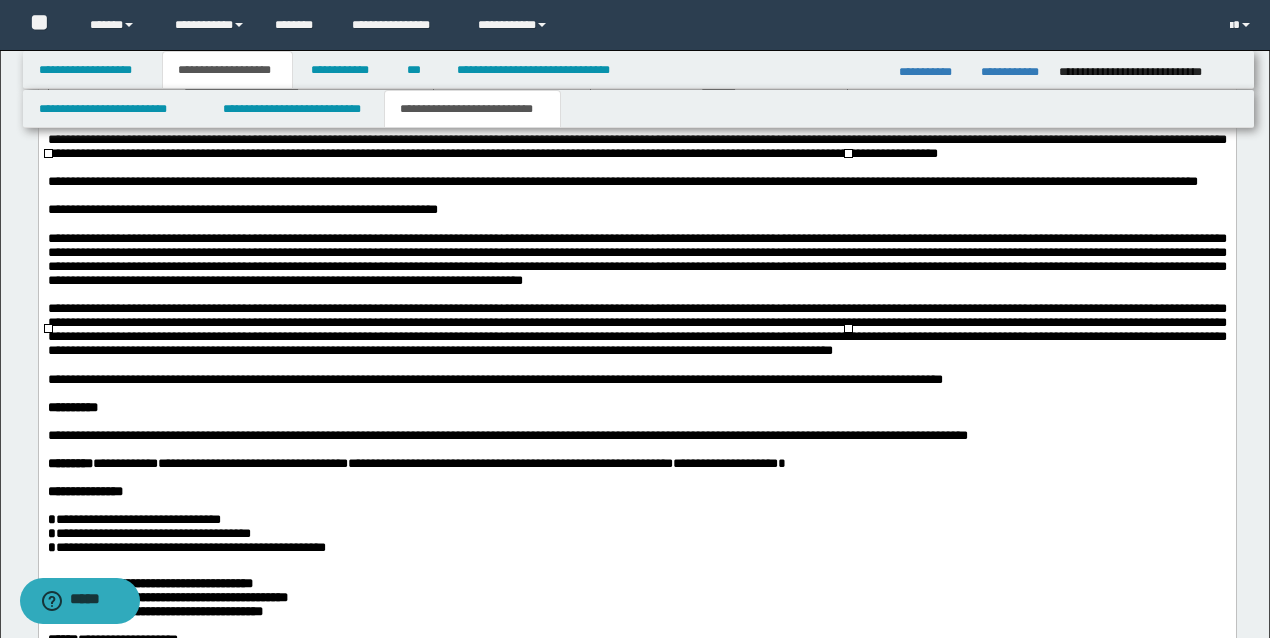 click on "**********" at bounding box center [447, 111] 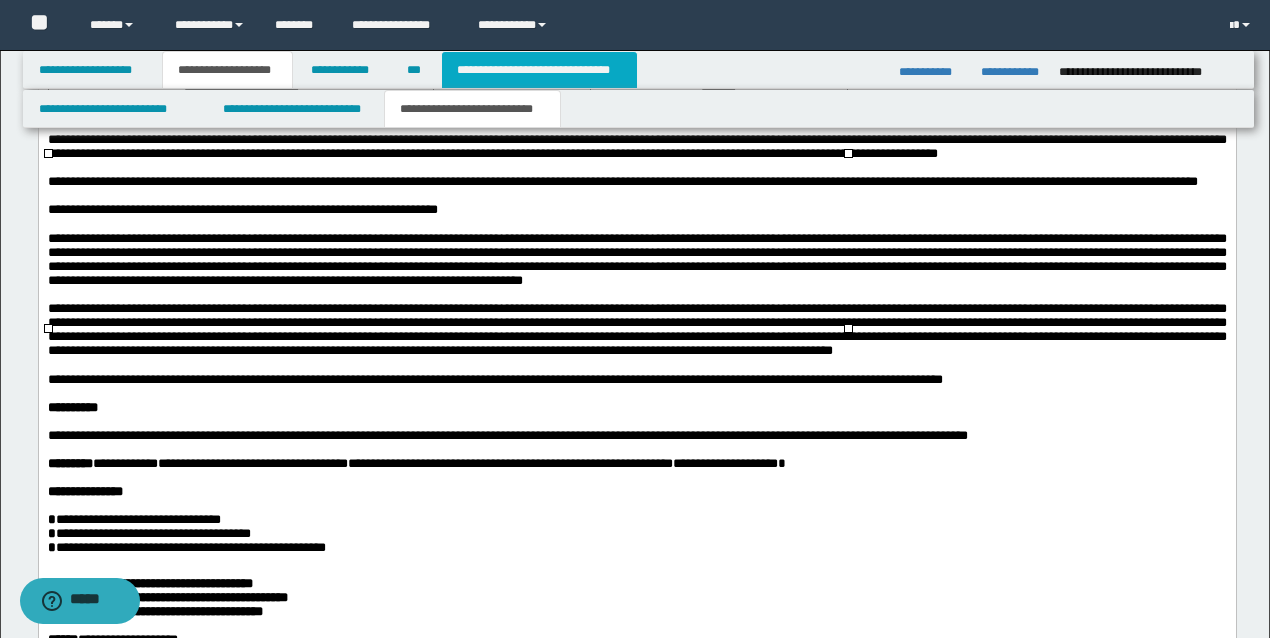 click on "**********" at bounding box center (539, 70) 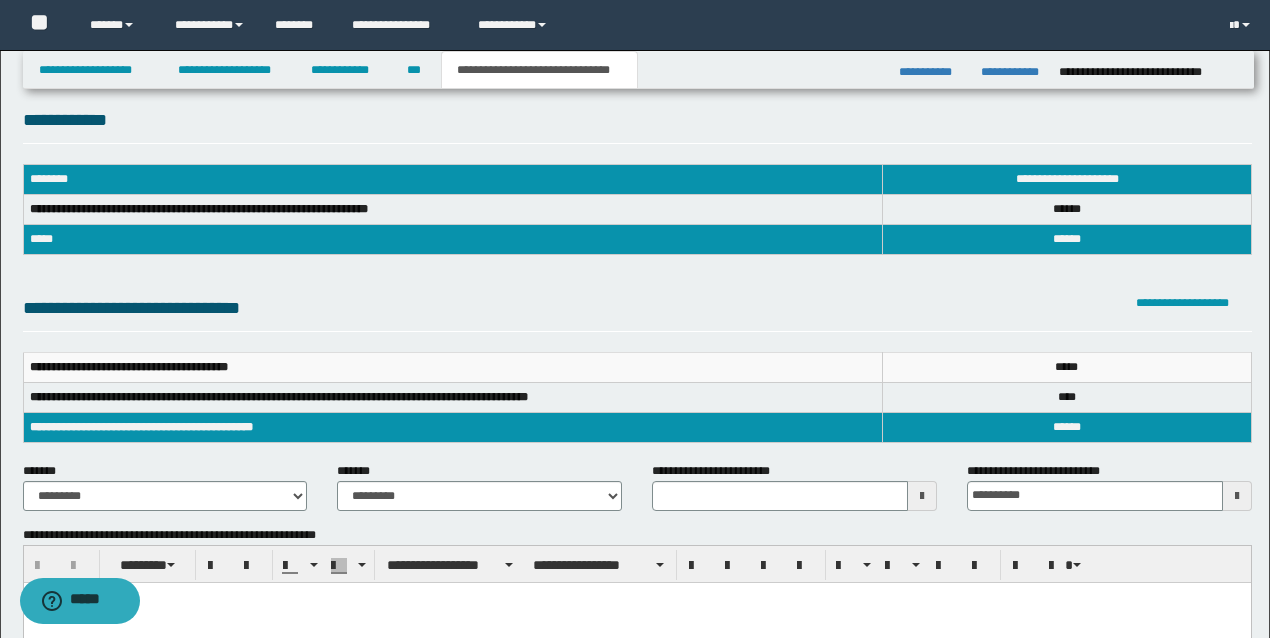 scroll, scrollTop: 20, scrollLeft: 0, axis: vertical 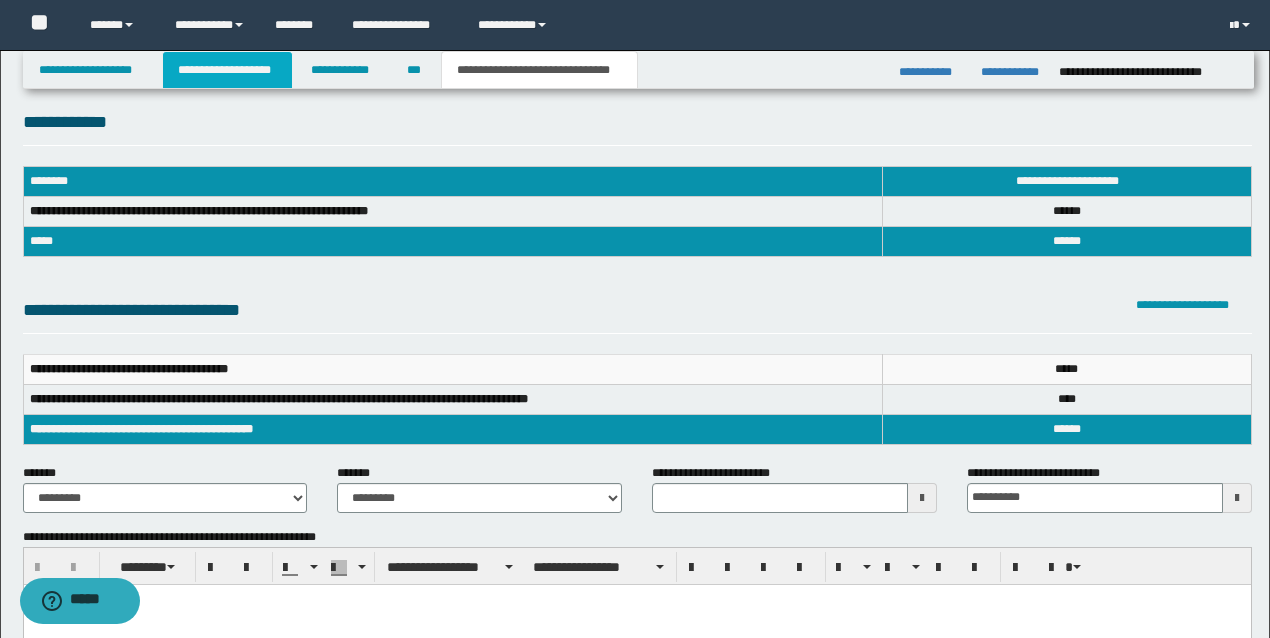 click on "**********" at bounding box center (227, 70) 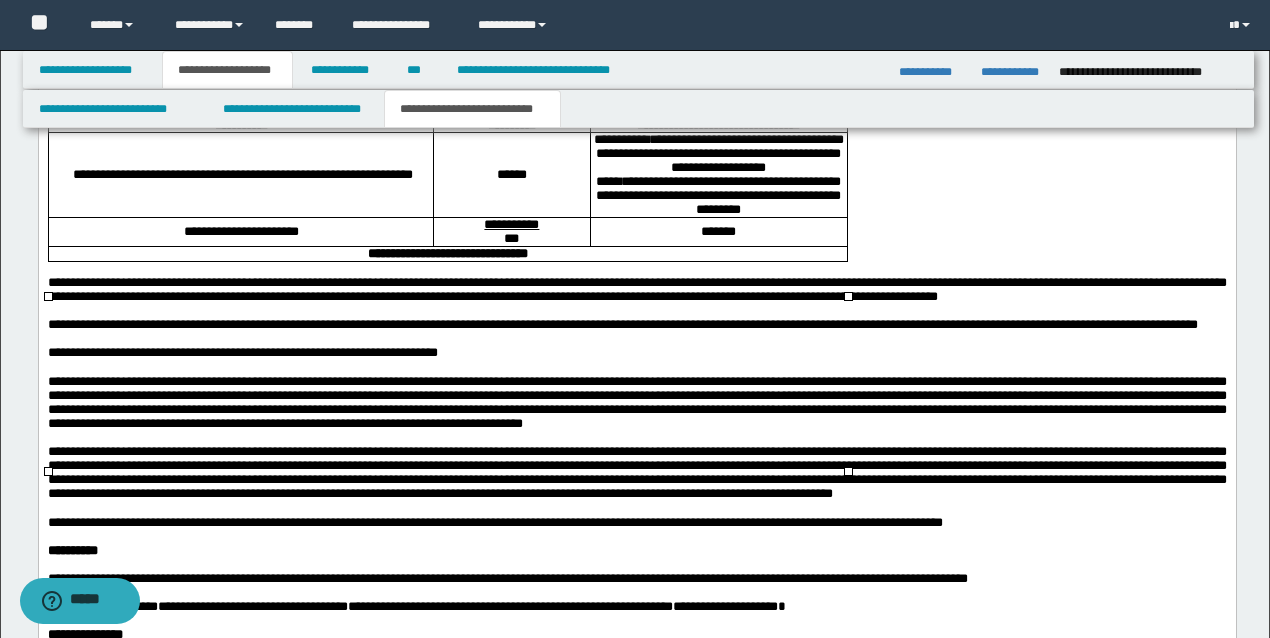 scroll, scrollTop: 2784, scrollLeft: 0, axis: vertical 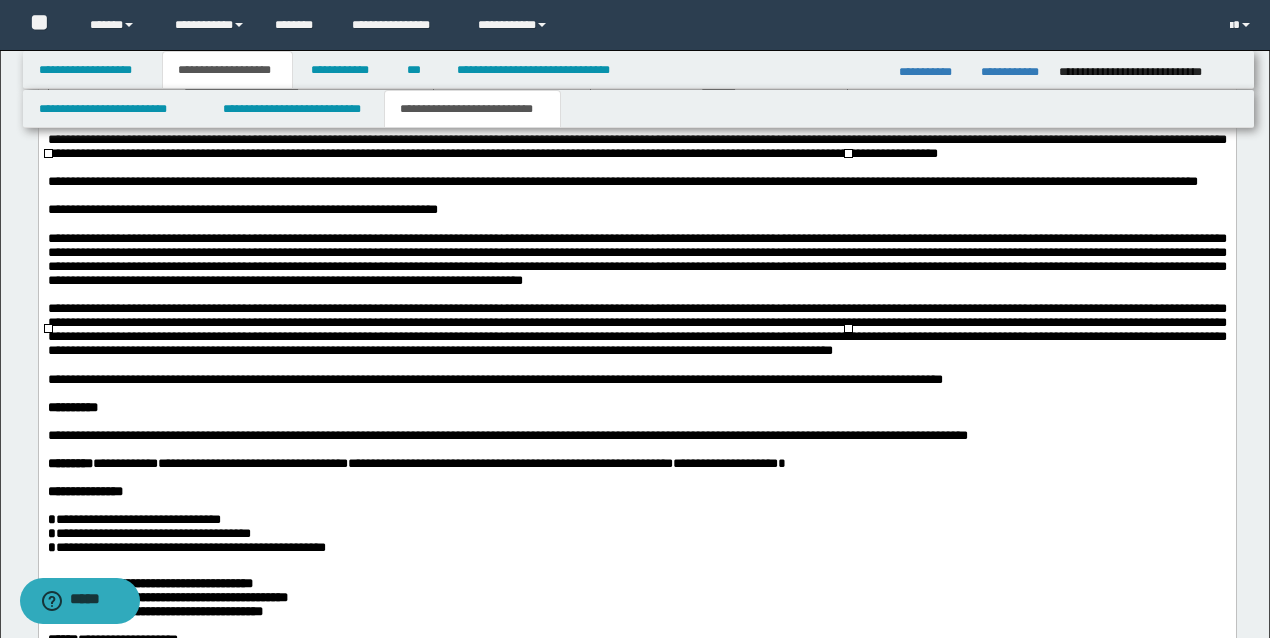 click on "**********" at bounding box center (447, 111) 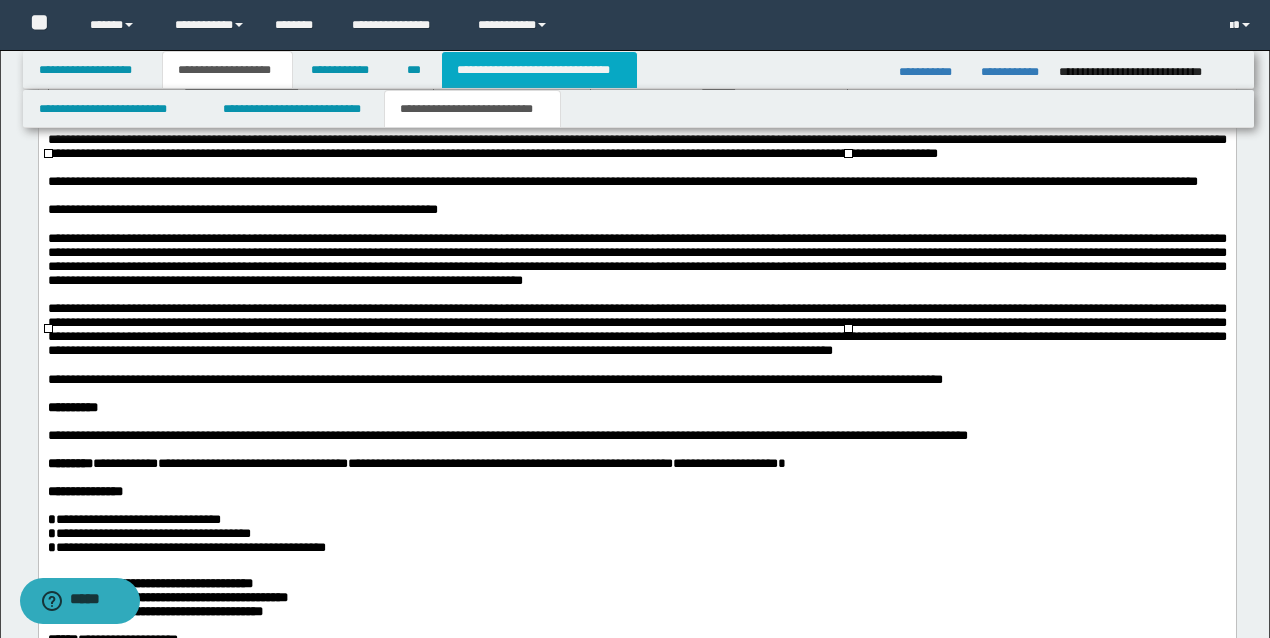 click on "**********" at bounding box center (539, 70) 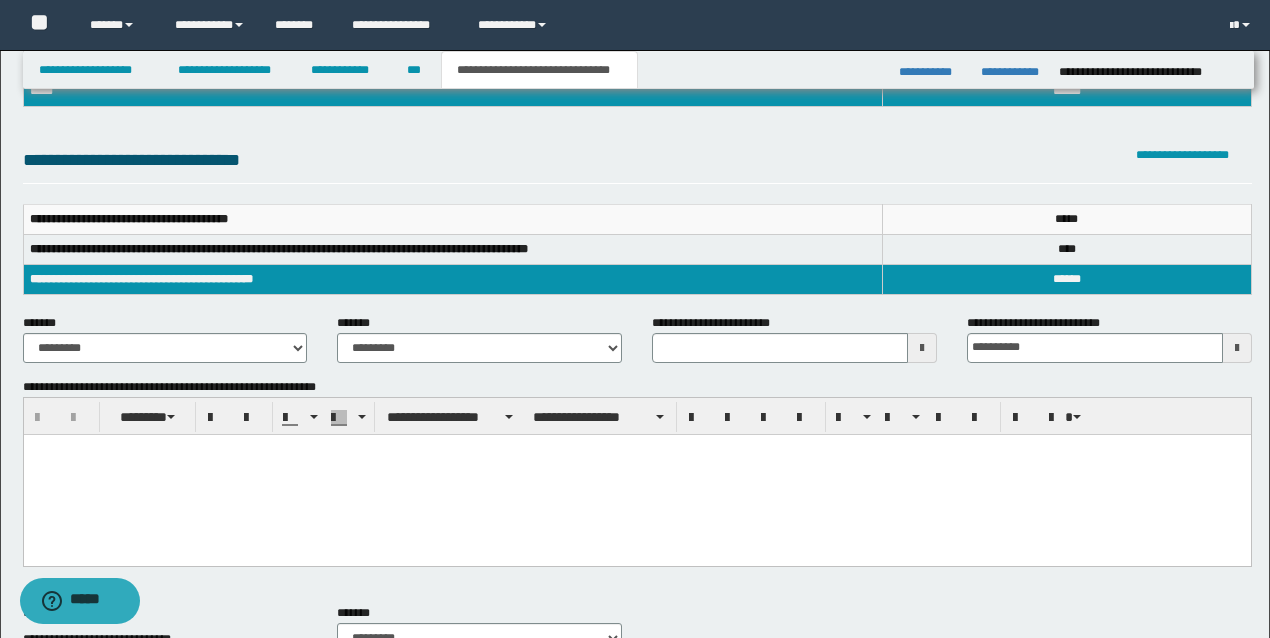 scroll, scrollTop: 154, scrollLeft: 0, axis: vertical 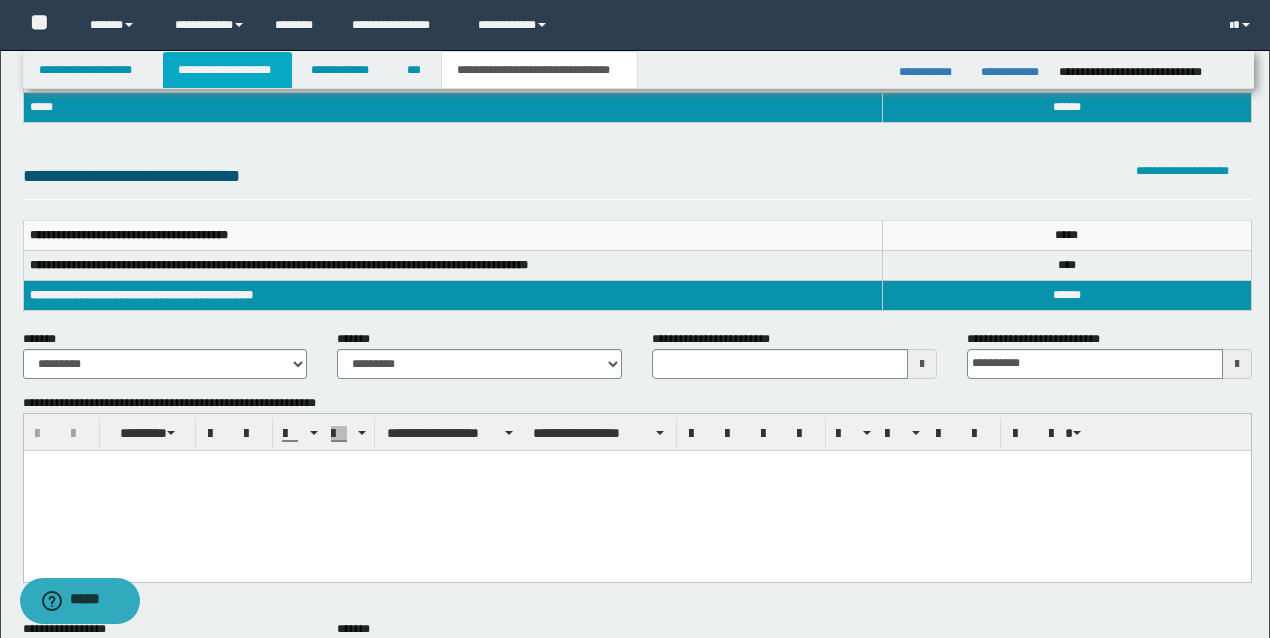 click on "**********" at bounding box center [227, 70] 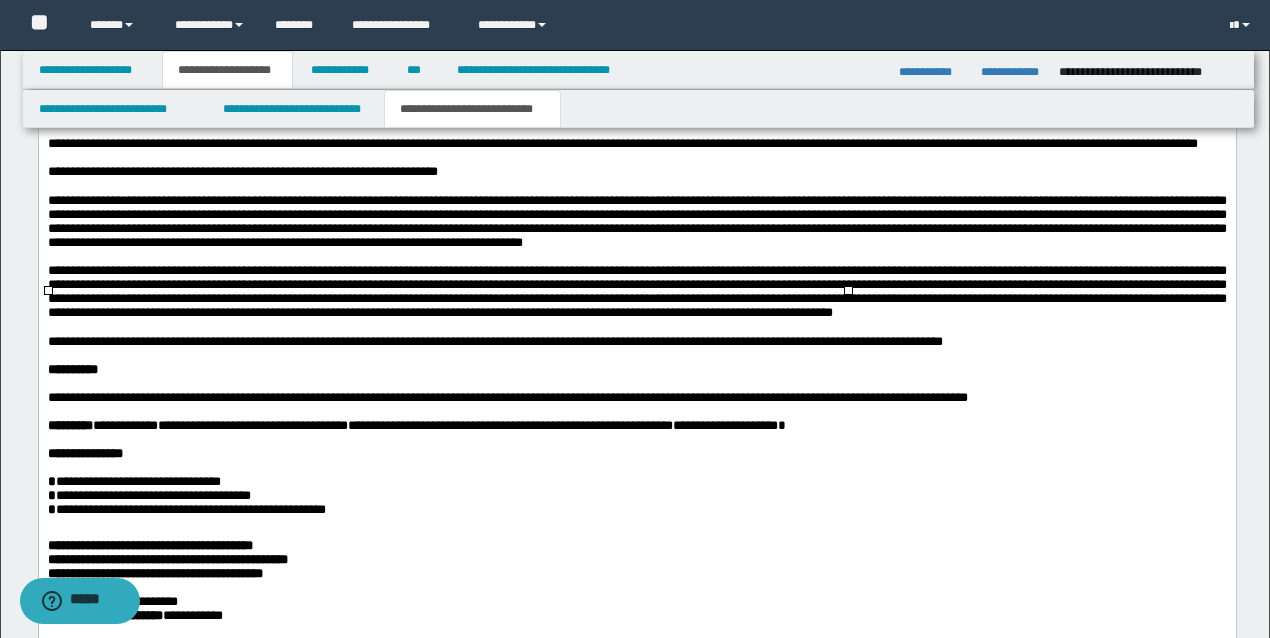 scroll, scrollTop: 2851, scrollLeft: 0, axis: vertical 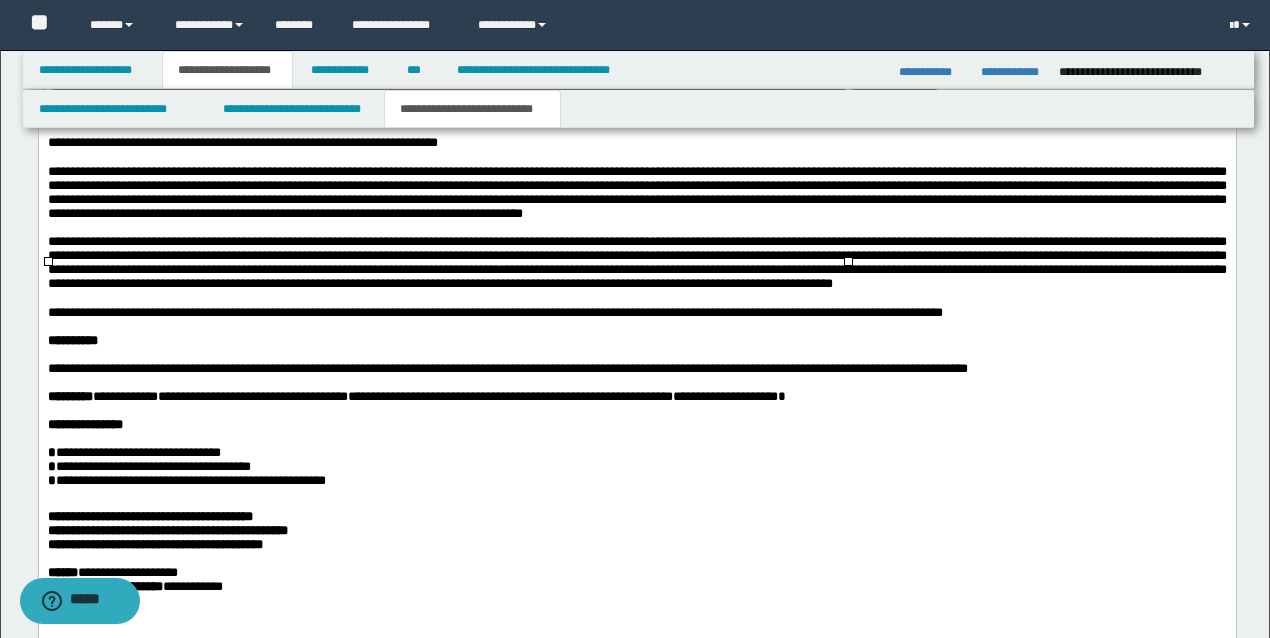 click on "**********" at bounding box center (636, 116) 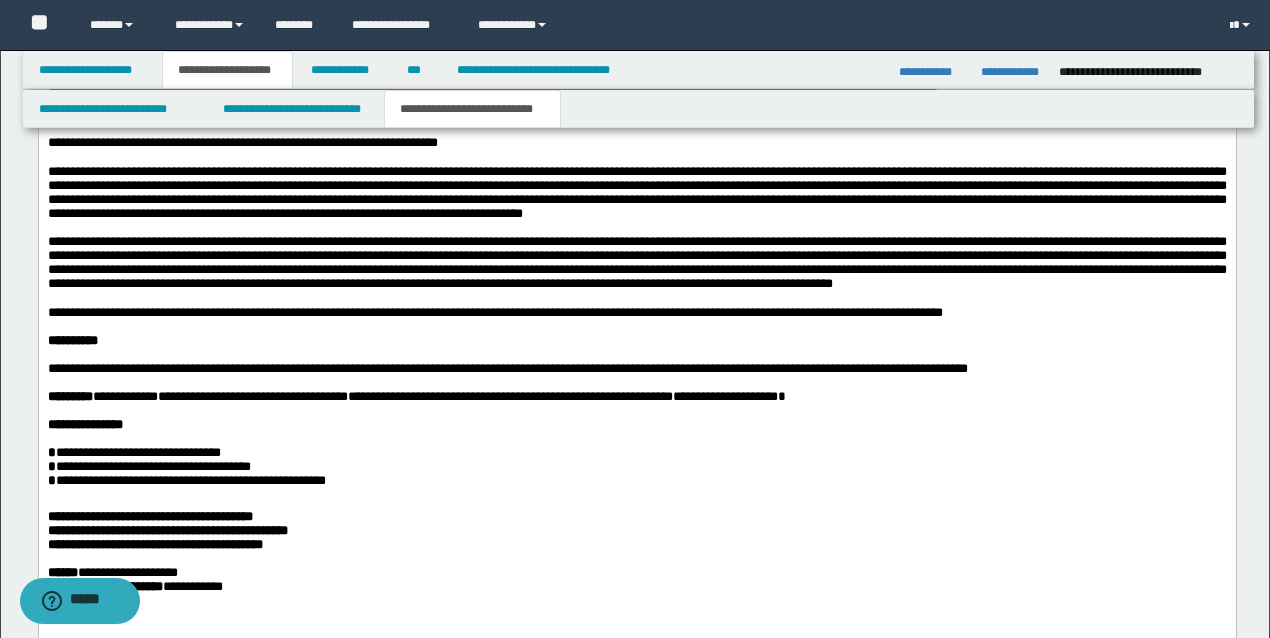 click on "**********" at bounding box center [636, 116] 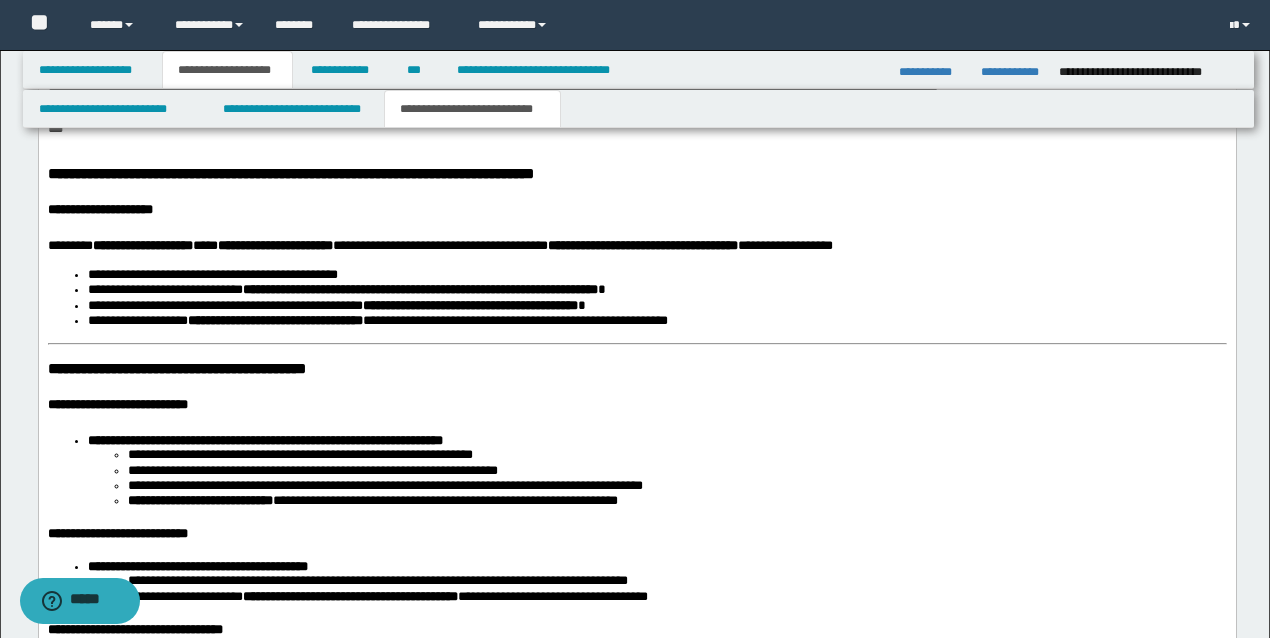 scroll, scrollTop: 2918, scrollLeft: 0, axis: vertical 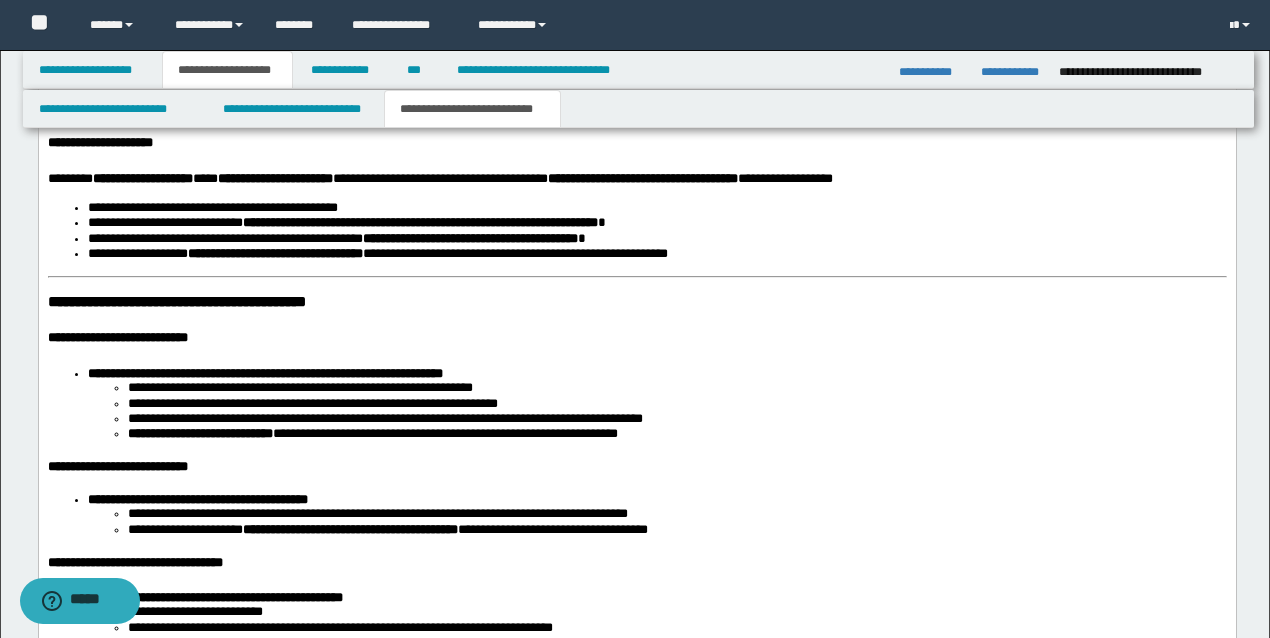 click on "**********" at bounding box center (637, 109) 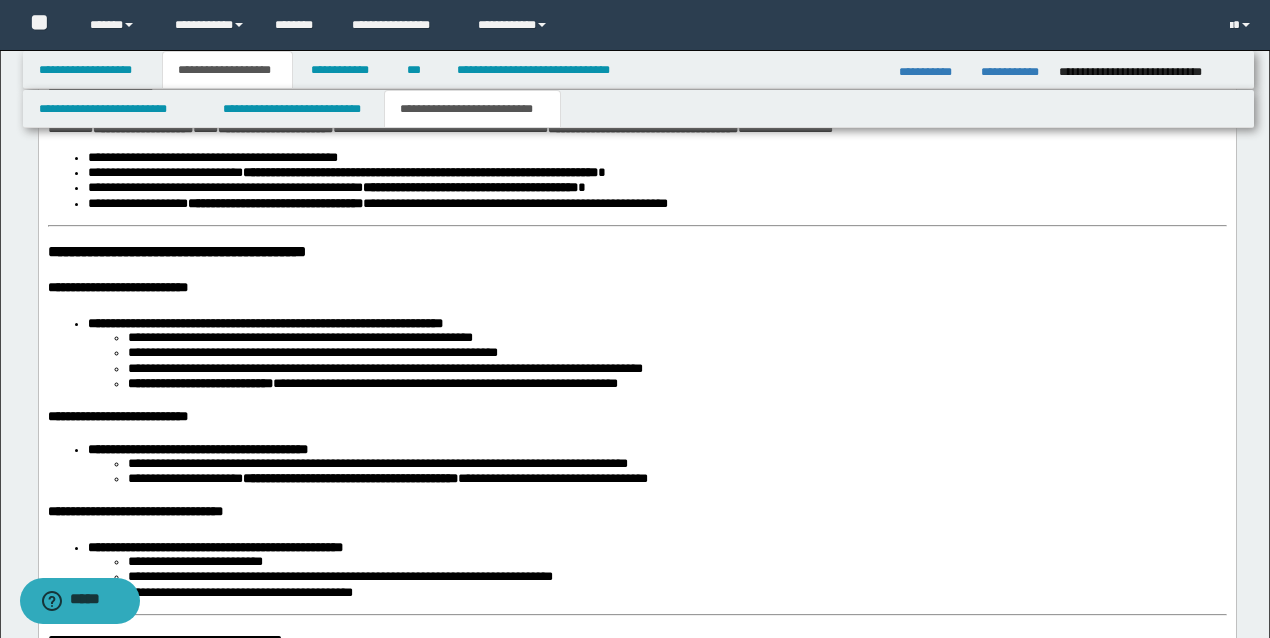 click on "**********" at bounding box center [107, 93] 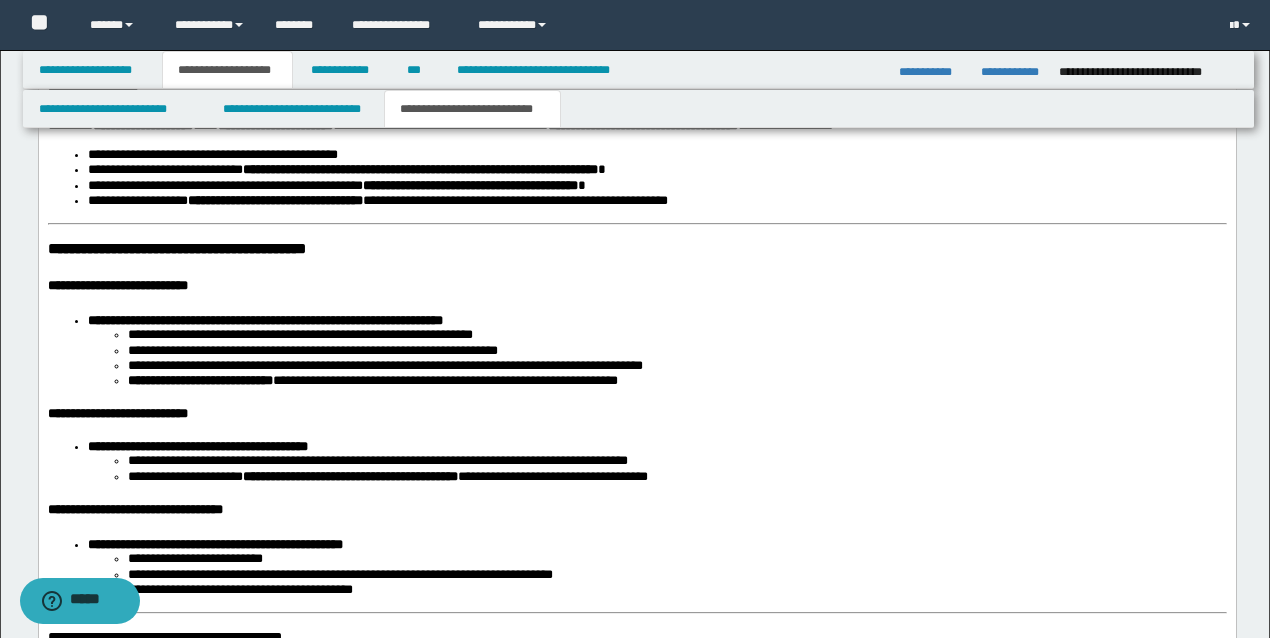 click on "**********" at bounding box center (185, 249) 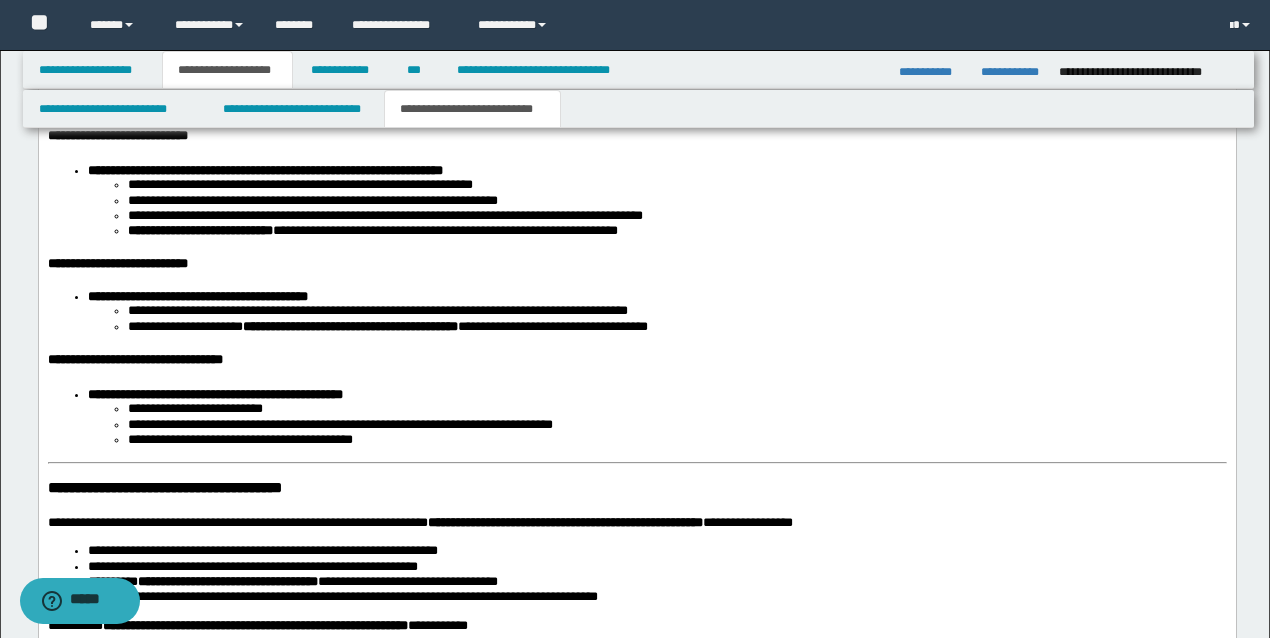 scroll, scrollTop: 3051, scrollLeft: 0, axis: vertical 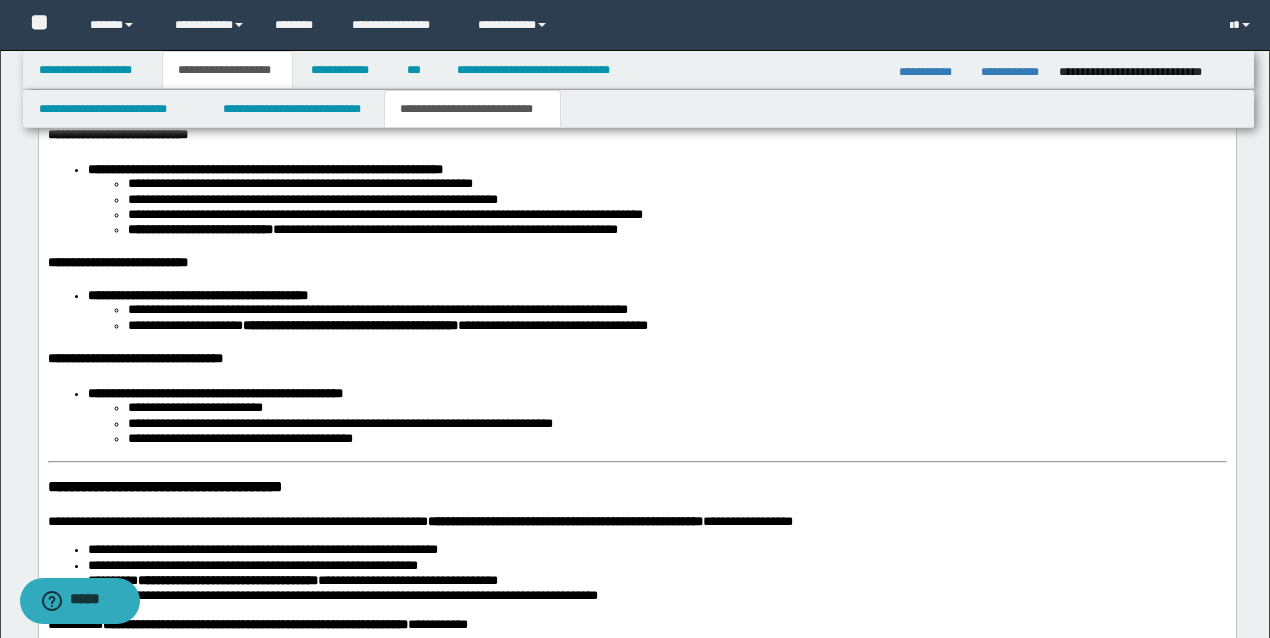 click on "**********" at bounding box center [637, 138] 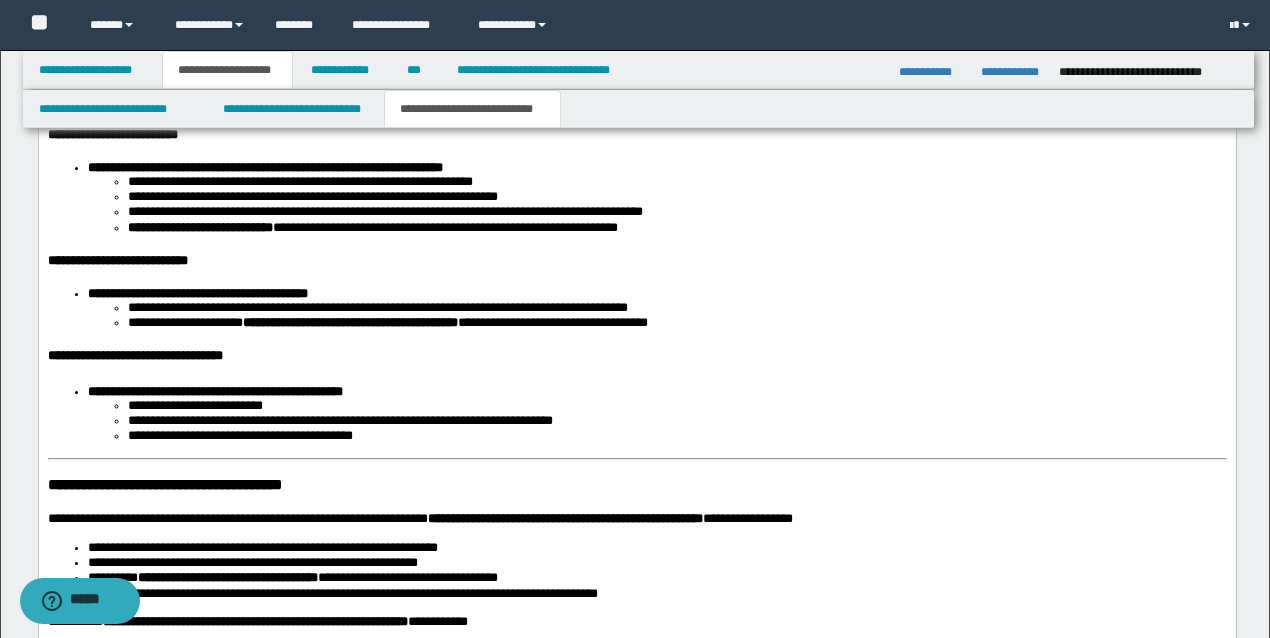 click on "**********" at bounding box center (264, 168) 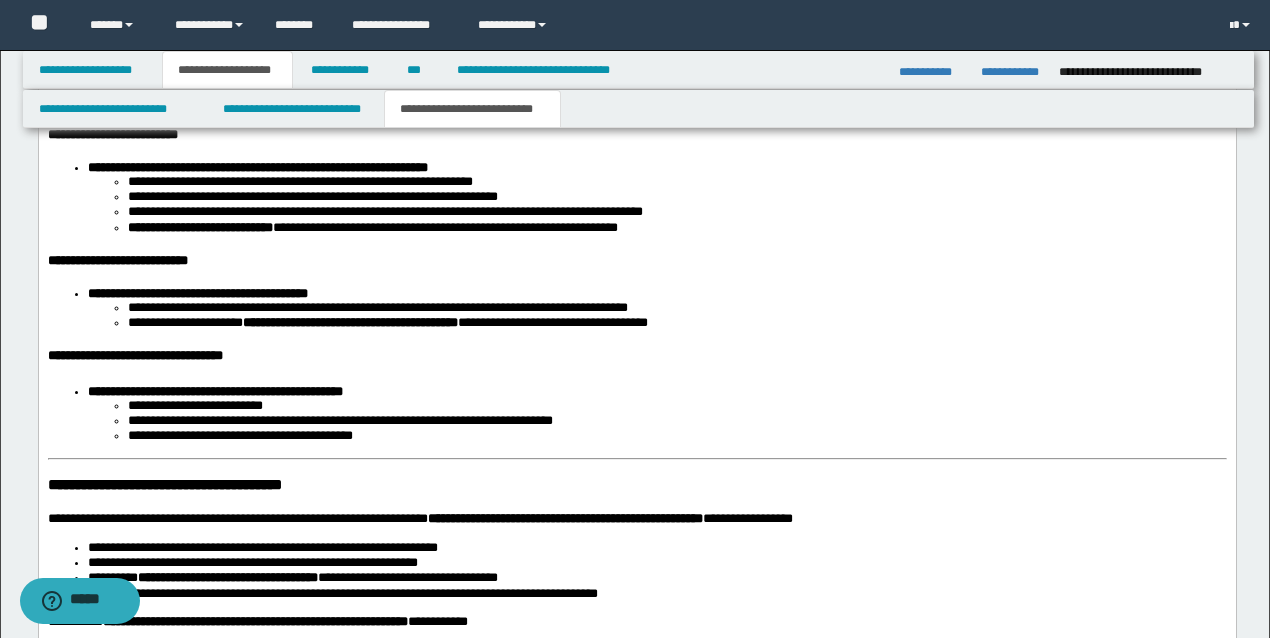 scroll, scrollTop: 3184, scrollLeft: 0, axis: vertical 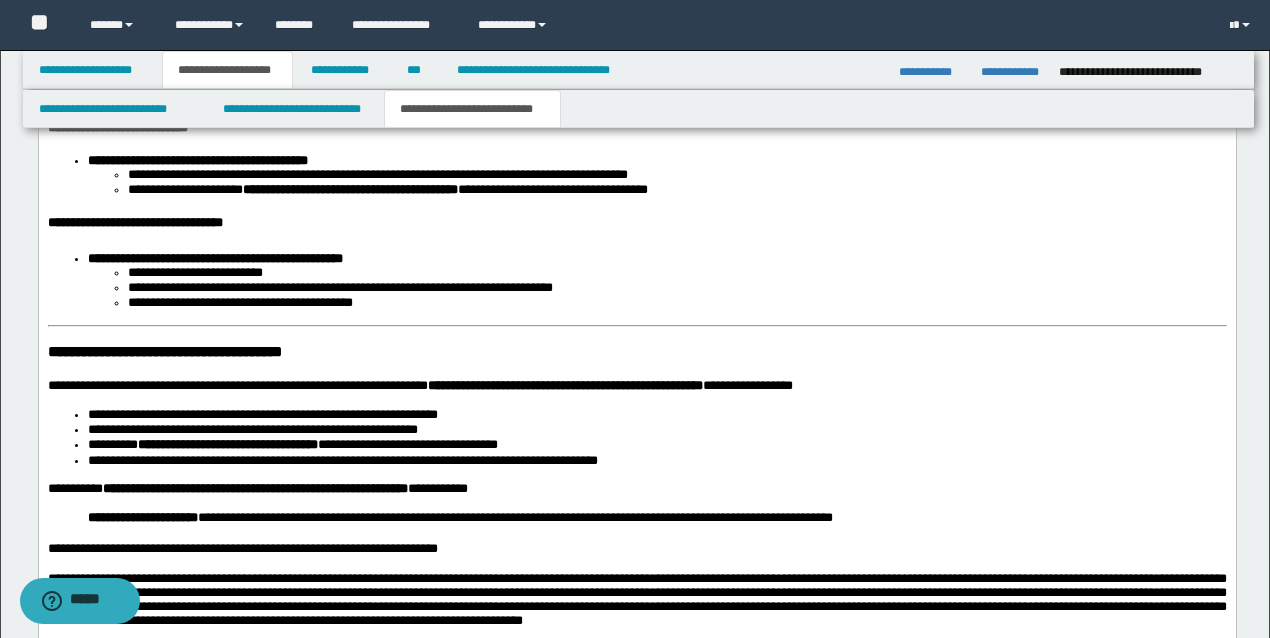 click on "**********" at bounding box center [637, 129] 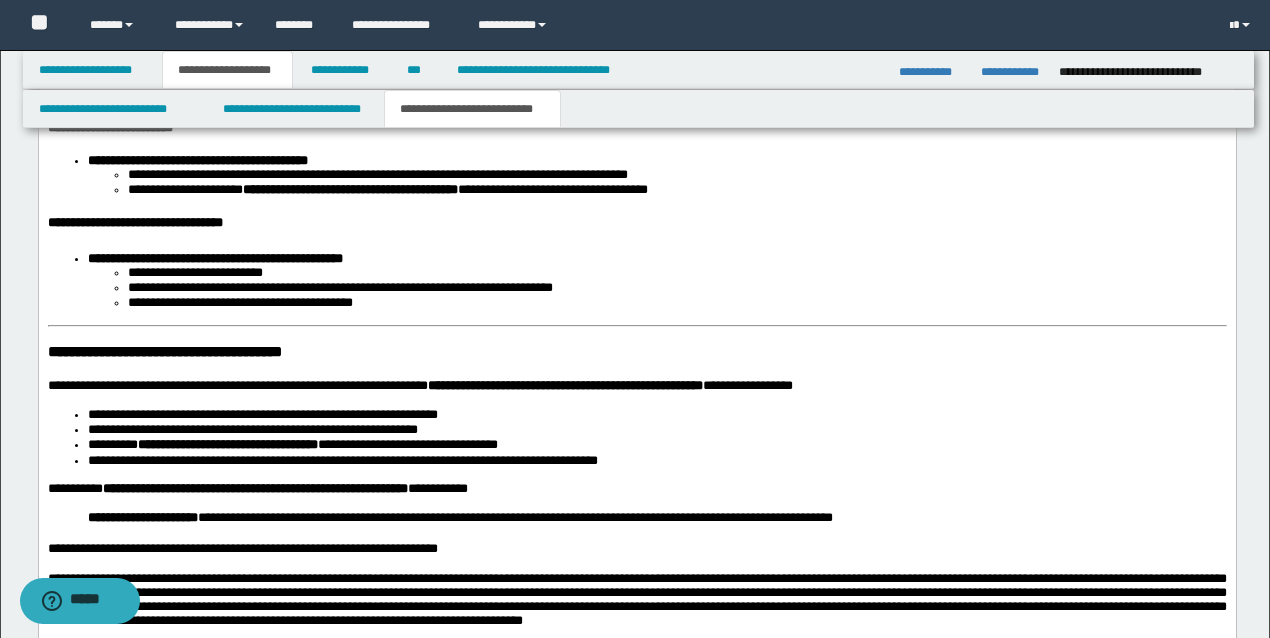 click on "**********" at bounding box center (197, 161) 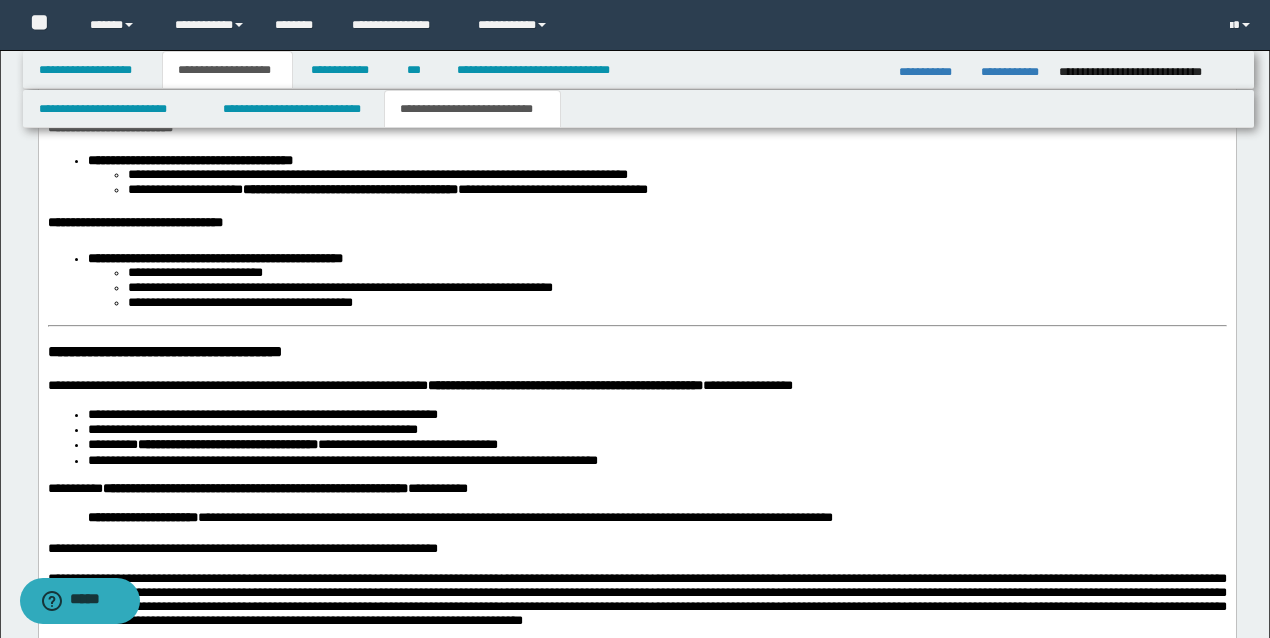 click on "**********" at bounding box center [142, 223] 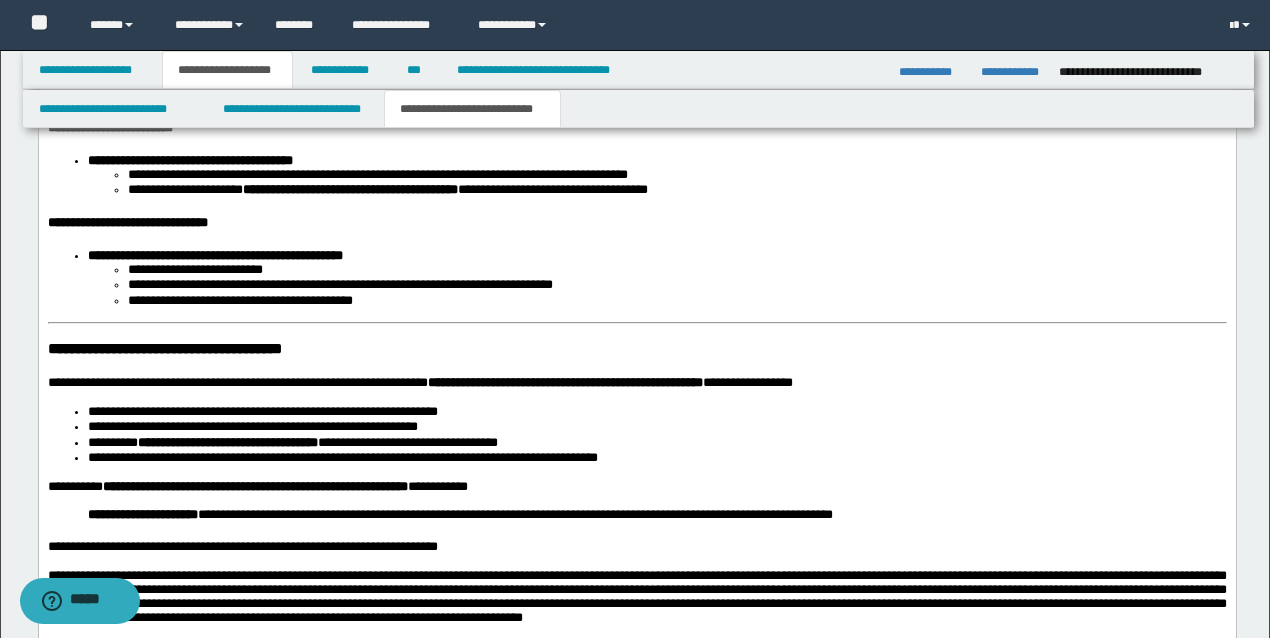 click on "**********" at bounding box center (214, 256) 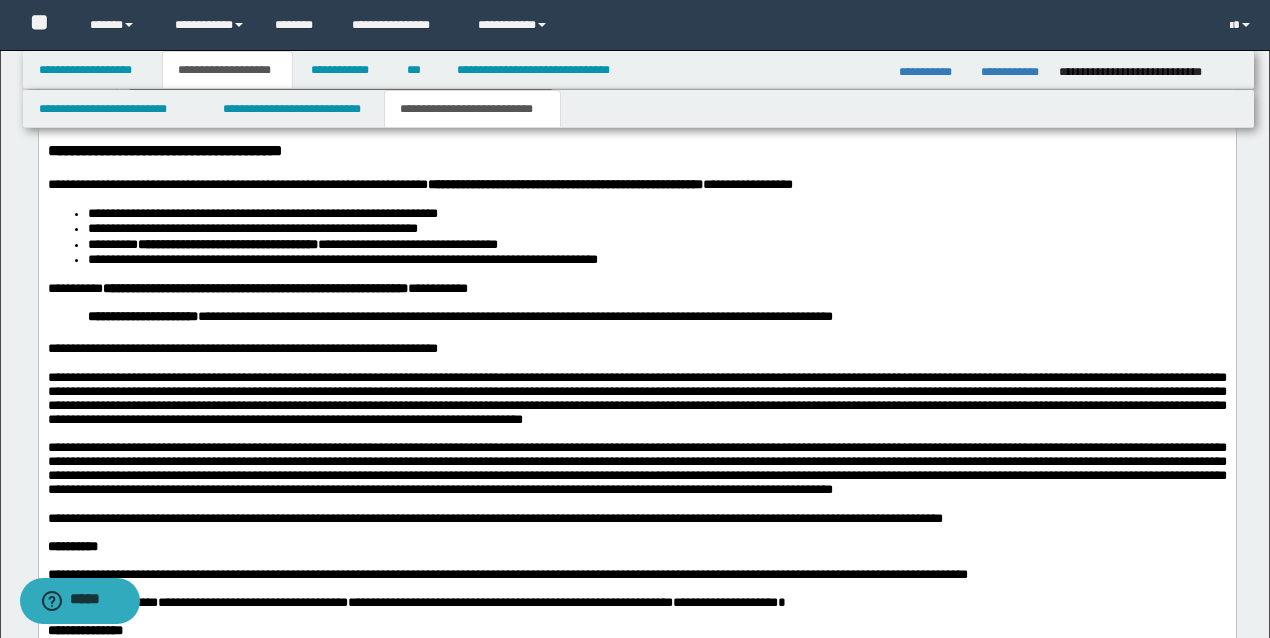 scroll, scrollTop: 3384, scrollLeft: 0, axis: vertical 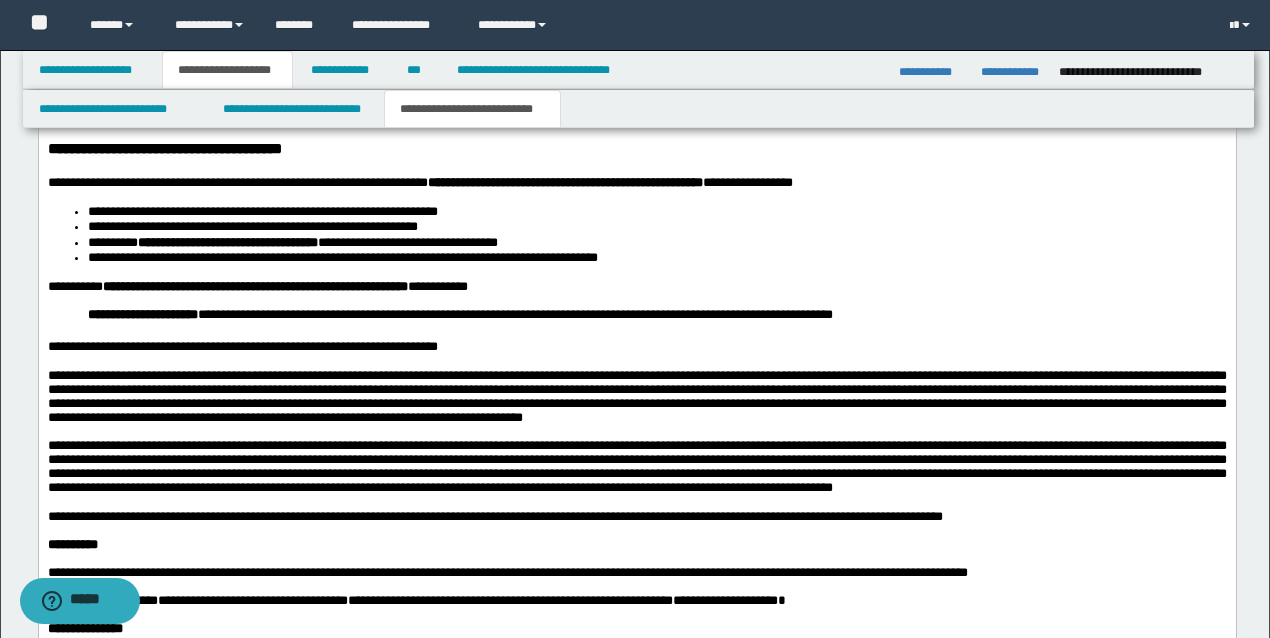 click on "**********" at bounding box center (173, 149) 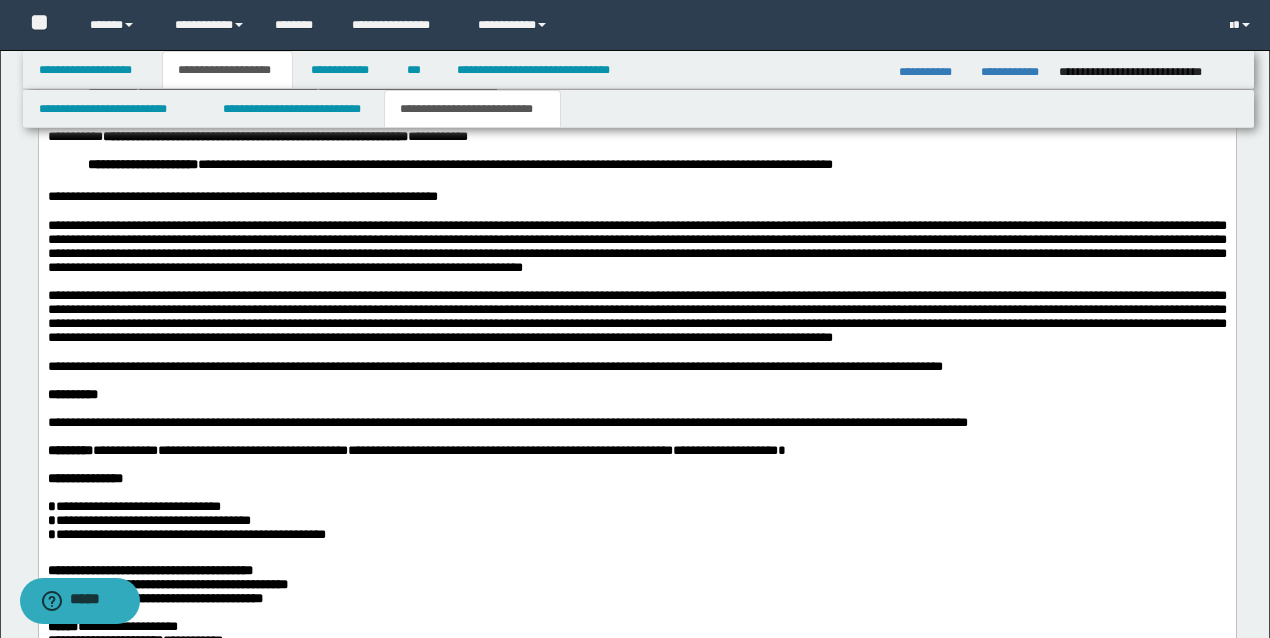 scroll, scrollTop: 3518, scrollLeft: 0, axis: vertical 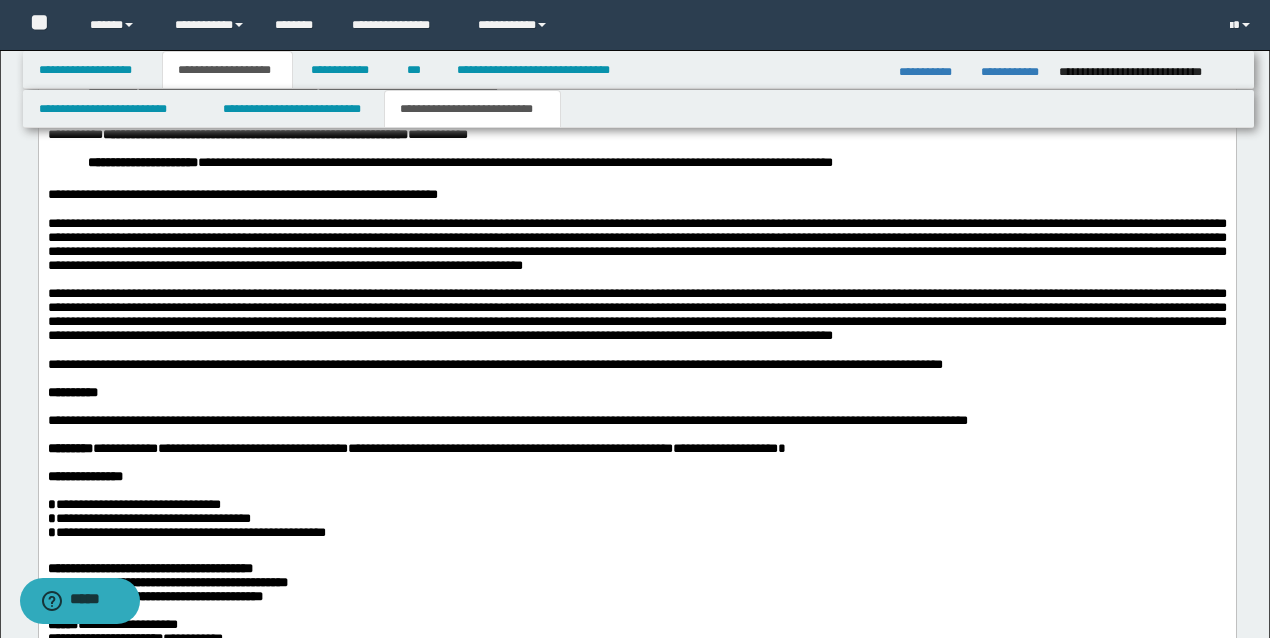 click on "**********" at bounding box center (142, 163) 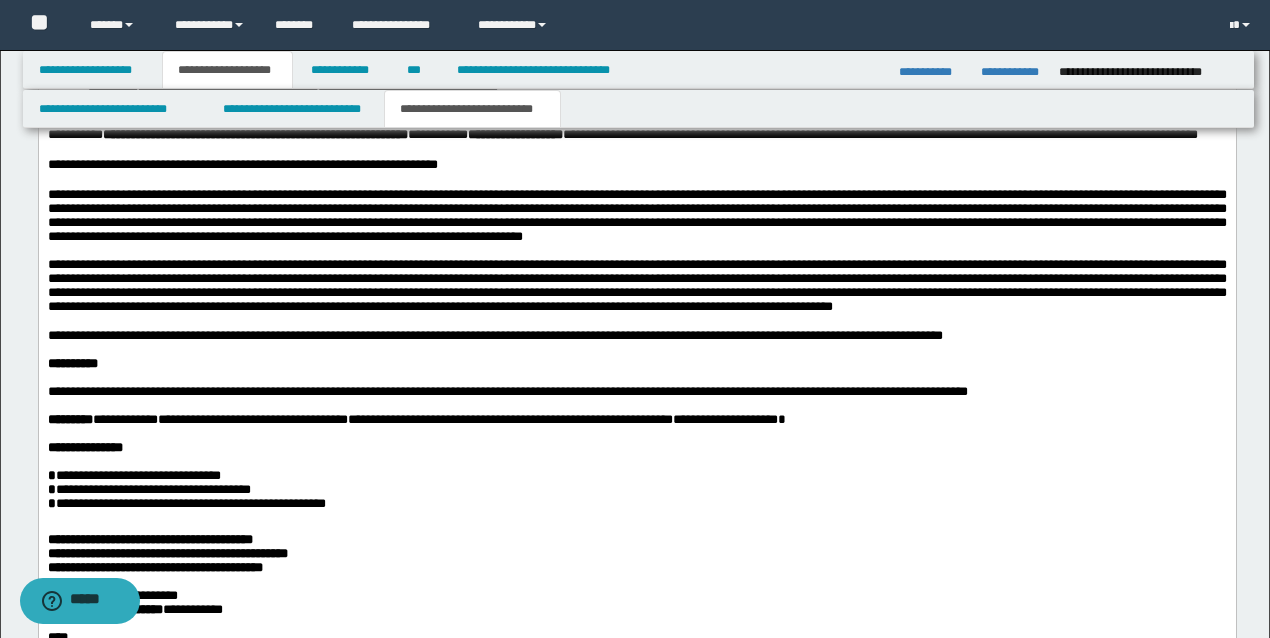 click on "**********" at bounding box center [637, 144] 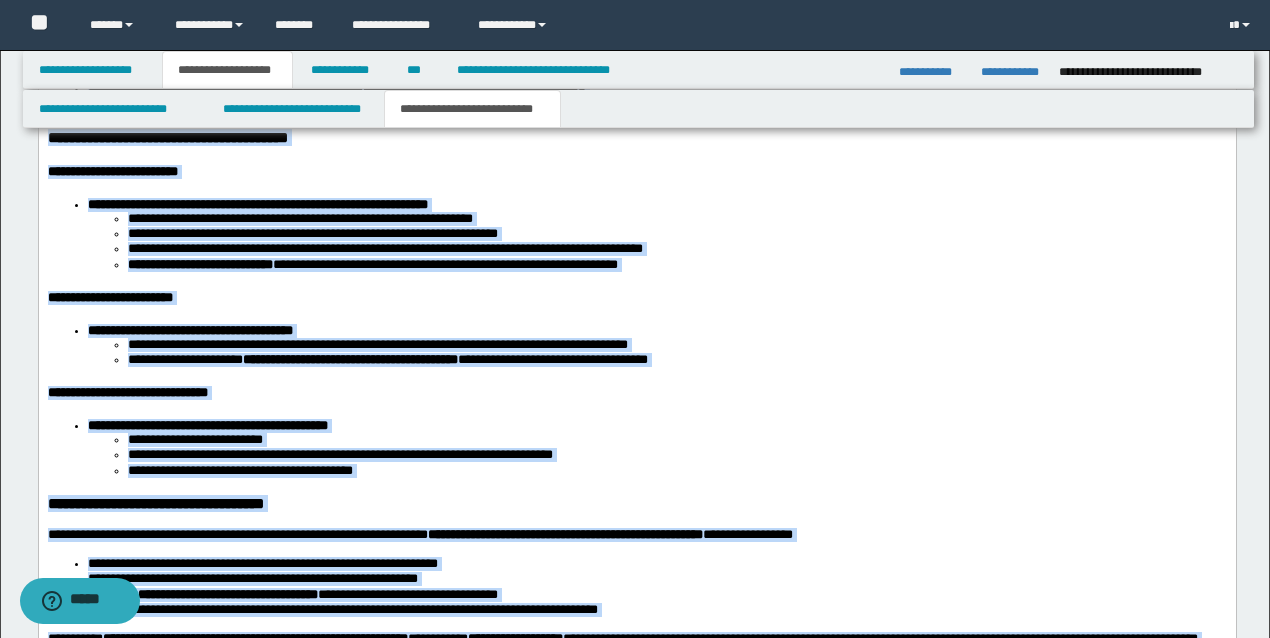 scroll, scrollTop: 3000, scrollLeft: 0, axis: vertical 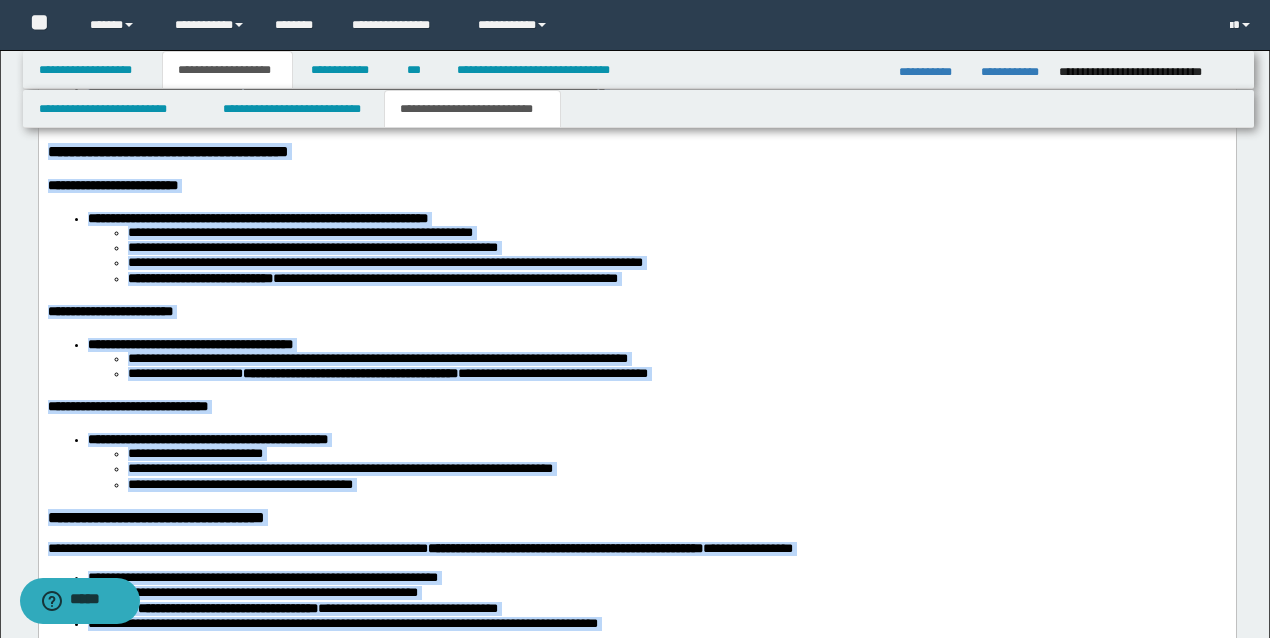 drag, startPoint x: 153, startPoint y: 899, endPoint x: 36, endPoint y: 198, distance: 710.69684 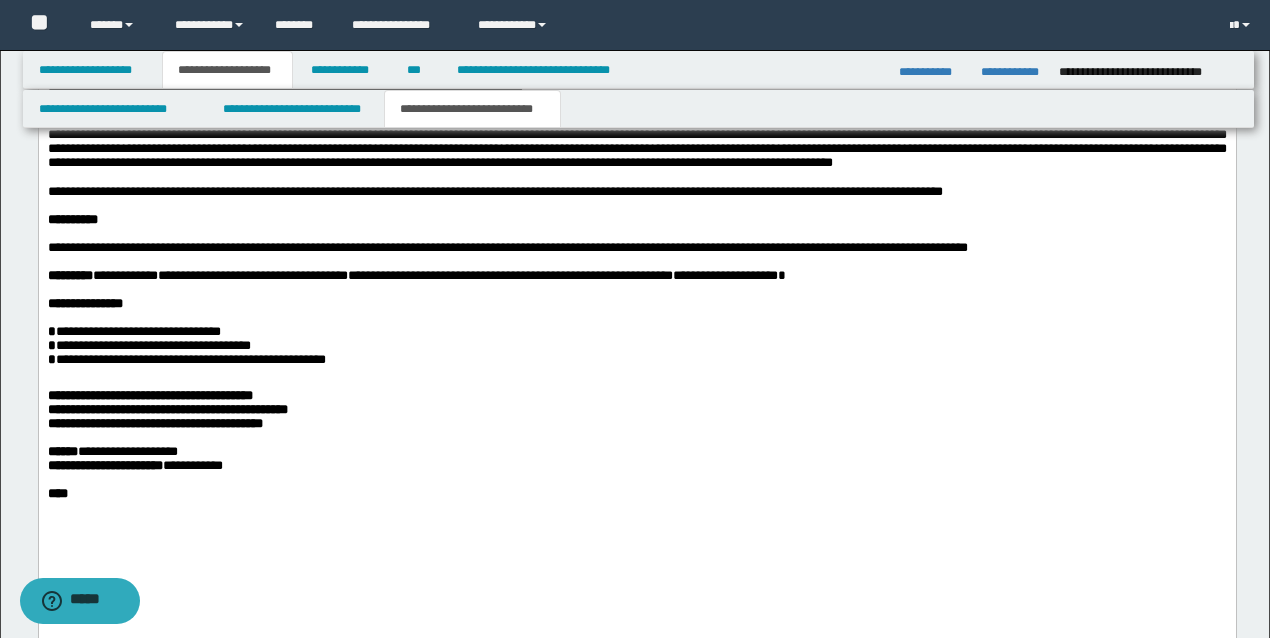 click at bounding box center (636, -33) 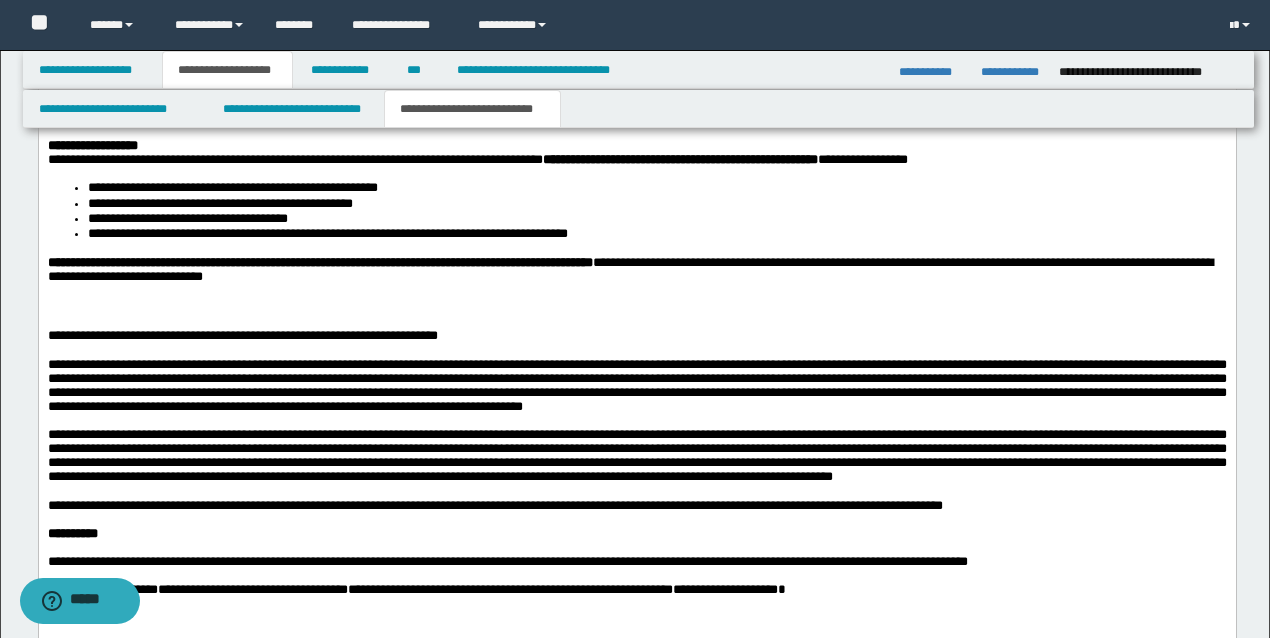 scroll, scrollTop: 3267, scrollLeft: 0, axis: vertical 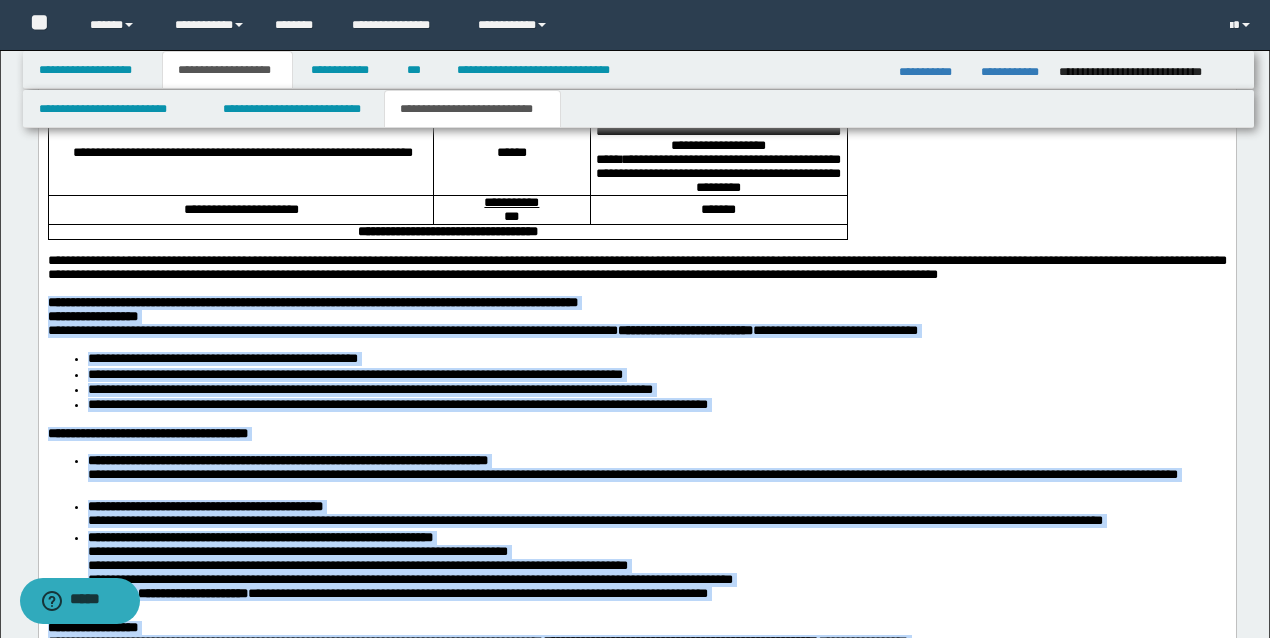 drag, startPoint x: 265, startPoint y: 891, endPoint x: 44, endPoint y: 539, distance: 415.62604 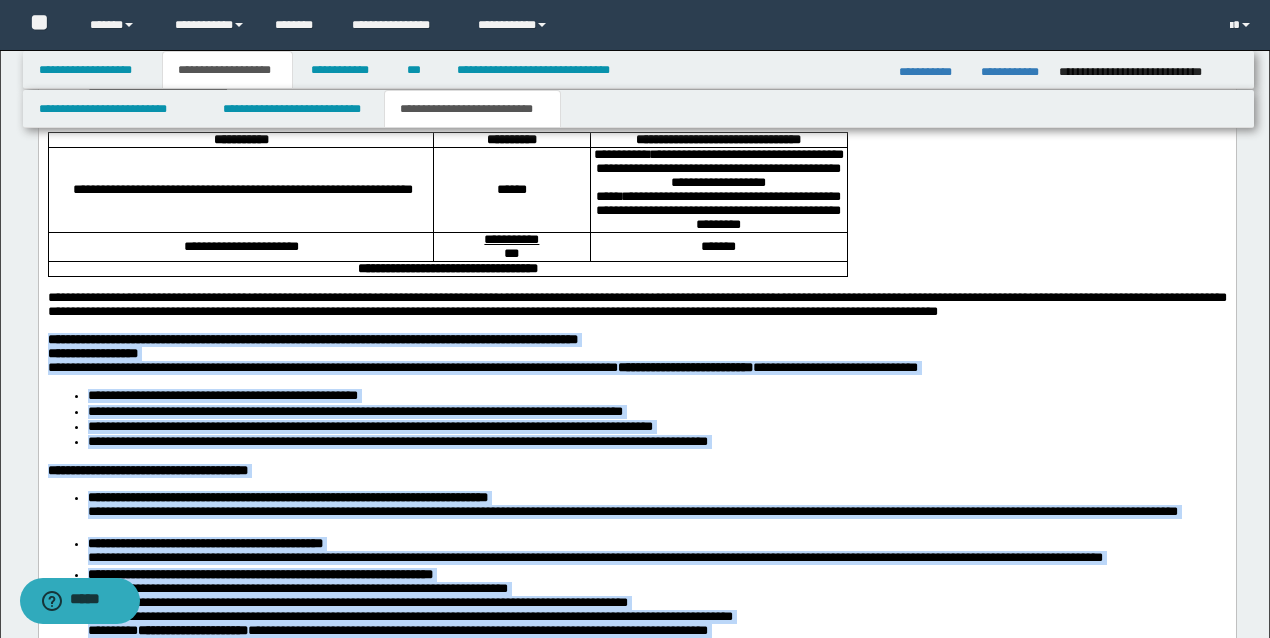 scroll, scrollTop: 2663, scrollLeft: 0, axis: vertical 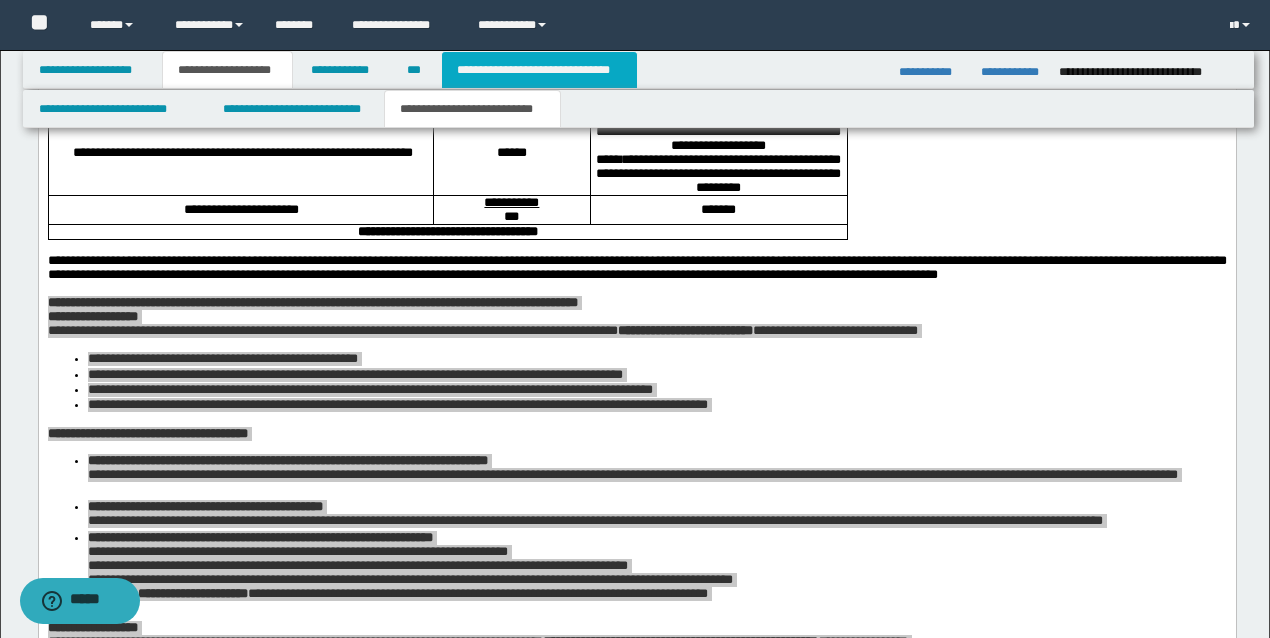 click on "**********" at bounding box center [539, 70] 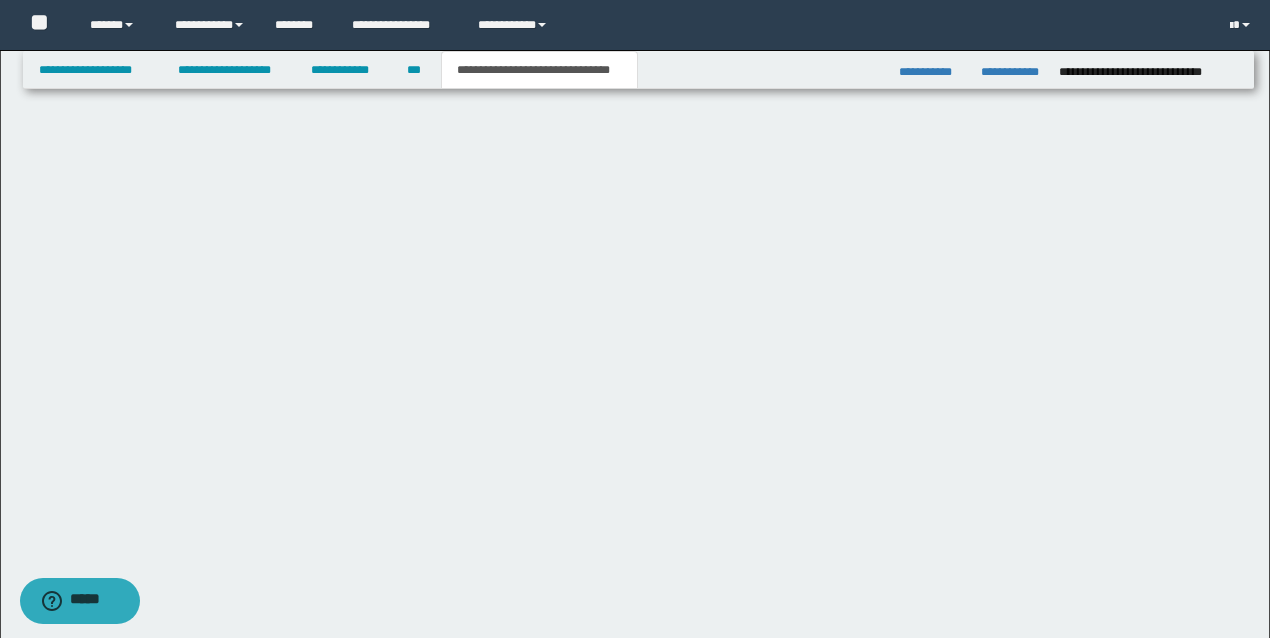 scroll, scrollTop: 820, scrollLeft: 0, axis: vertical 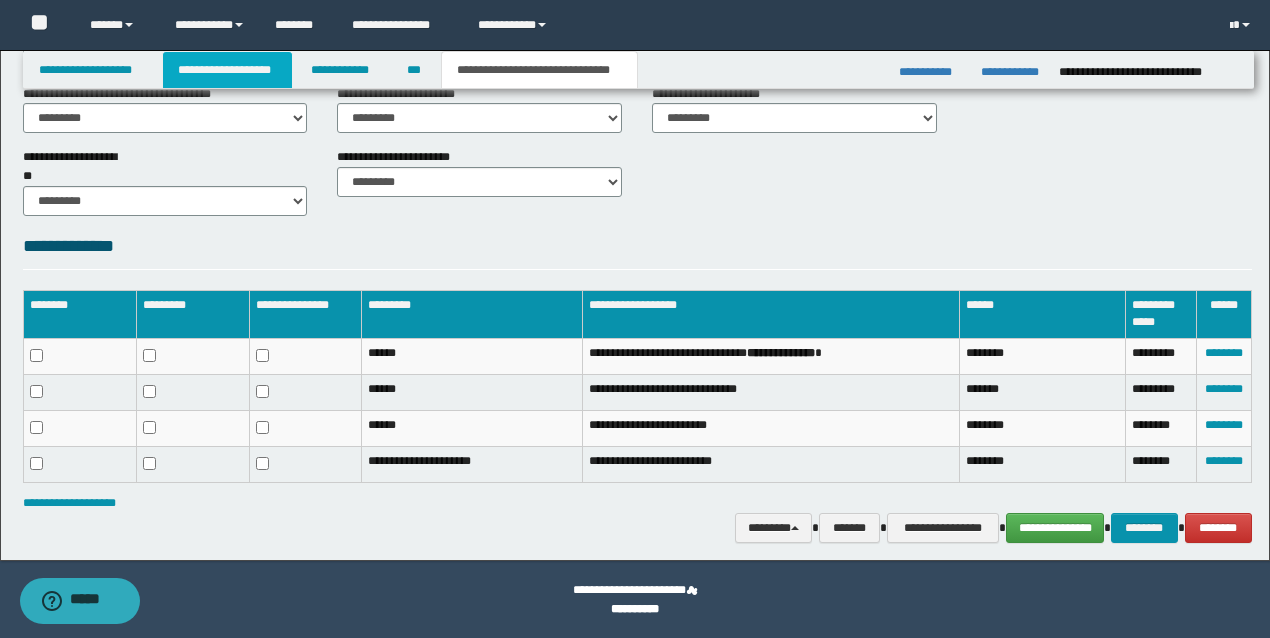 click on "**********" at bounding box center [227, 70] 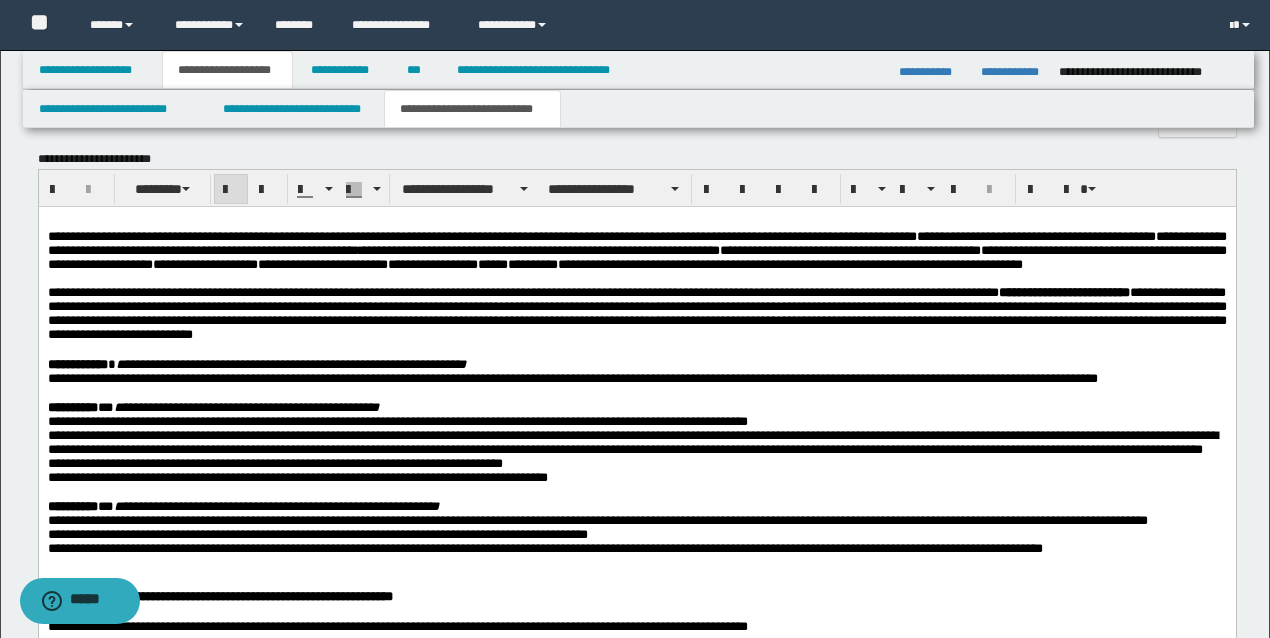 scroll, scrollTop: 1600, scrollLeft: 0, axis: vertical 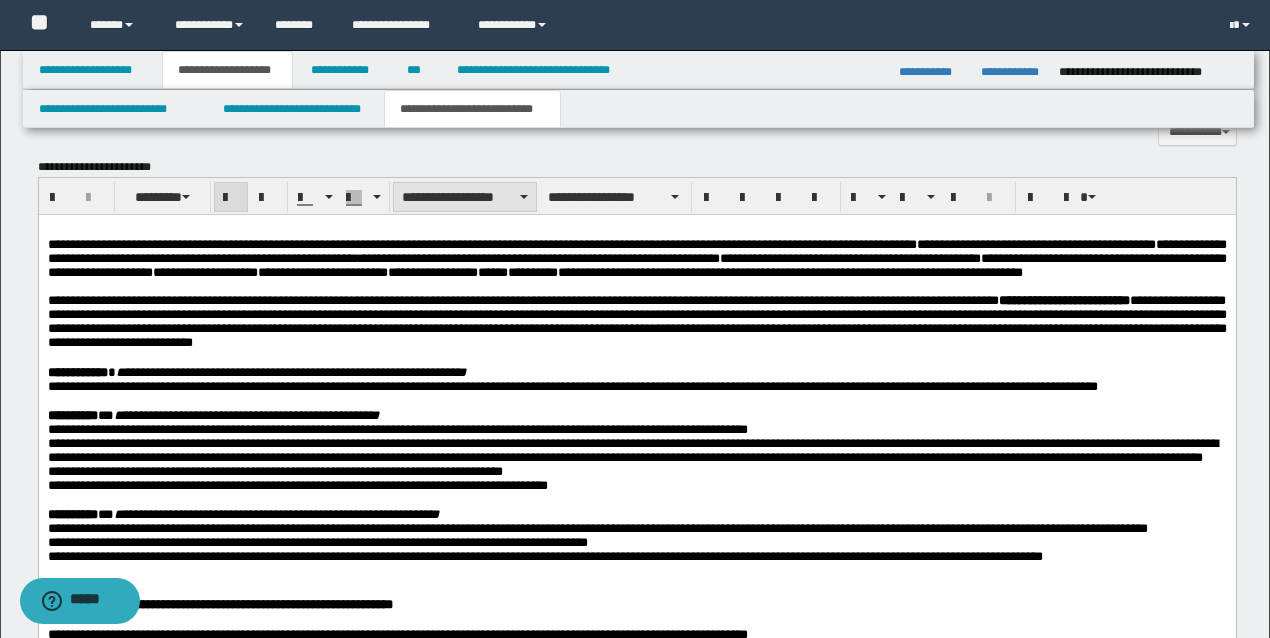 click on "**********" at bounding box center (465, 197) 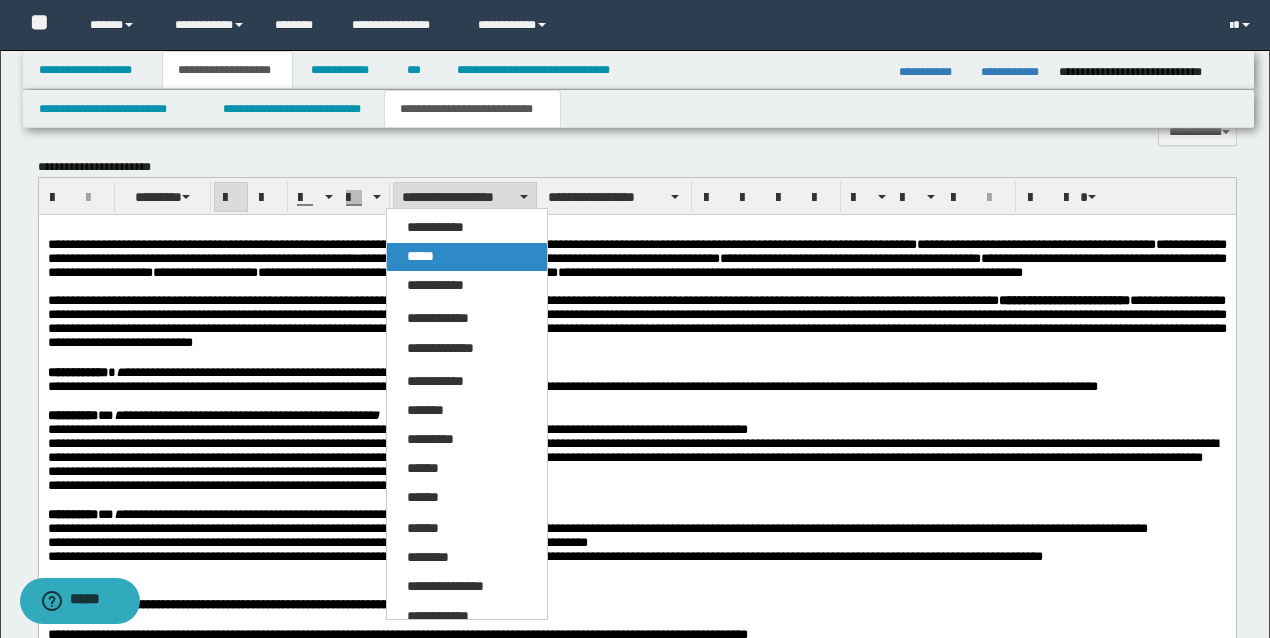 drag, startPoint x: 438, startPoint y: 255, endPoint x: 399, endPoint y: 43, distance: 215.55742 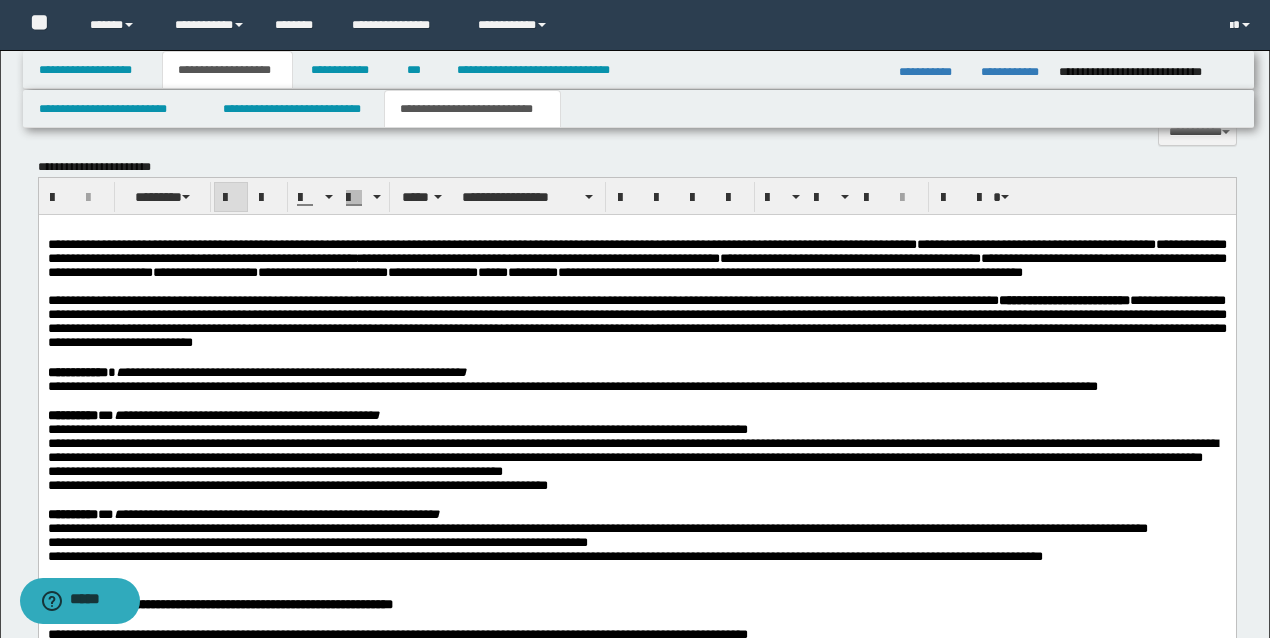click at bounding box center (231, 198) 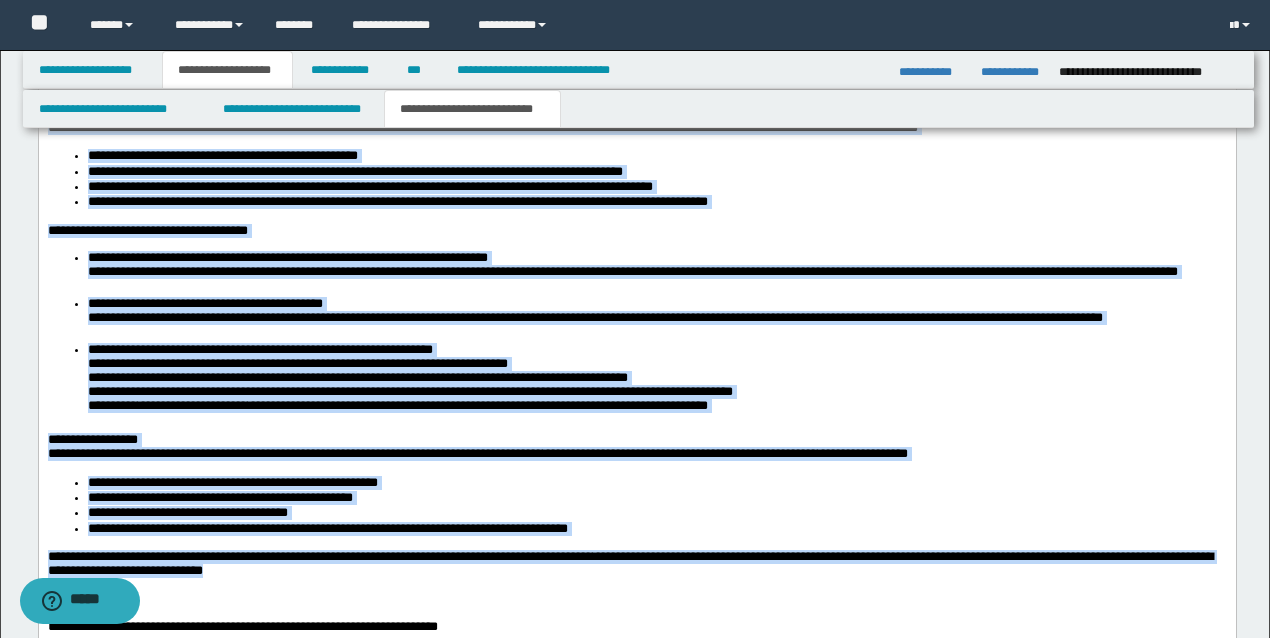 scroll, scrollTop: 2866, scrollLeft: 0, axis: vertical 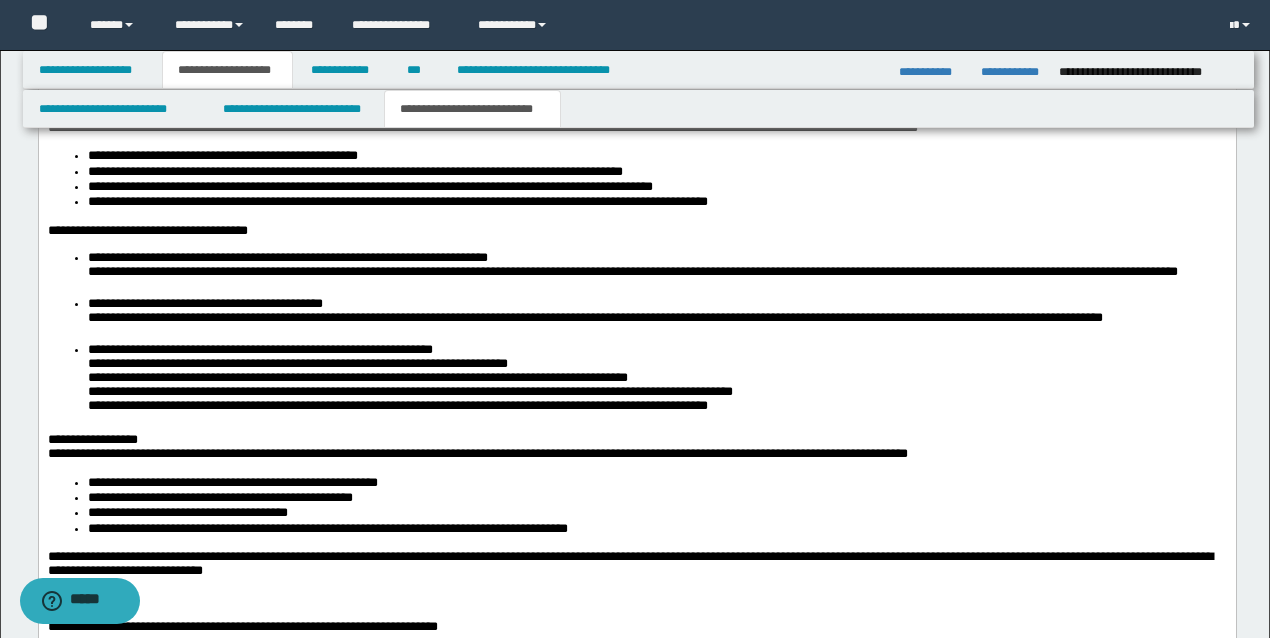 click on "**********" at bounding box center (92, 114) 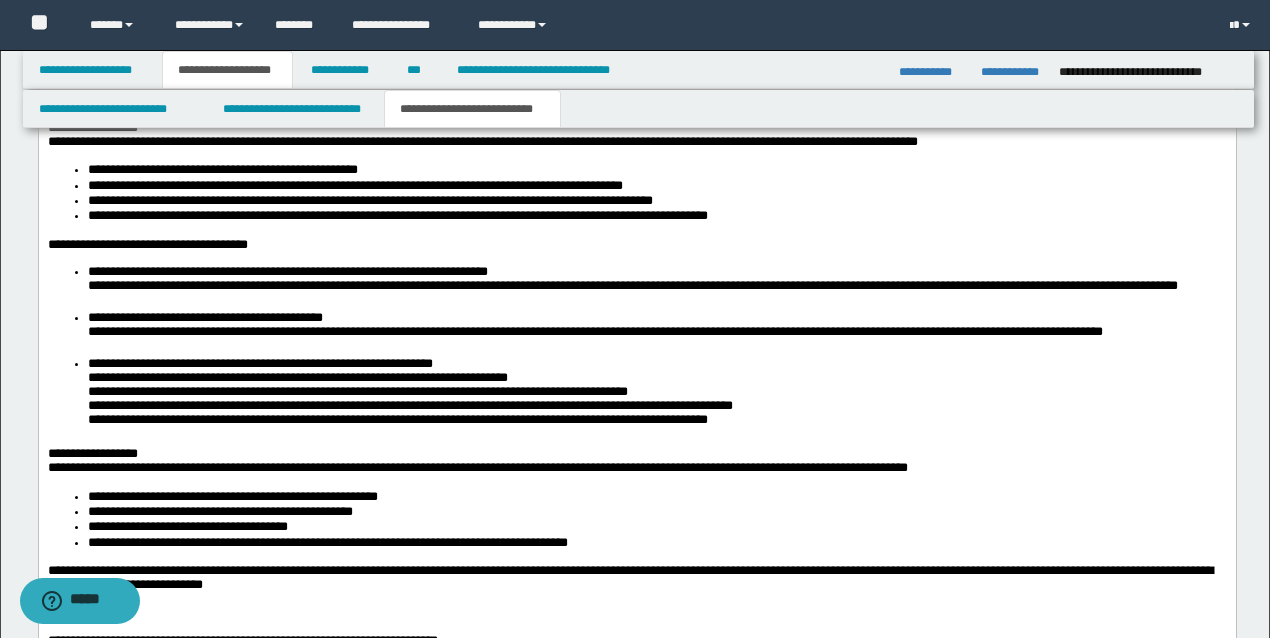 drag, startPoint x: 742, startPoint y: 332, endPoint x: 530, endPoint y: 330, distance: 212.00943 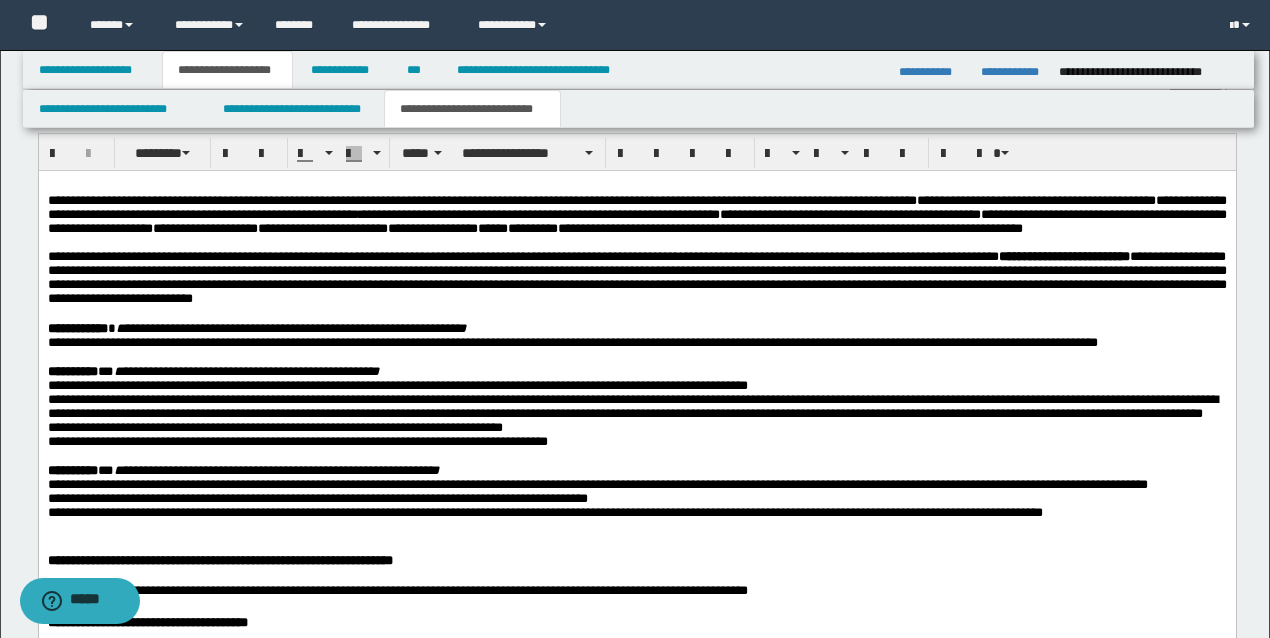scroll, scrollTop: 1600, scrollLeft: 0, axis: vertical 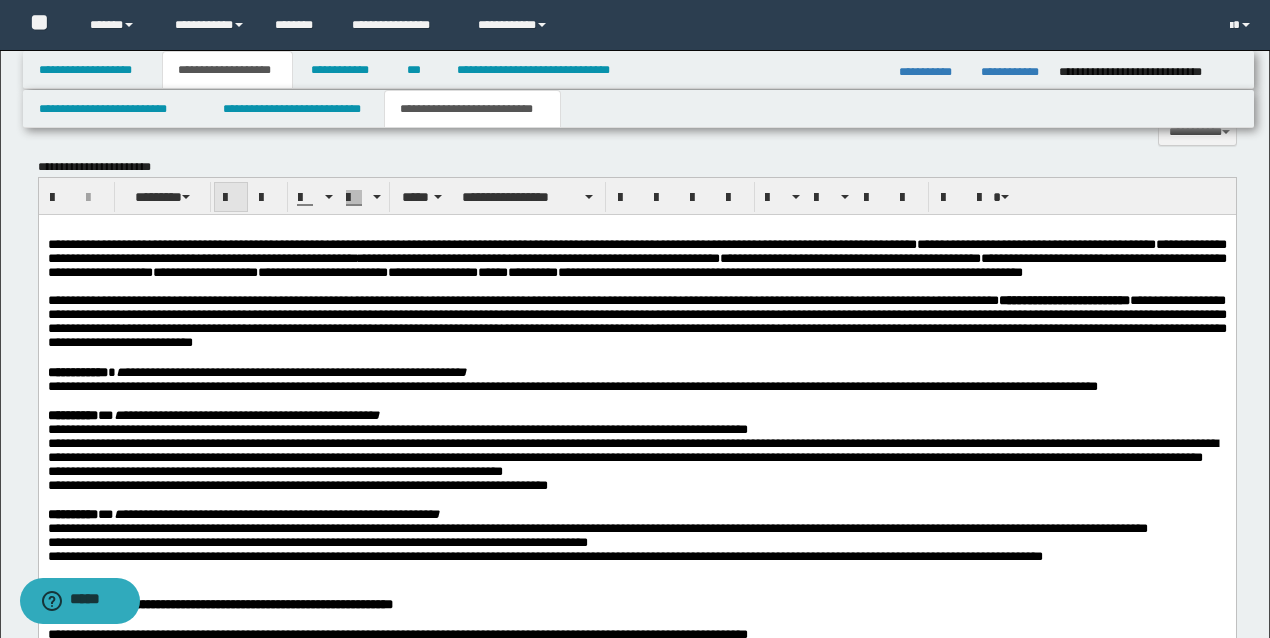 click at bounding box center [231, 198] 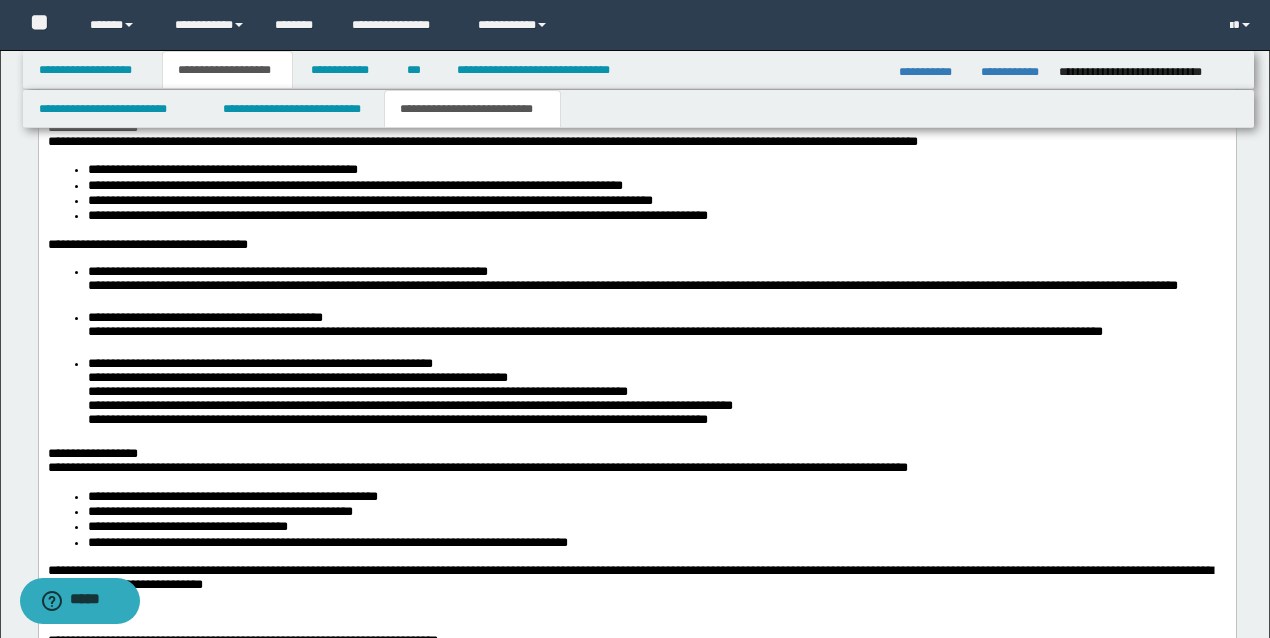 click at bounding box center [636, 115] 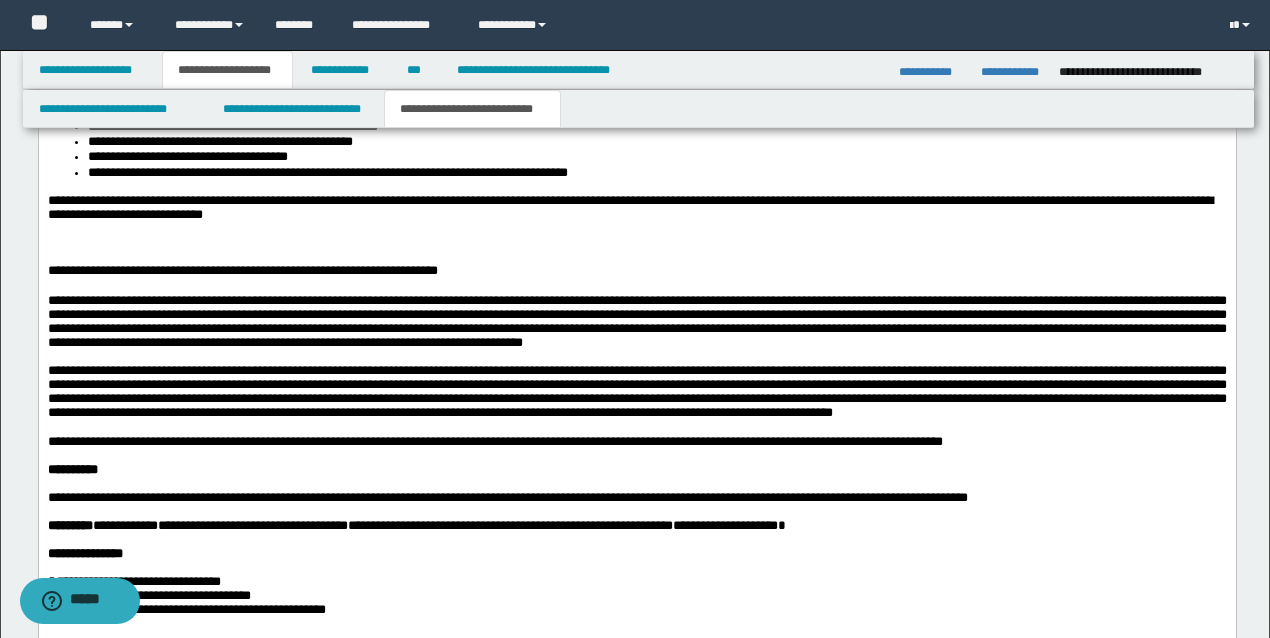 scroll, scrollTop: 3266, scrollLeft: 0, axis: vertical 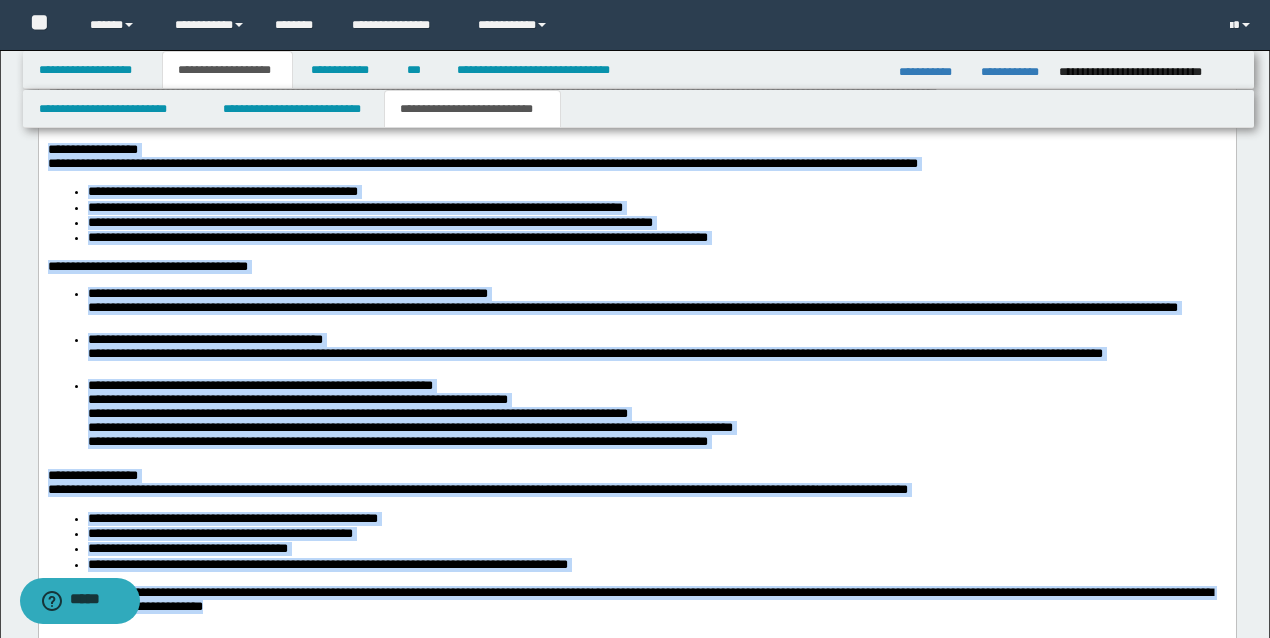 drag, startPoint x: 442, startPoint y: 848, endPoint x: 45, endPoint y: 385, distance: 609.89996 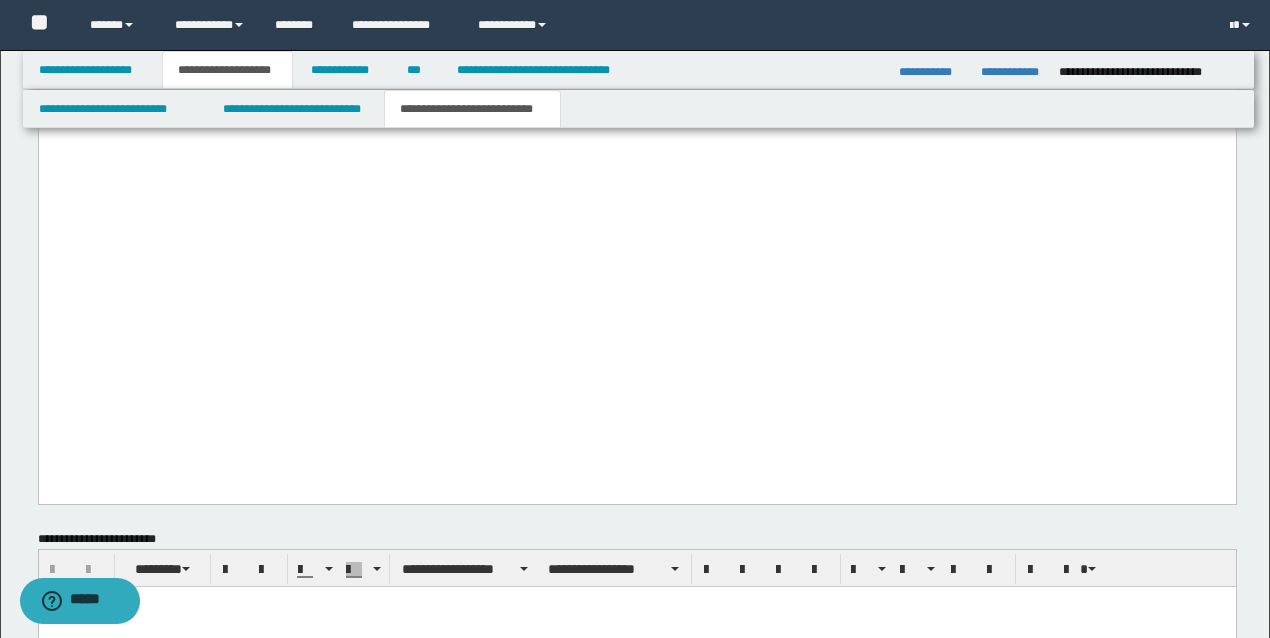 scroll, scrollTop: 3910, scrollLeft: 0, axis: vertical 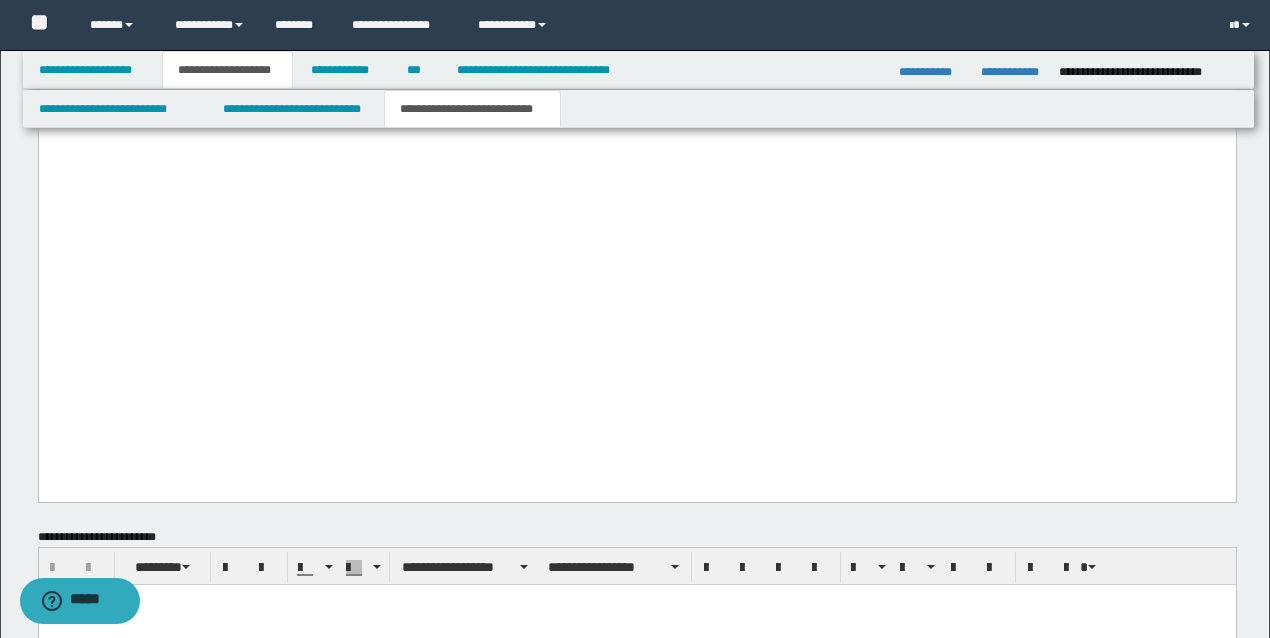 click on "**********" at bounding box center [134, 42] 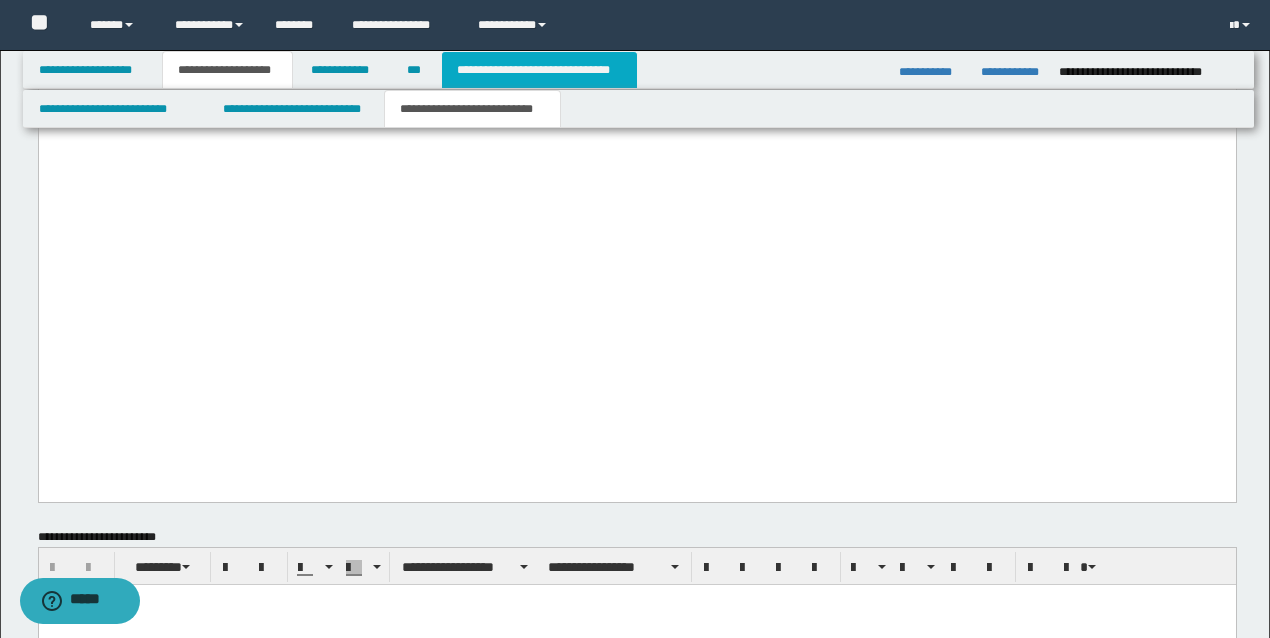 click on "**********" at bounding box center (539, 70) 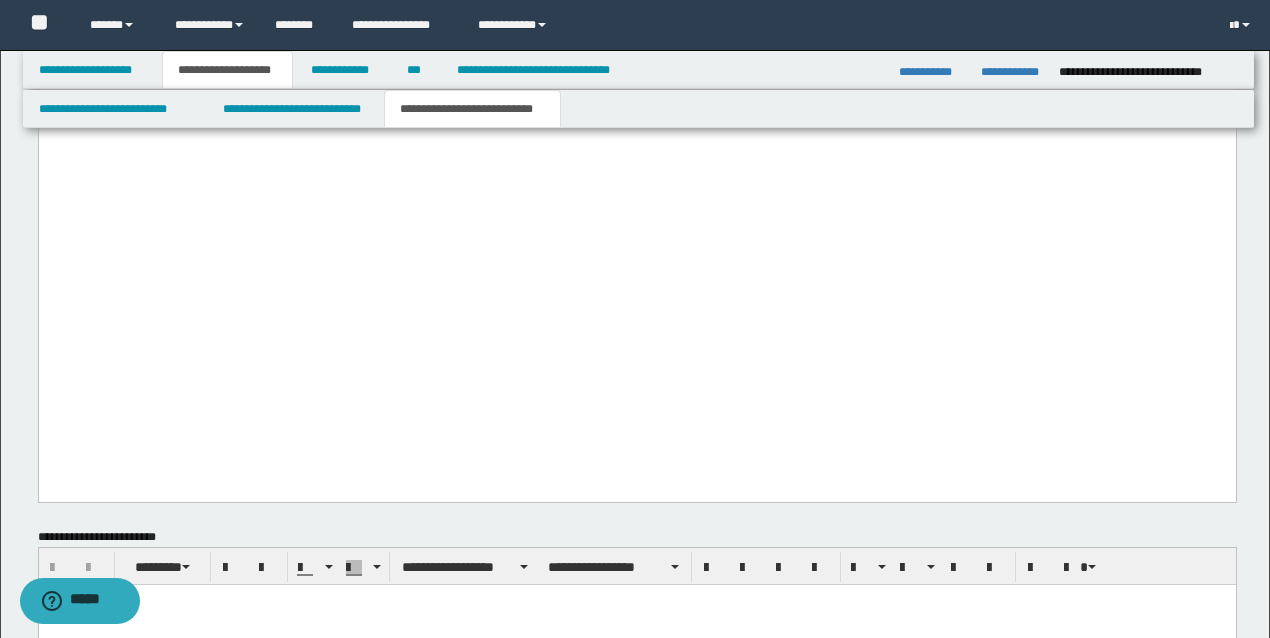 type 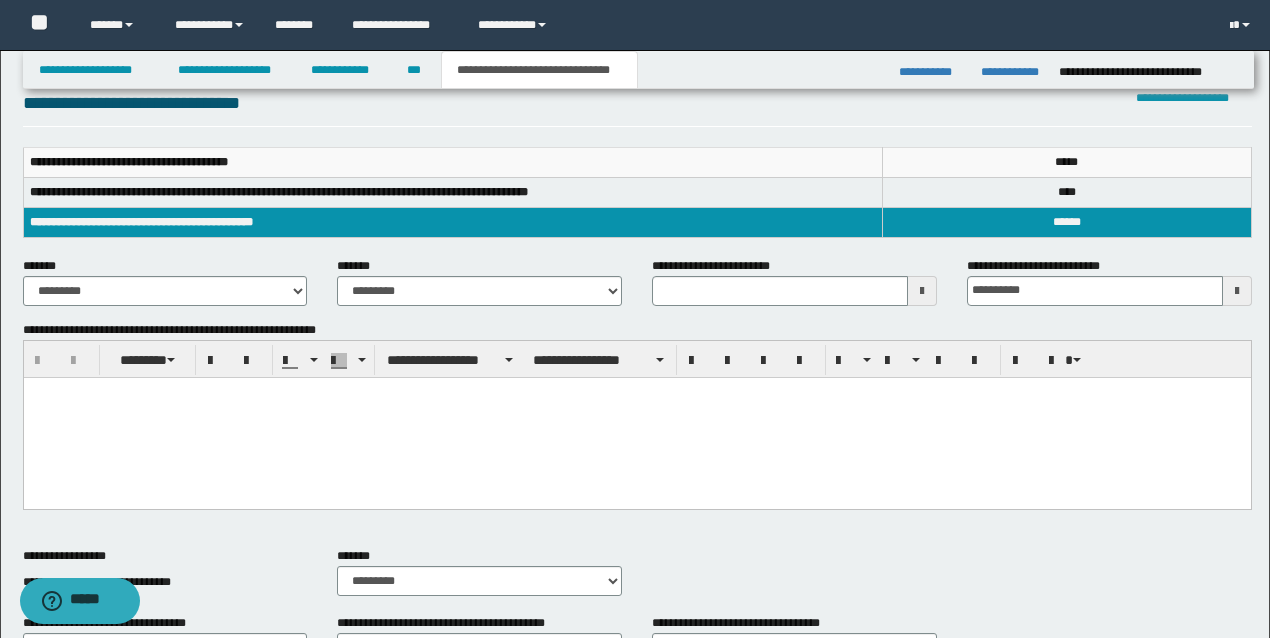 scroll, scrollTop: 266, scrollLeft: 0, axis: vertical 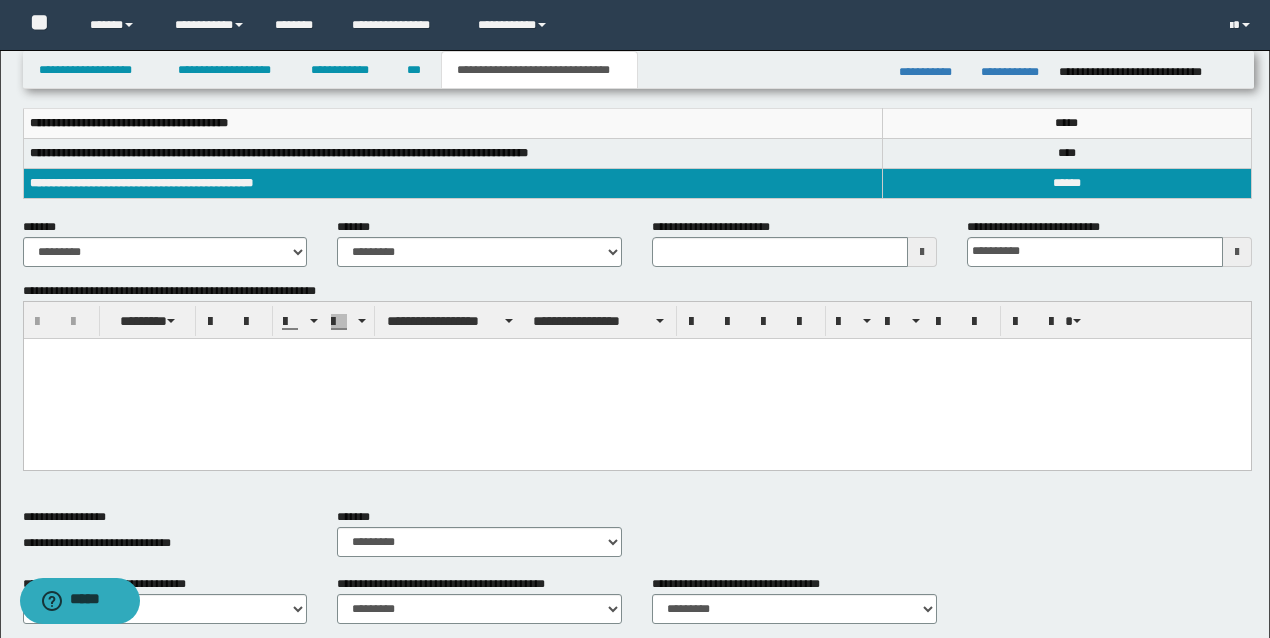 click at bounding box center (636, 353) 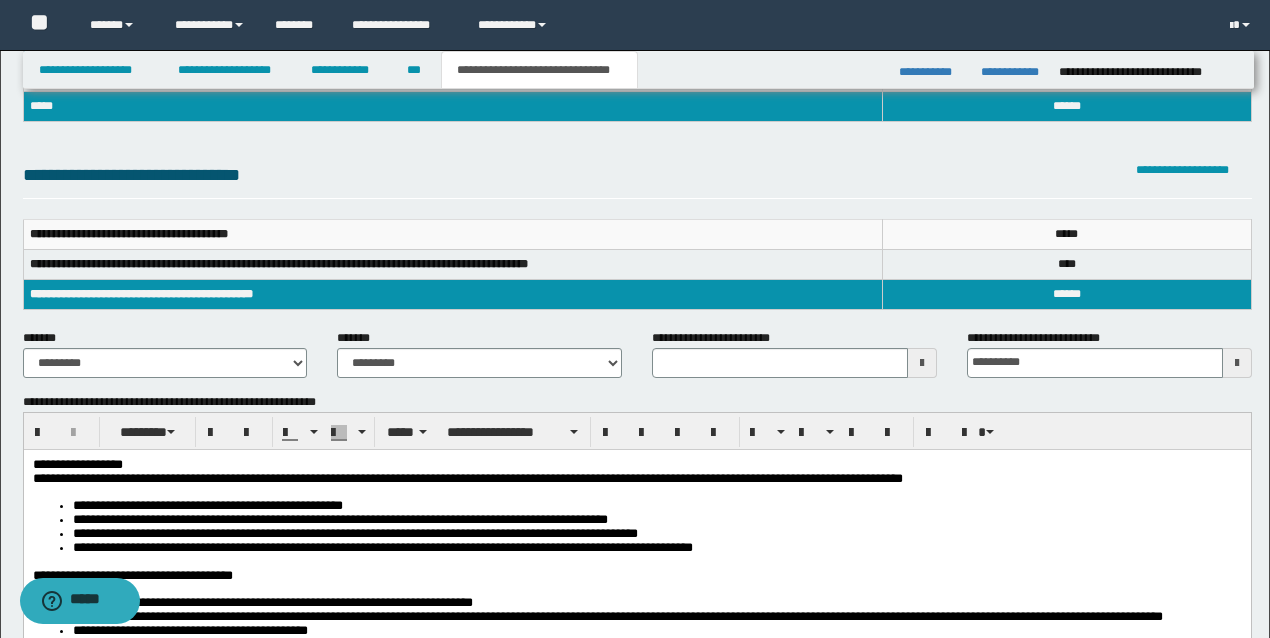 scroll, scrollTop: 0, scrollLeft: 0, axis: both 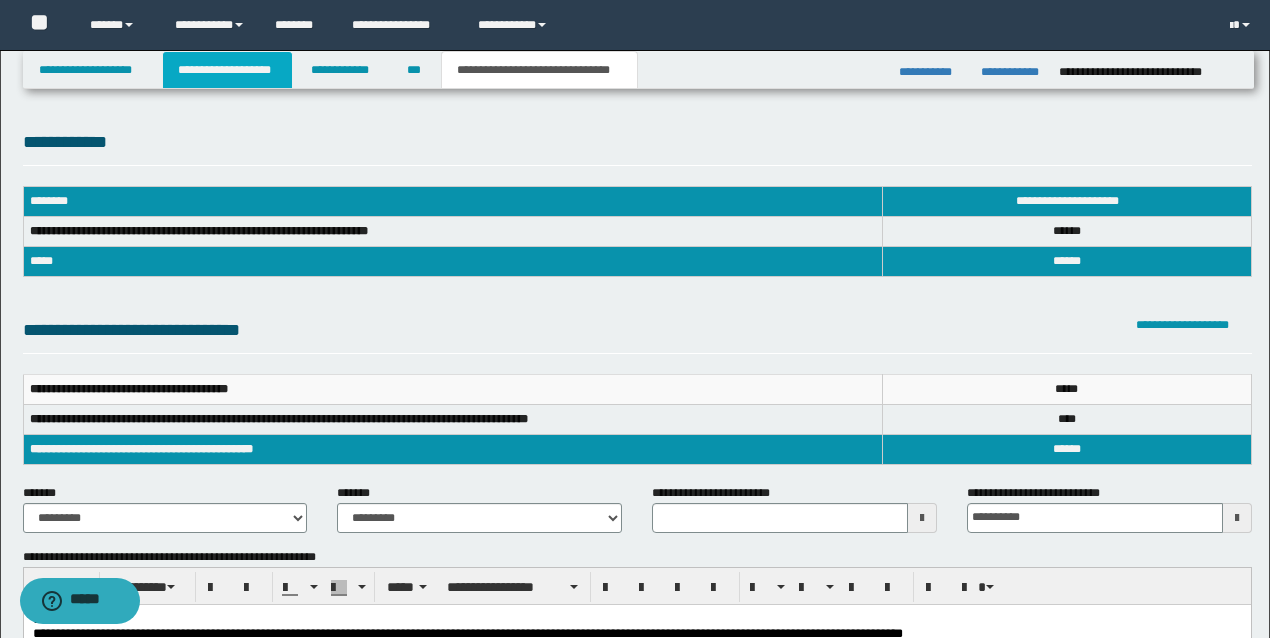 drag, startPoint x: 223, startPoint y: 64, endPoint x: 249, endPoint y: 68, distance: 26.305893 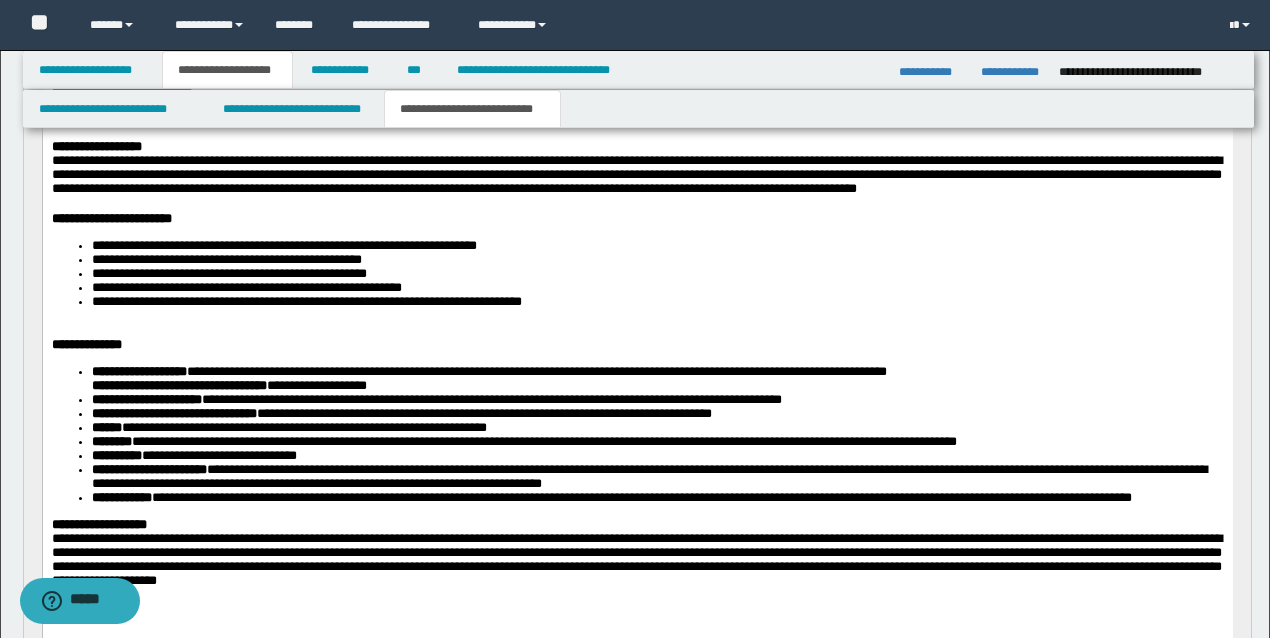 scroll, scrollTop: 266, scrollLeft: 0, axis: vertical 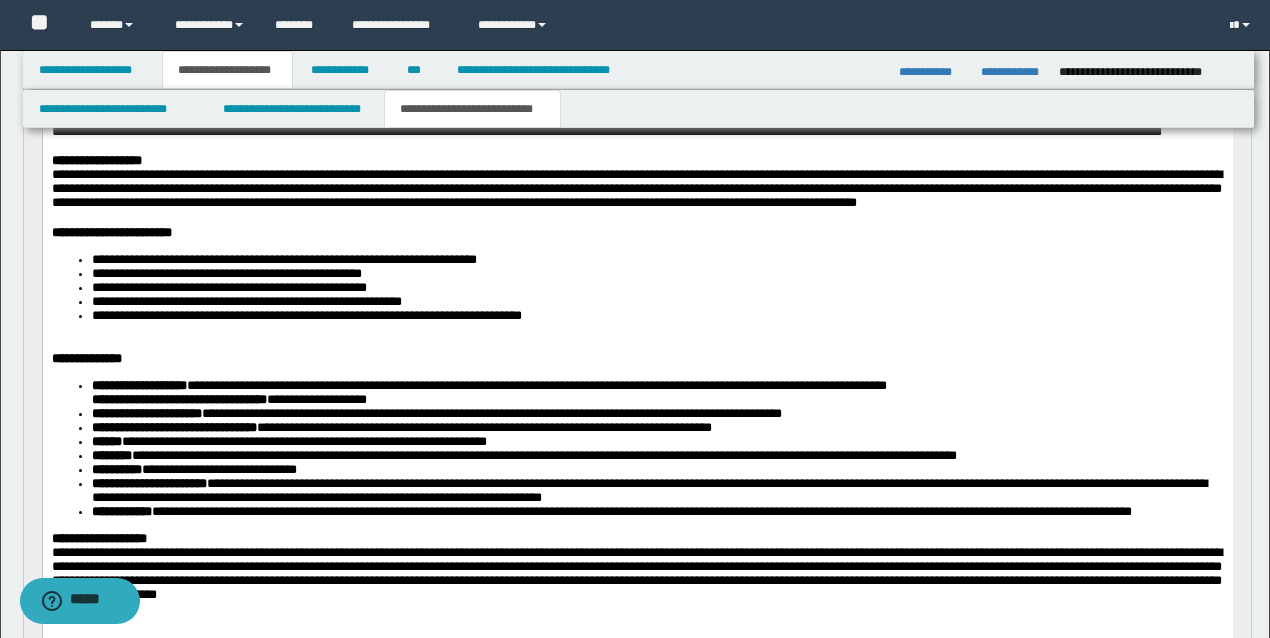 click on "**********" at bounding box center (636, 187) 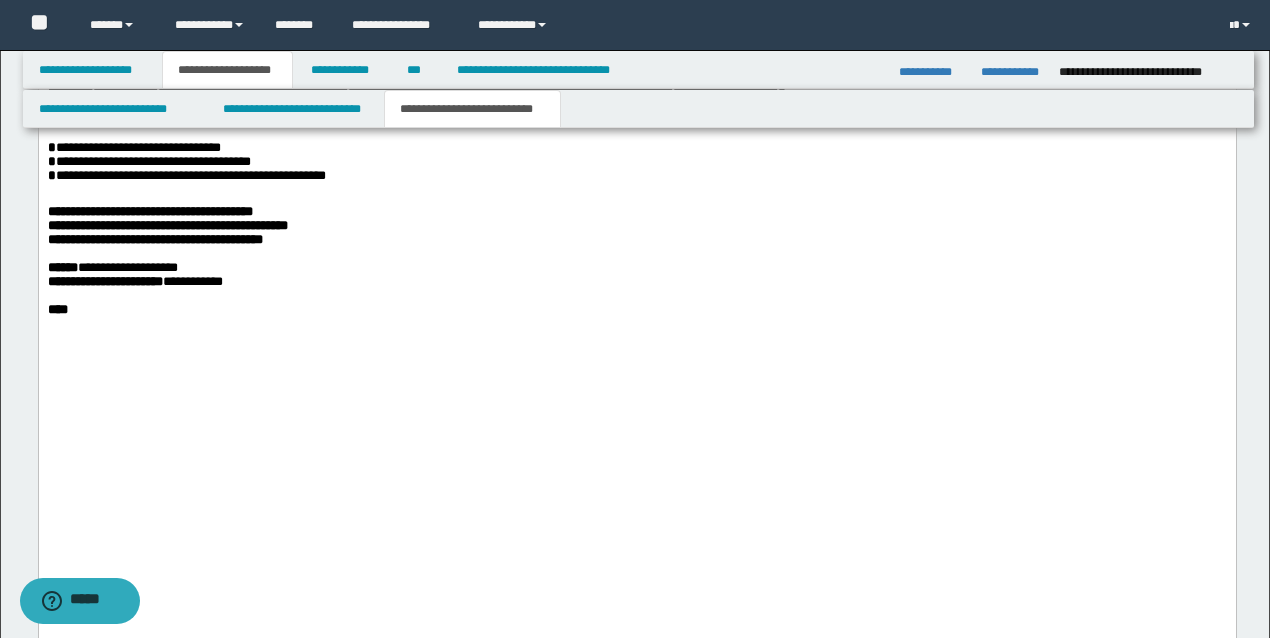 scroll, scrollTop: 3800, scrollLeft: 0, axis: vertical 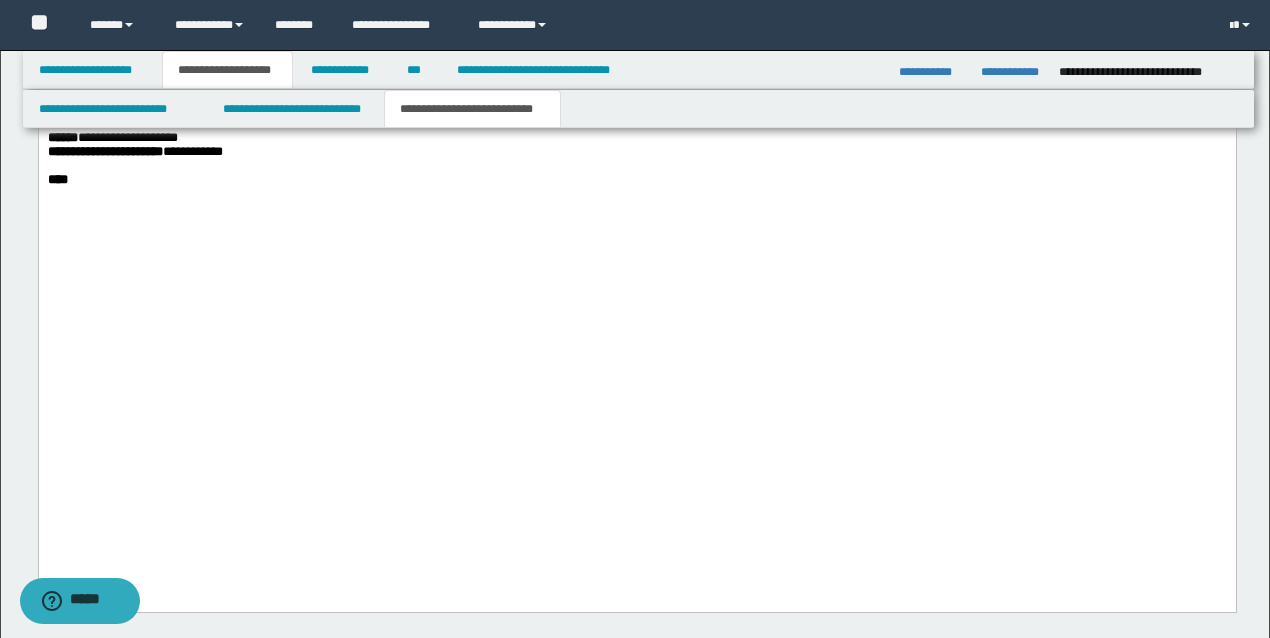 click on "**********" at bounding box center [149, 82] 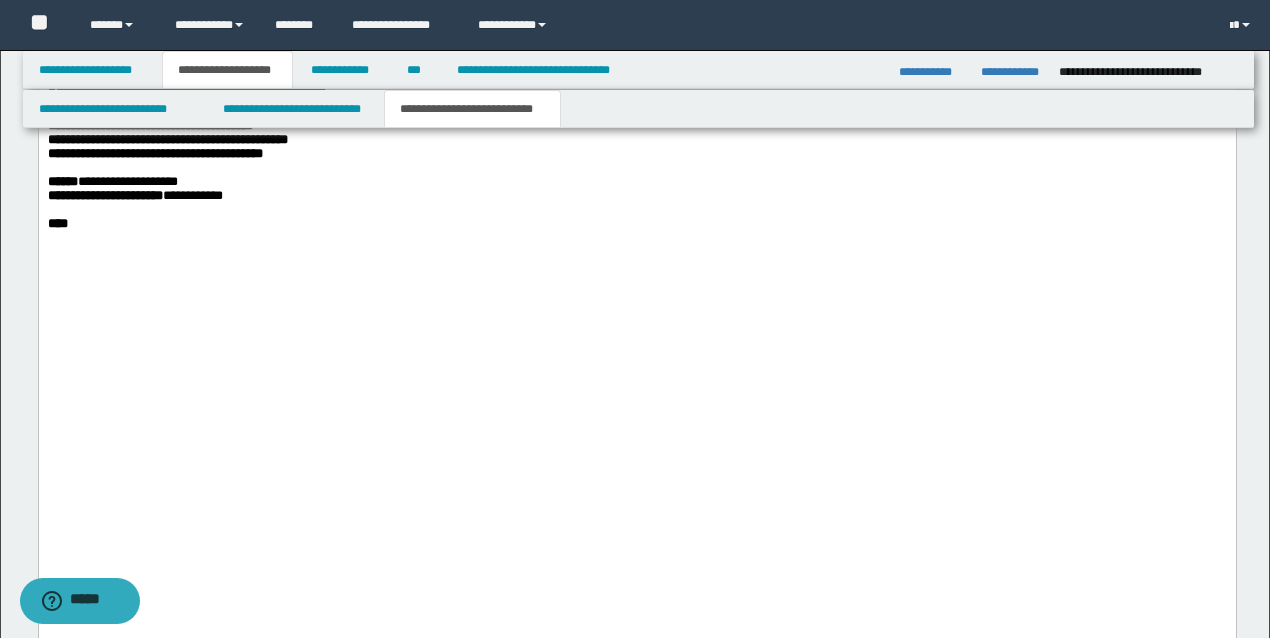 scroll, scrollTop: 3733, scrollLeft: 0, axis: vertical 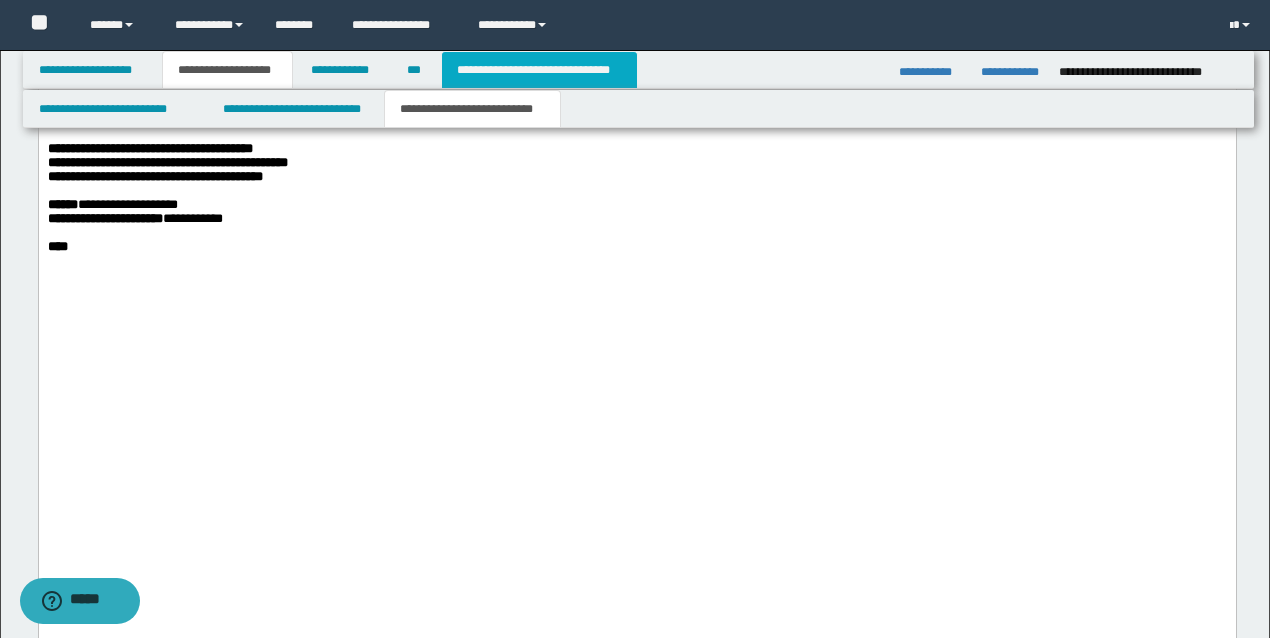 click on "**********" at bounding box center (539, 70) 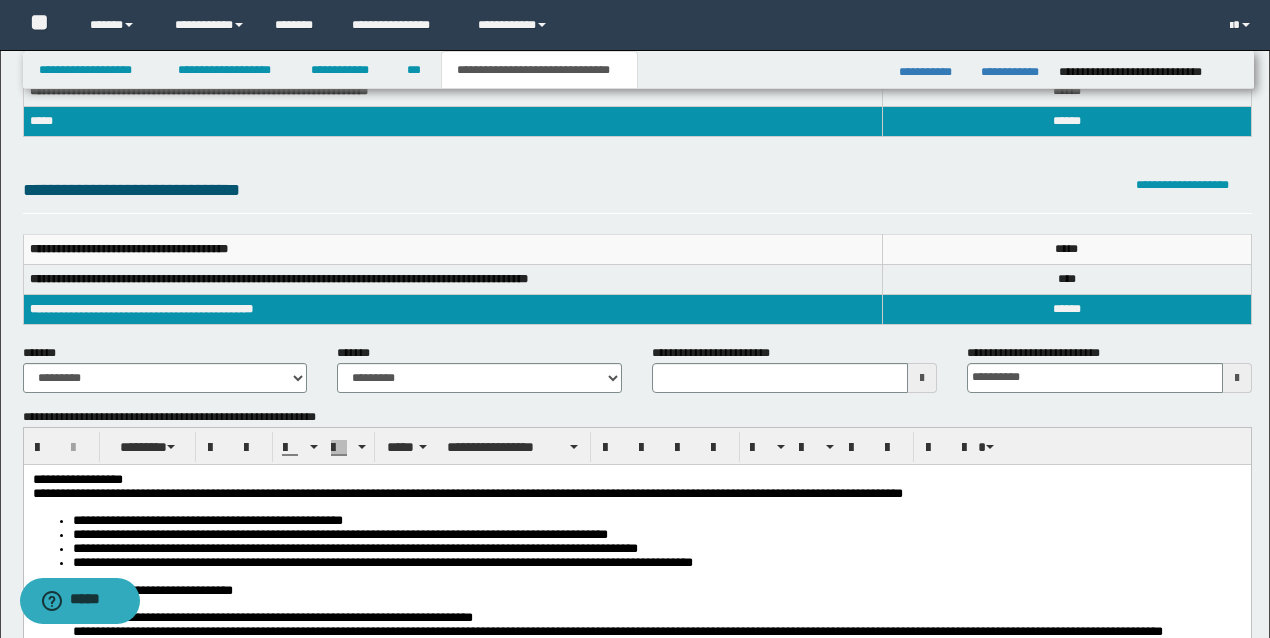scroll, scrollTop: 0, scrollLeft: 0, axis: both 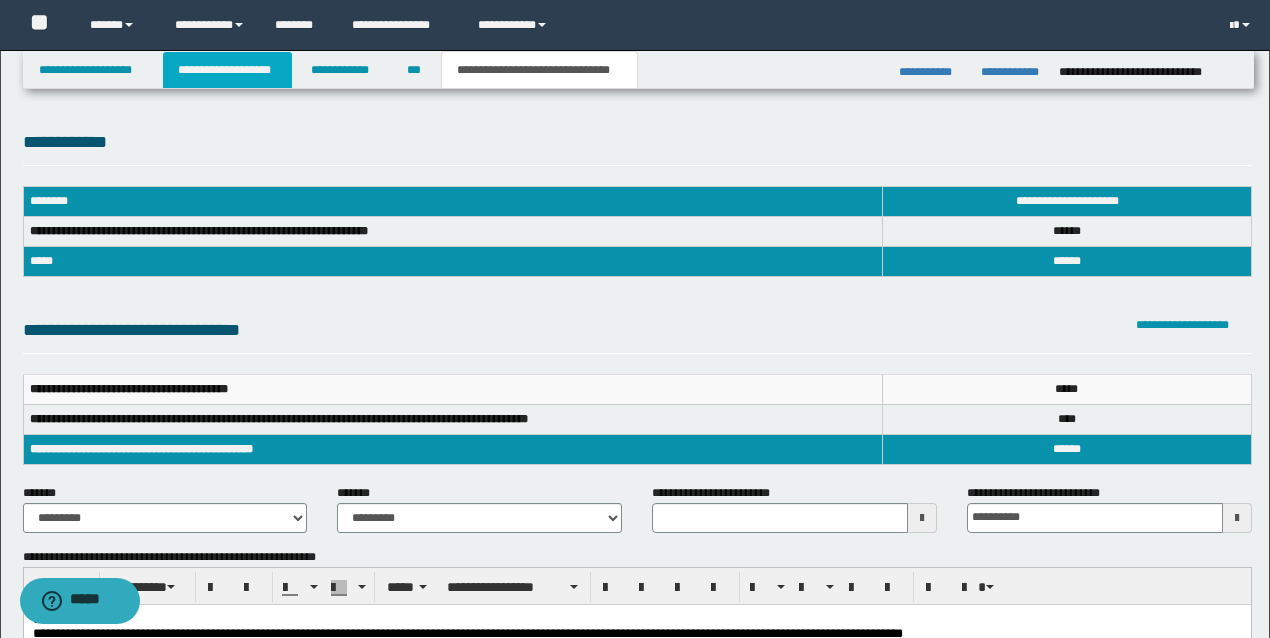 click on "**********" at bounding box center [227, 70] 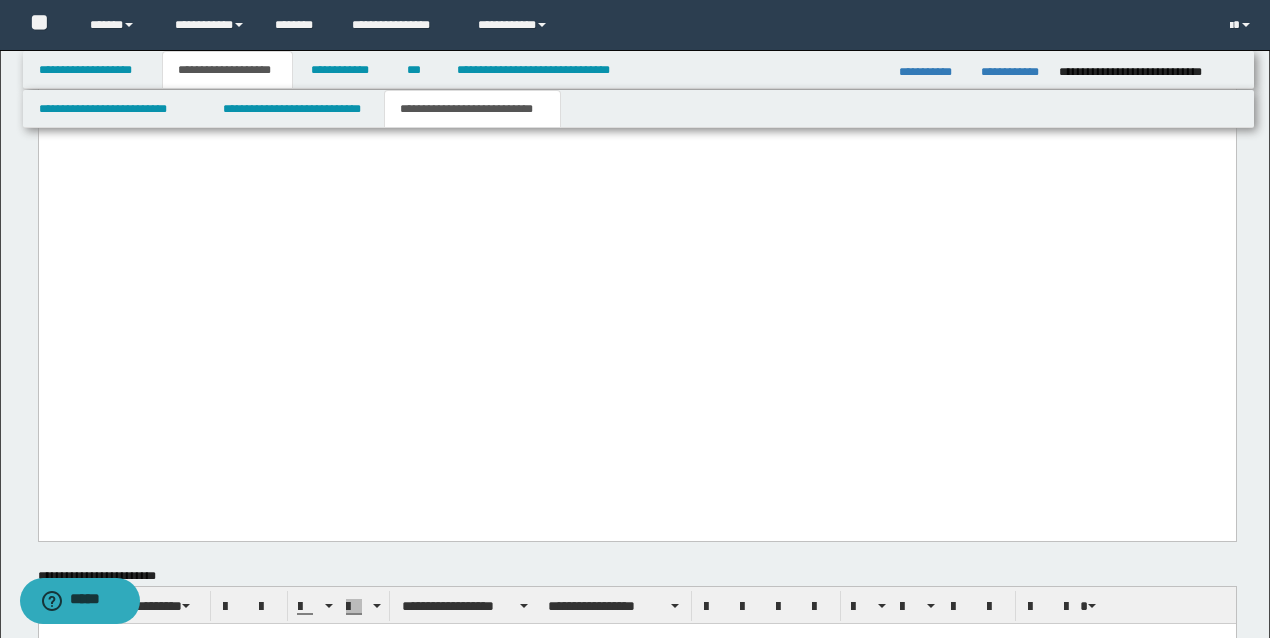 scroll, scrollTop: 3866, scrollLeft: 0, axis: vertical 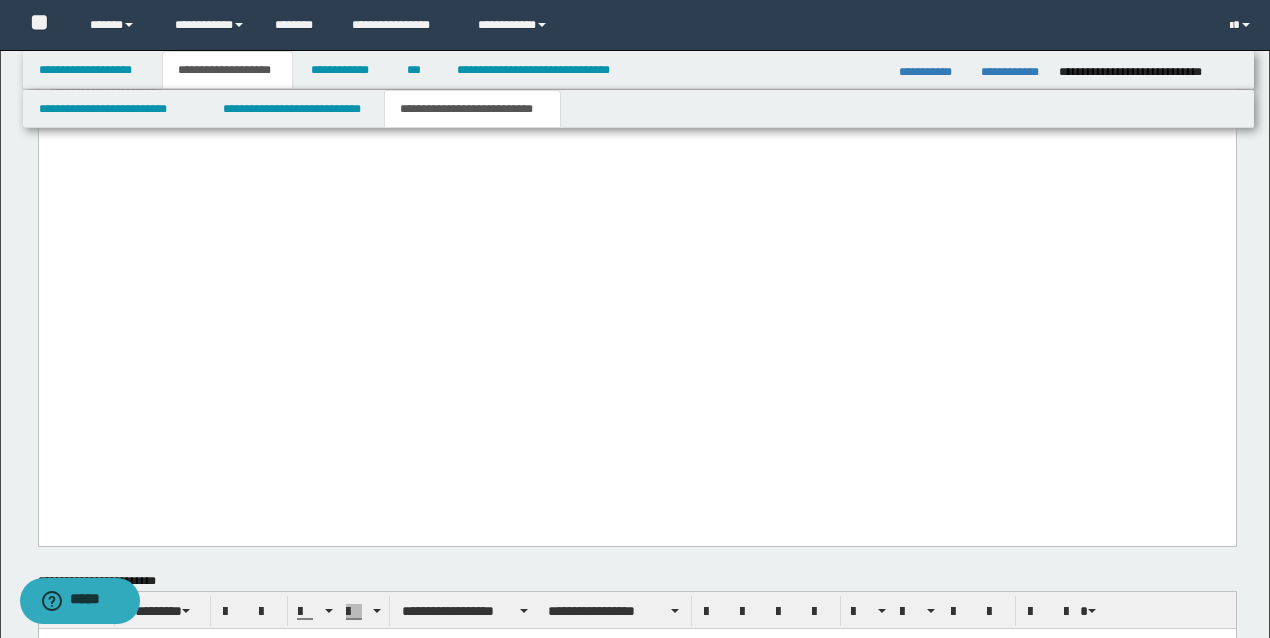 click on "**********" at bounding box center [154, 44] 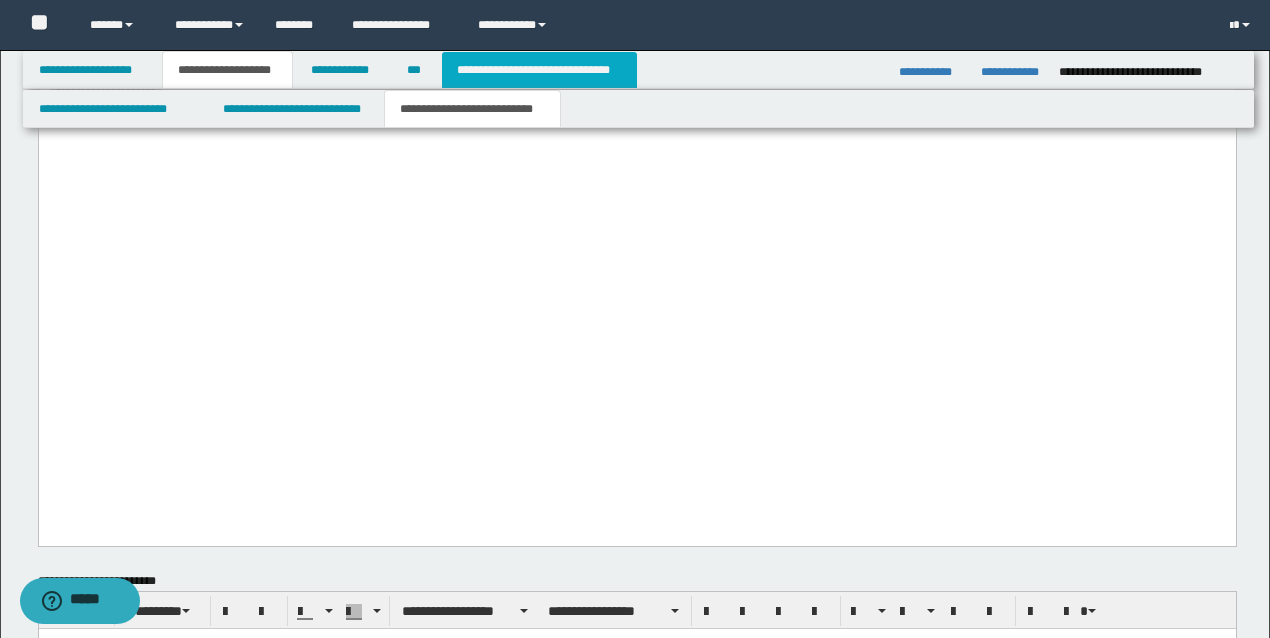 click on "**********" at bounding box center (539, 70) 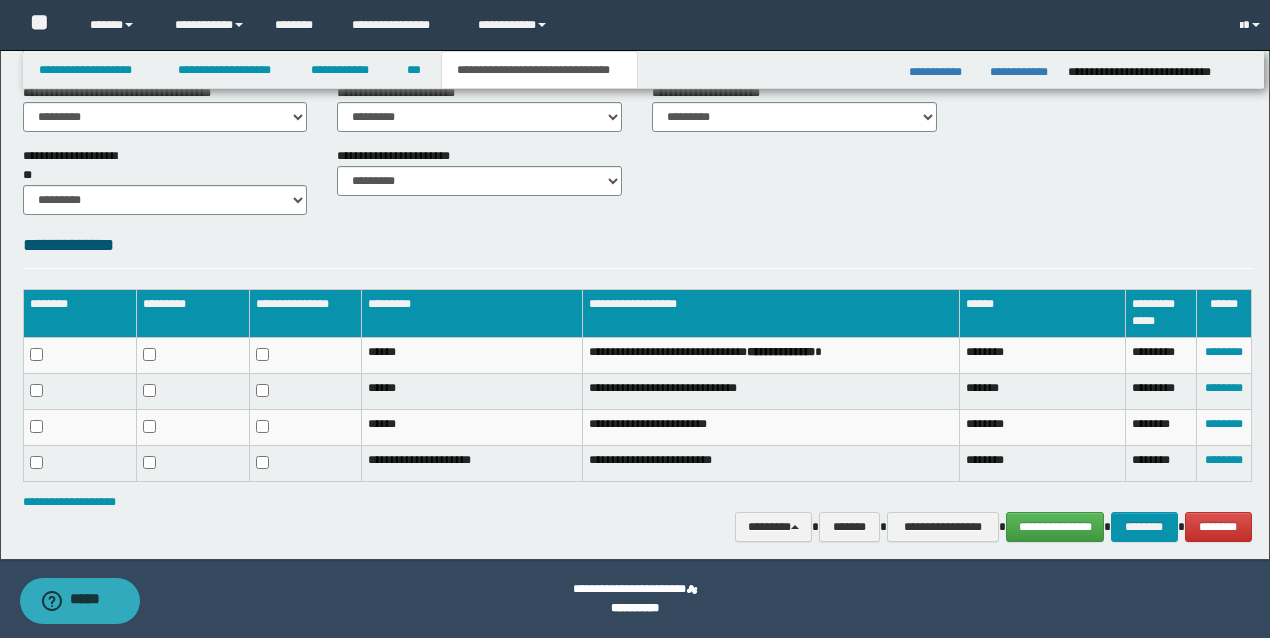 scroll, scrollTop: 1284, scrollLeft: 0, axis: vertical 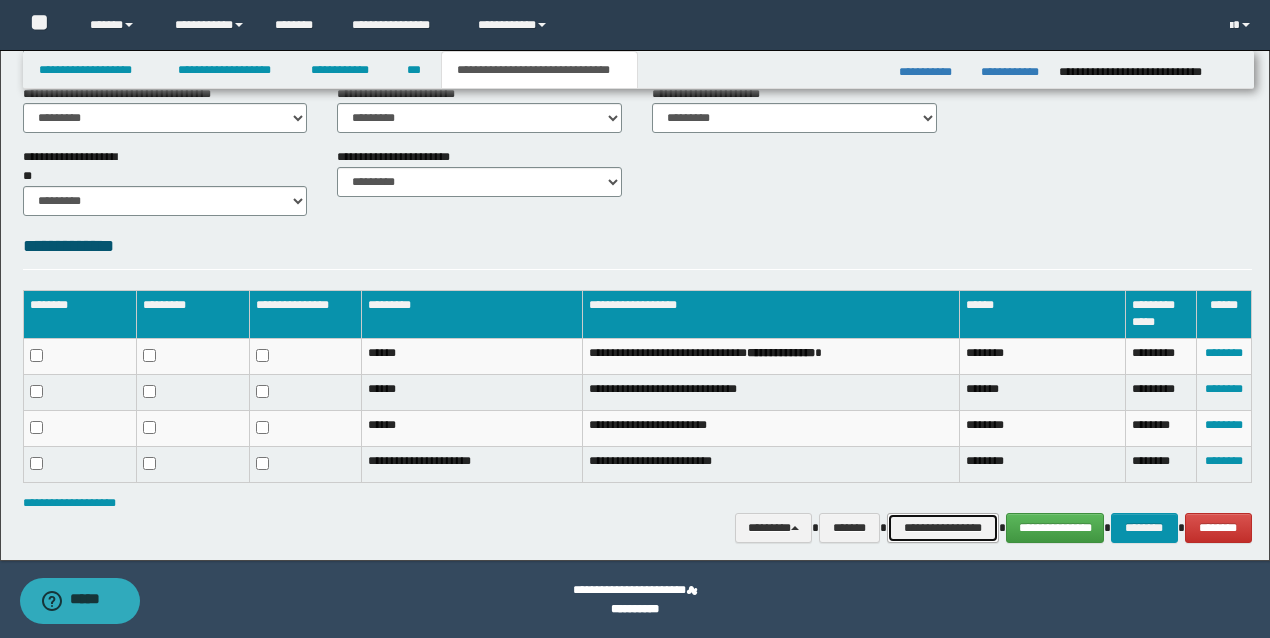 click on "**********" at bounding box center [943, 527] 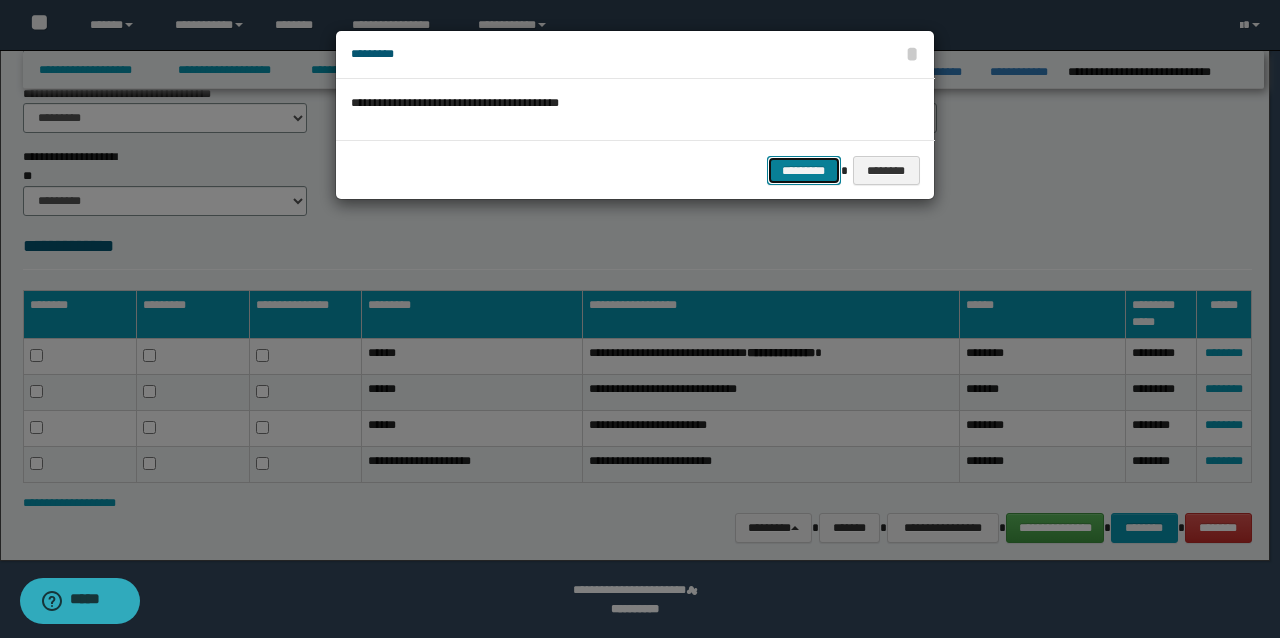 click on "*********" at bounding box center (804, 170) 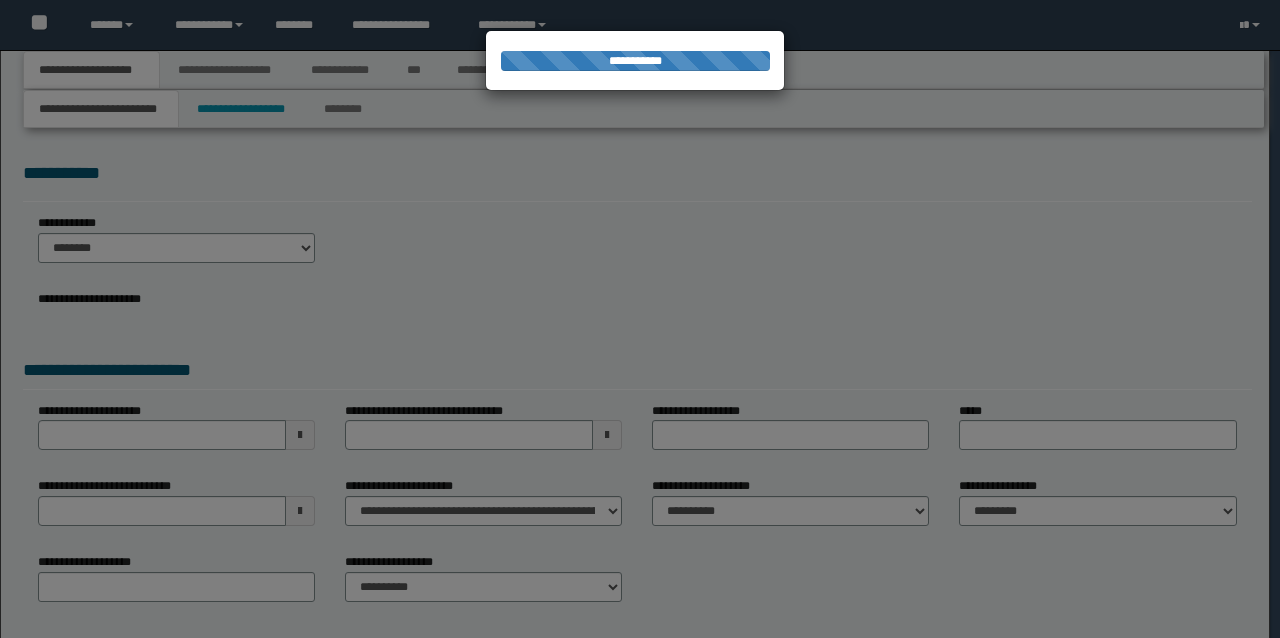 scroll, scrollTop: 0, scrollLeft: 0, axis: both 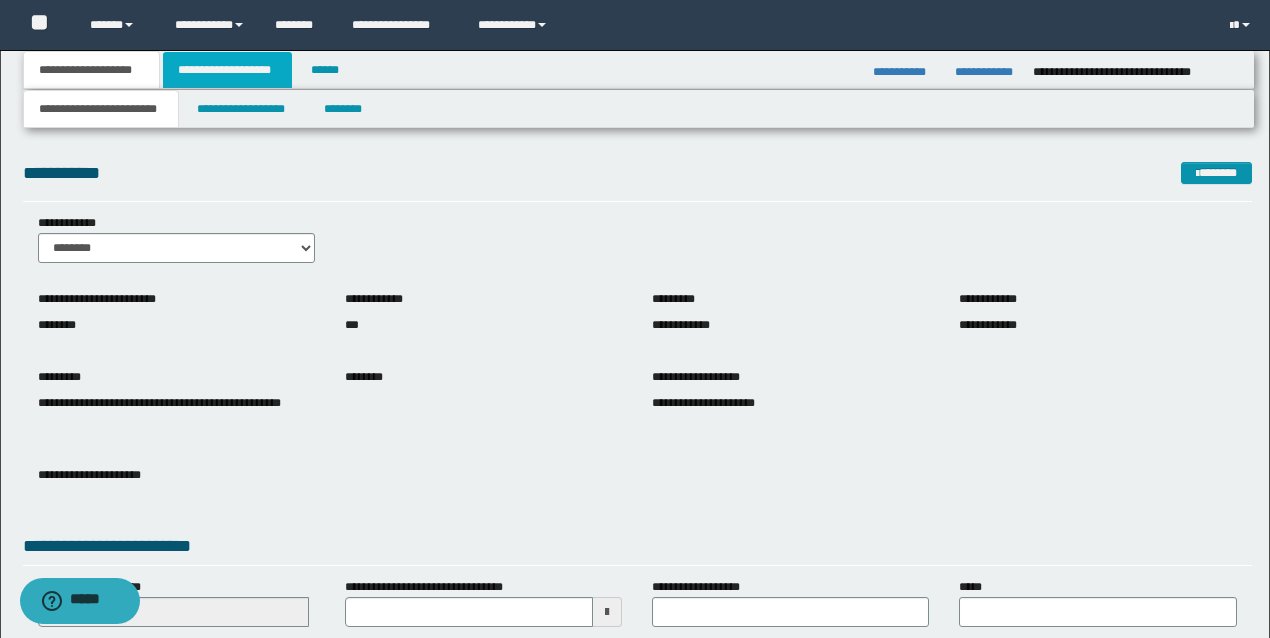 click on "**********" at bounding box center (227, 70) 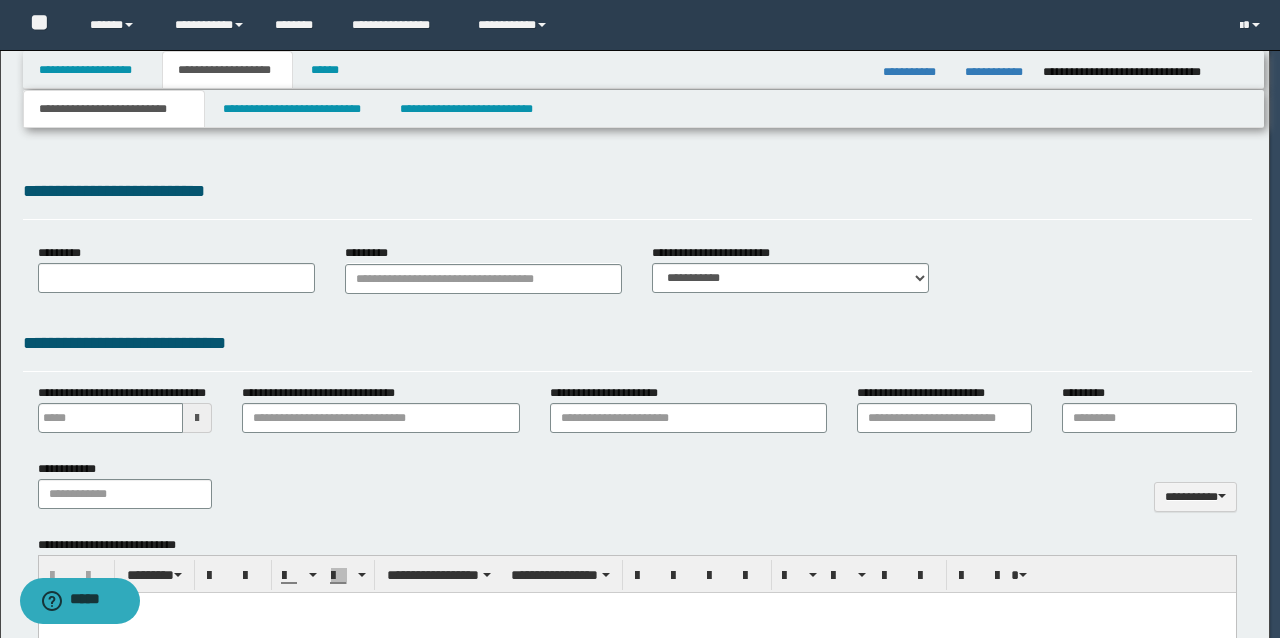 type on "**********" 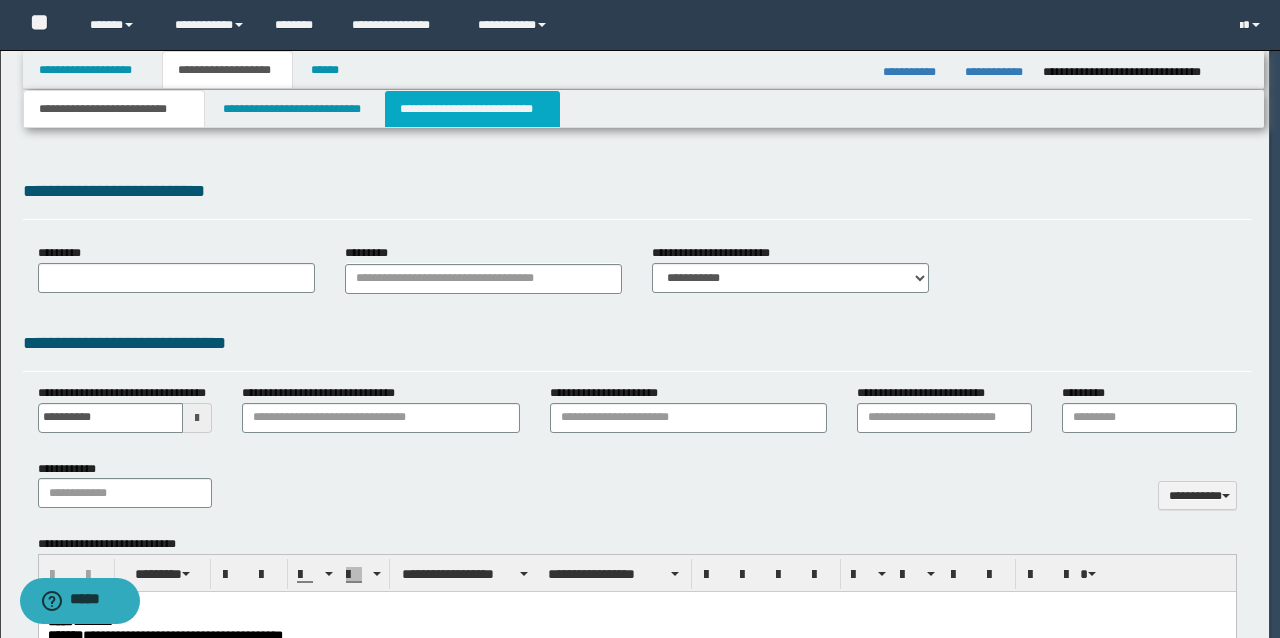 scroll, scrollTop: 0, scrollLeft: 0, axis: both 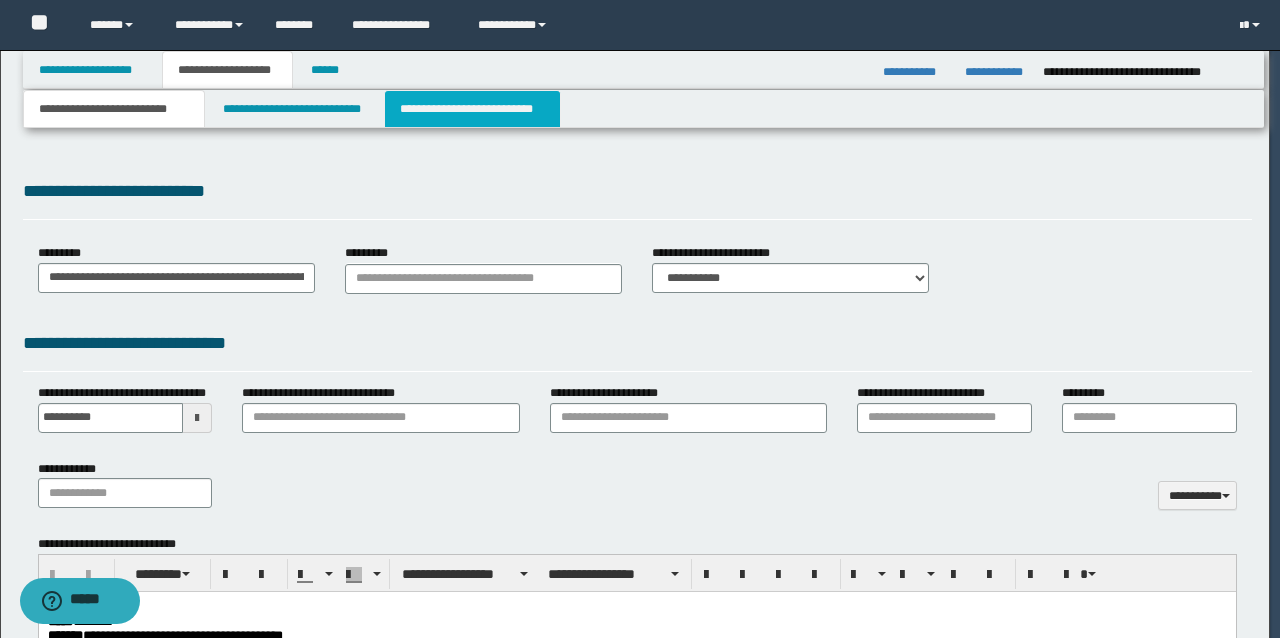 click on "**********" at bounding box center [472, 109] 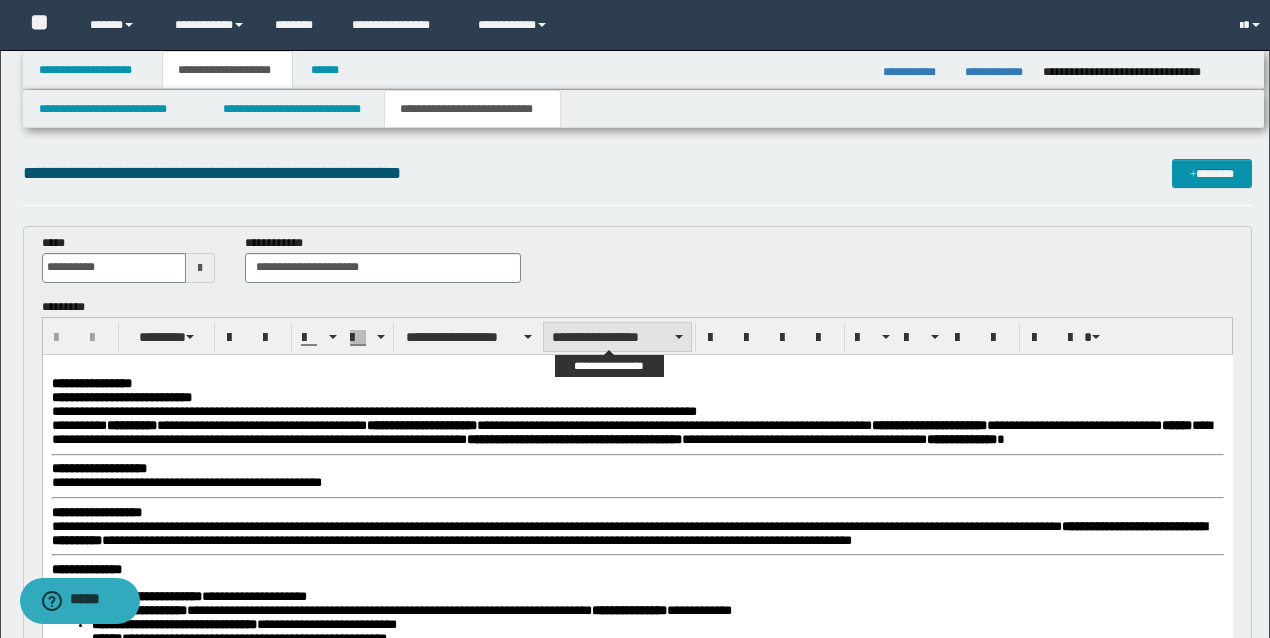 scroll, scrollTop: 0, scrollLeft: 0, axis: both 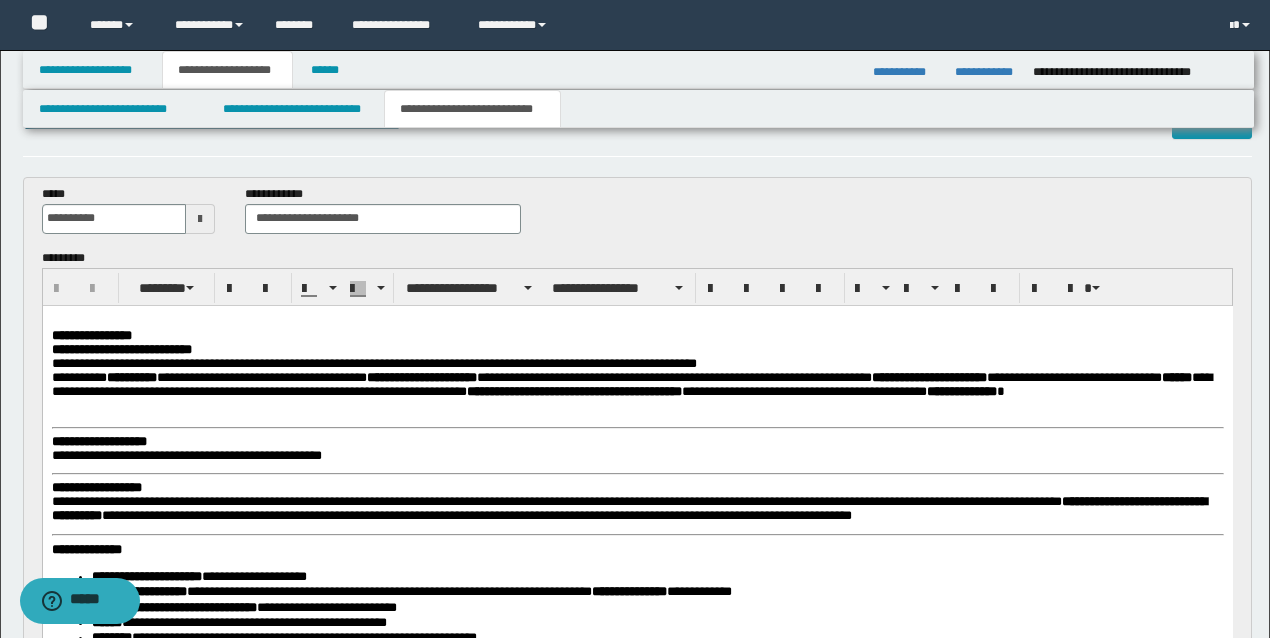 drag, startPoint x: 543, startPoint y: 368, endPoint x: 143, endPoint y: 184, distance: 440.2908 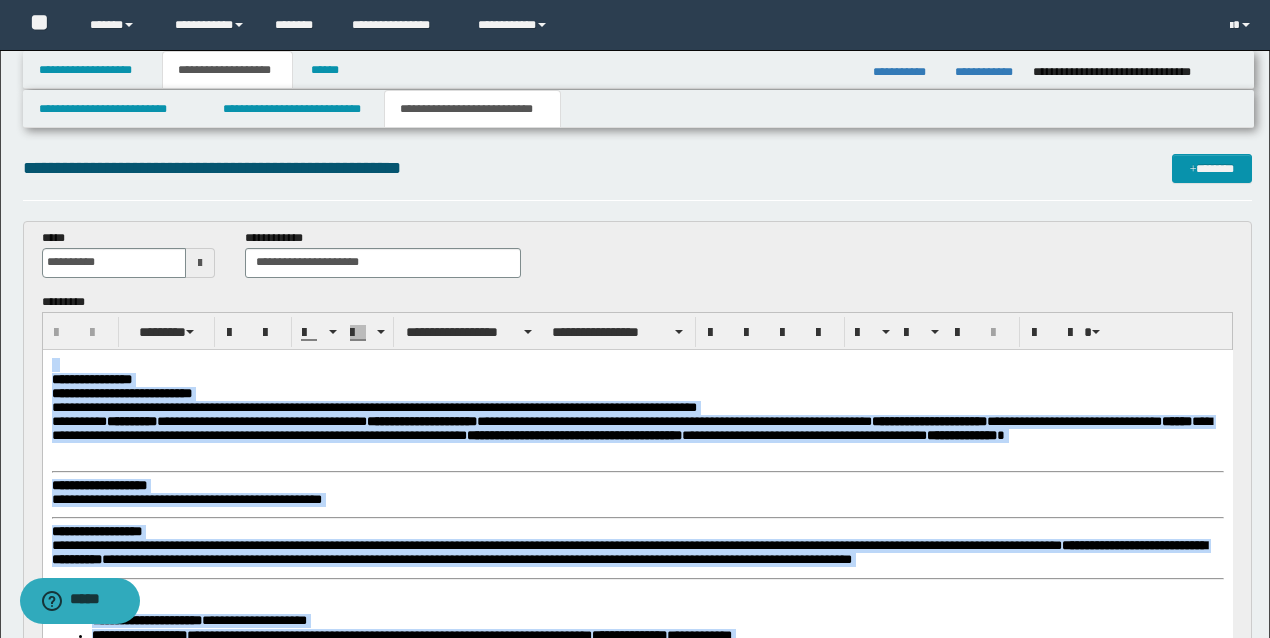 scroll, scrollTop: 0, scrollLeft: 0, axis: both 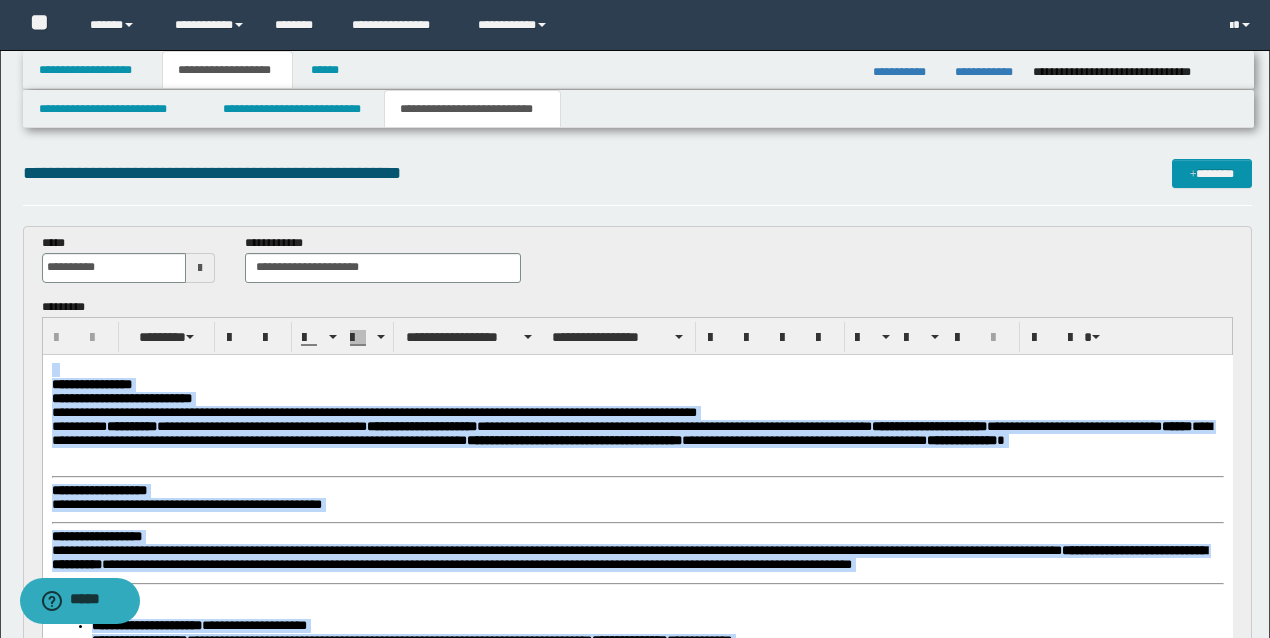 drag, startPoint x: 398, startPoint y: 843, endPoint x: 0, endPoint y: -28, distance: 957.6247 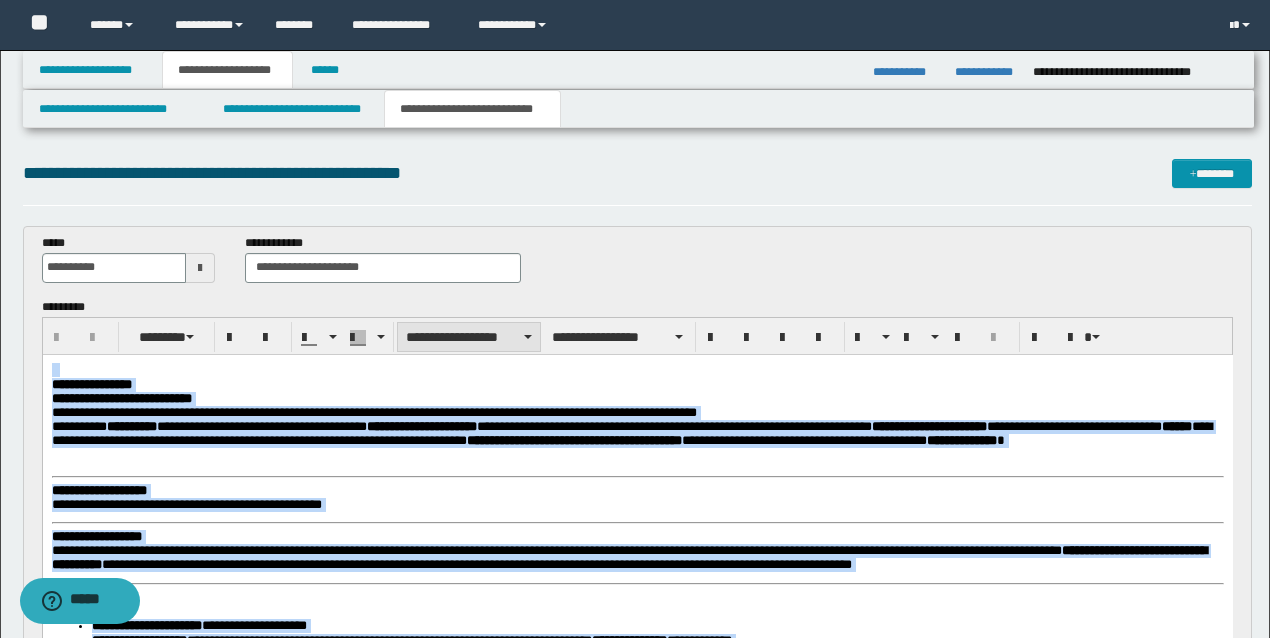 click on "**********" at bounding box center (469, 337) 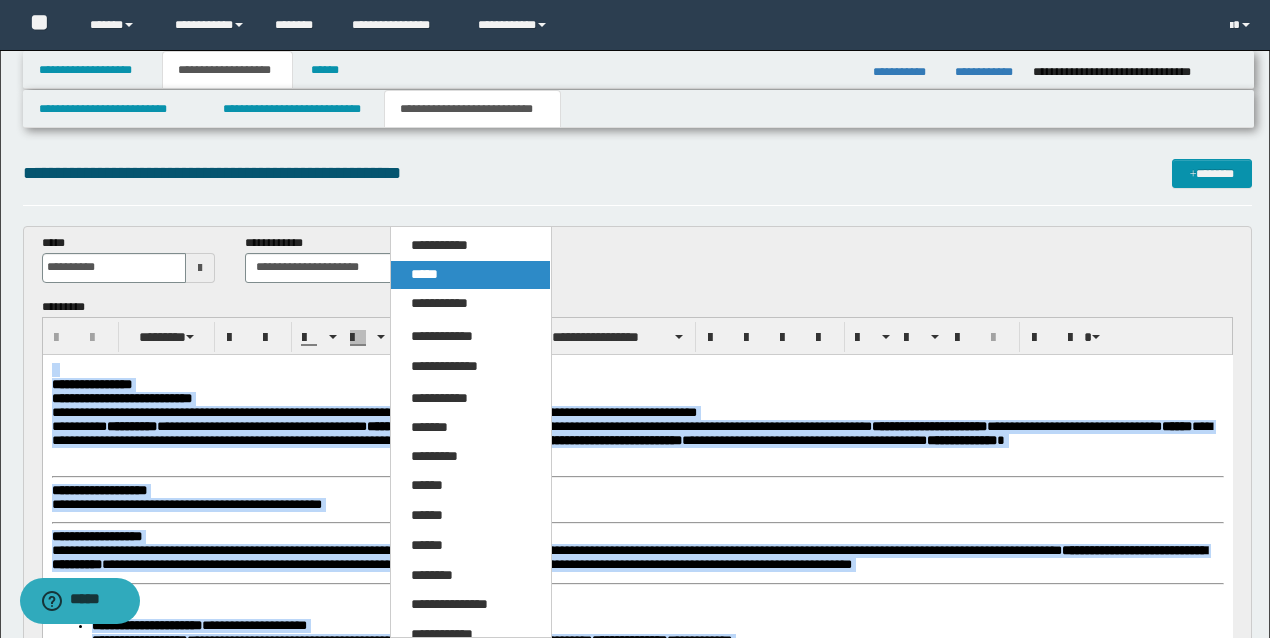 click on "*****" at bounding box center (424, 274) 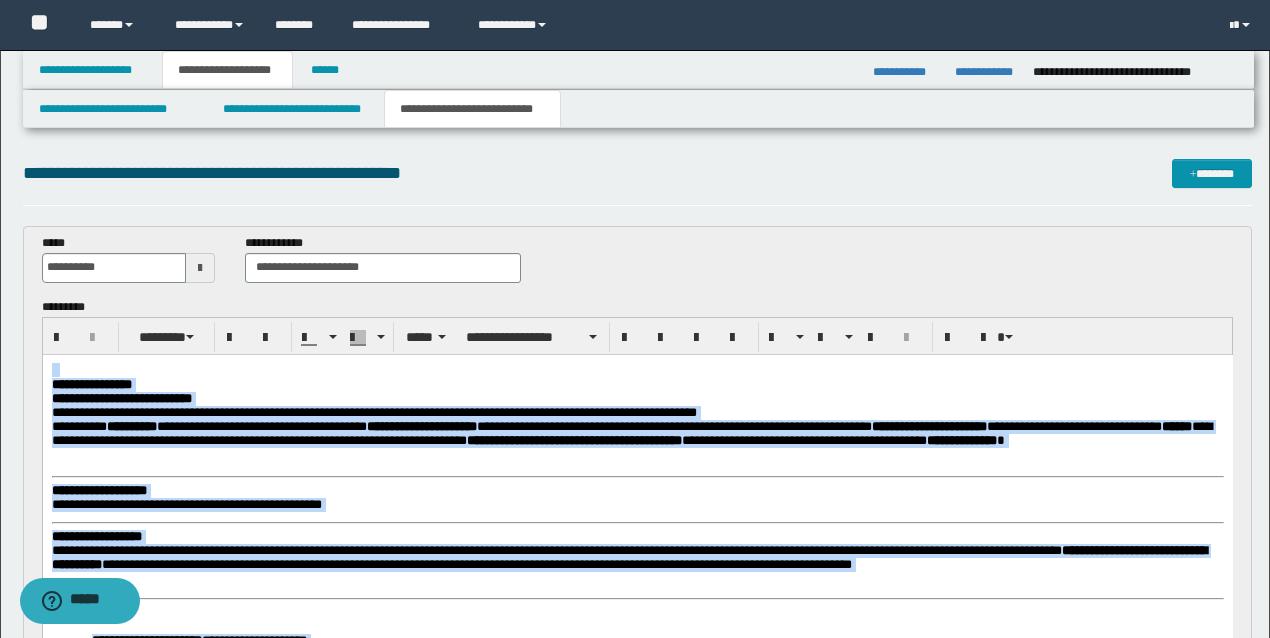 click on "**********" at bounding box center [631, 432] 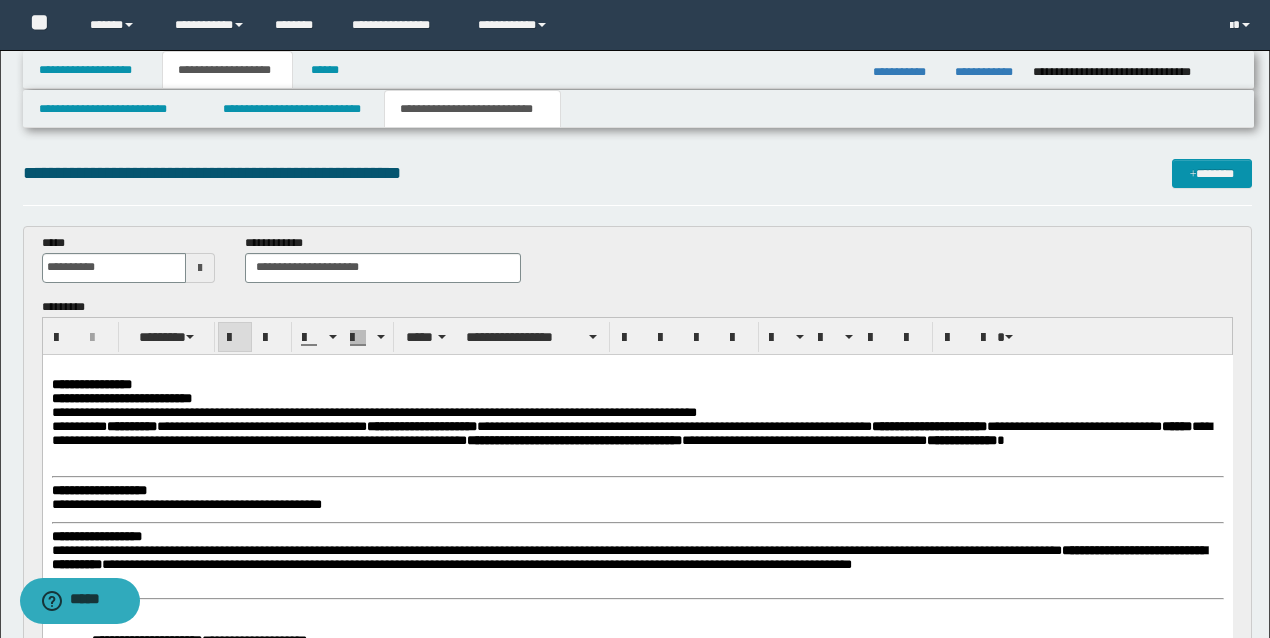 click on "**********" at bounding box center (637, 640) 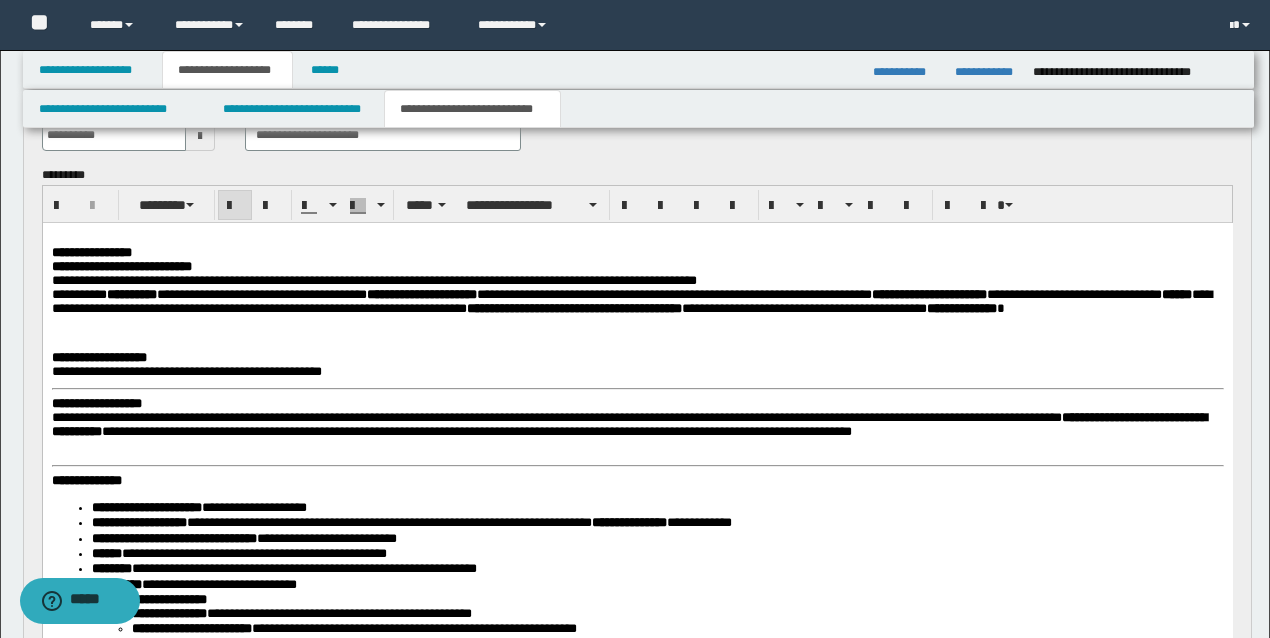scroll, scrollTop: 133, scrollLeft: 0, axis: vertical 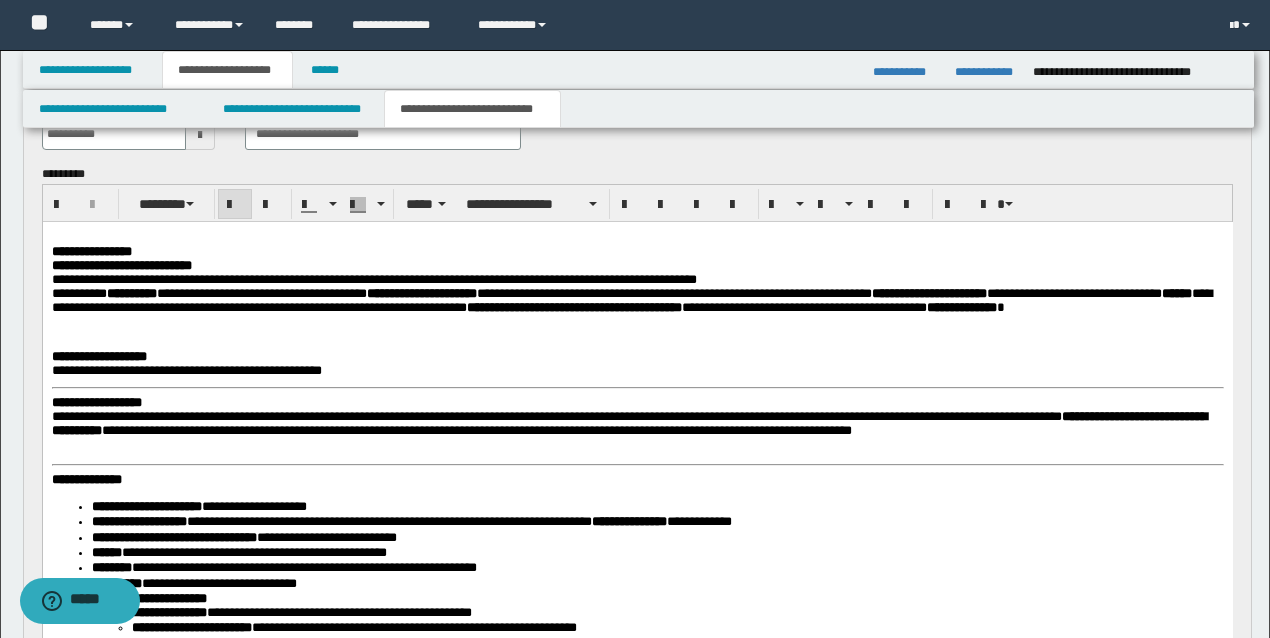 click on "**********" at bounding box center (637, 506) 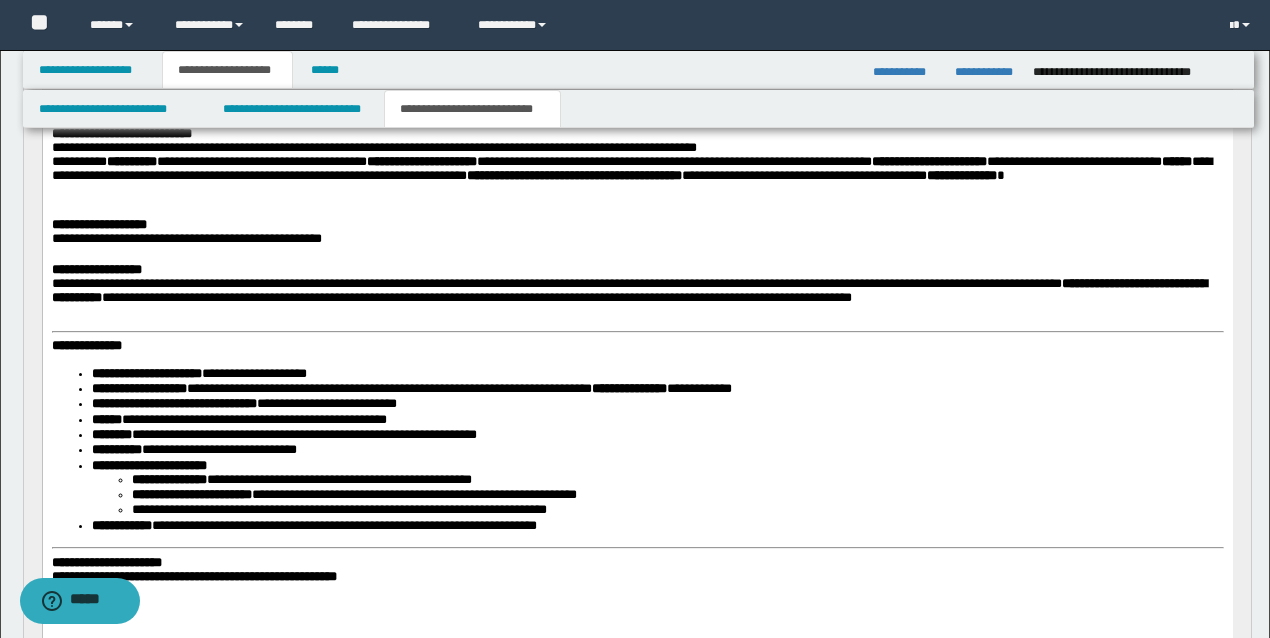 scroll, scrollTop: 266, scrollLeft: 0, axis: vertical 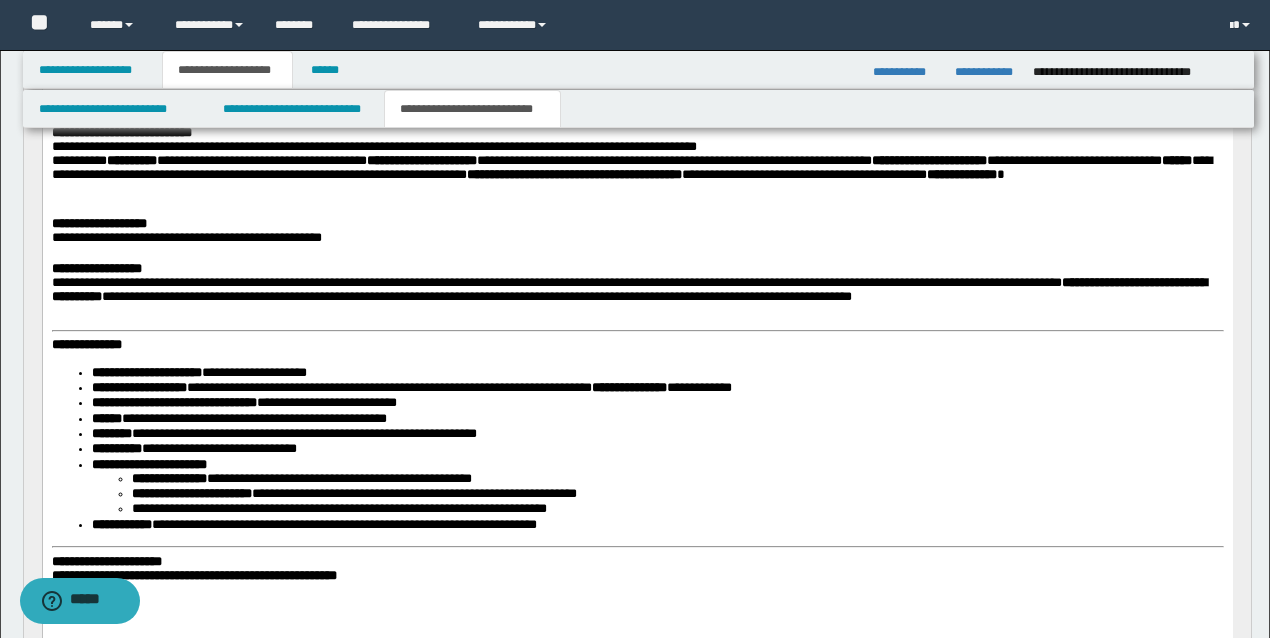 click on "**********" at bounding box center [86, 343] 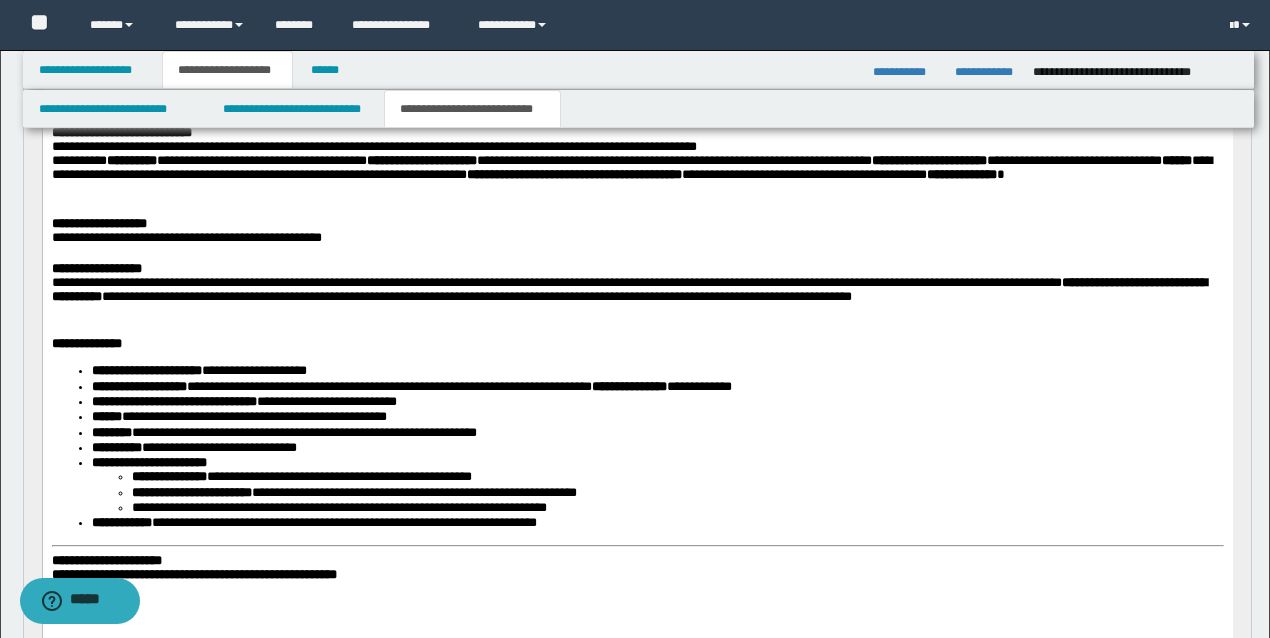 click on "**********" at bounding box center (411, 385) 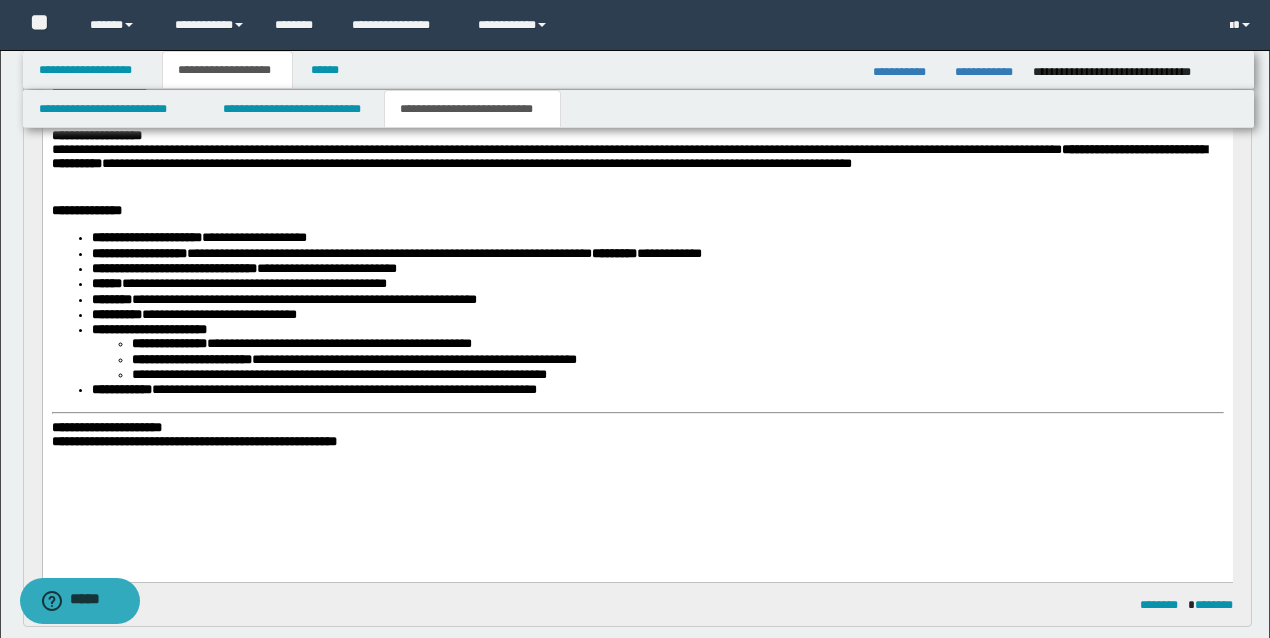 scroll, scrollTop: 400, scrollLeft: 0, axis: vertical 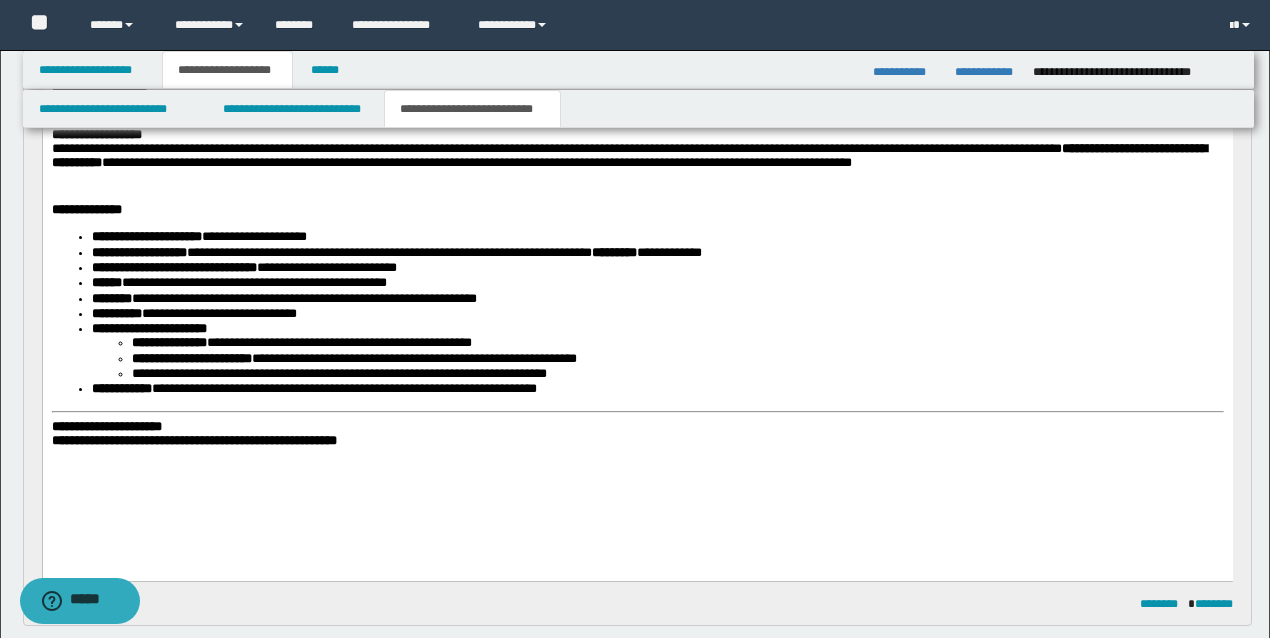 click on "**********" at bounding box center (637, 239) 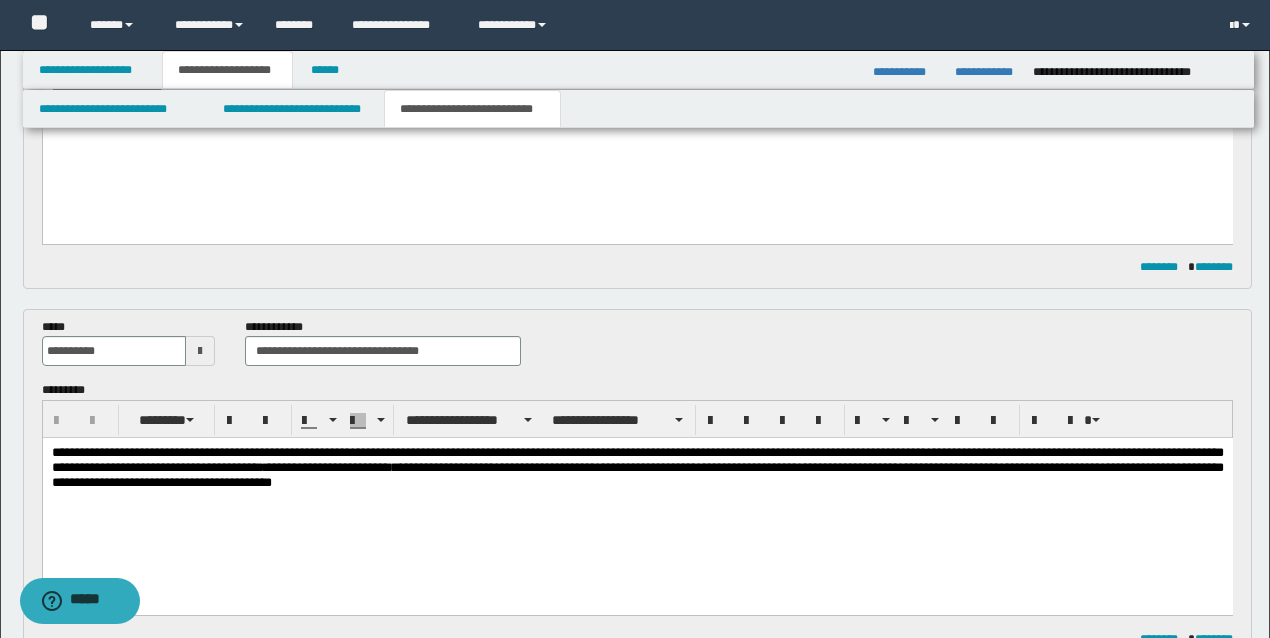 scroll, scrollTop: 800, scrollLeft: 0, axis: vertical 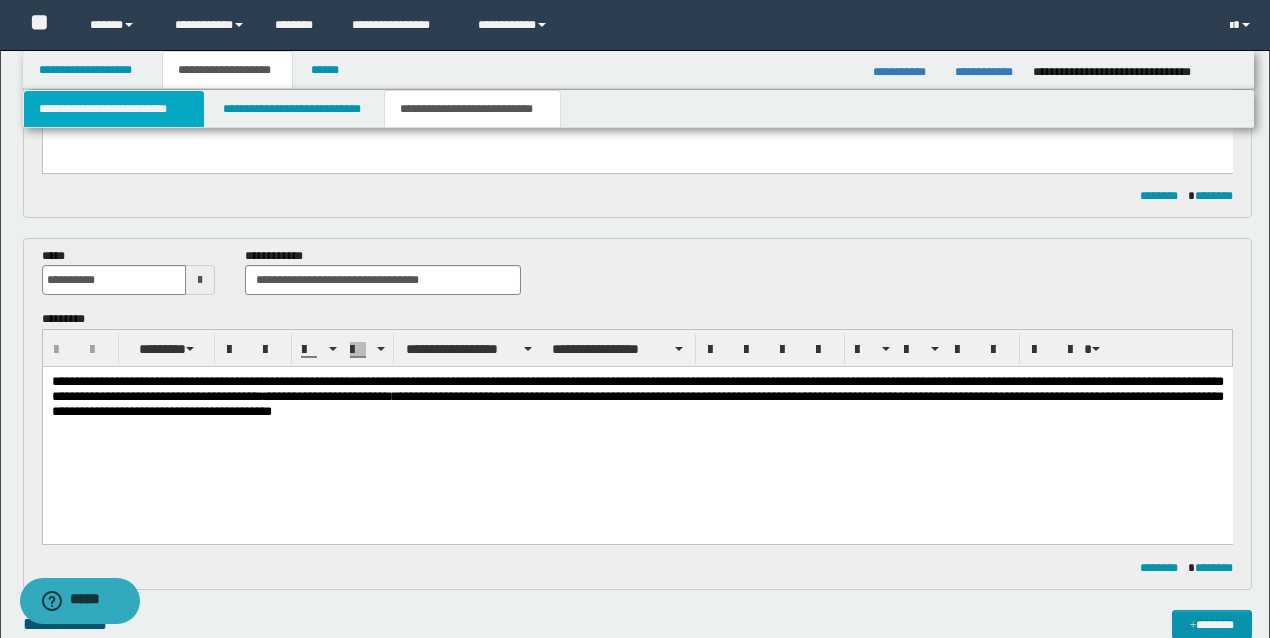 click on "**********" at bounding box center (114, 109) 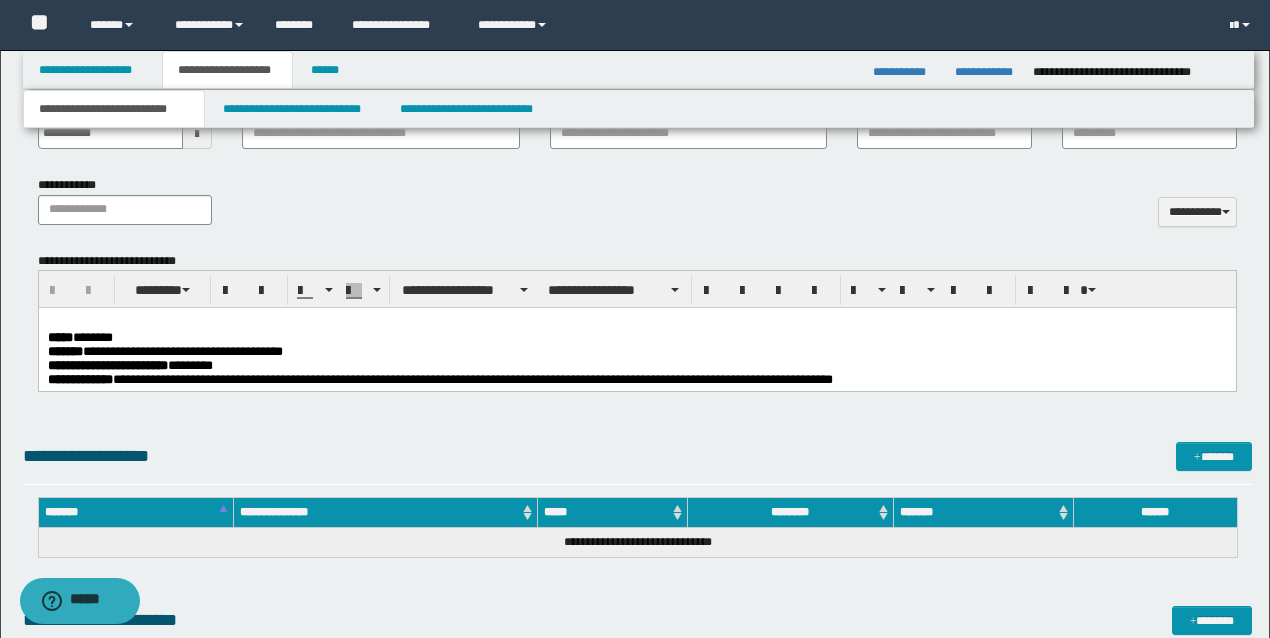 scroll, scrollTop: 933, scrollLeft: 0, axis: vertical 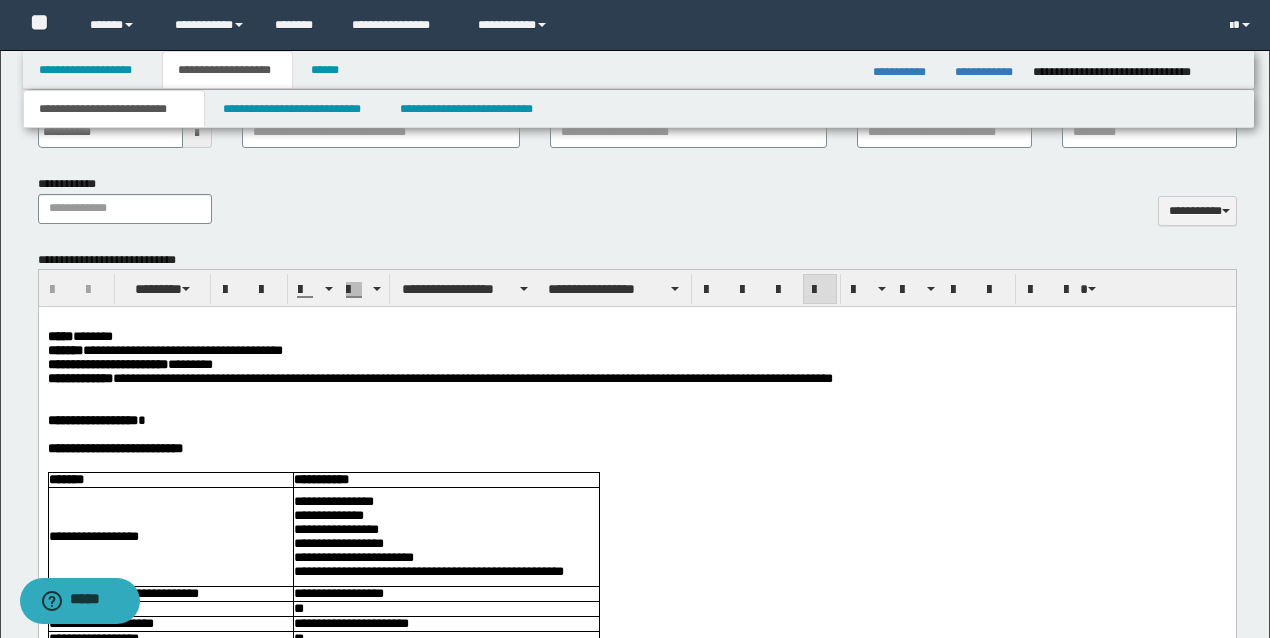 click at bounding box center [637, 322] 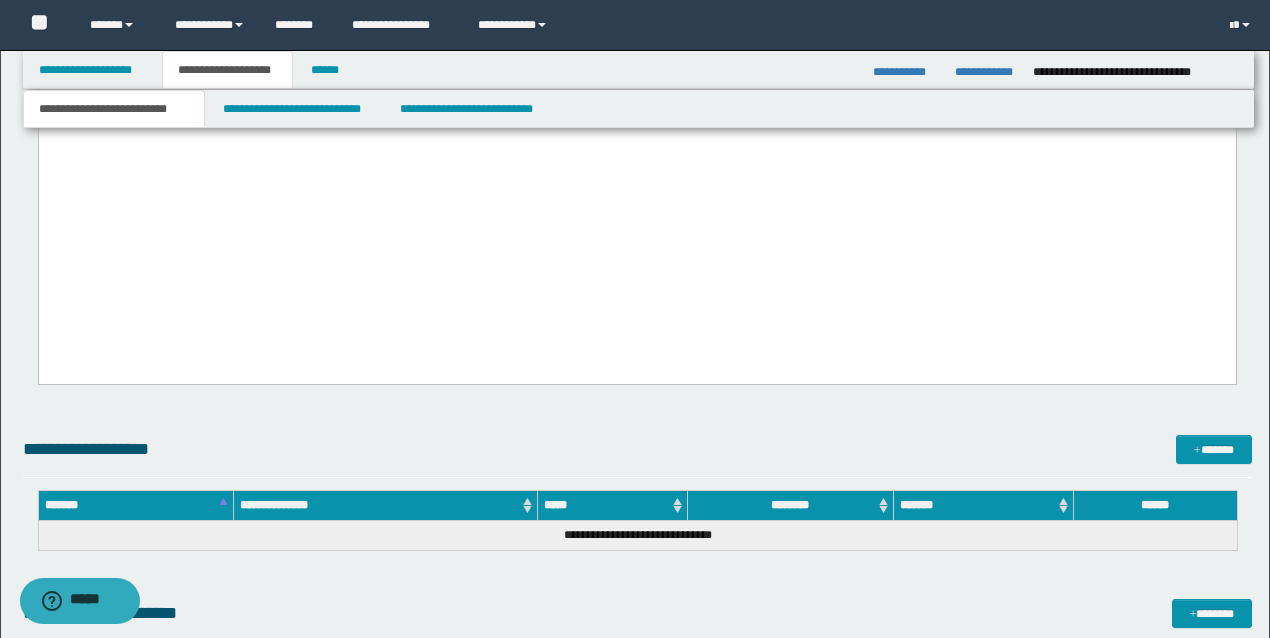 scroll, scrollTop: 4341, scrollLeft: 0, axis: vertical 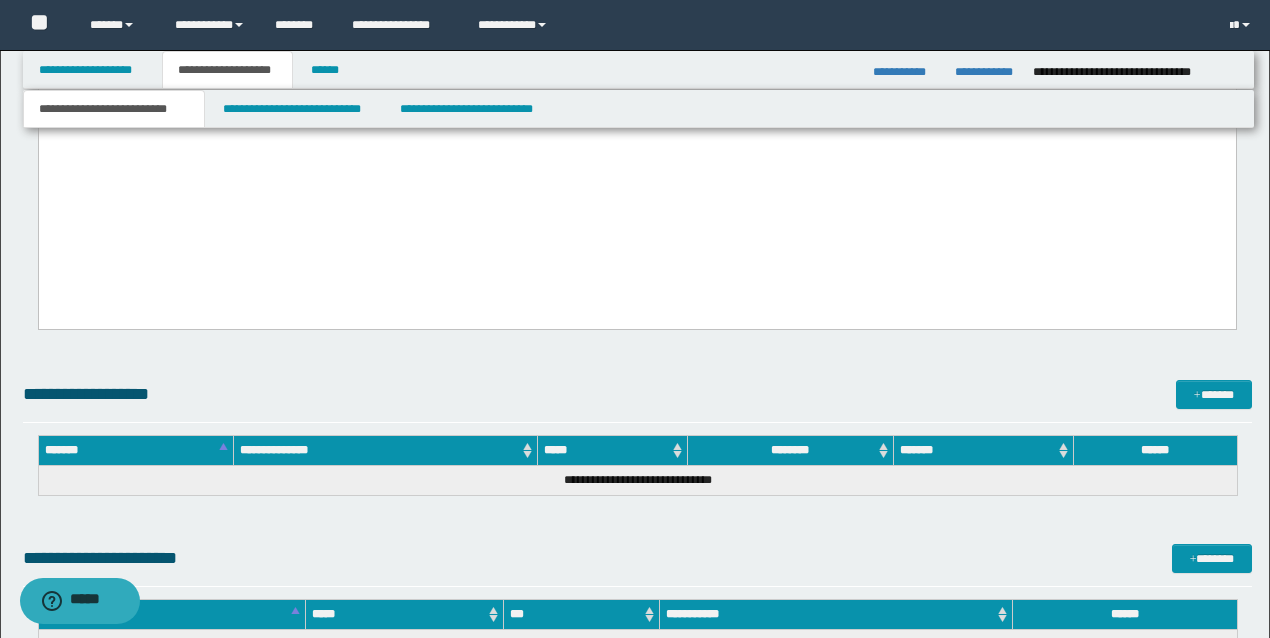 drag, startPoint x: 46, startPoint y: -3072, endPoint x: 958, endPoint y: 275, distance: 3469.0276 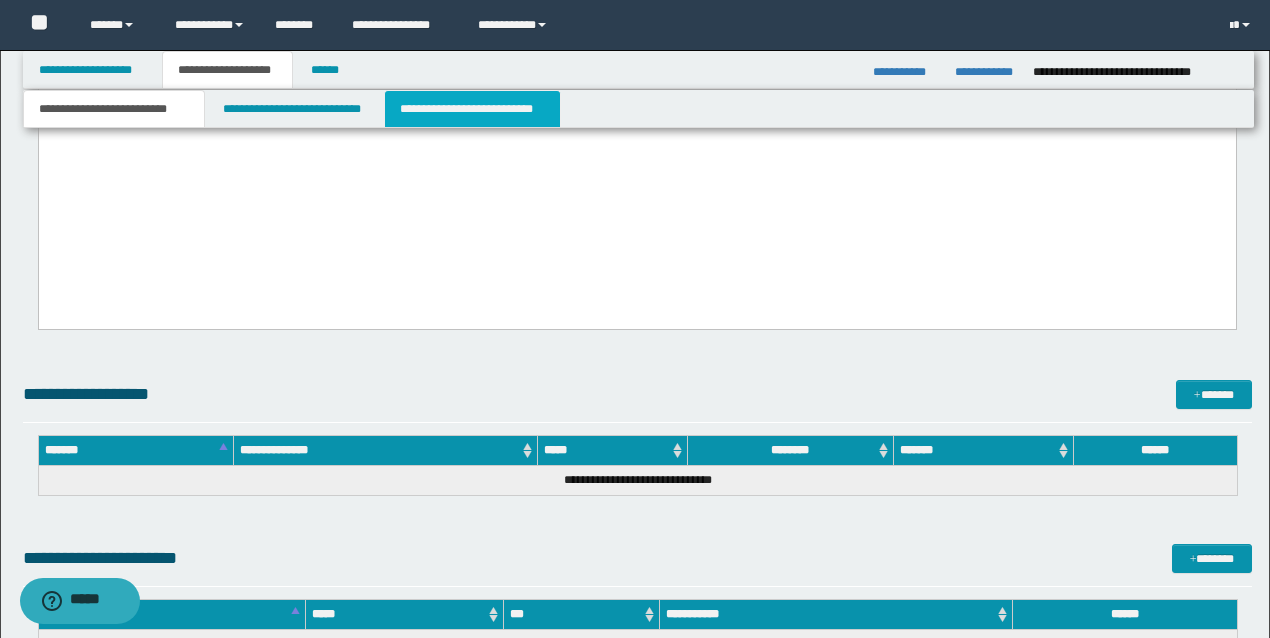 click on "**********" at bounding box center [472, 109] 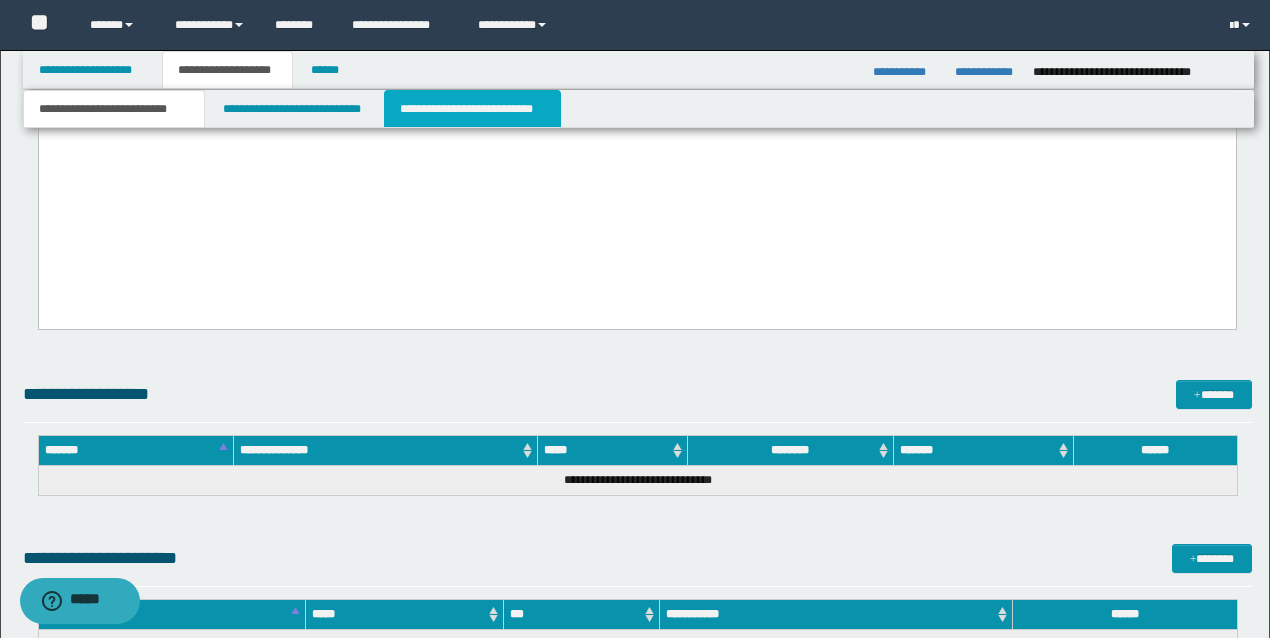 scroll, scrollTop: 2251, scrollLeft: 0, axis: vertical 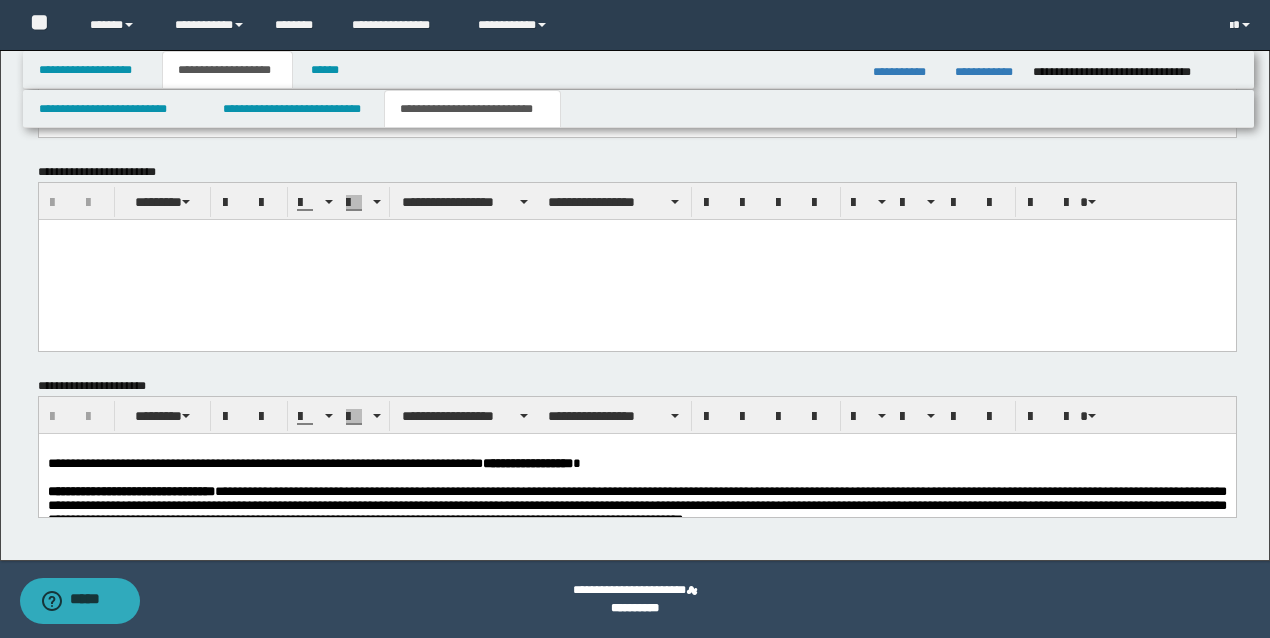 click at bounding box center [636, 478] 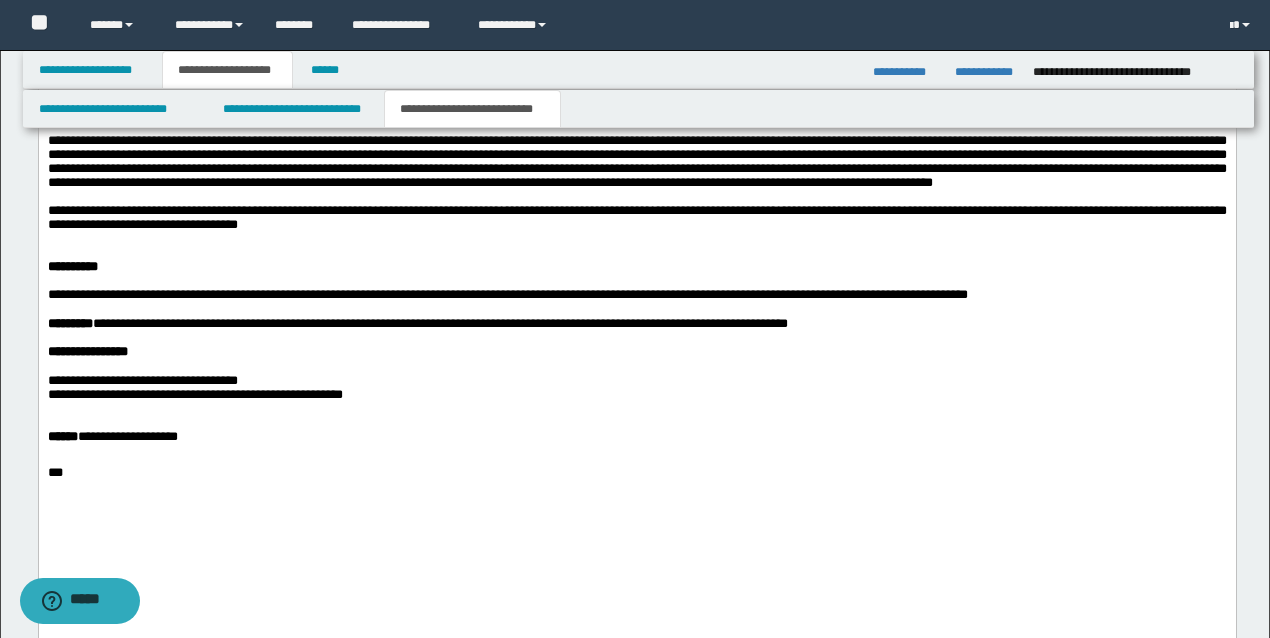 scroll, scrollTop: 1670, scrollLeft: 0, axis: vertical 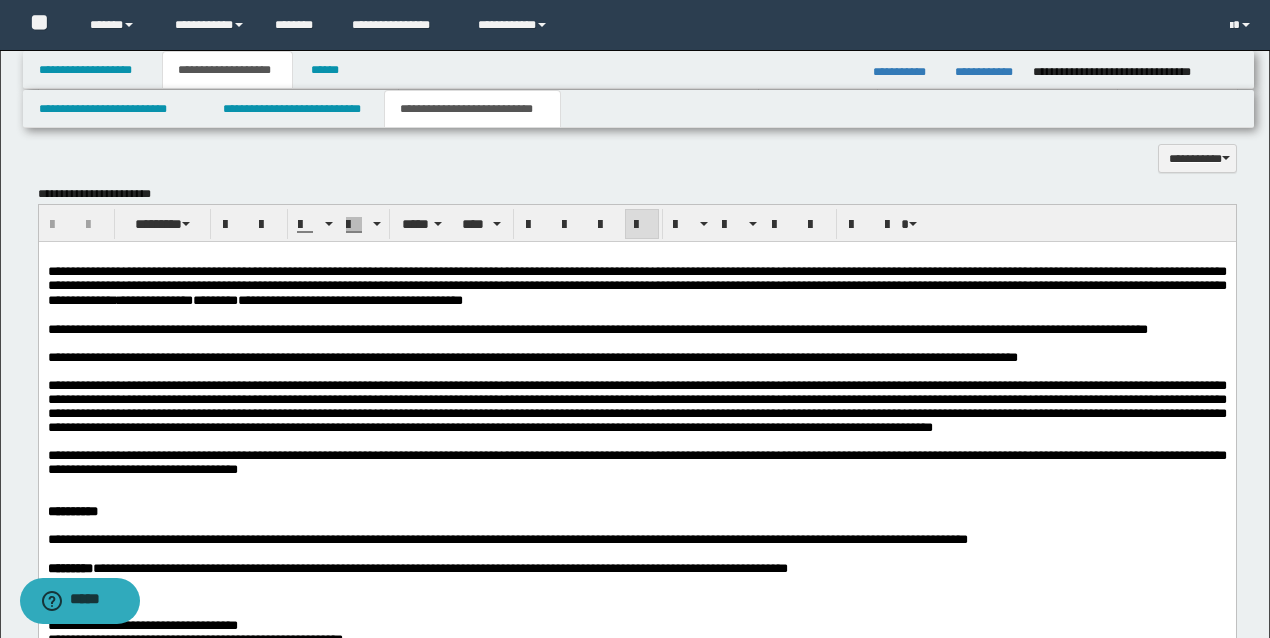 click on "**********" at bounding box center [636, 329] 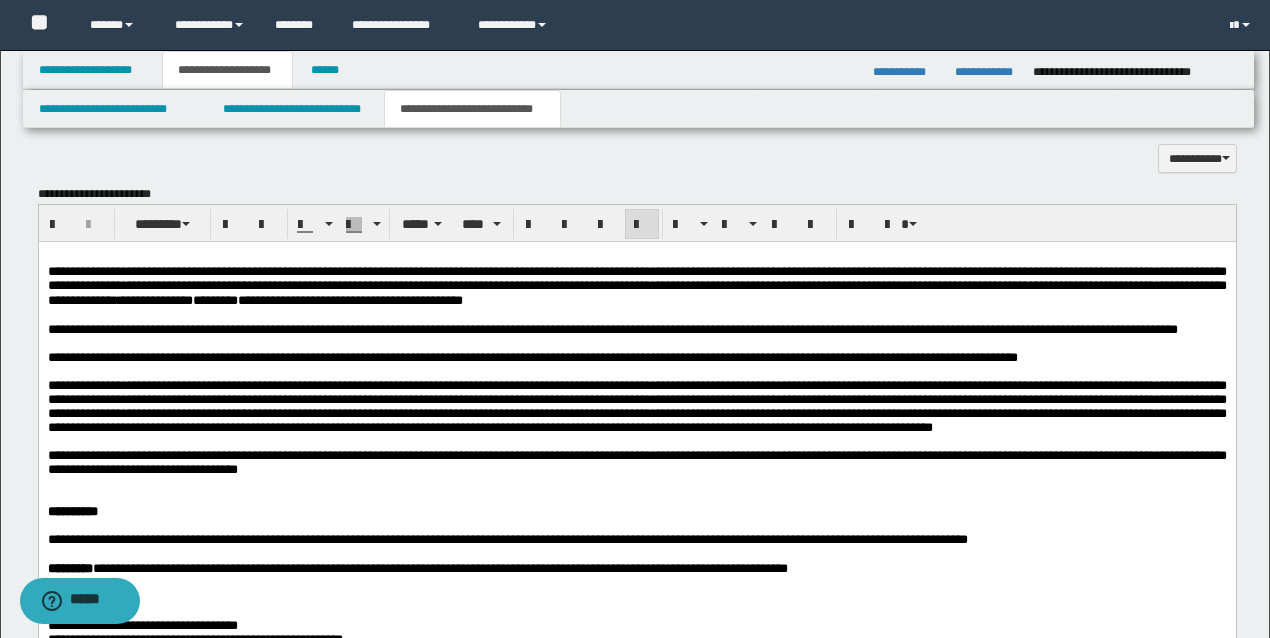 click on "**********" at bounding box center (612, 328) 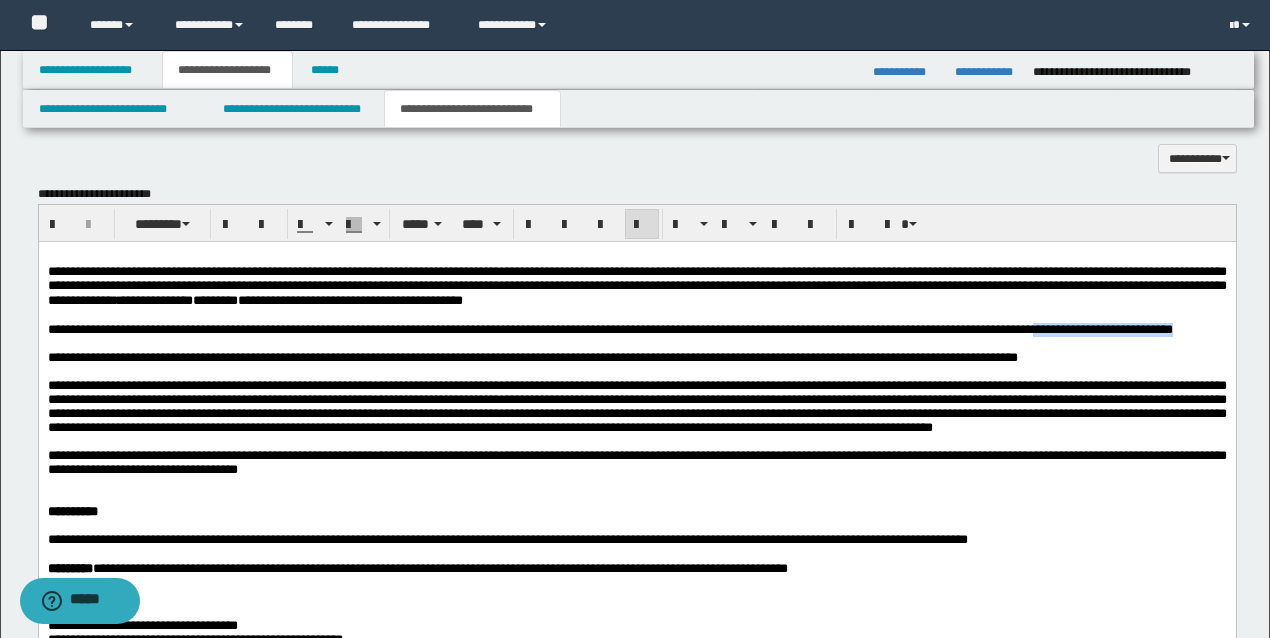 drag, startPoint x: 306, startPoint y: 348, endPoint x: 44, endPoint y: 348, distance: 262 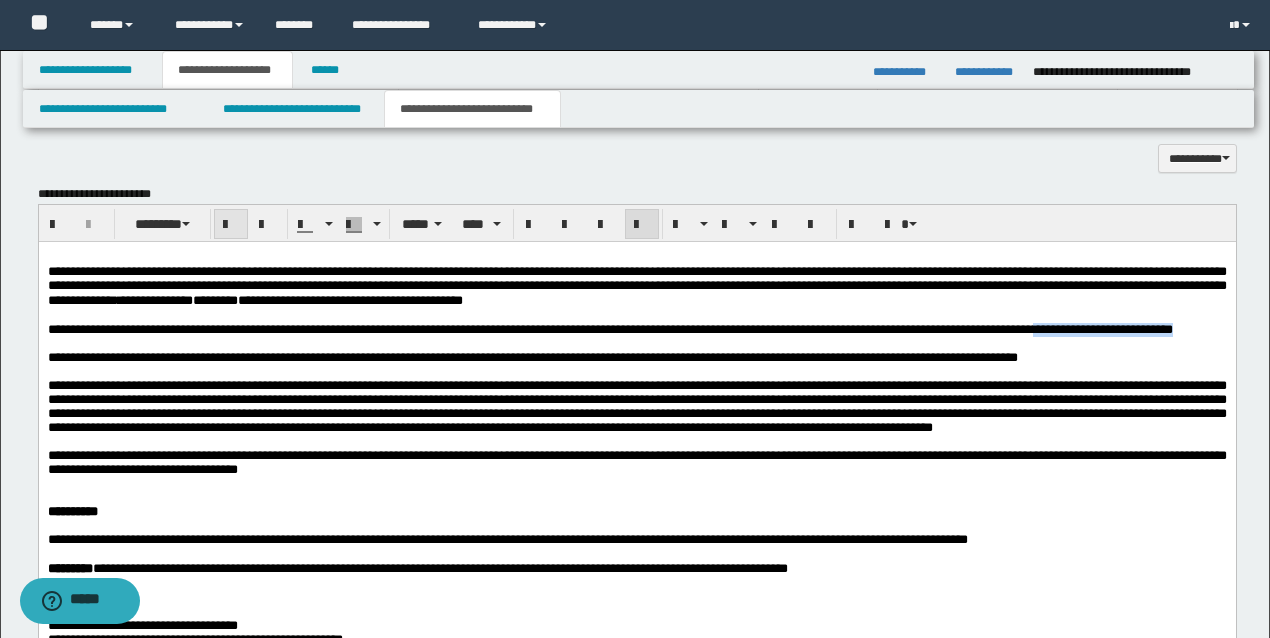 click at bounding box center [231, 224] 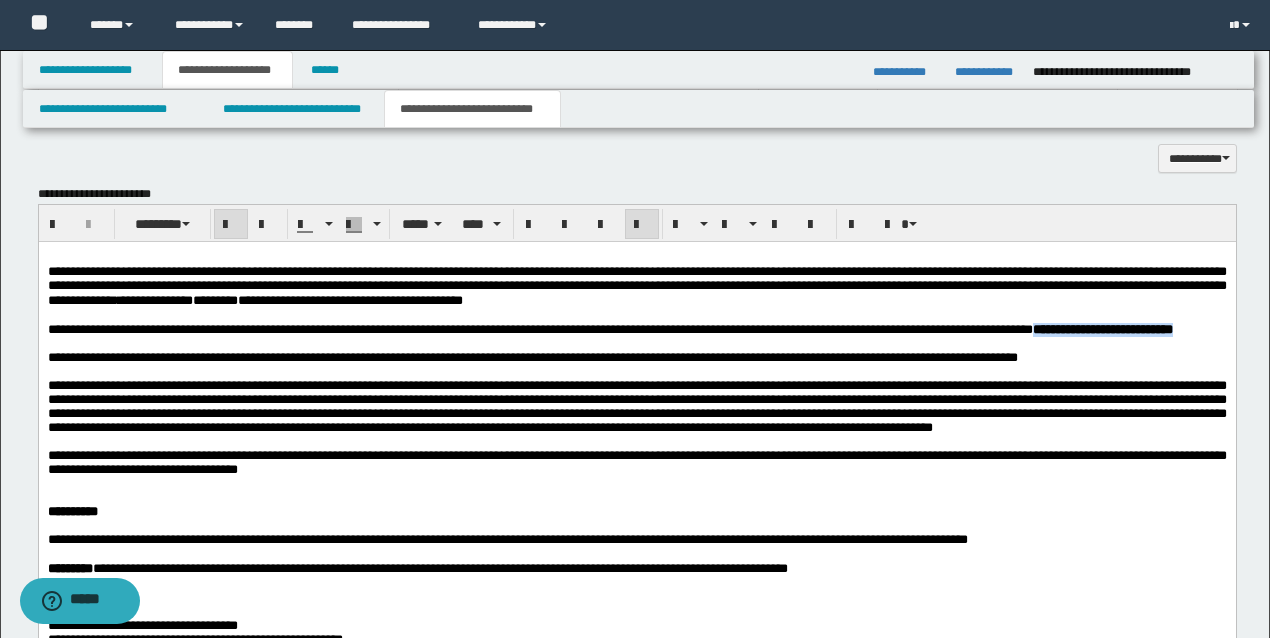 click on "**********" at bounding box center [636, 329] 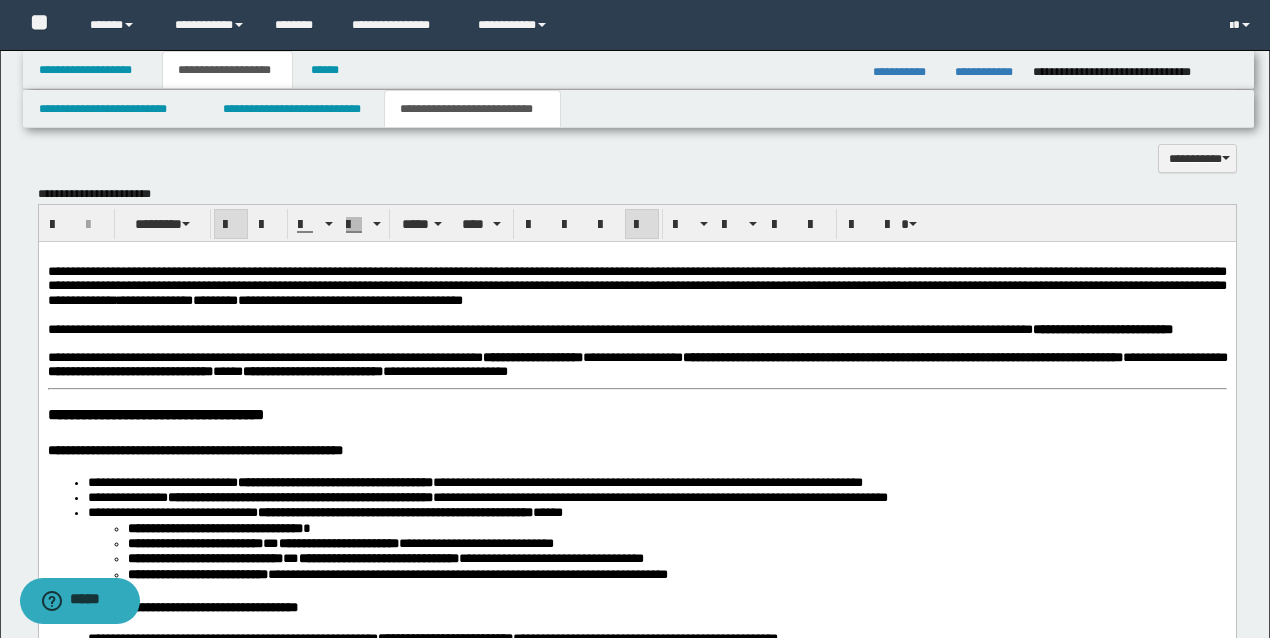 click on "**********" at bounding box center (636, 329) 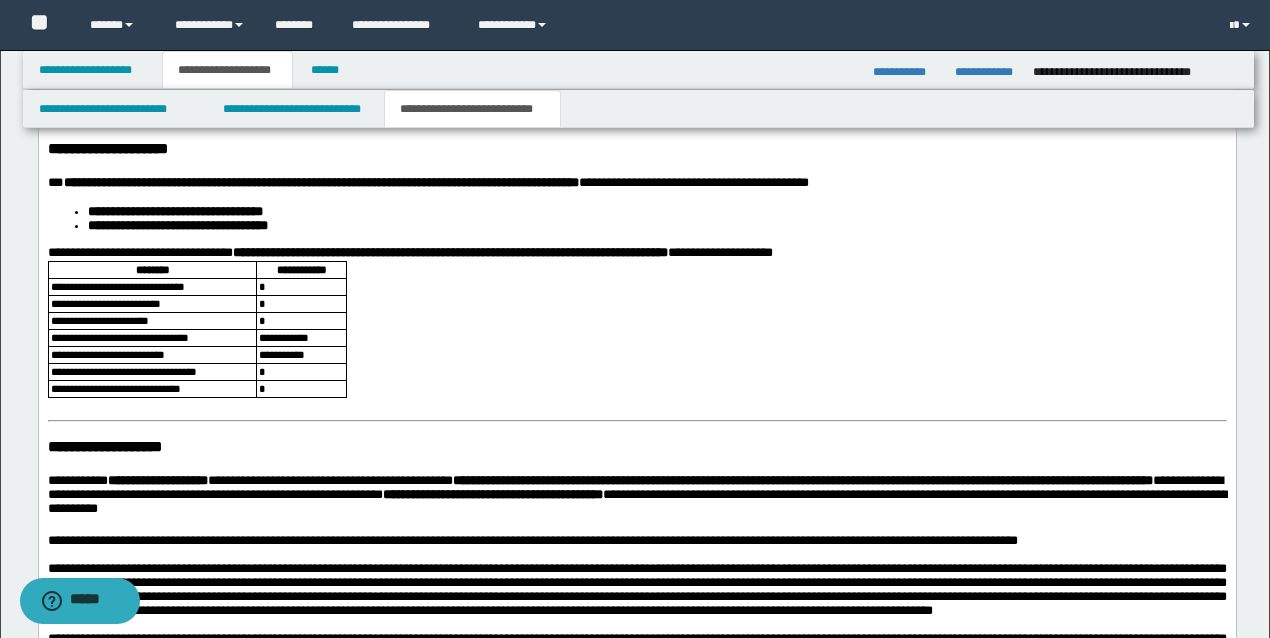 scroll, scrollTop: 2470, scrollLeft: 0, axis: vertical 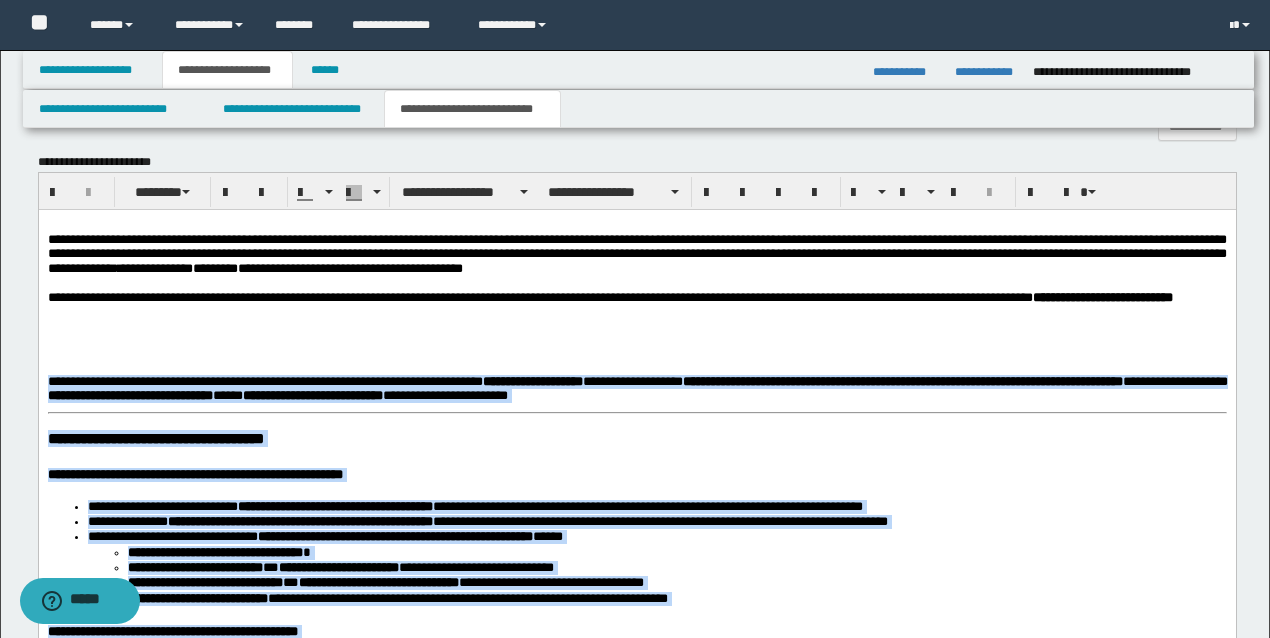 drag, startPoint x: 467, startPoint y: 1377, endPoint x: 38, endPoint y: 413, distance: 1055.1478 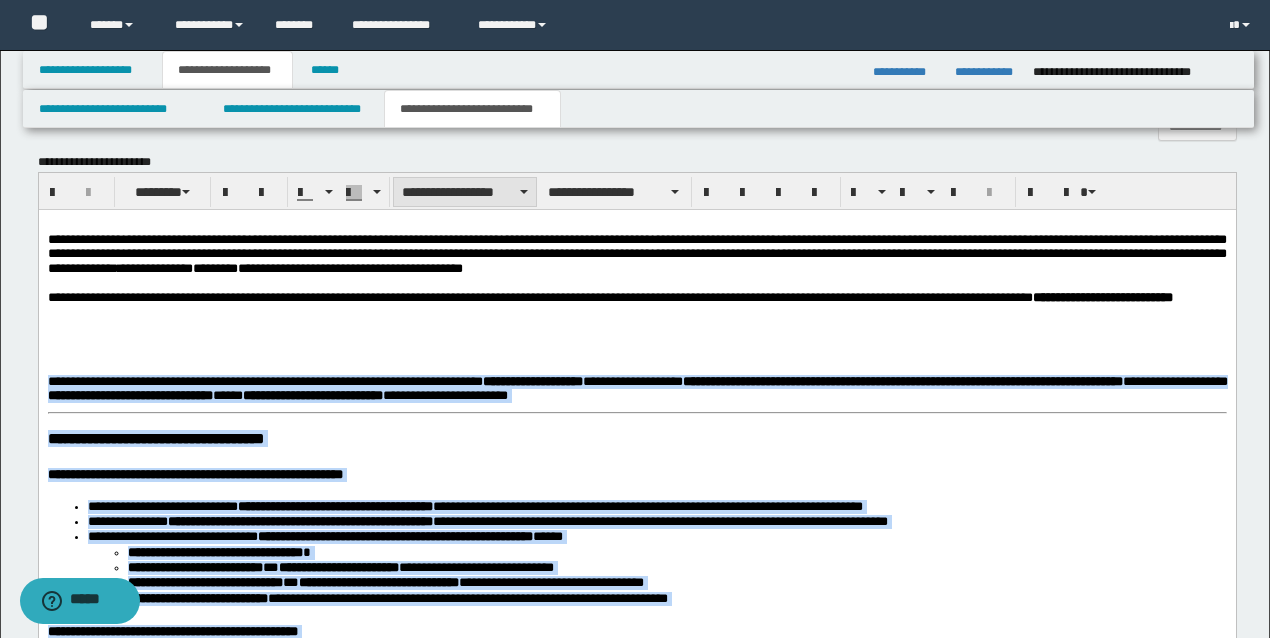 click on "**********" at bounding box center [465, 192] 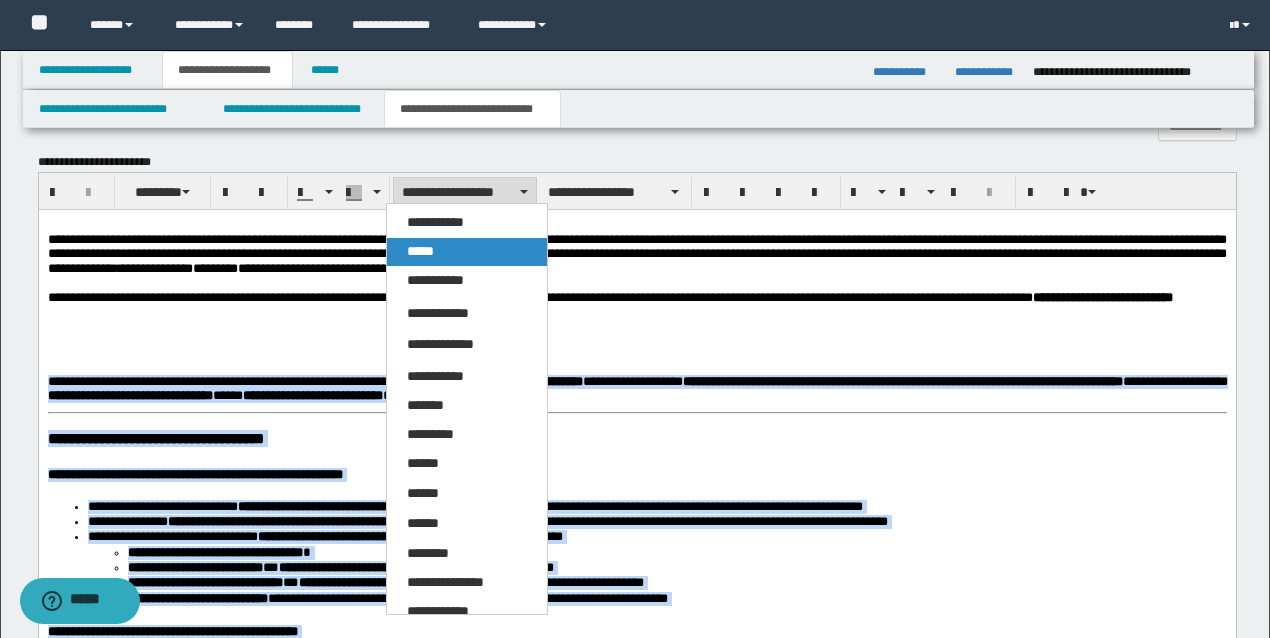 click on "*****" at bounding box center (466, 252) 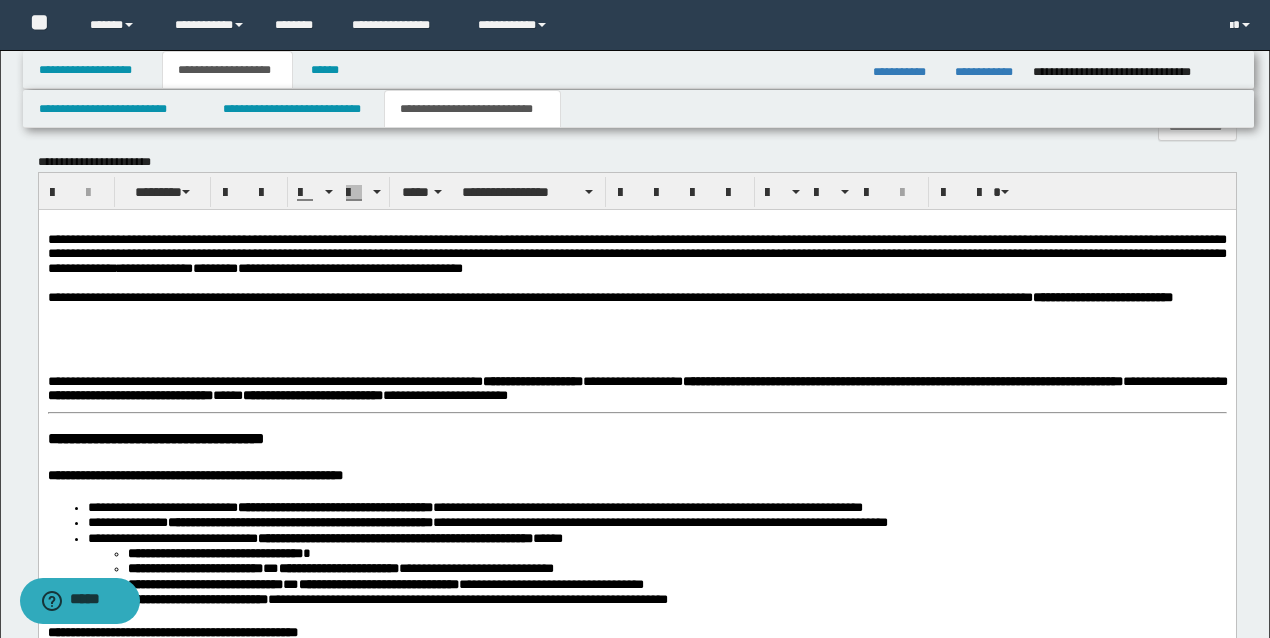 click at bounding box center [636, 353] 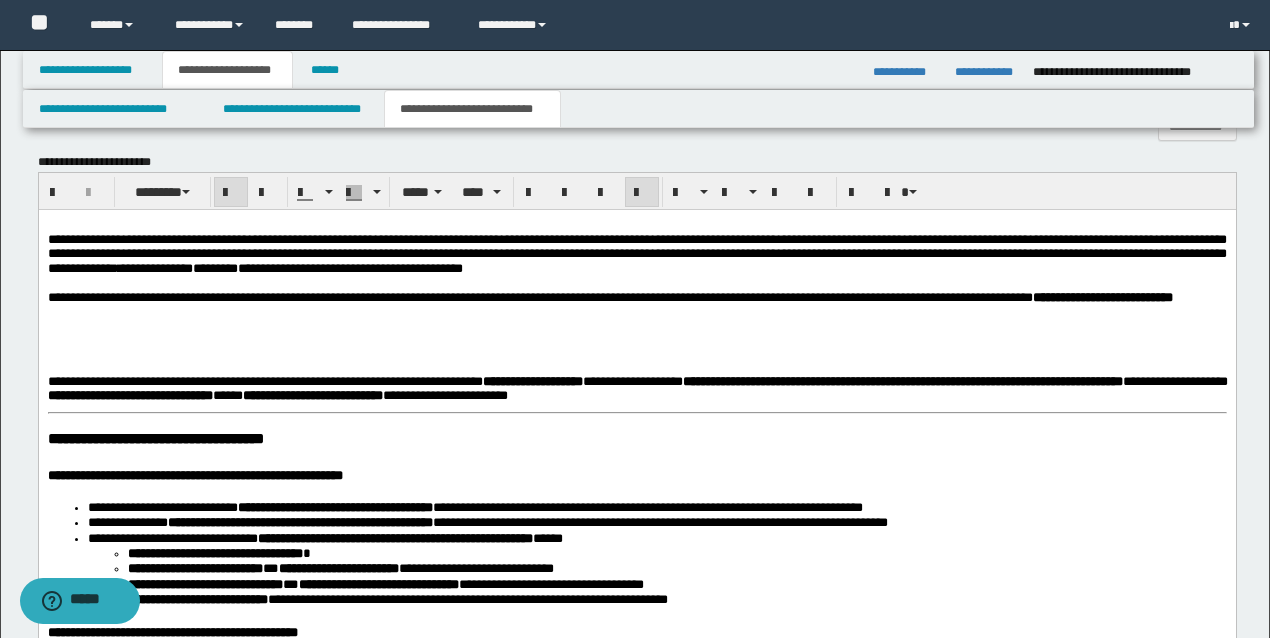 click at bounding box center (636, 325) 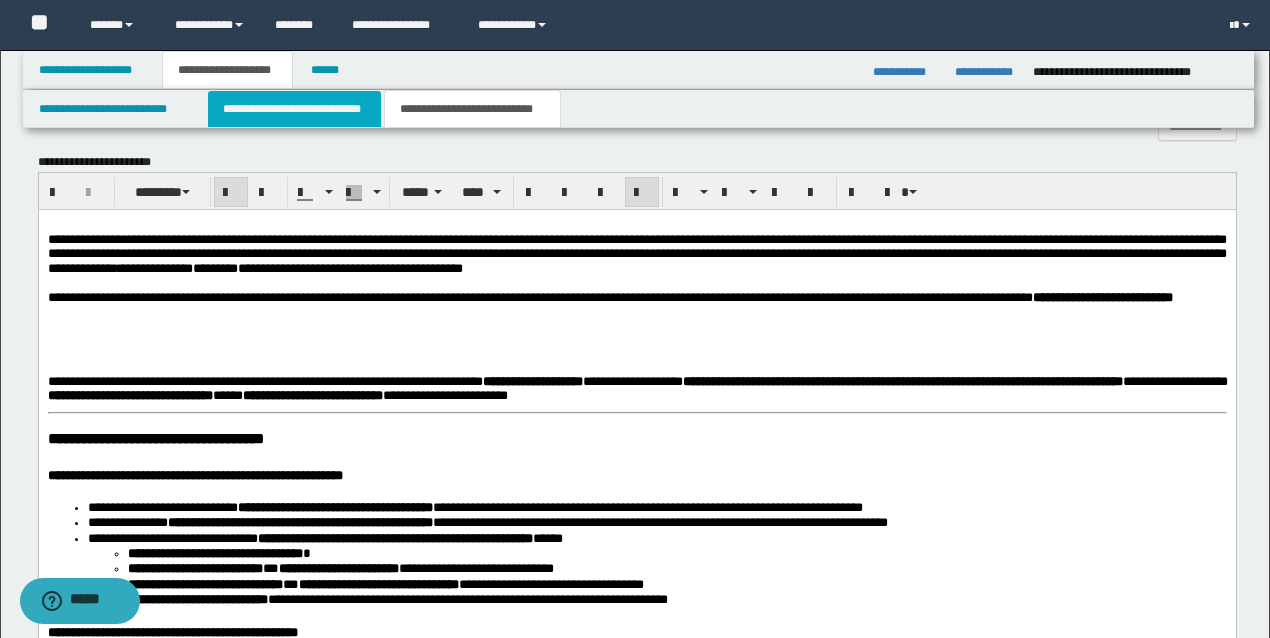 click on "**********" at bounding box center [294, 109] 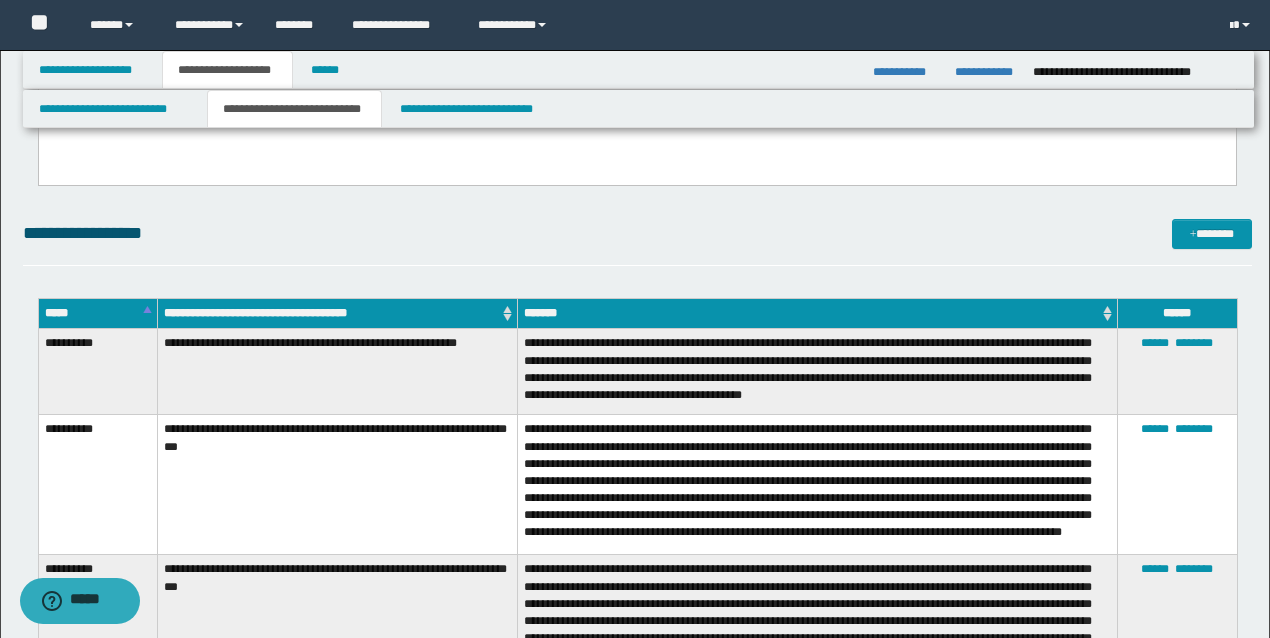 scroll, scrollTop: 3066, scrollLeft: 0, axis: vertical 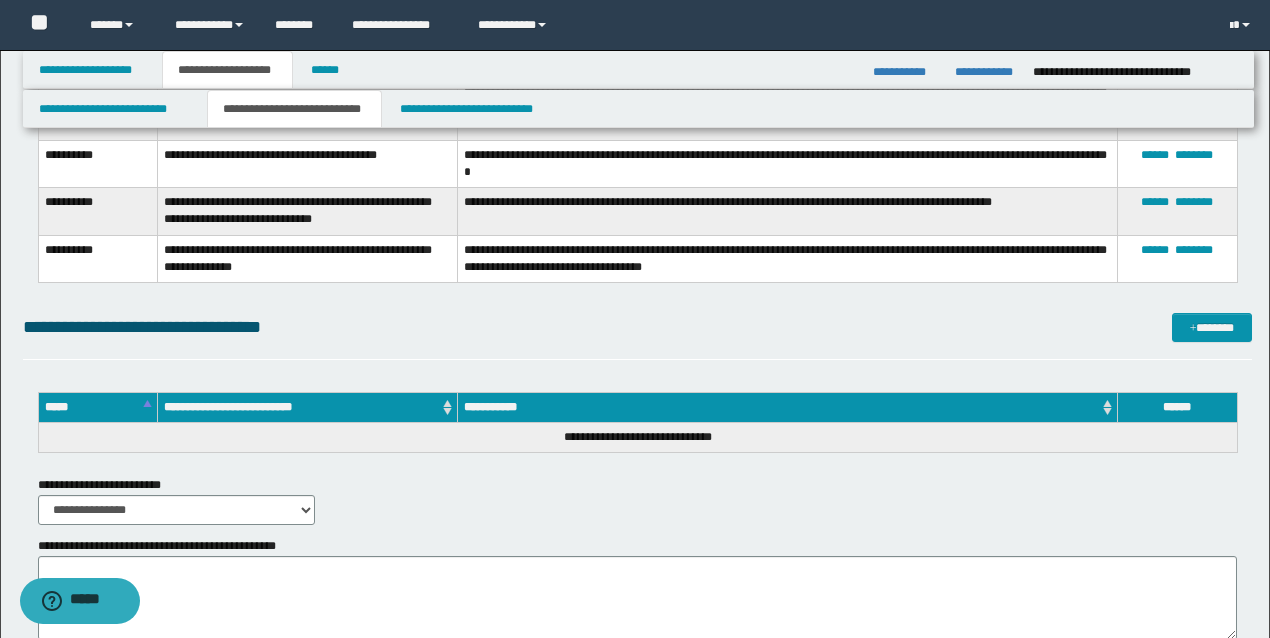 drag, startPoint x: 42, startPoint y: 334, endPoint x: 853, endPoint y: 280, distance: 812.7958 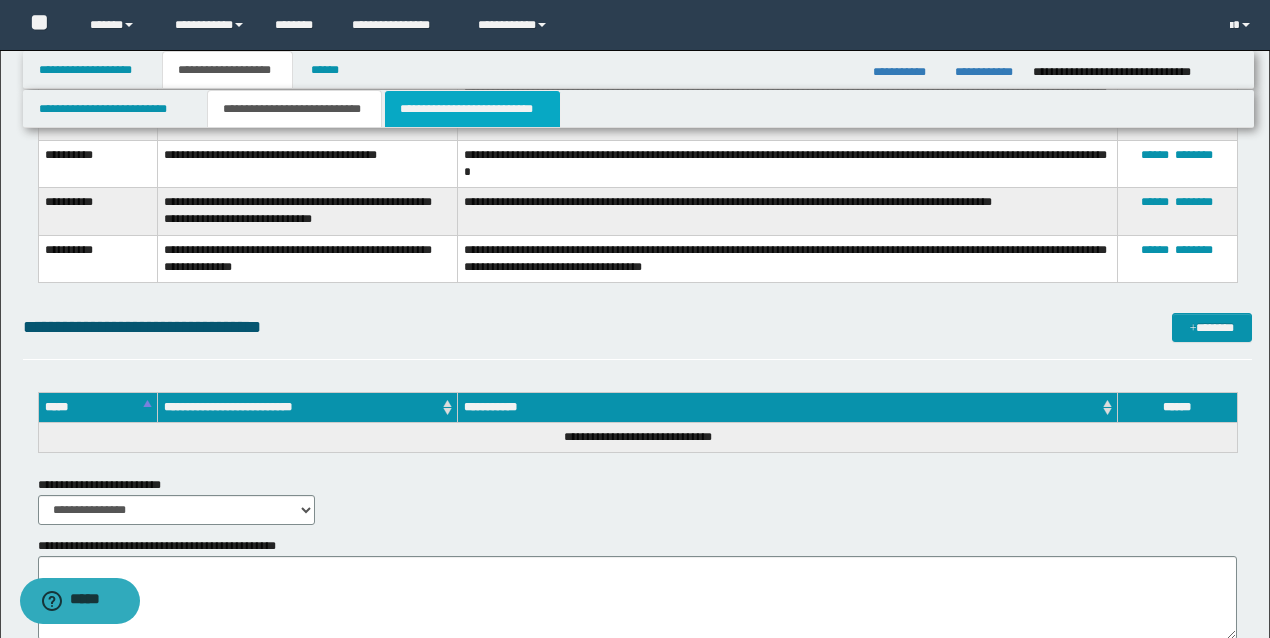 click on "**********" at bounding box center (472, 109) 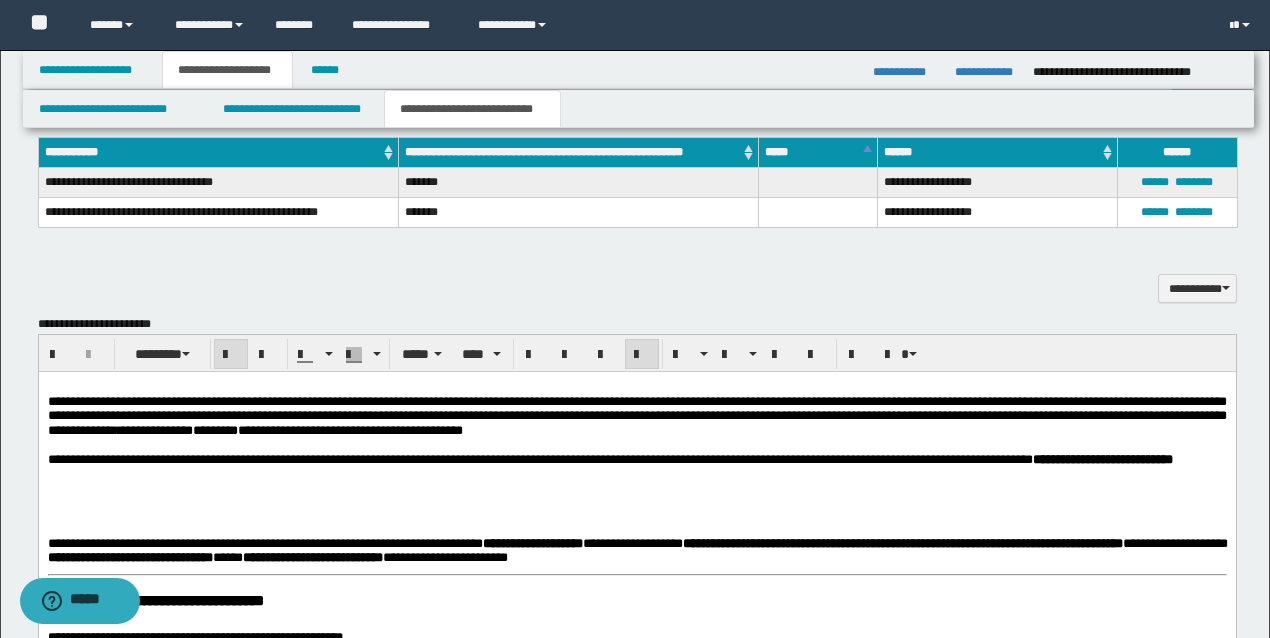 scroll, scrollTop: 1494, scrollLeft: 0, axis: vertical 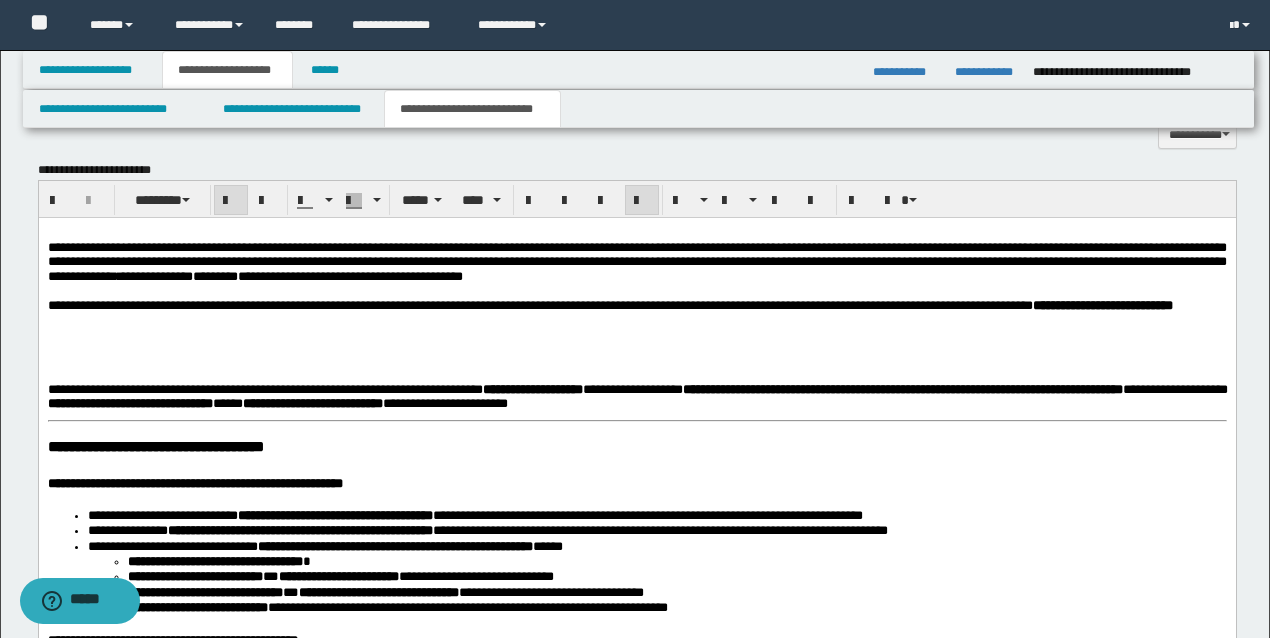 click at bounding box center [636, 333] 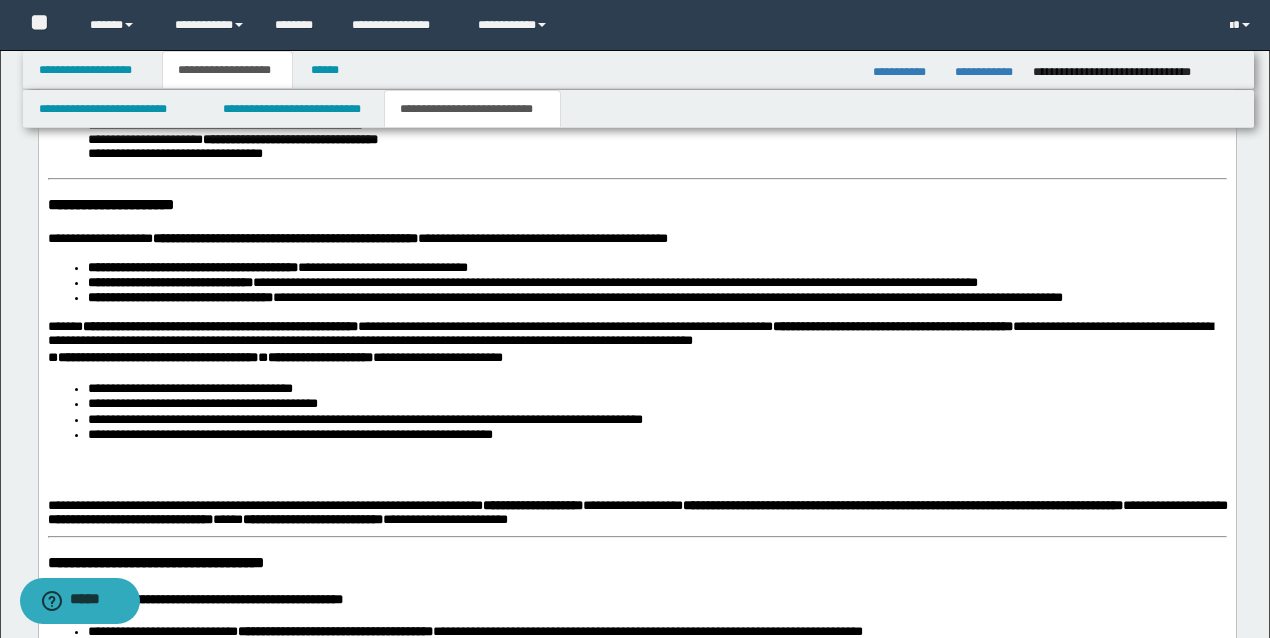 scroll, scrollTop: 2494, scrollLeft: 0, axis: vertical 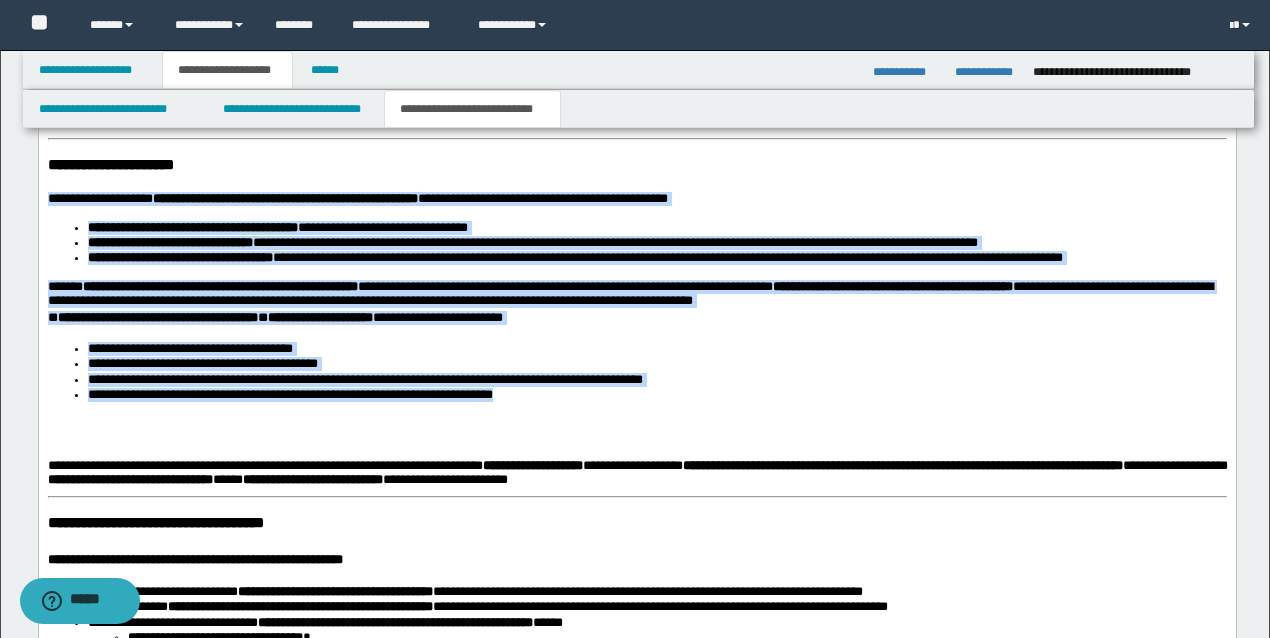 drag, startPoint x: 541, startPoint y: 421, endPoint x: 106, endPoint y: 231, distance: 474.6841 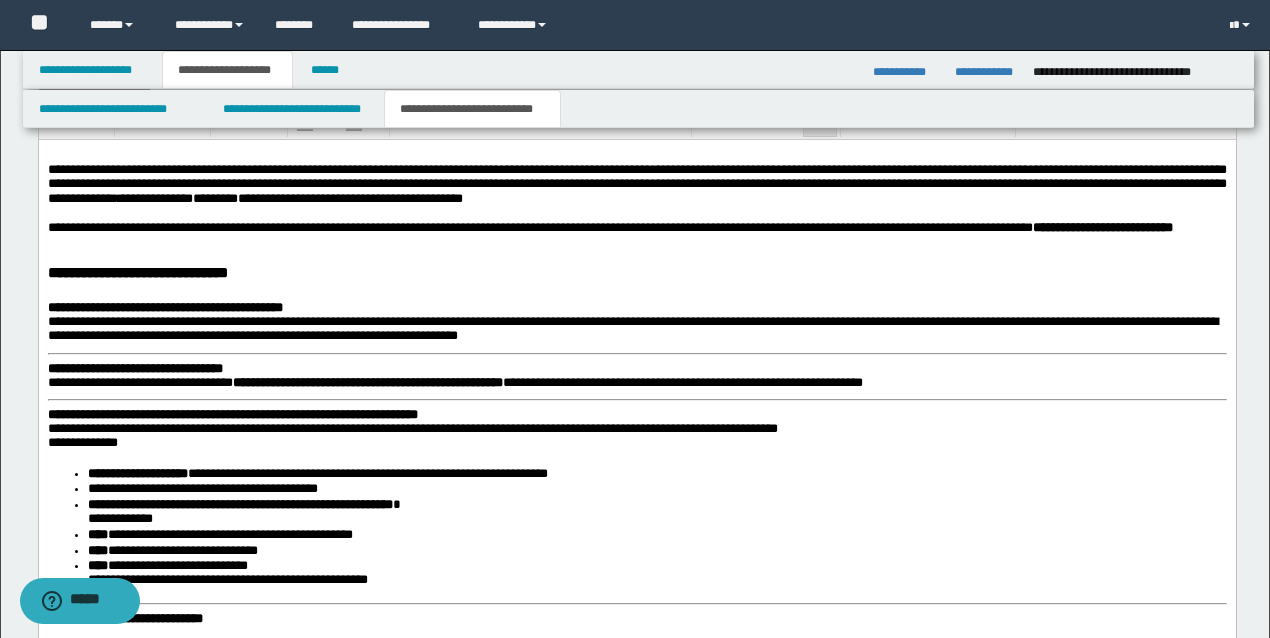 scroll, scrollTop: 1494, scrollLeft: 0, axis: vertical 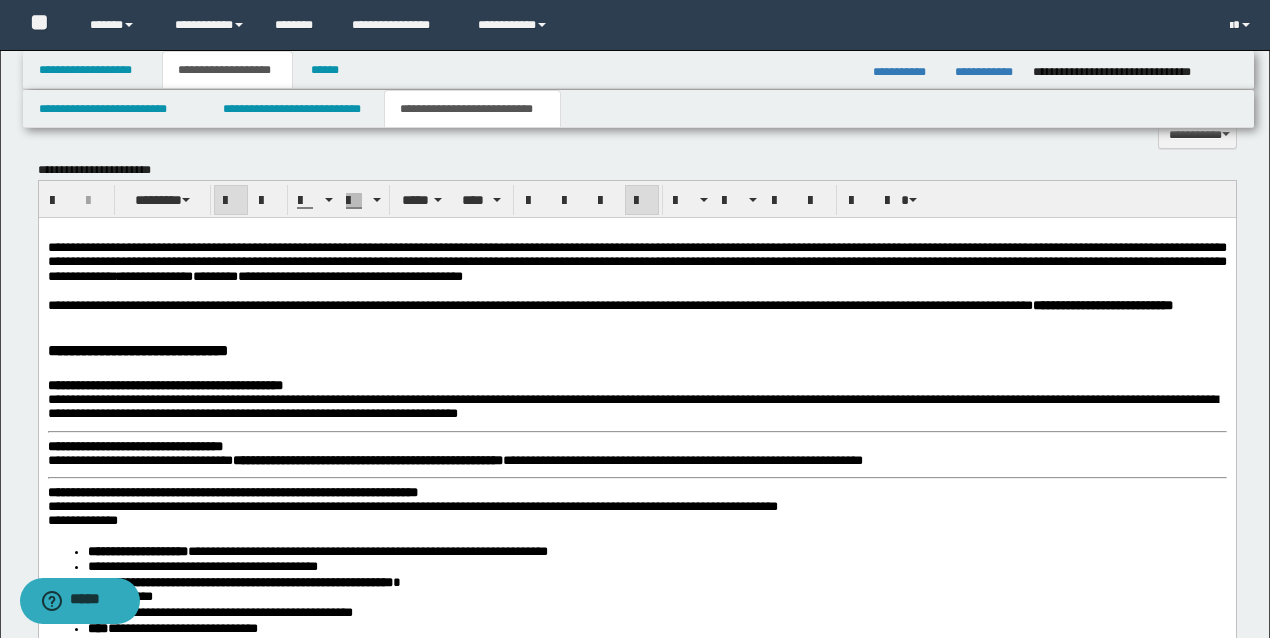 click on "**********" at bounding box center (636, 305) 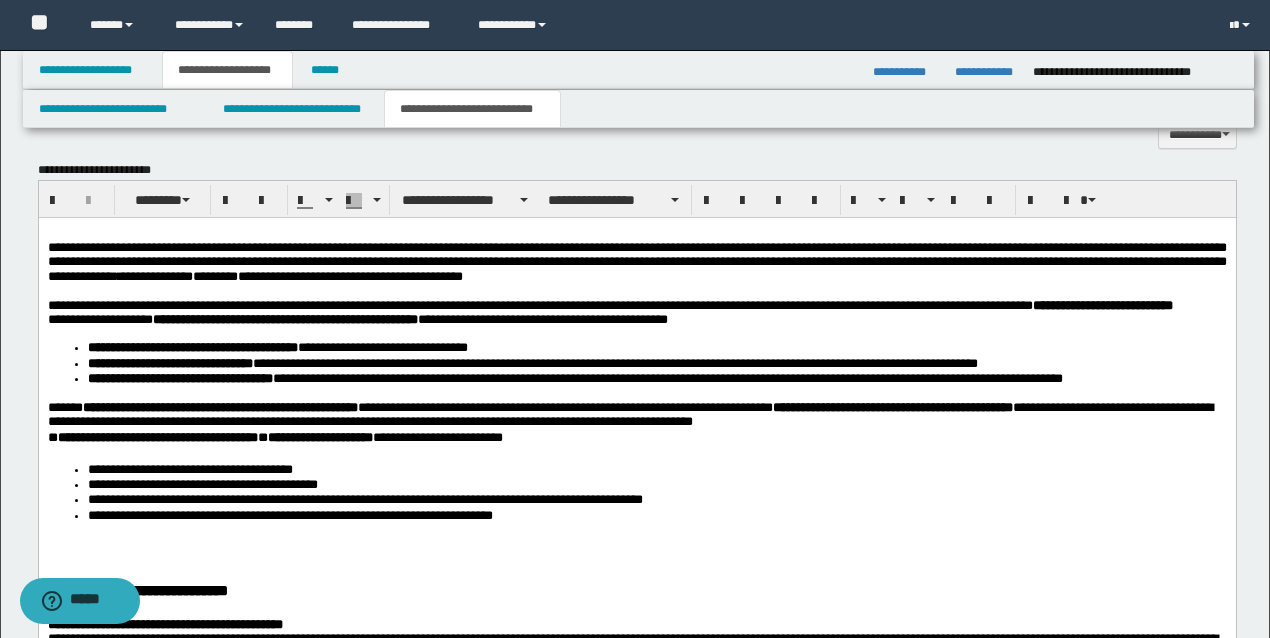 click on "**********" at bounding box center (636, 1566) 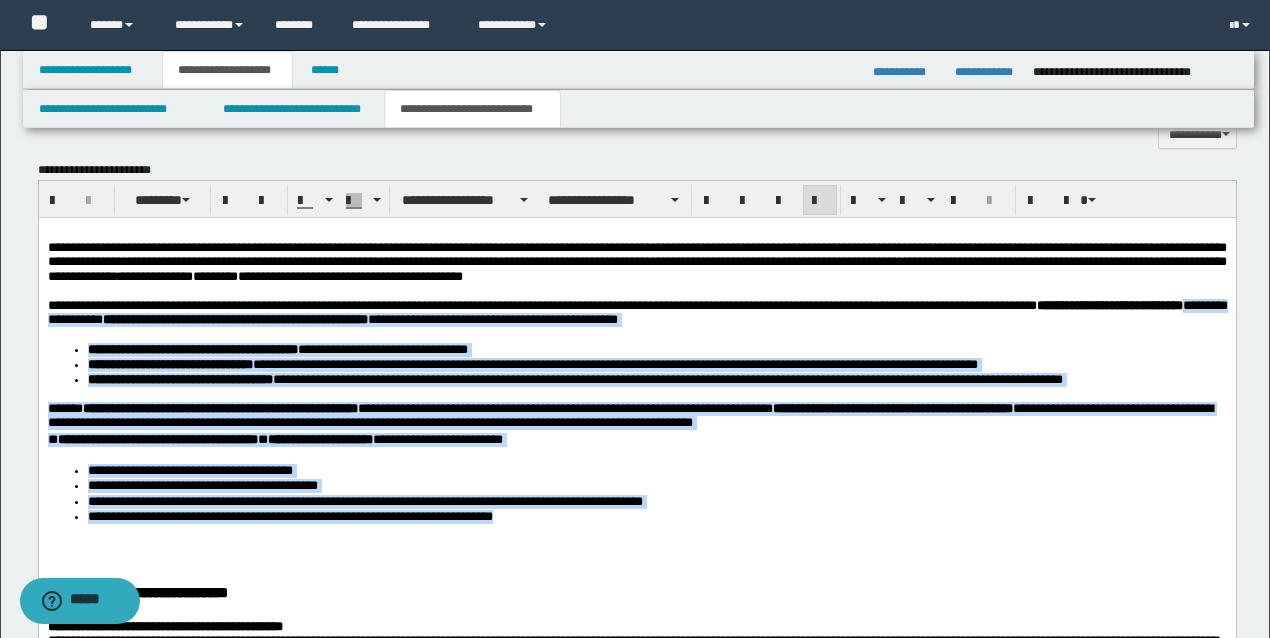 drag, startPoint x: 514, startPoint y: 525, endPoint x: 298, endPoint y: 323, distance: 295.73636 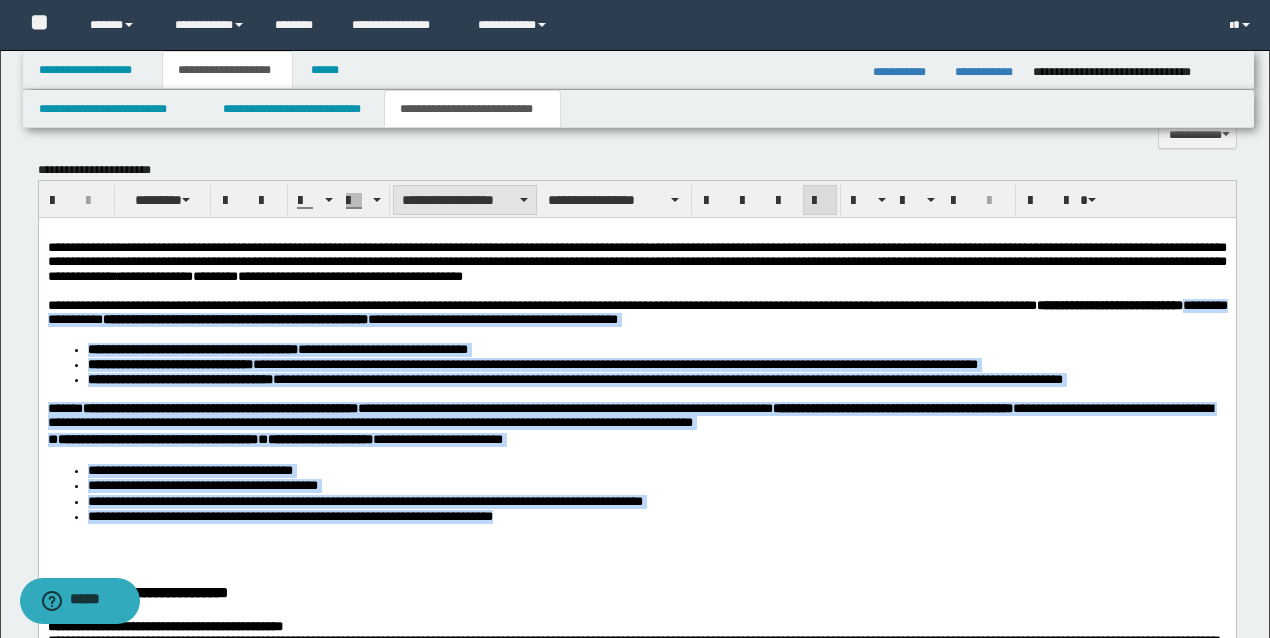 click on "**********" at bounding box center (465, 200) 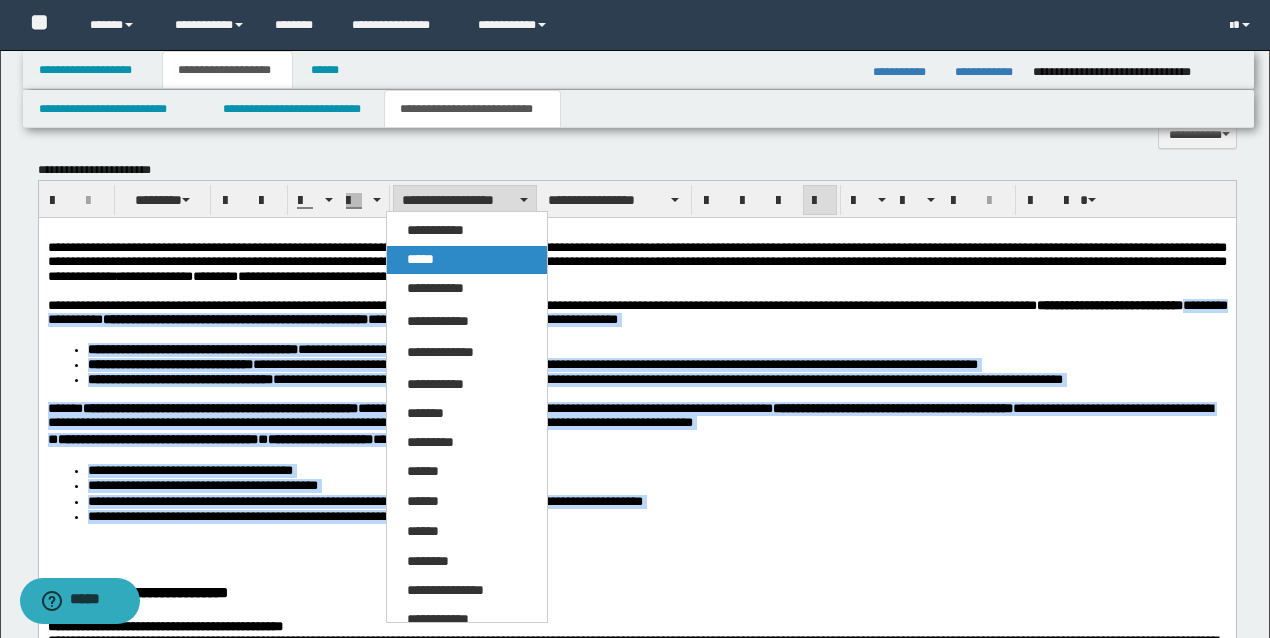 drag, startPoint x: 422, startPoint y: 256, endPoint x: 383, endPoint y: 45, distance: 214.57399 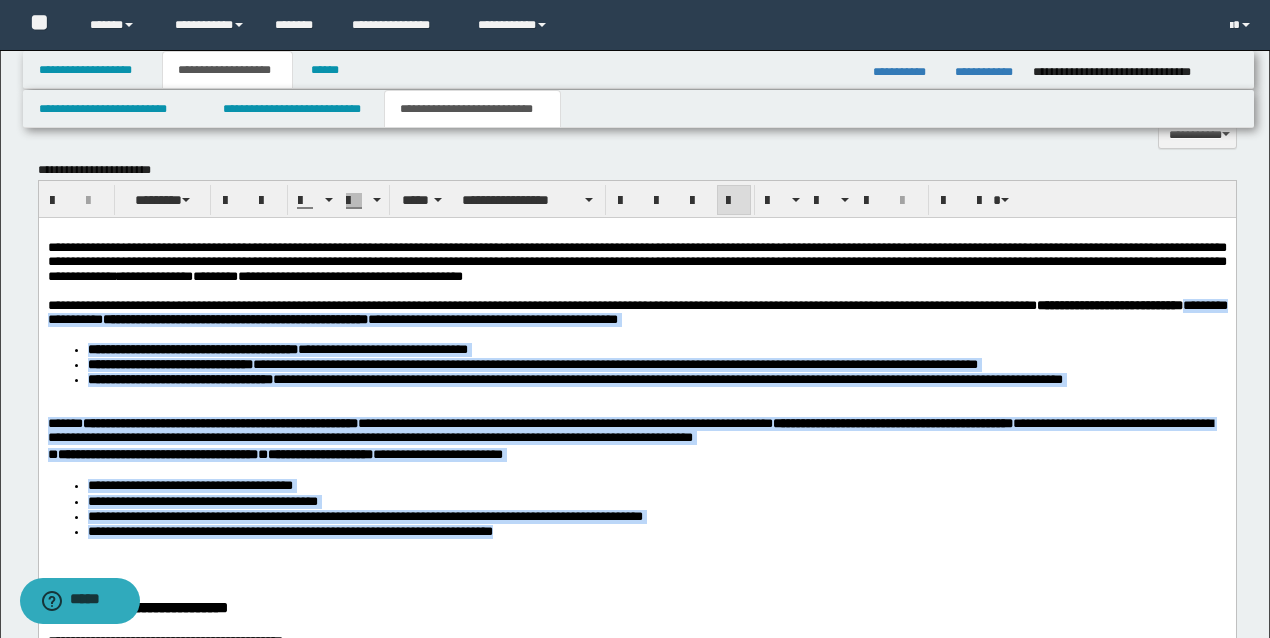 click on "**********" at bounding box center (574, 378) 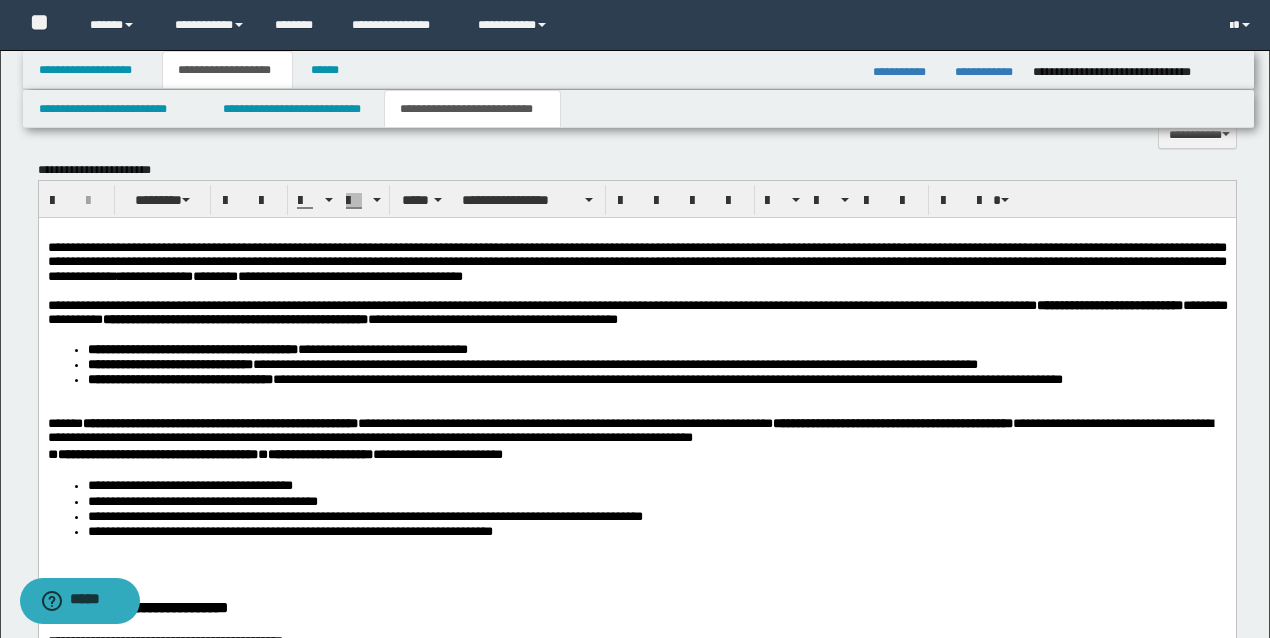 click on "**********" at bounding box center (157, 453) 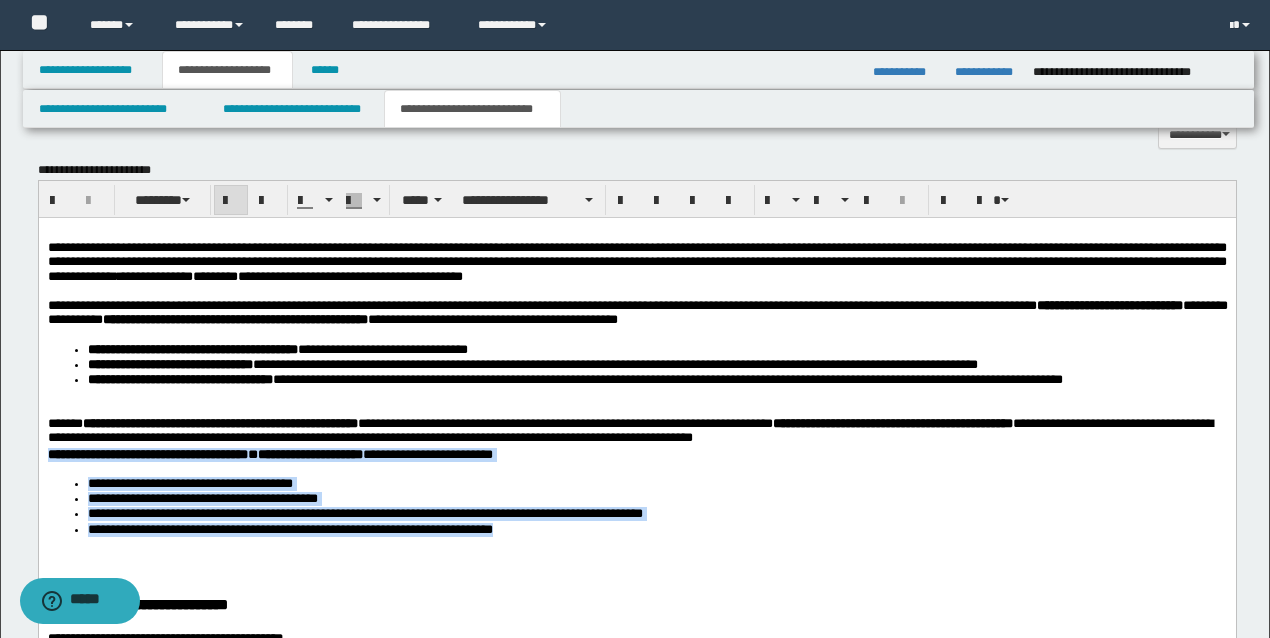 drag, startPoint x: 555, startPoint y: 536, endPoint x: 26, endPoint y: 462, distance: 534.15076 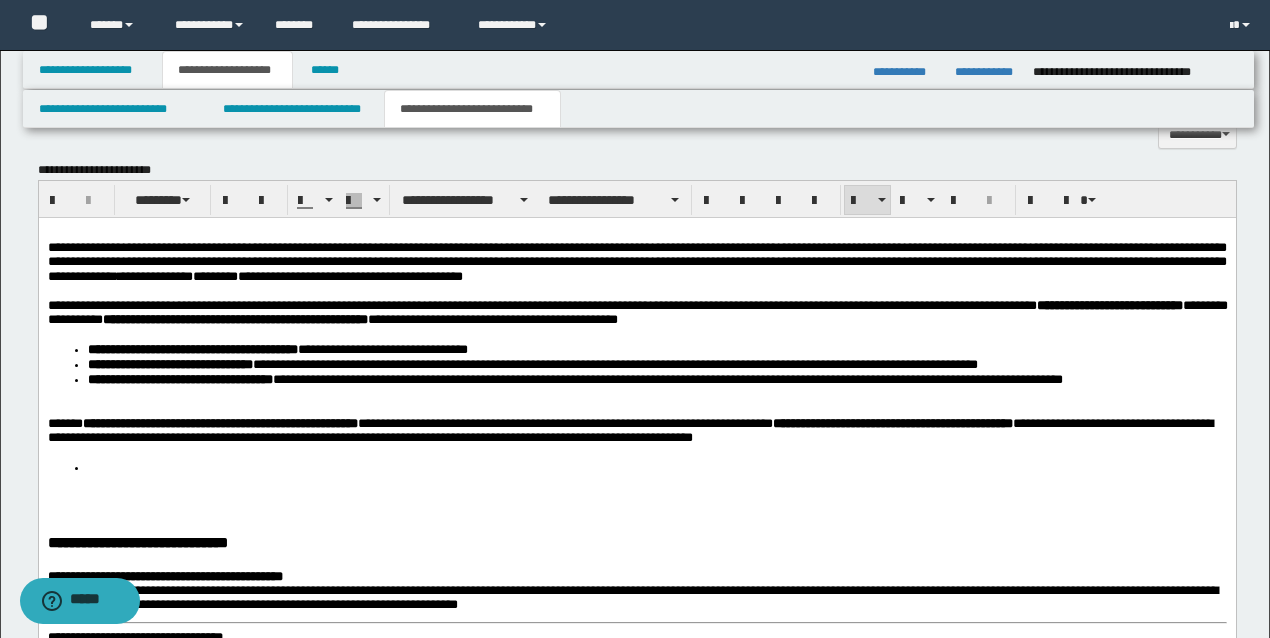 click at bounding box center (656, 467) 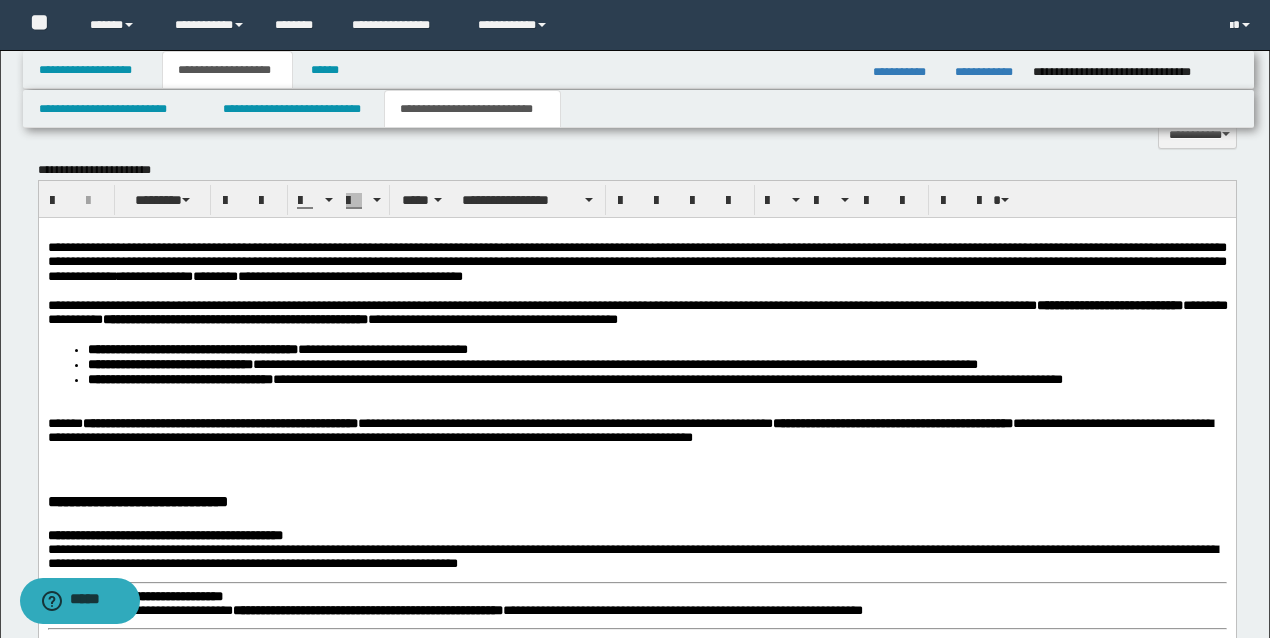 click on "**********" at bounding box center [636, 1521] 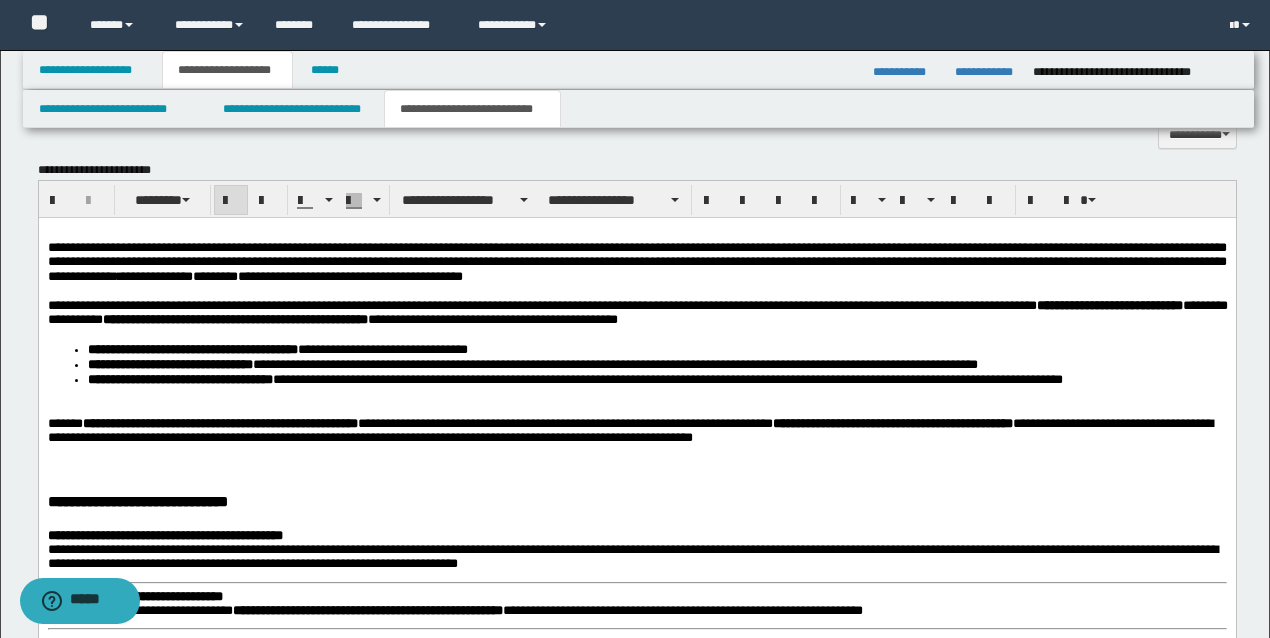 click at bounding box center (636, 469) 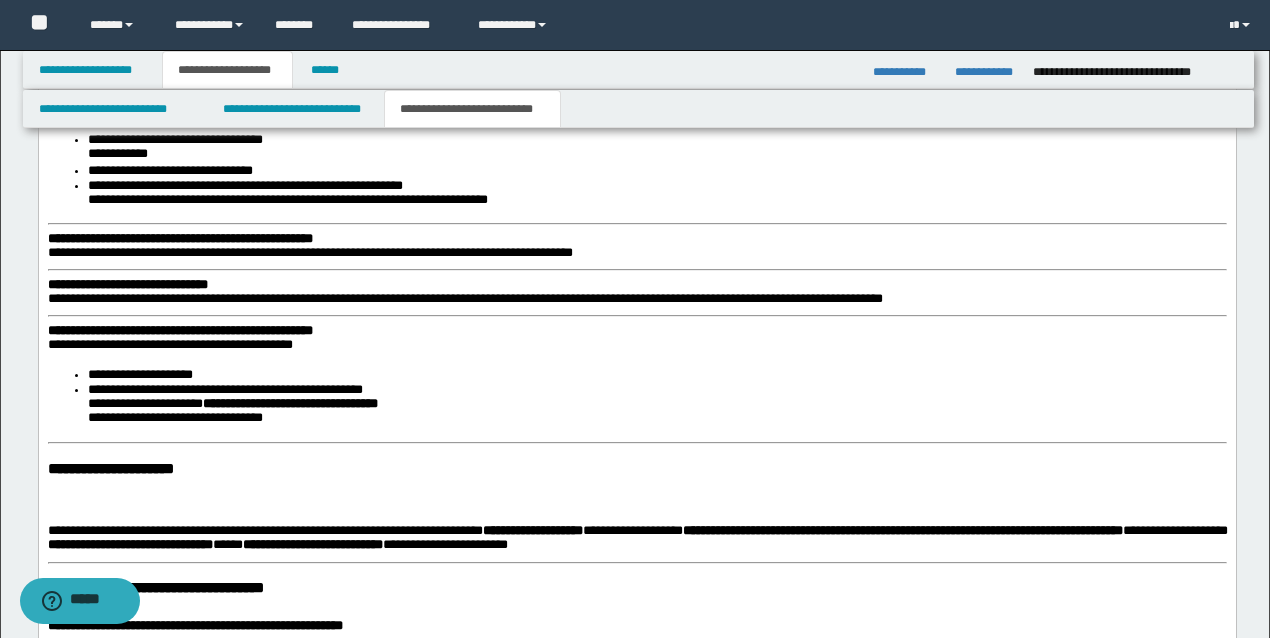 scroll, scrollTop: 2428, scrollLeft: 0, axis: vertical 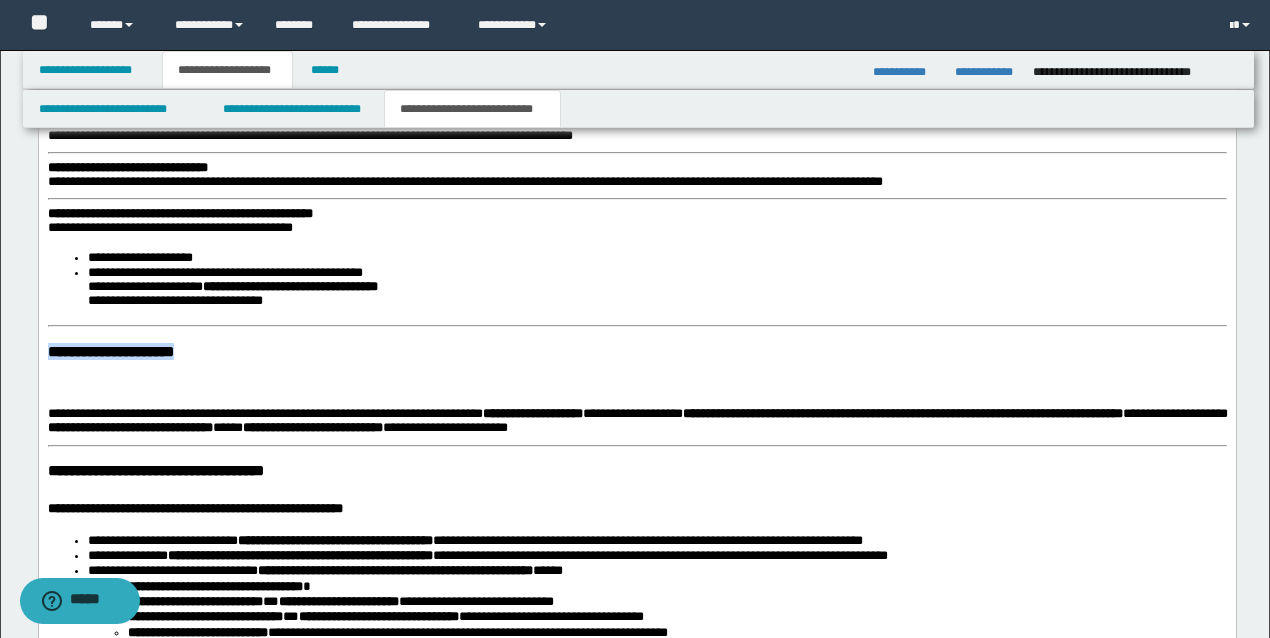 drag, startPoint x: 282, startPoint y: 364, endPoint x: 19, endPoint y: 346, distance: 263.61526 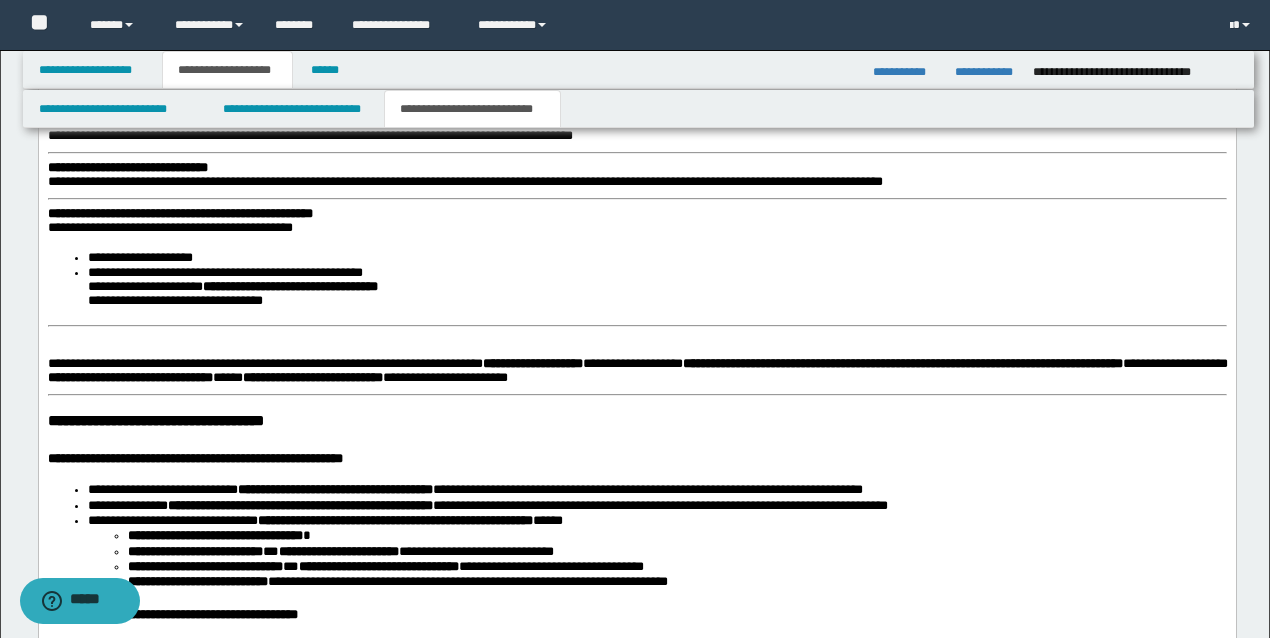 click on "**********" at bounding box center [636, 548] 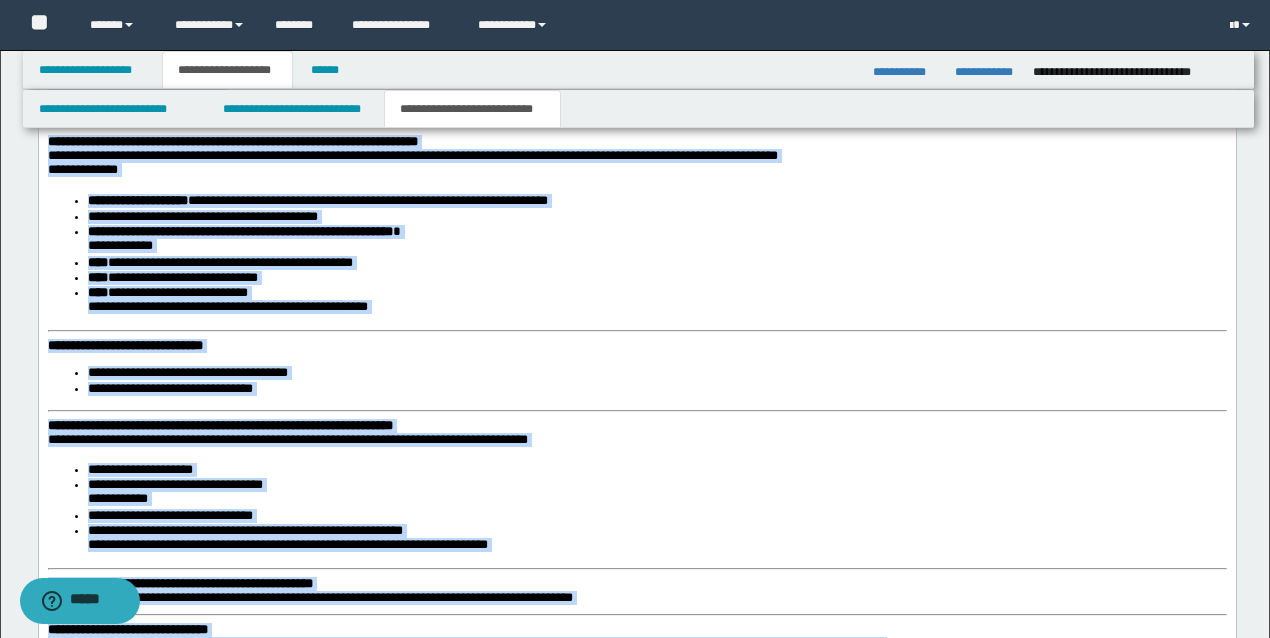 scroll, scrollTop: 1759, scrollLeft: 0, axis: vertical 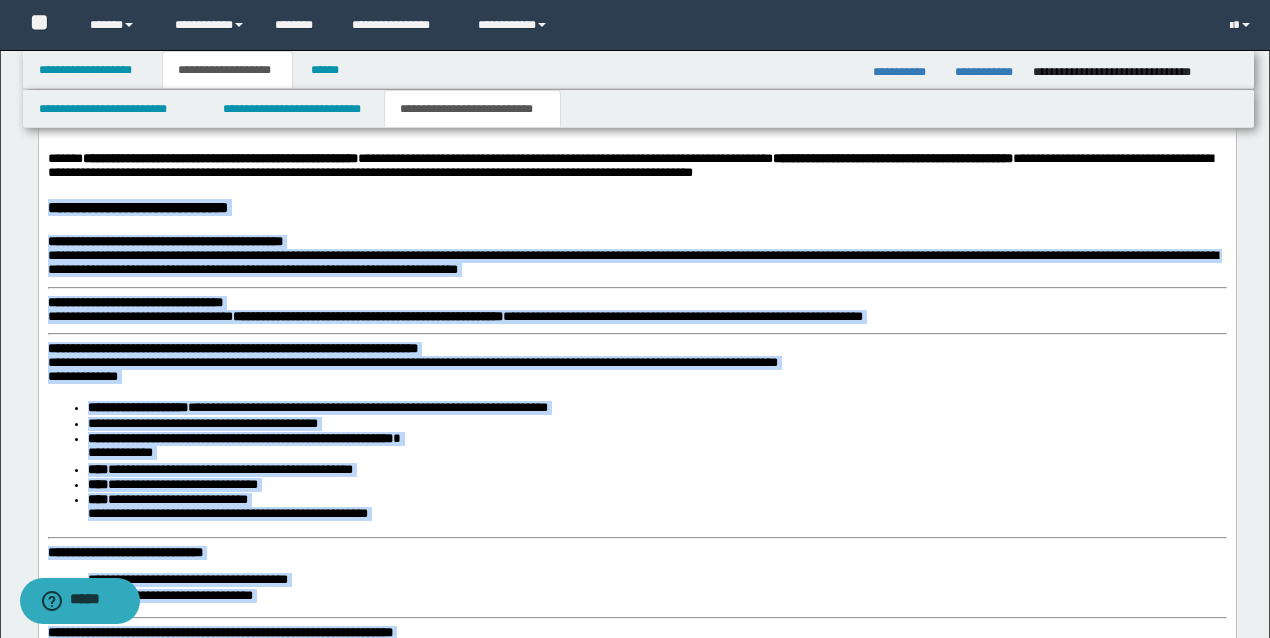 drag, startPoint x: 288, startPoint y: 978, endPoint x: 46, endPoint y: 208, distance: 807.1332 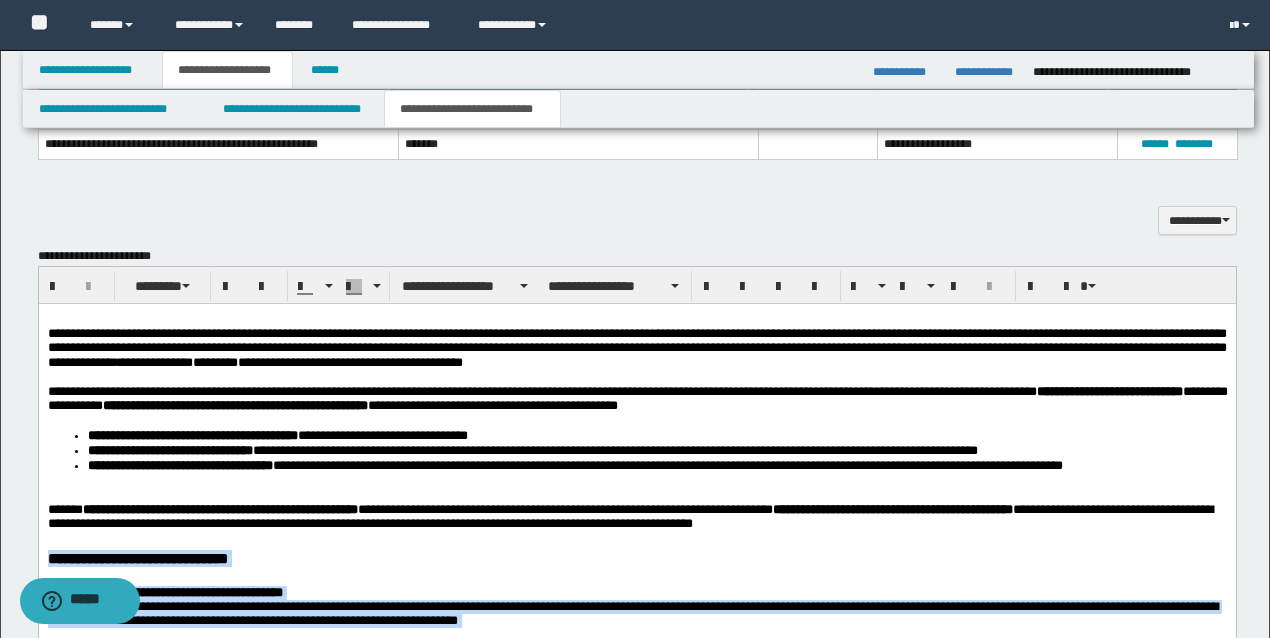 scroll, scrollTop: 1359, scrollLeft: 0, axis: vertical 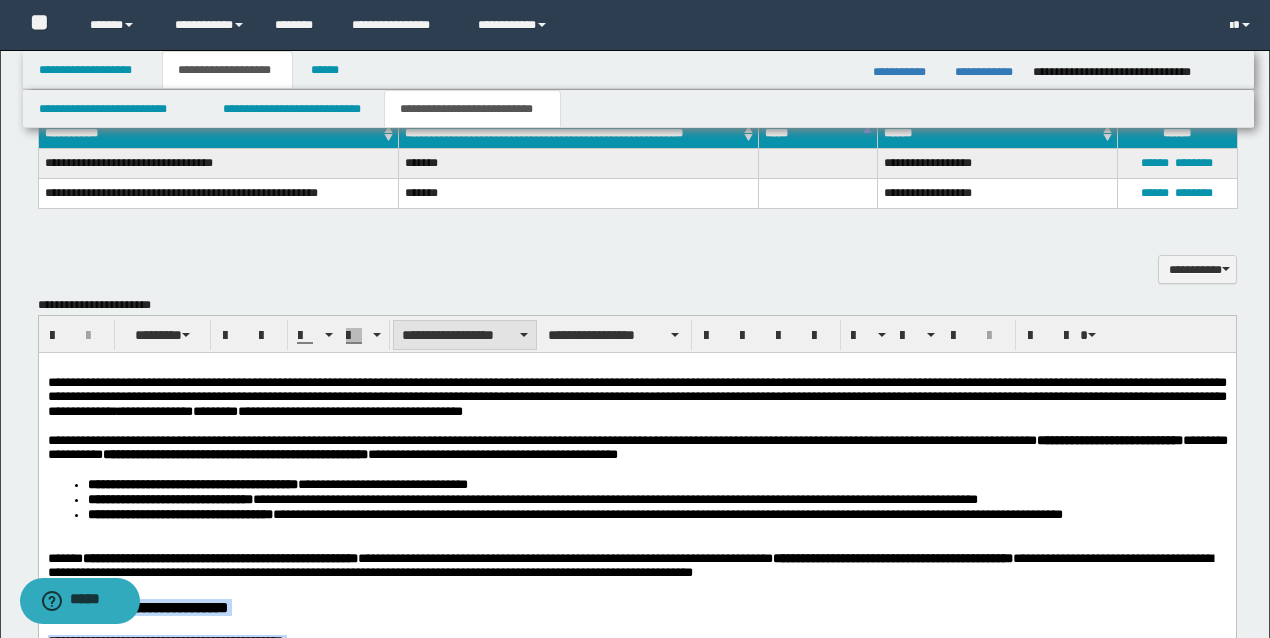 click on "**********" at bounding box center [465, 335] 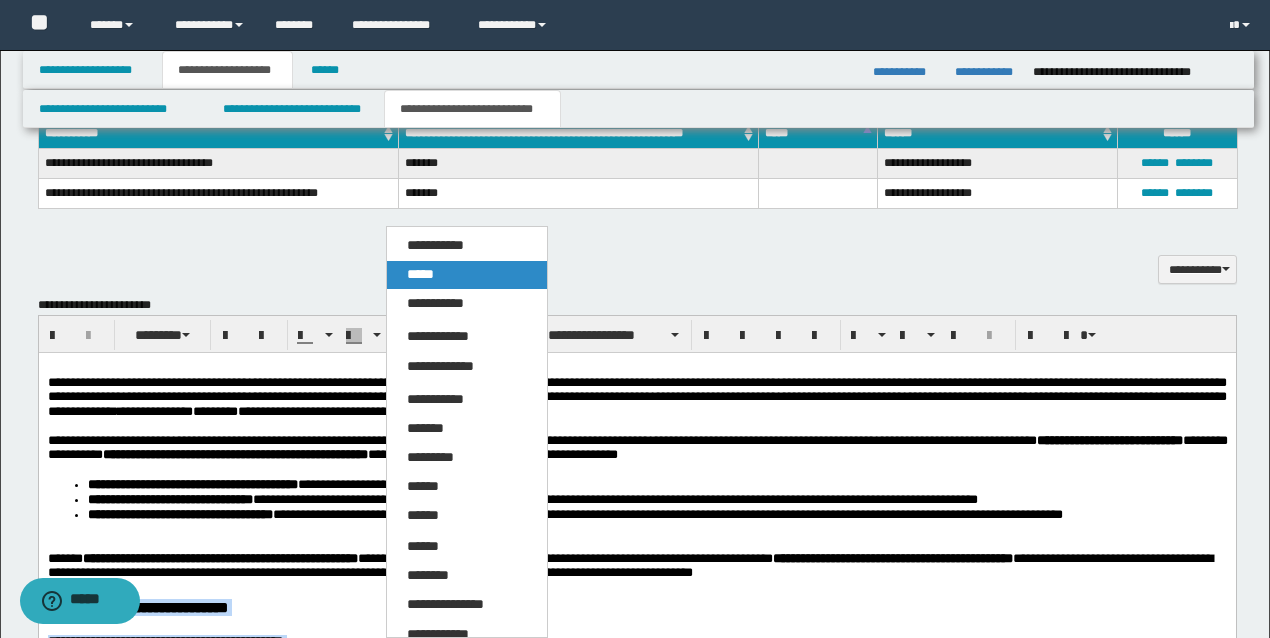 click on "*****" at bounding box center (466, 275) 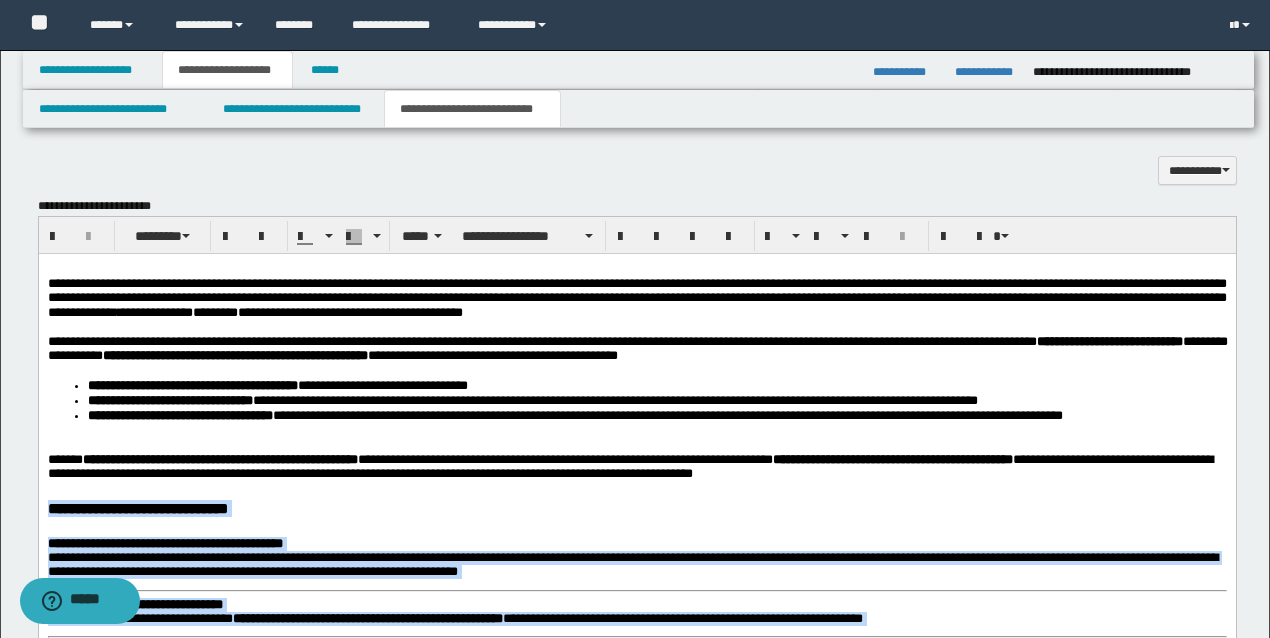 scroll, scrollTop: 1426, scrollLeft: 0, axis: vertical 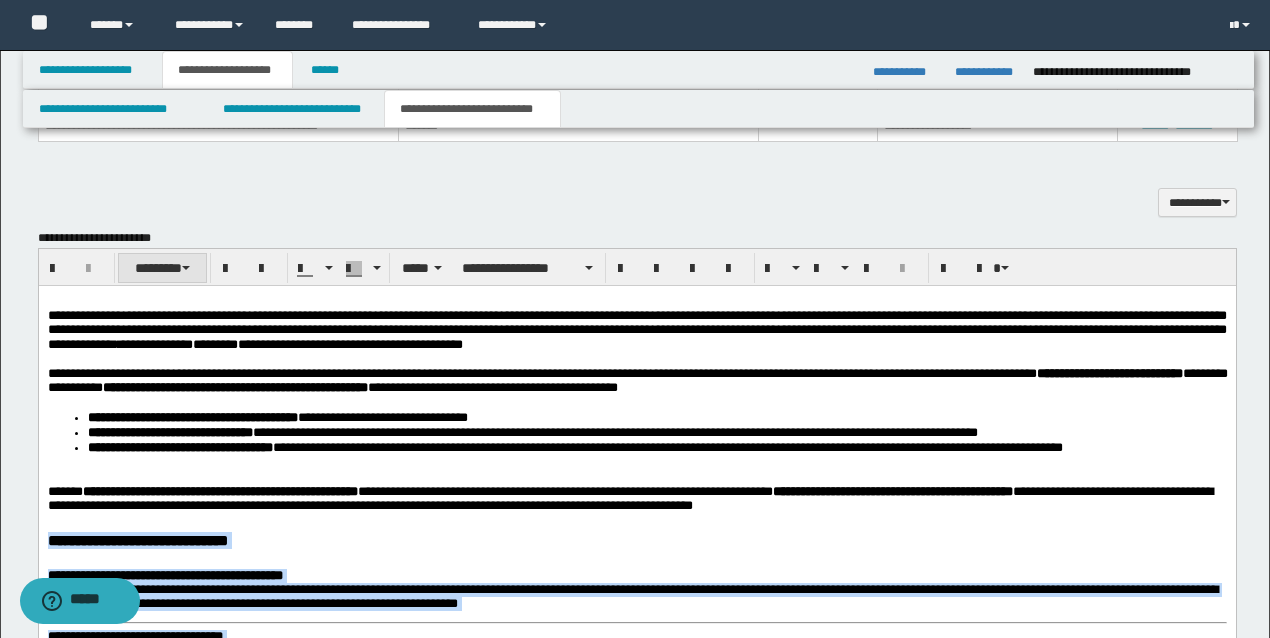 click on "********" at bounding box center [162, 268] 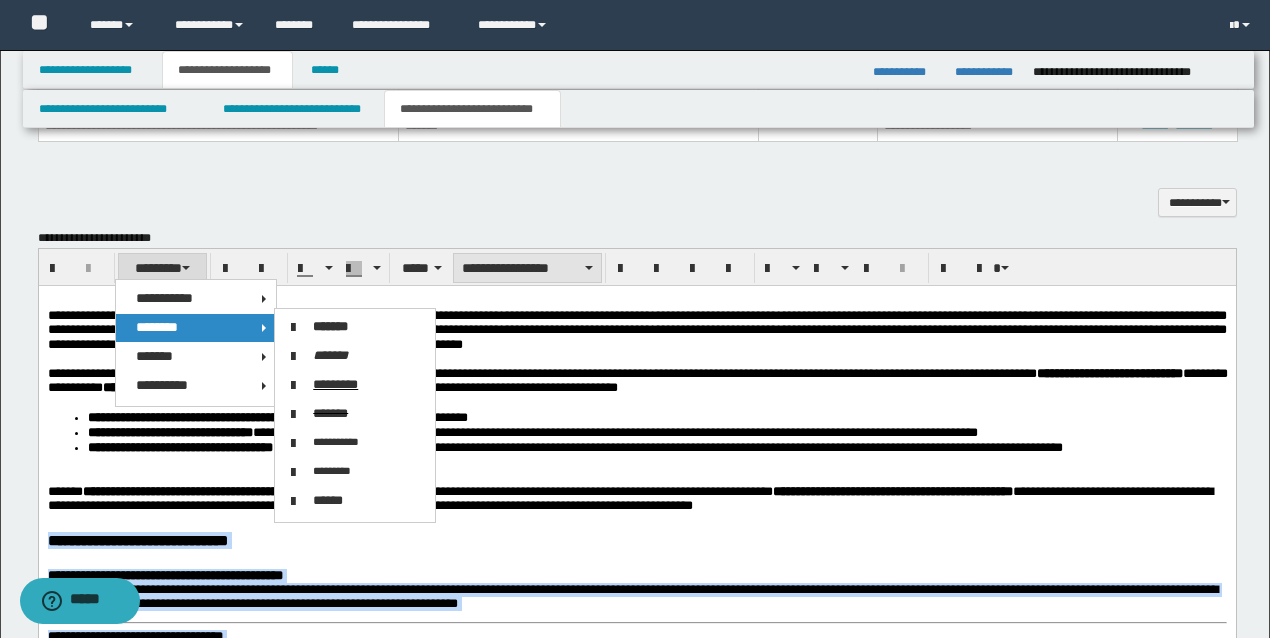 click on "**********" at bounding box center (527, 268) 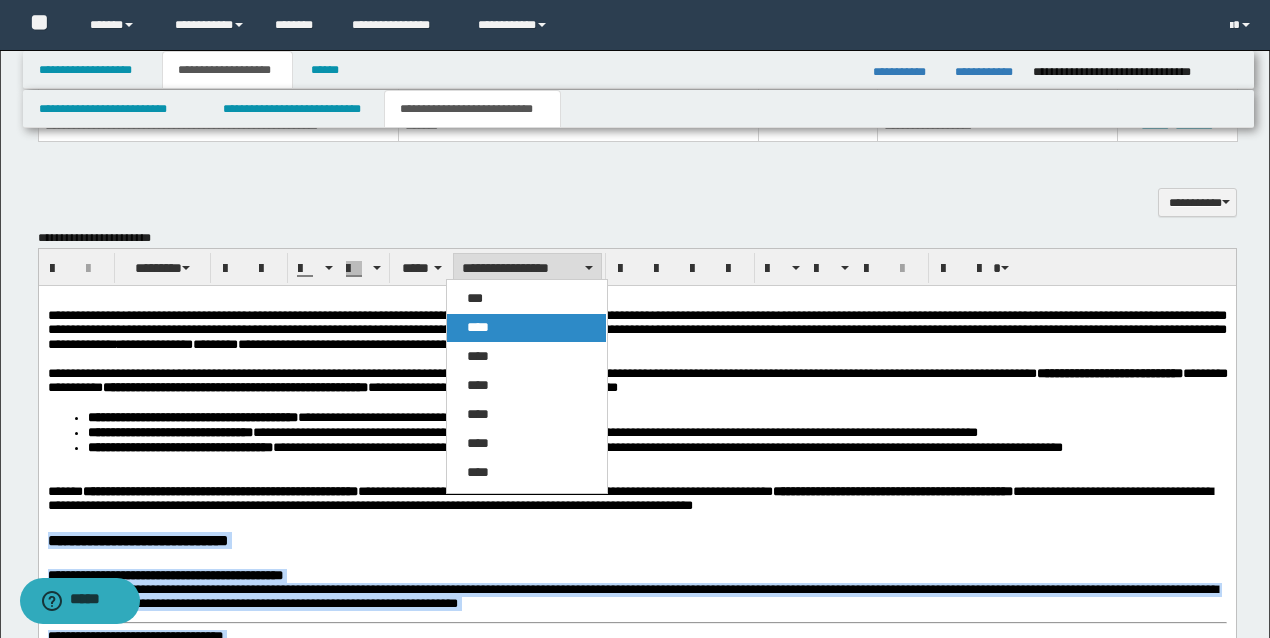 click on "****" at bounding box center [478, 327] 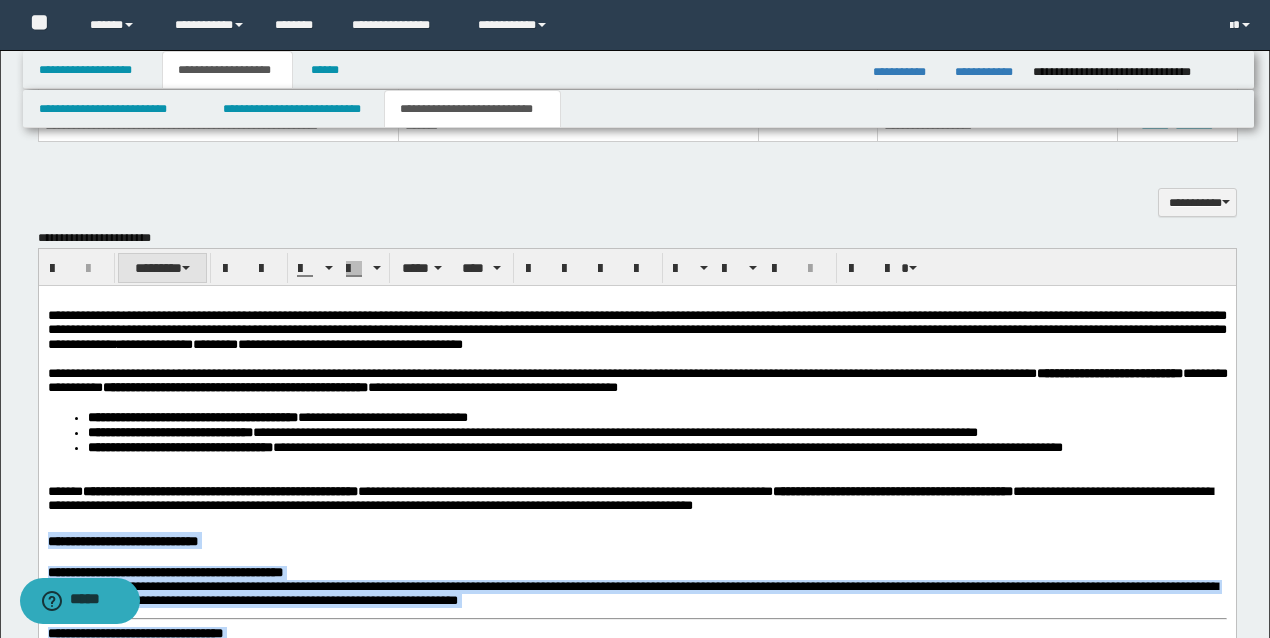 click on "********" at bounding box center (162, 268) 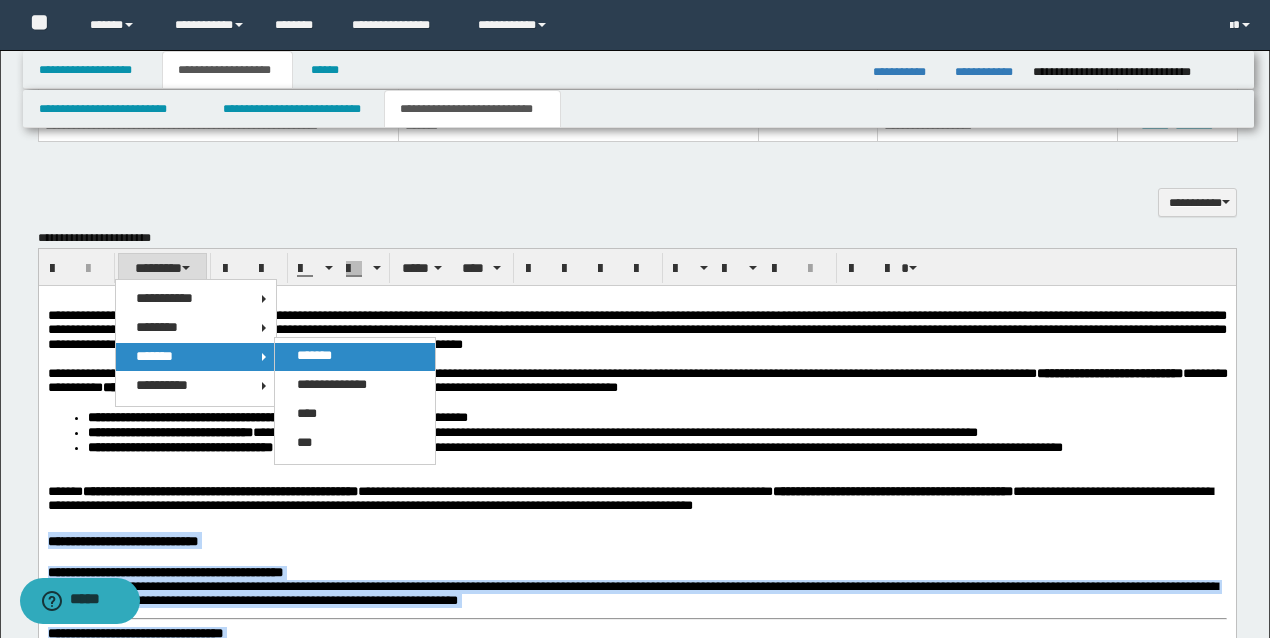 click on "*******" at bounding box center [314, 355] 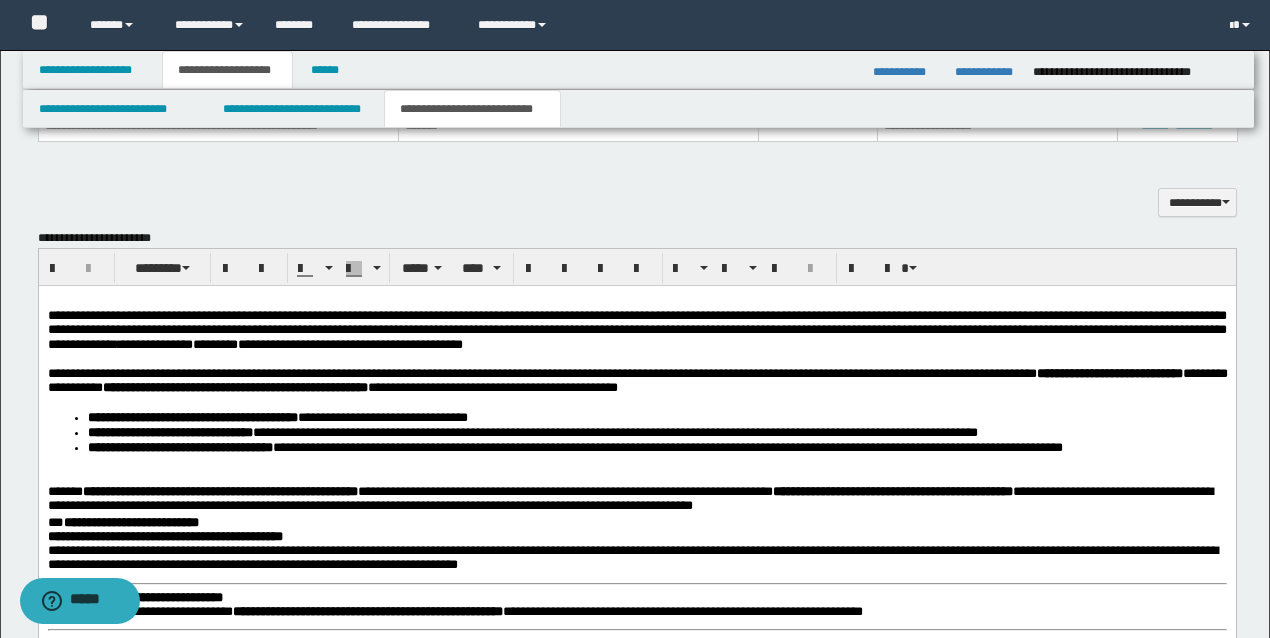 click on "**********" at bounding box center (637, 499) 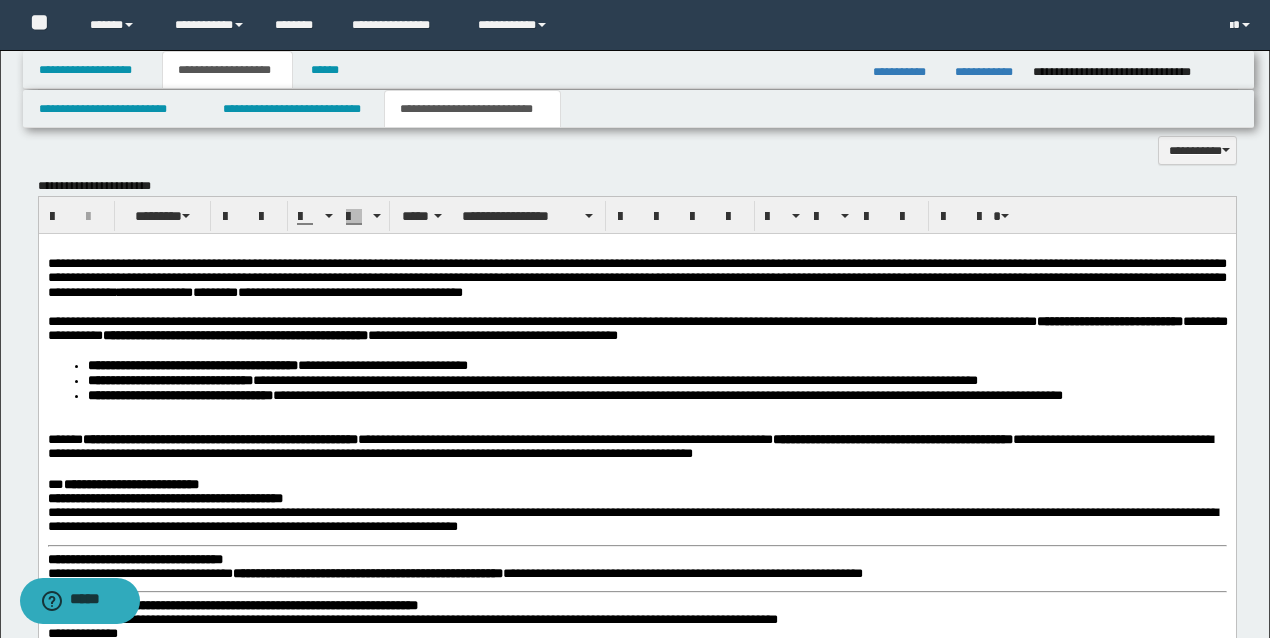 scroll, scrollTop: 1559, scrollLeft: 0, axis: vertical 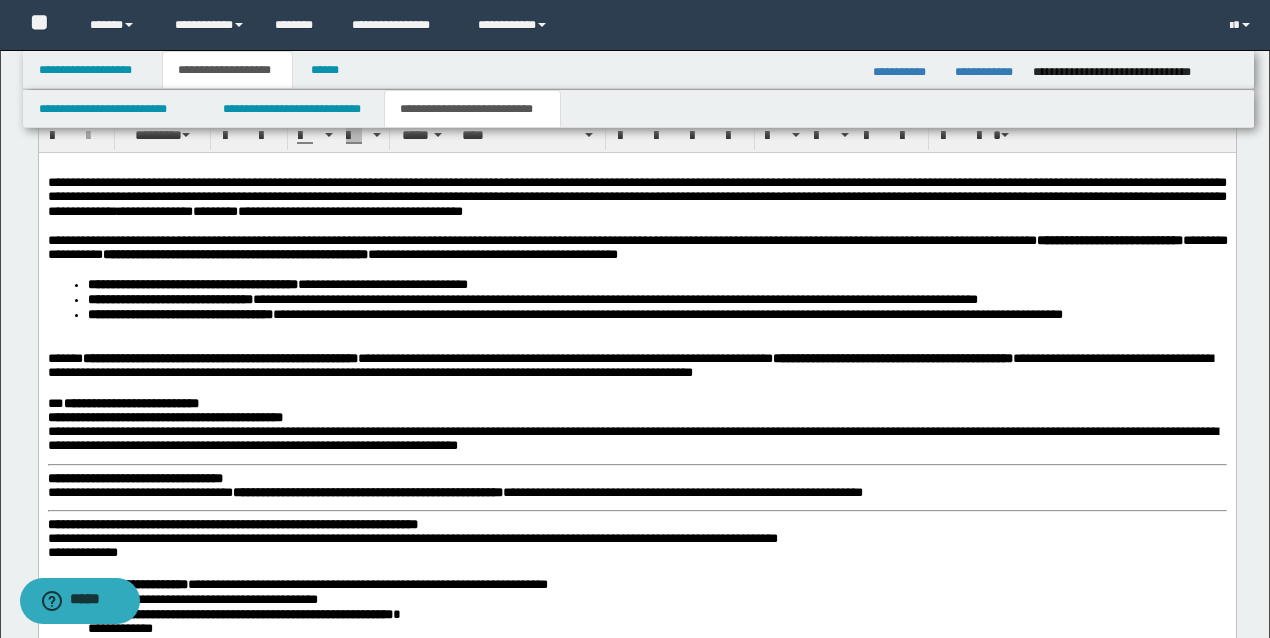 click on "**********" at bounding box center (122, 402) 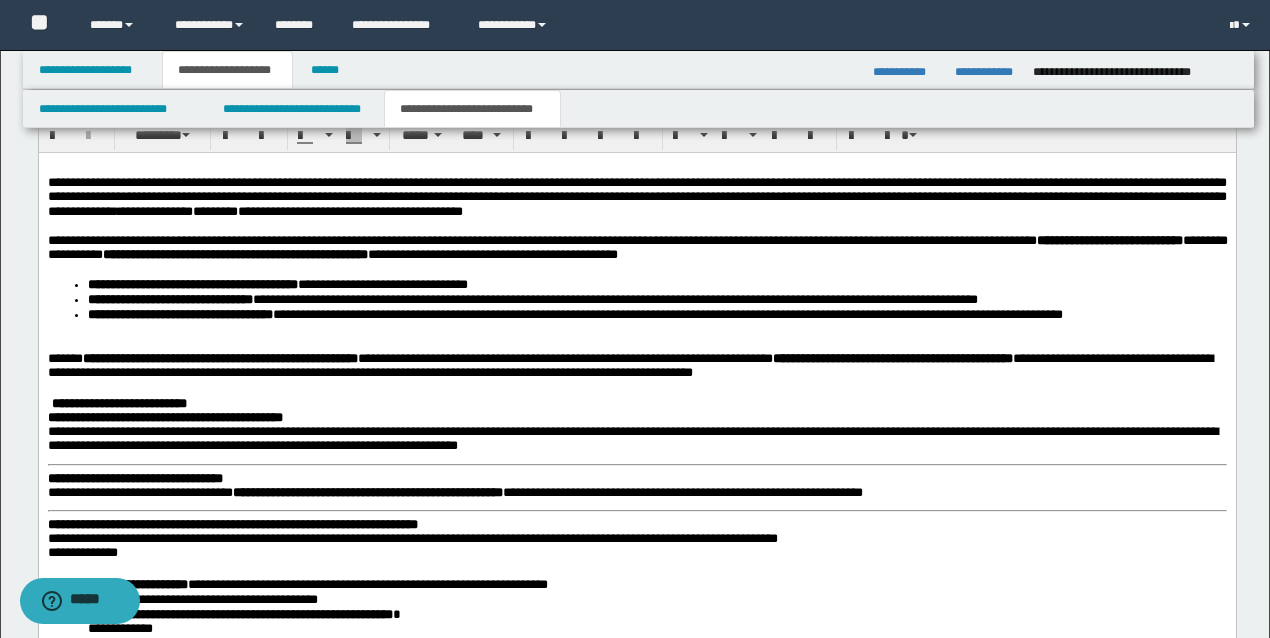 click on "**********" at bounding box center (118, 402) 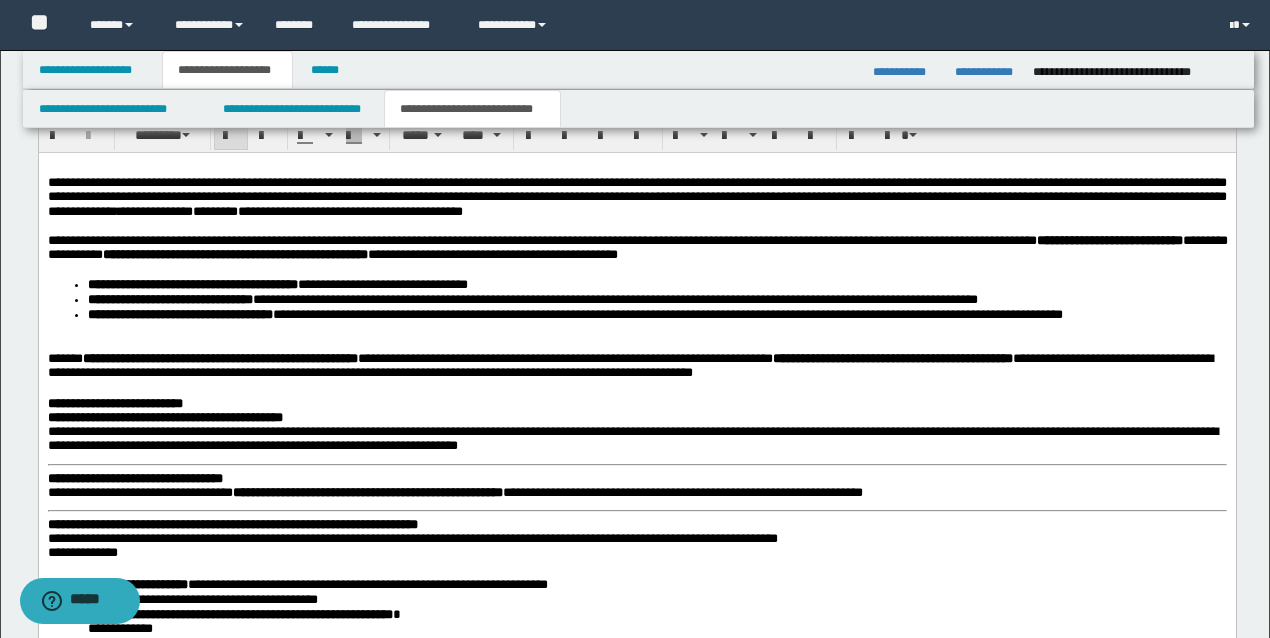 click on "**********" at bounding box center (636, 403) 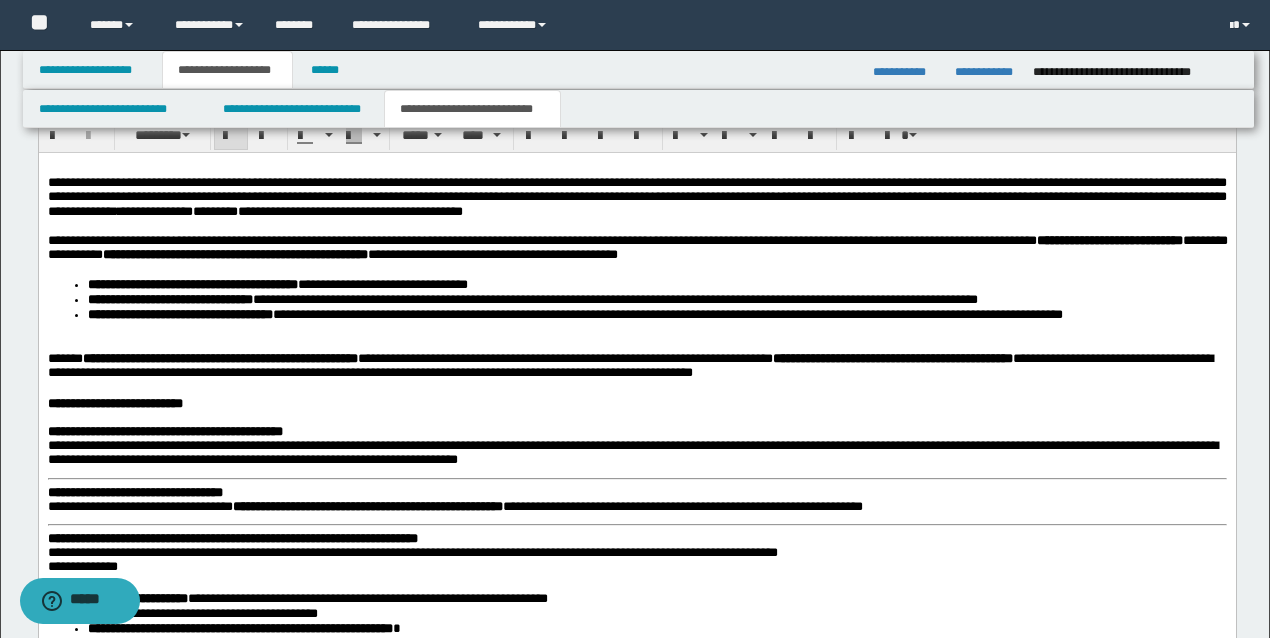 click on "**********" at bounding box center (636, 1403) 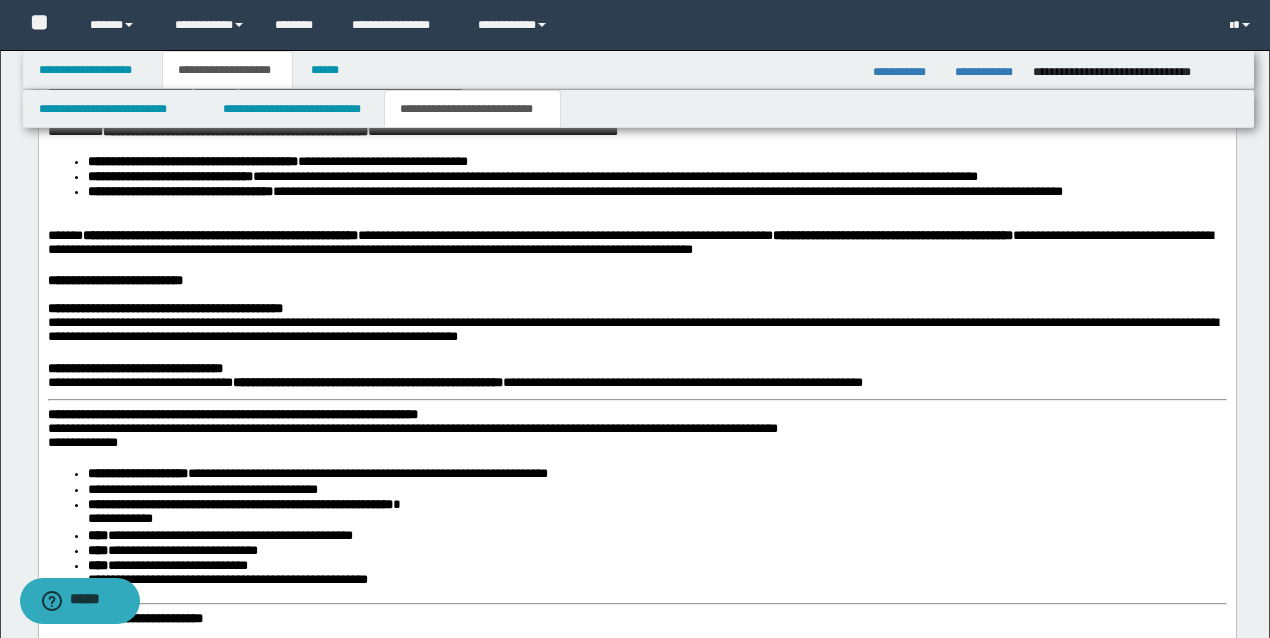 scroll, scrollTop: 1692, scrollLeft: 0, axis: vertical 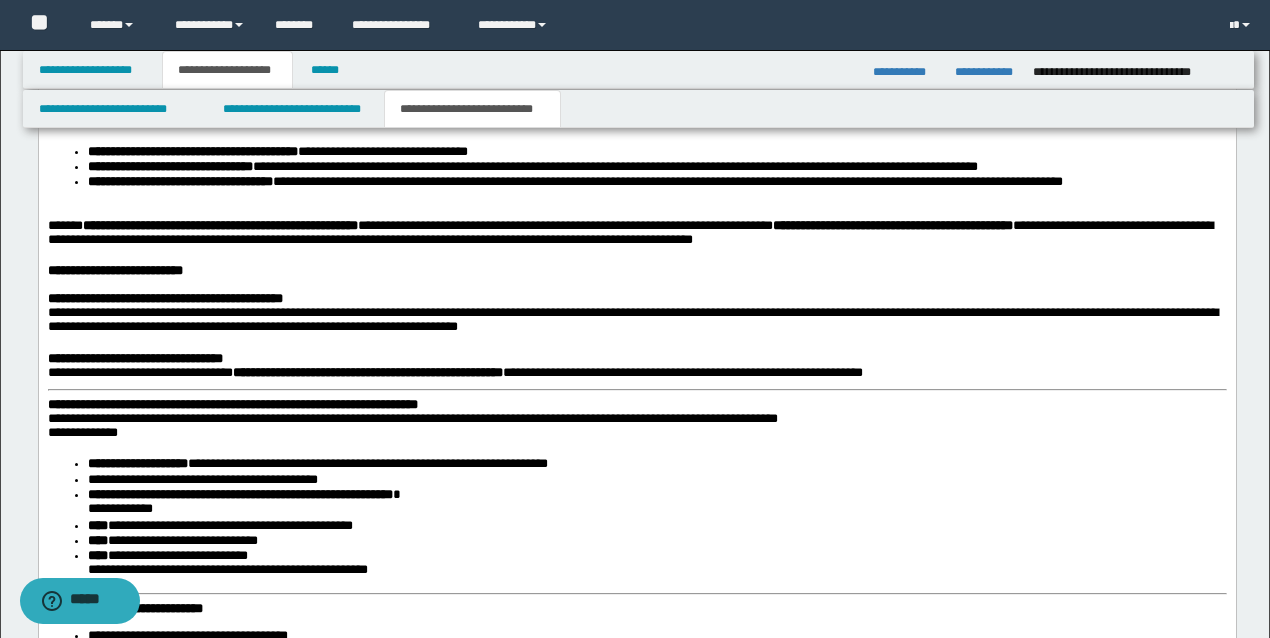 click on "**********" at bounding box center [232, 403] 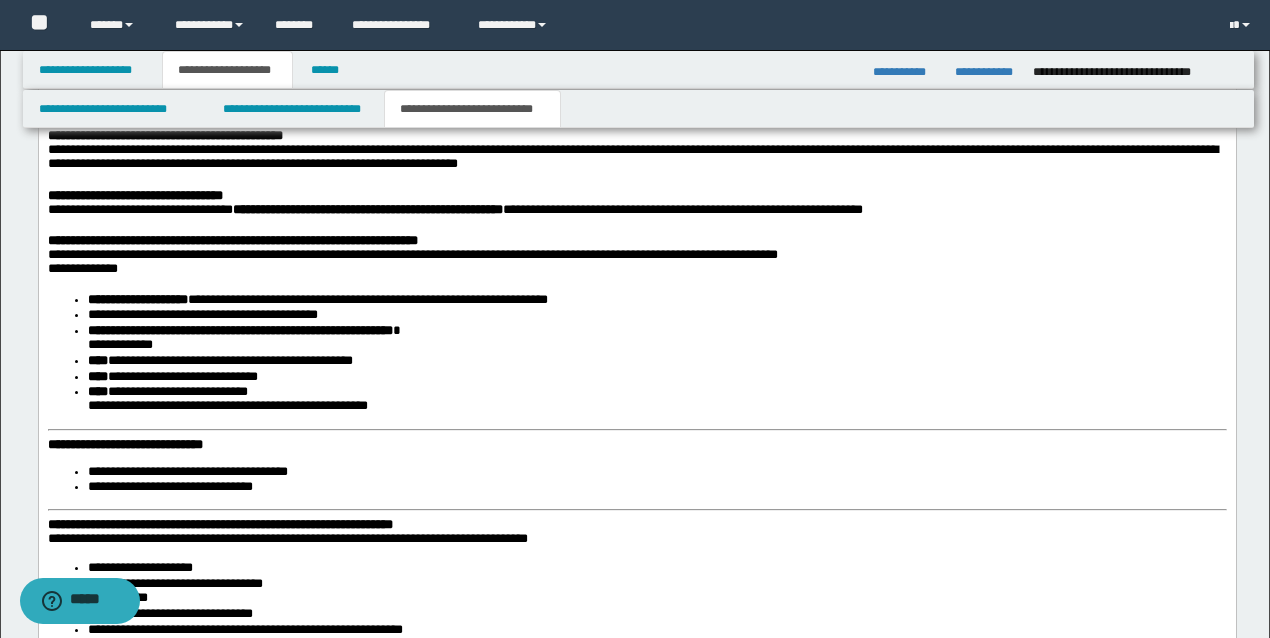 scroll, scrollTop: 1892, scrollLeft: 0, axis: vertical 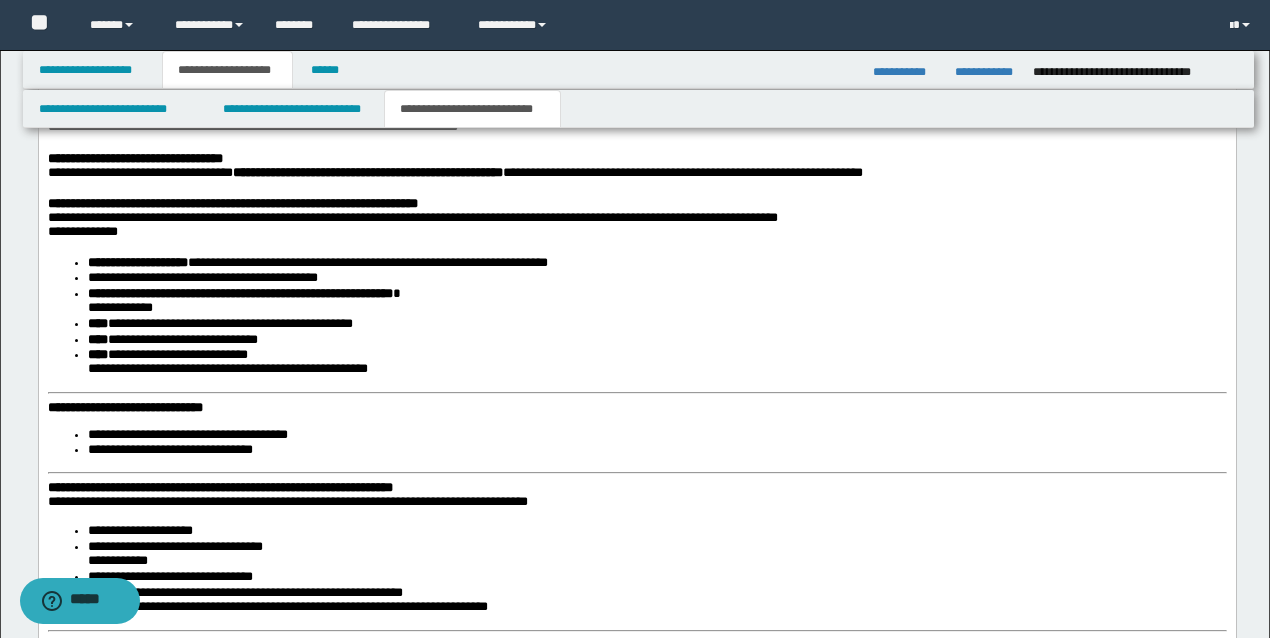 click on "**********" at bounding box center [124, 407] 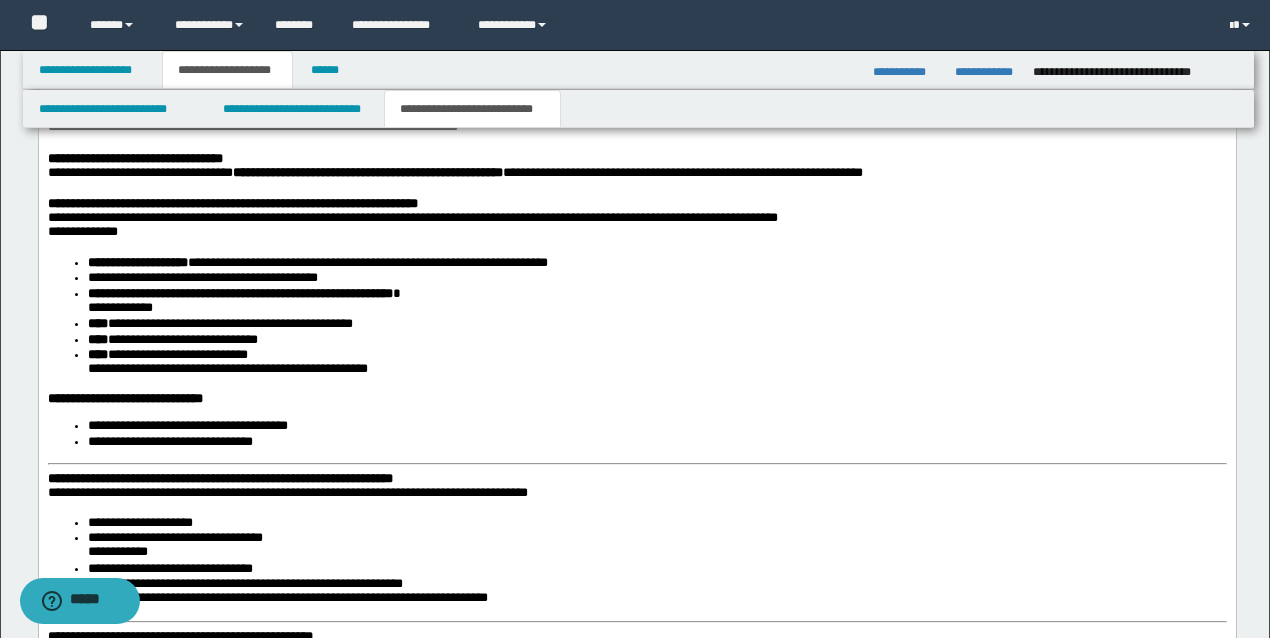 click on "**********" at bounding box center (636, 1065) 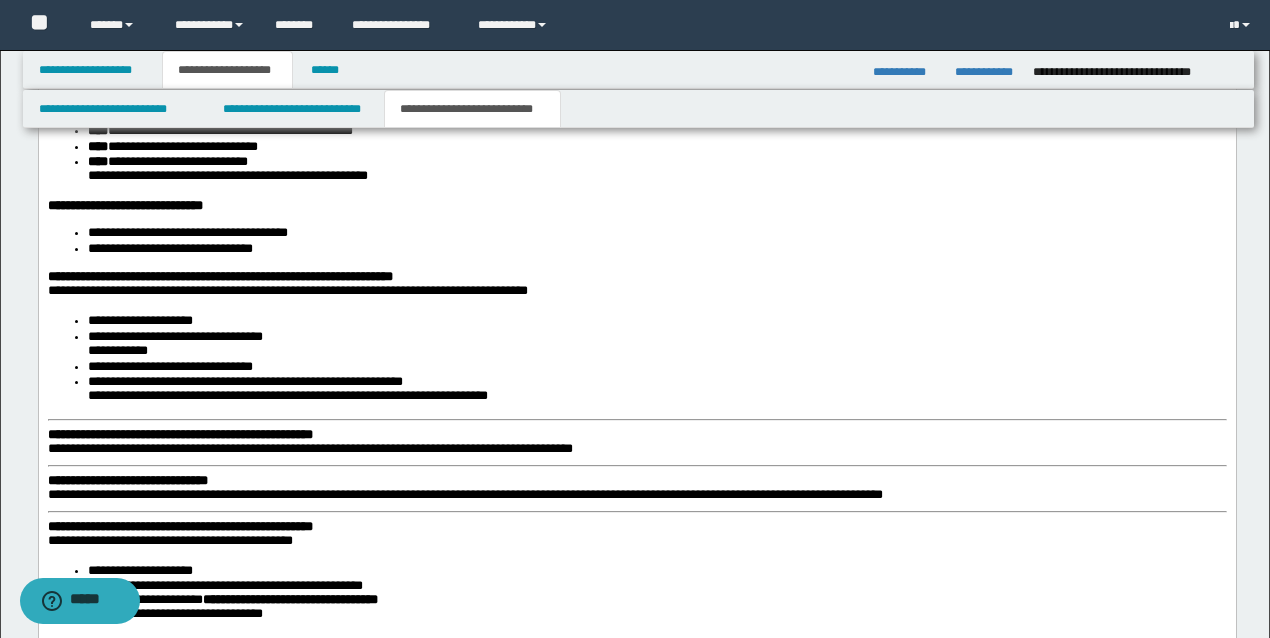 scroll, scrollTop: 2092, scrollLeft: 0, axis: vertical 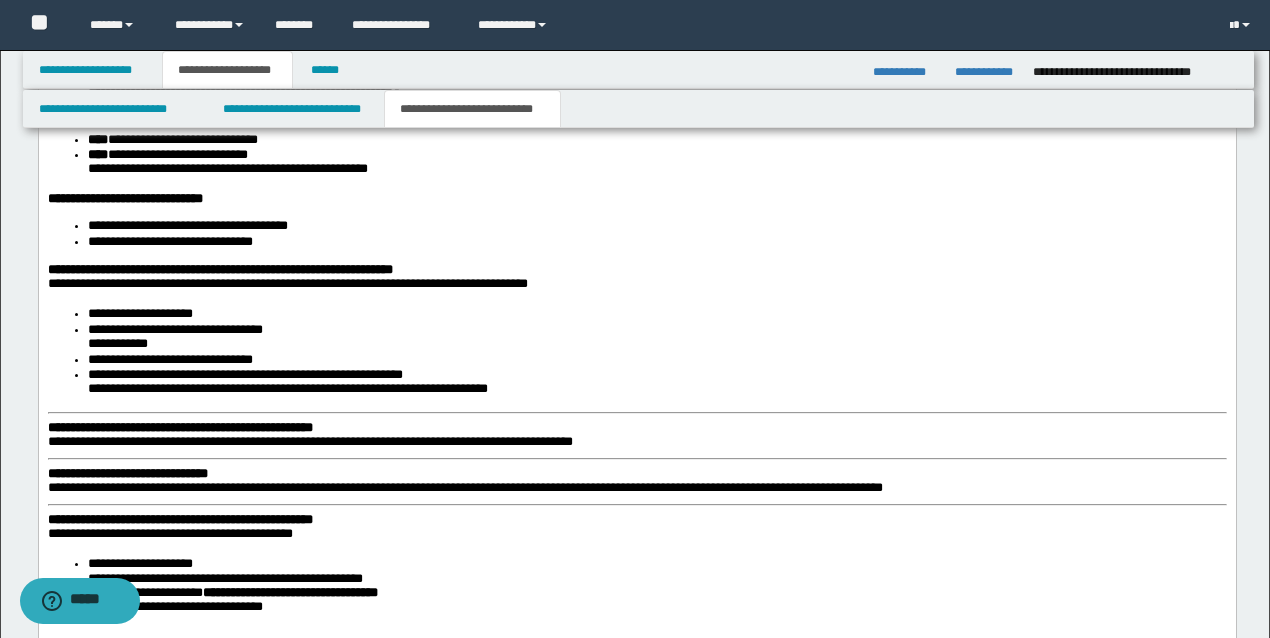 click on "**********" at bounding box center (179, 427) 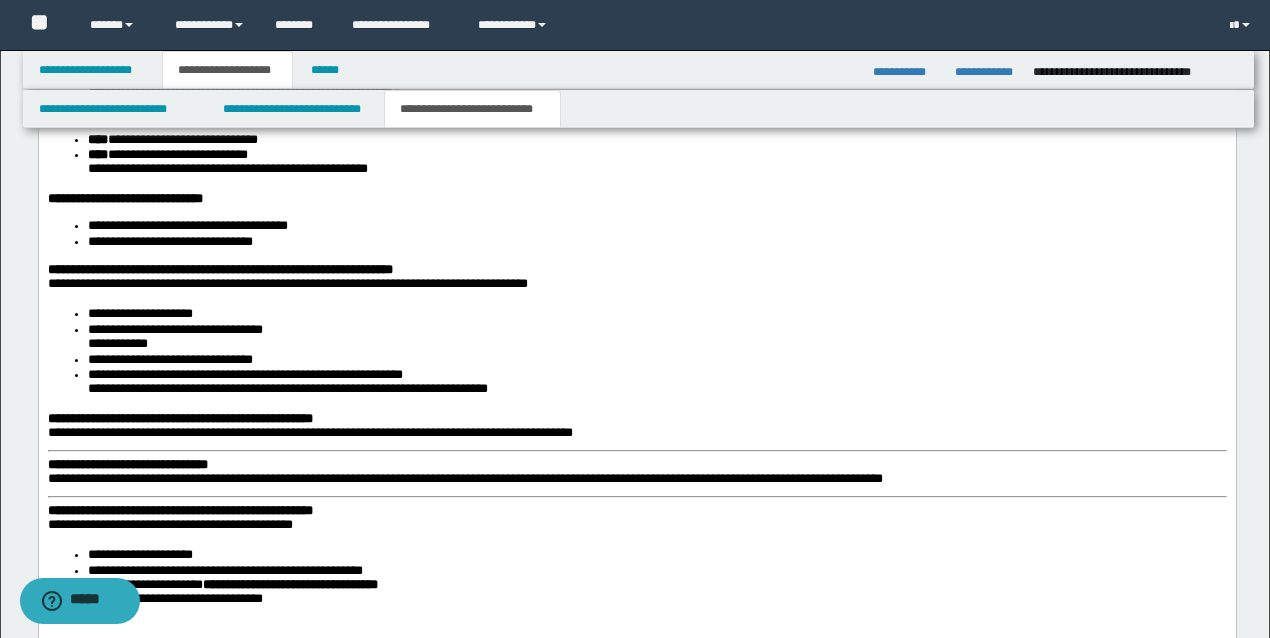 click on "**********" at bounding box center [636, 856] 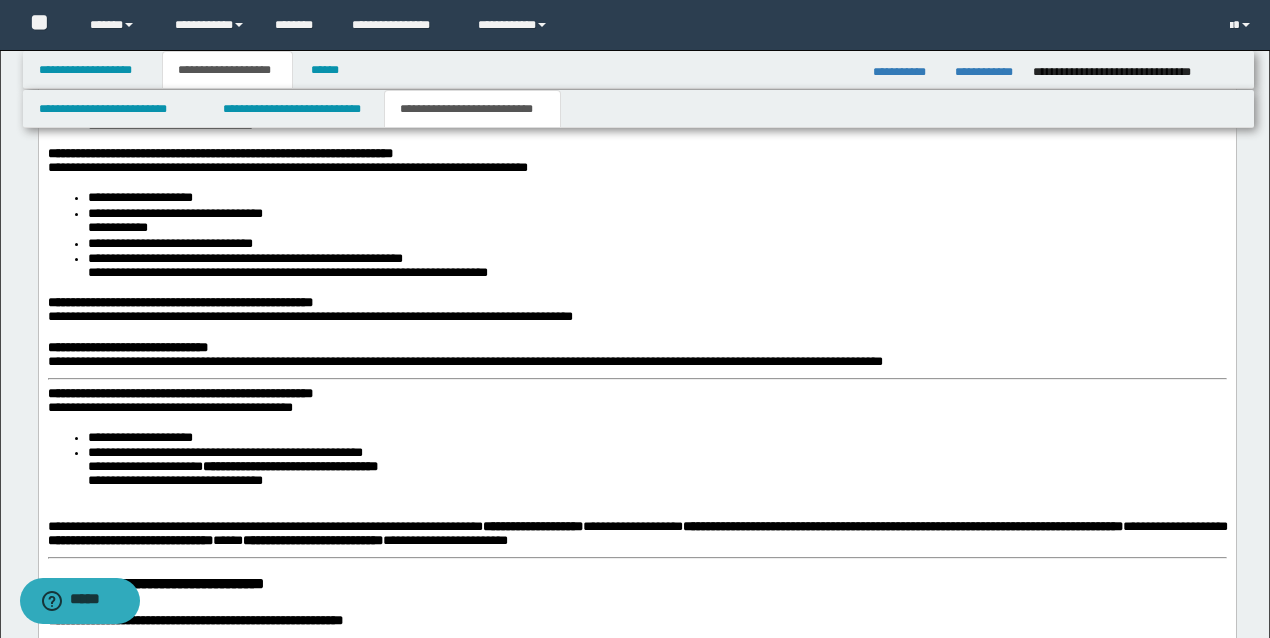 scroll, scrollTop: 2226, scrollLeft: 0, axis: vertical 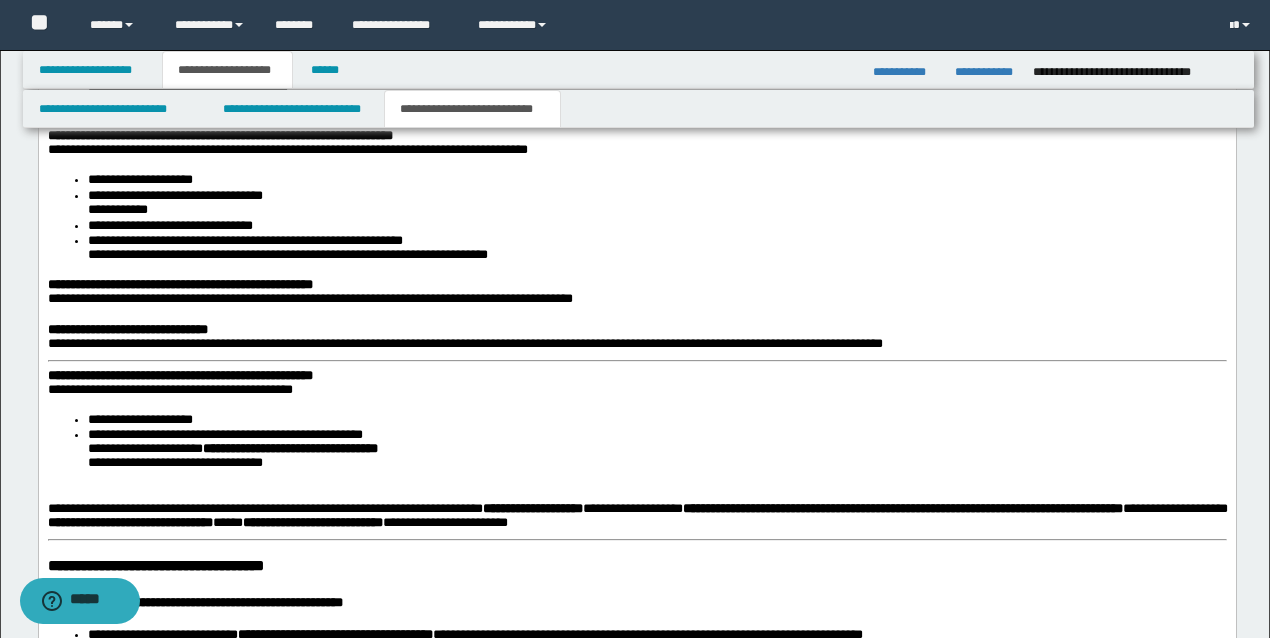 click on "**********" at bounding box center [636, 722] 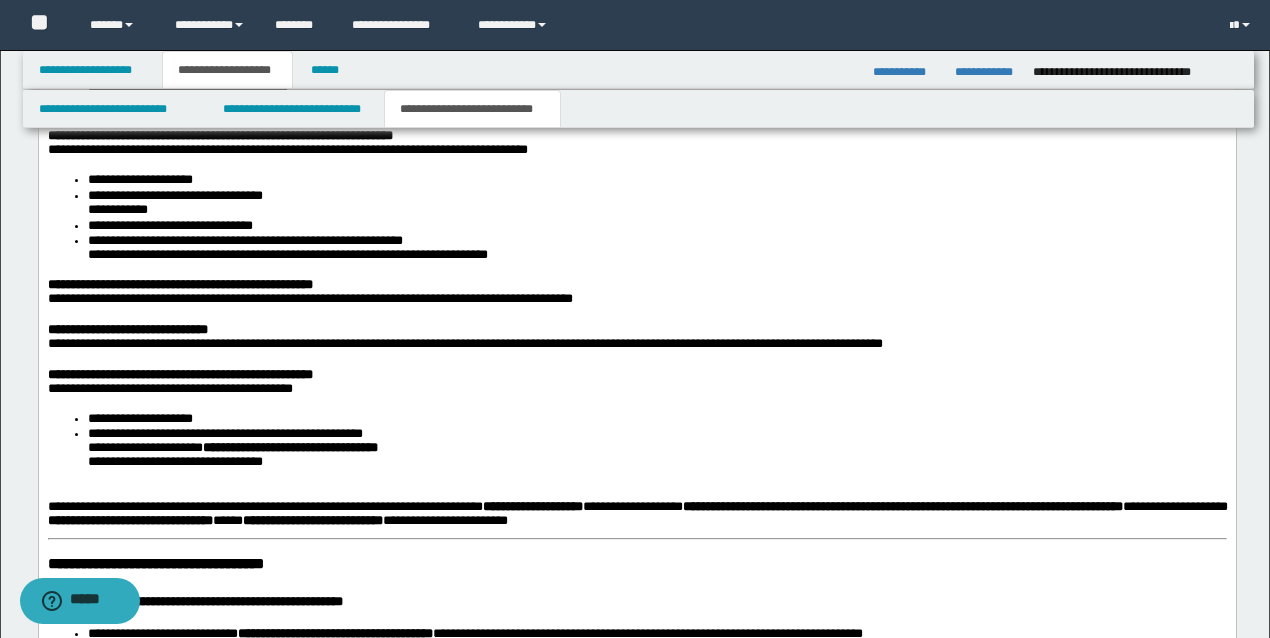 click at bounding box center (636, 493) 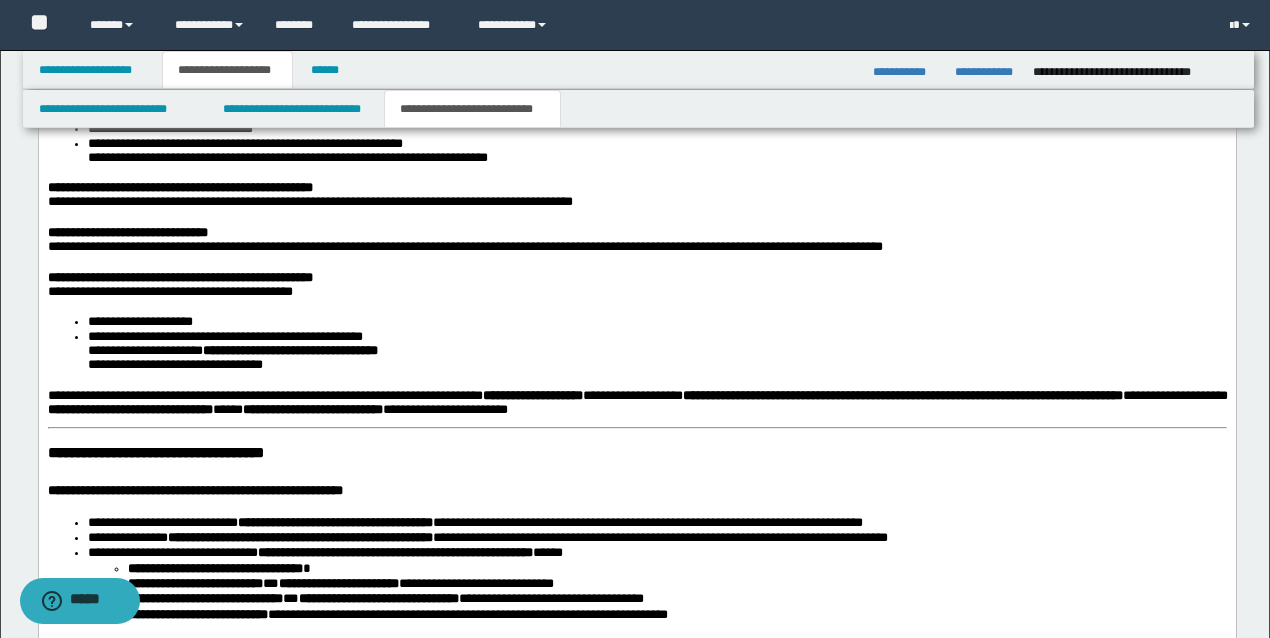 scroll, scrollTop: 2359, scrollLeft: 0, axis: vertical 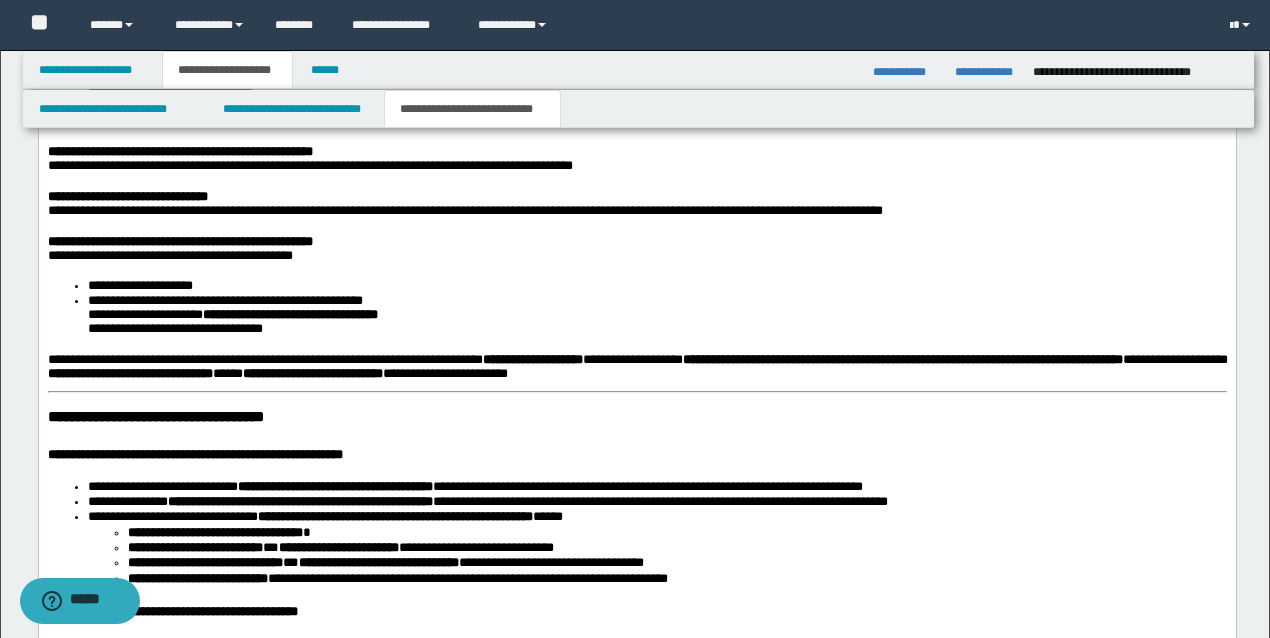 click on "**********" at bounding box center [636, 581] 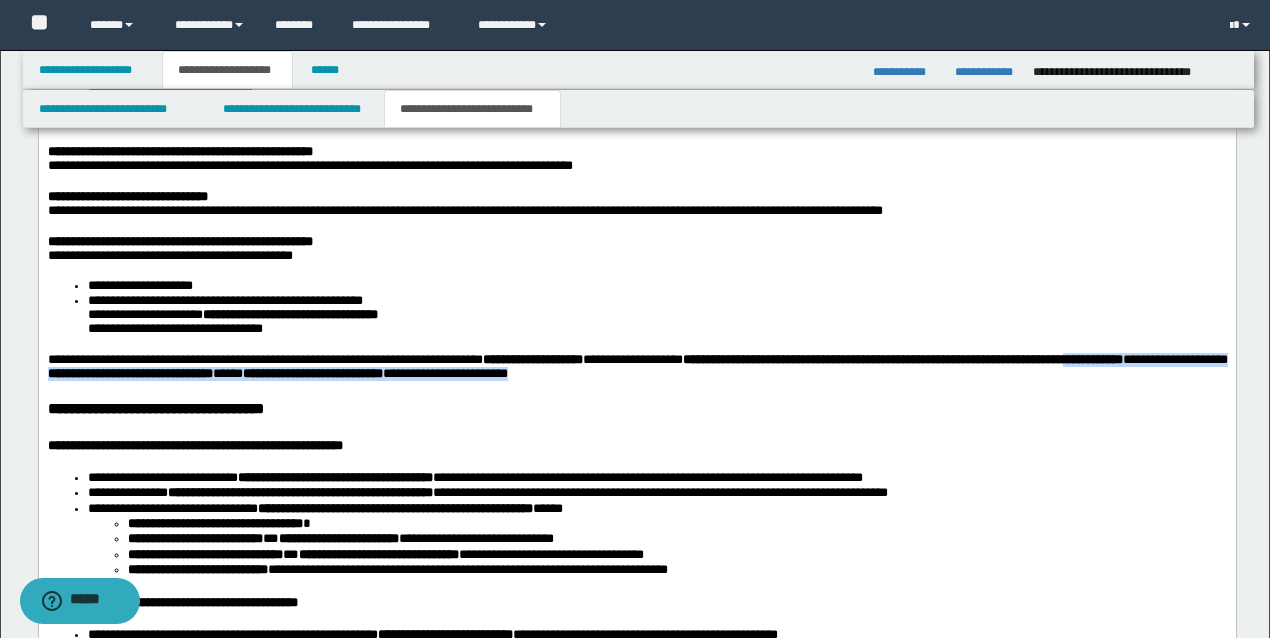 drag, startPoint x: 926, startPoint y: 386, endPoint x: 136, endPoint y: 384, distance: 790.0025 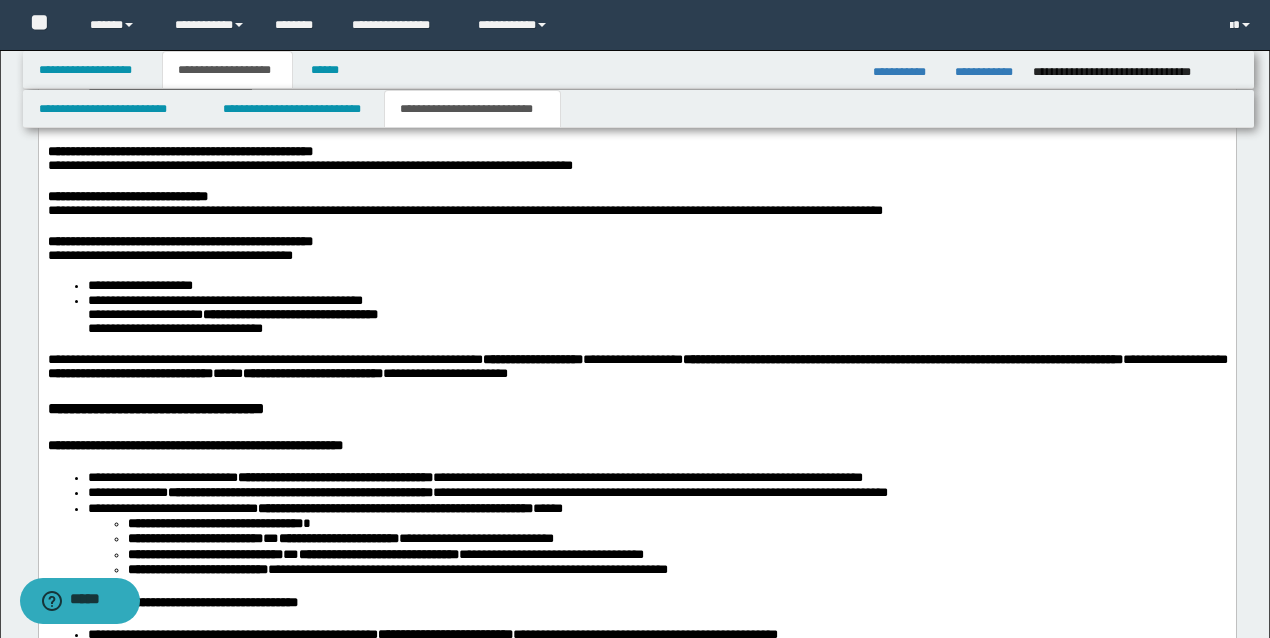 click on "**********" at bounding box center [657, 317] 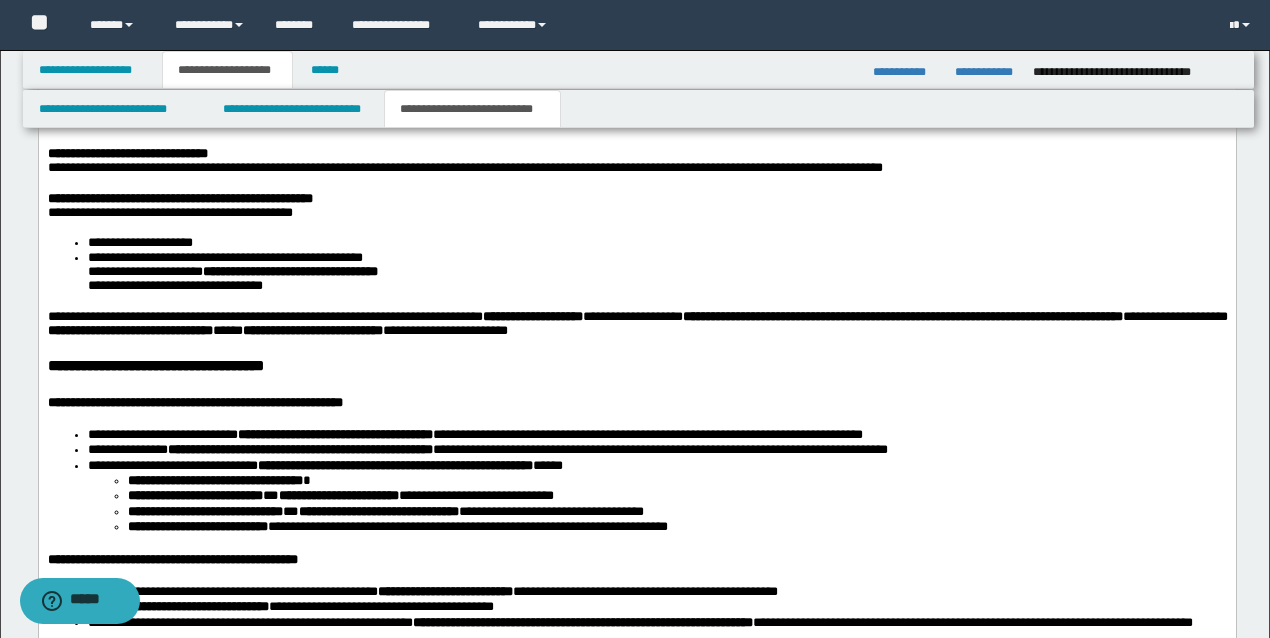 scroll, scrollTop: 2426, scrollLeft: 0, axis: vertical 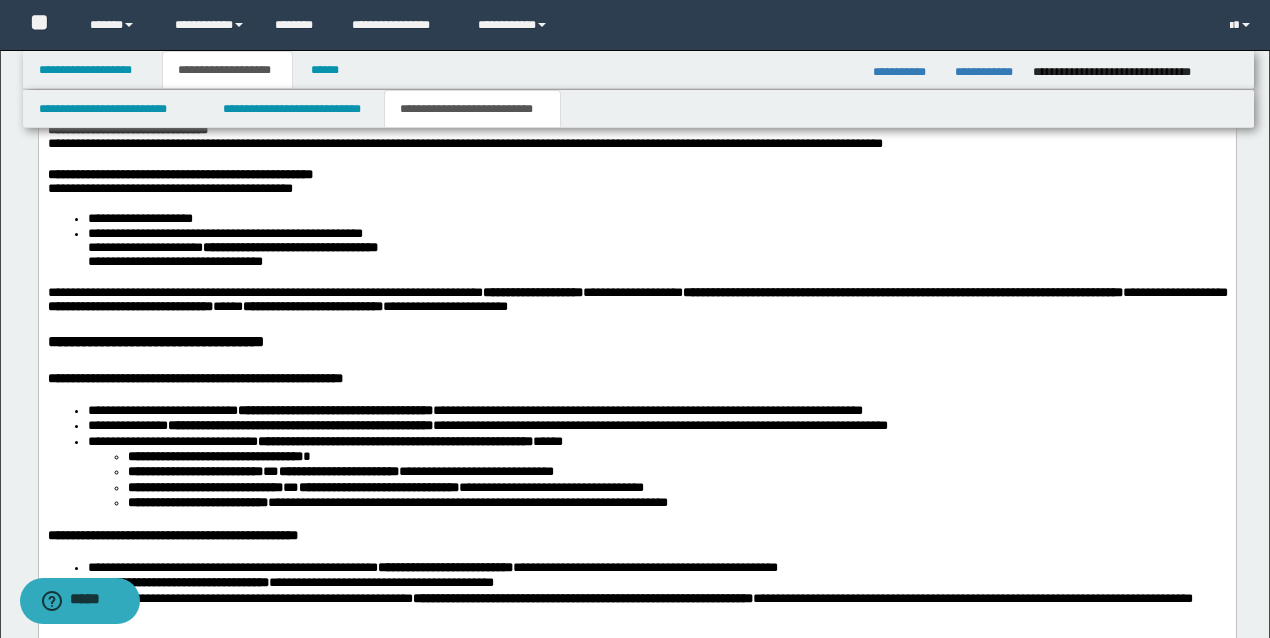 click on "**********" at bounding box center [155, 341] 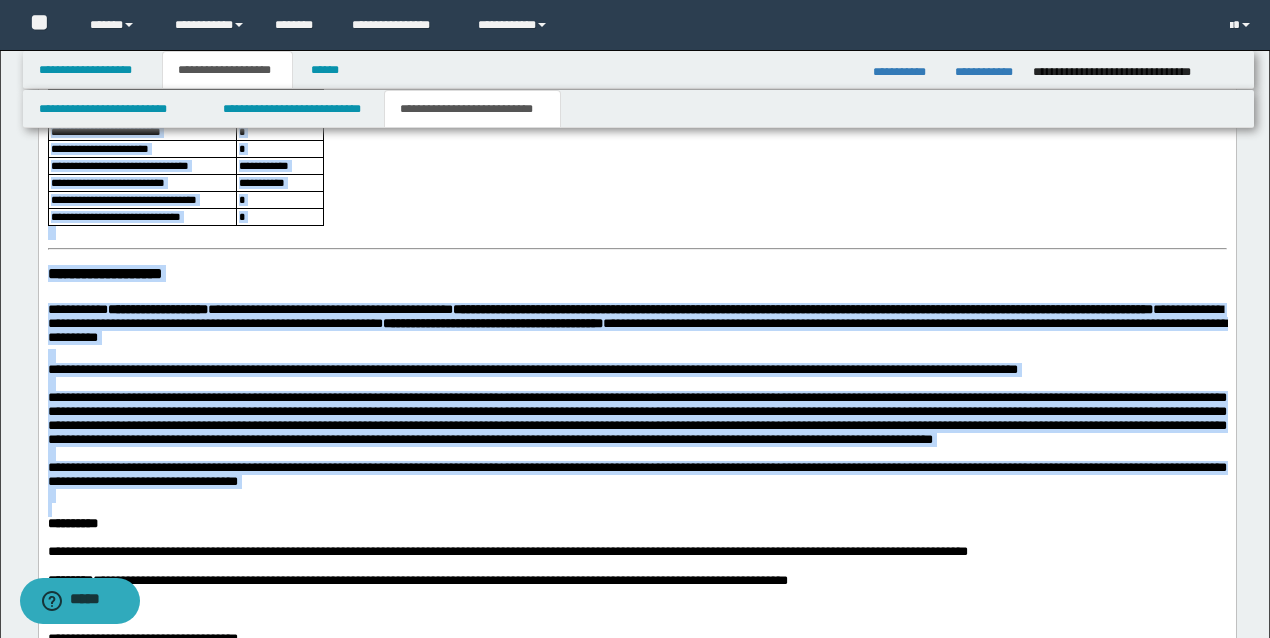 scroll, scrollTop: 3429, scrollLeft: 0, axis: vertical 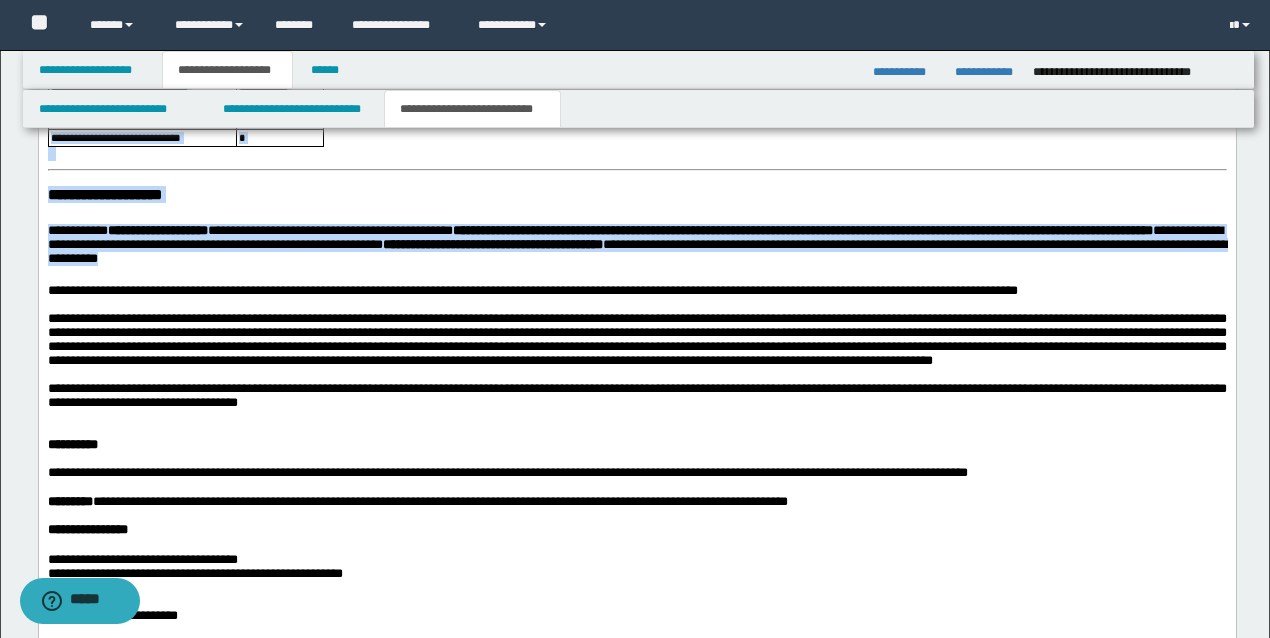 drag, startPoint x: 50, startPoint y: -645, endPoint x: 782, endPoint y: 316, distance: 1208.0336 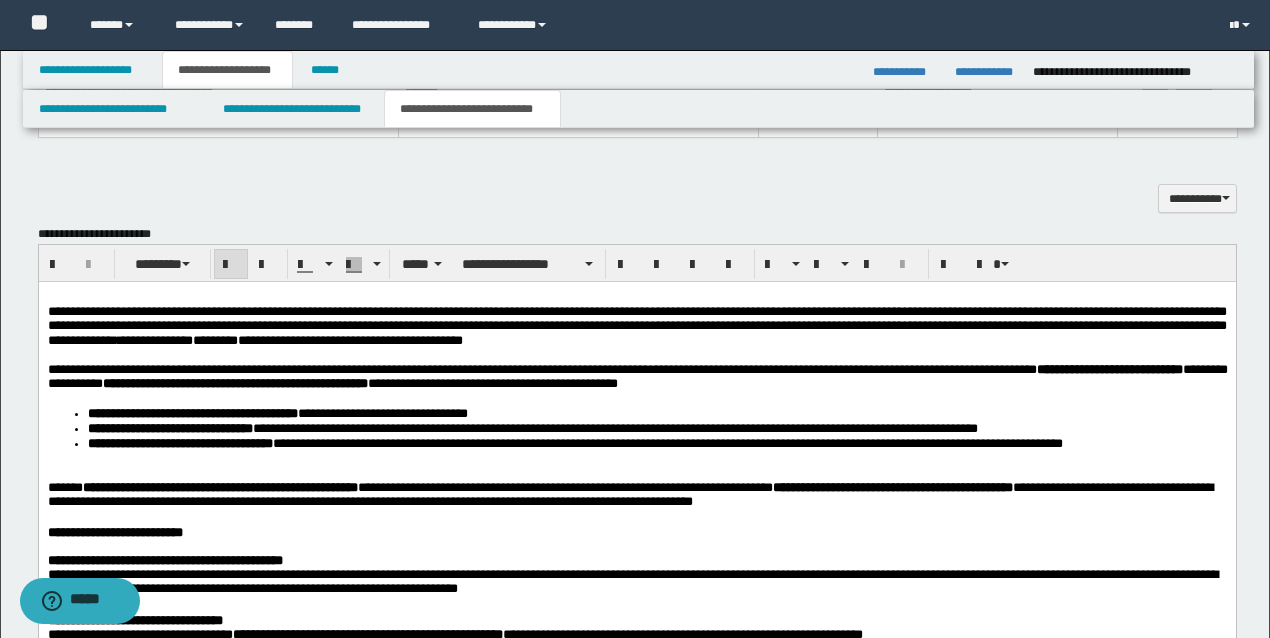 scroll, scrollTop: 1429, scrollLeft: 0, axis: vertical 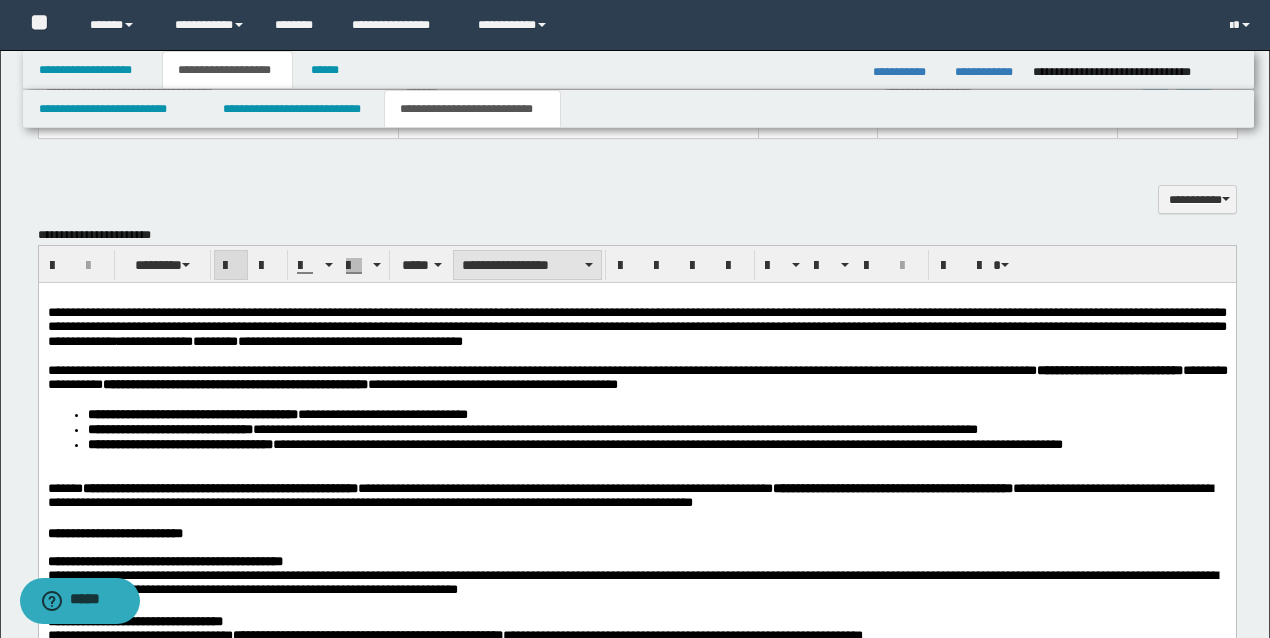 click on "**********" at bounding box center [527, 265] 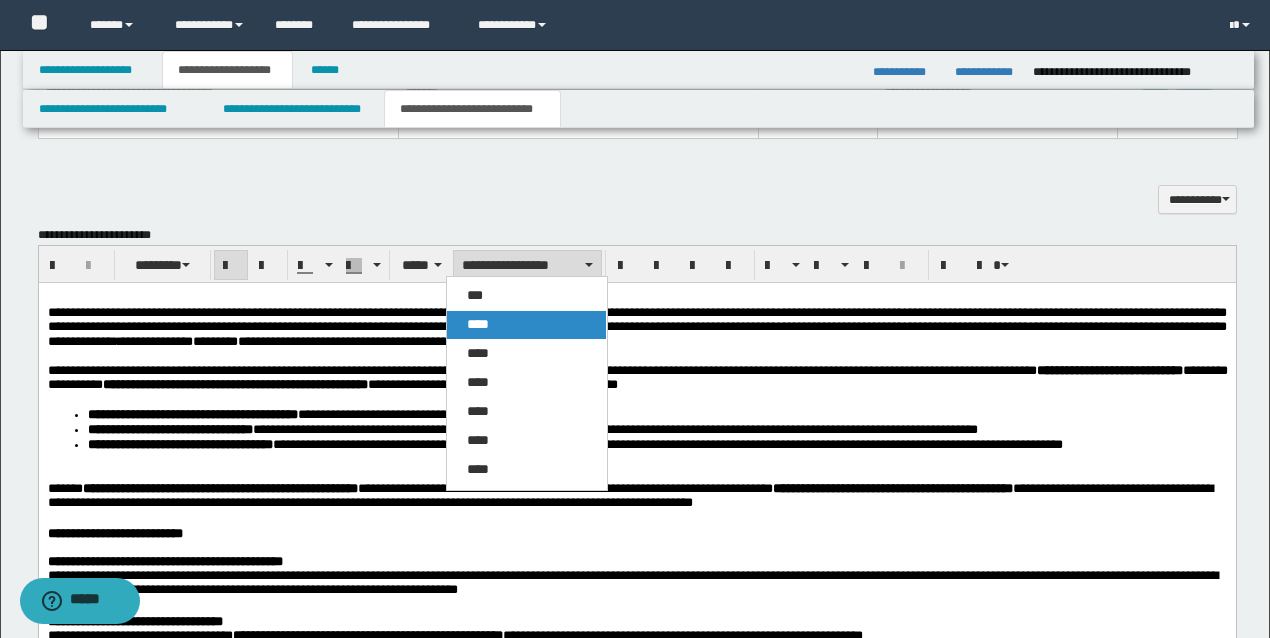 click on "****" at bounding box center (526, 325) 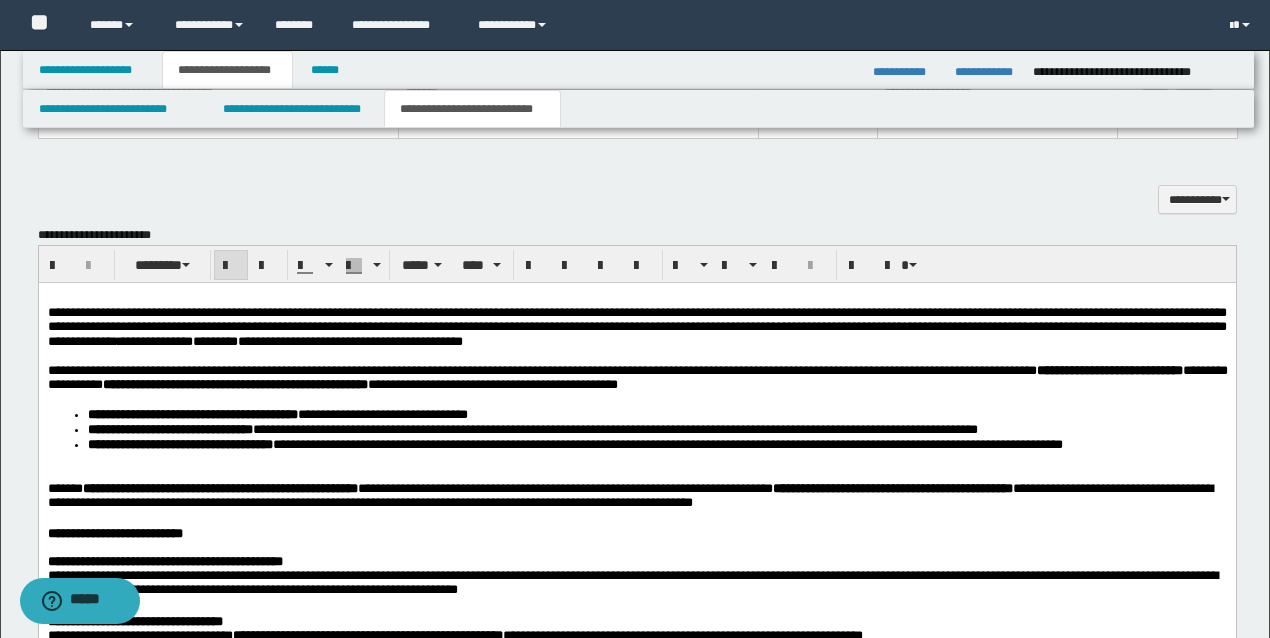 click at bounding box center [231, 266] 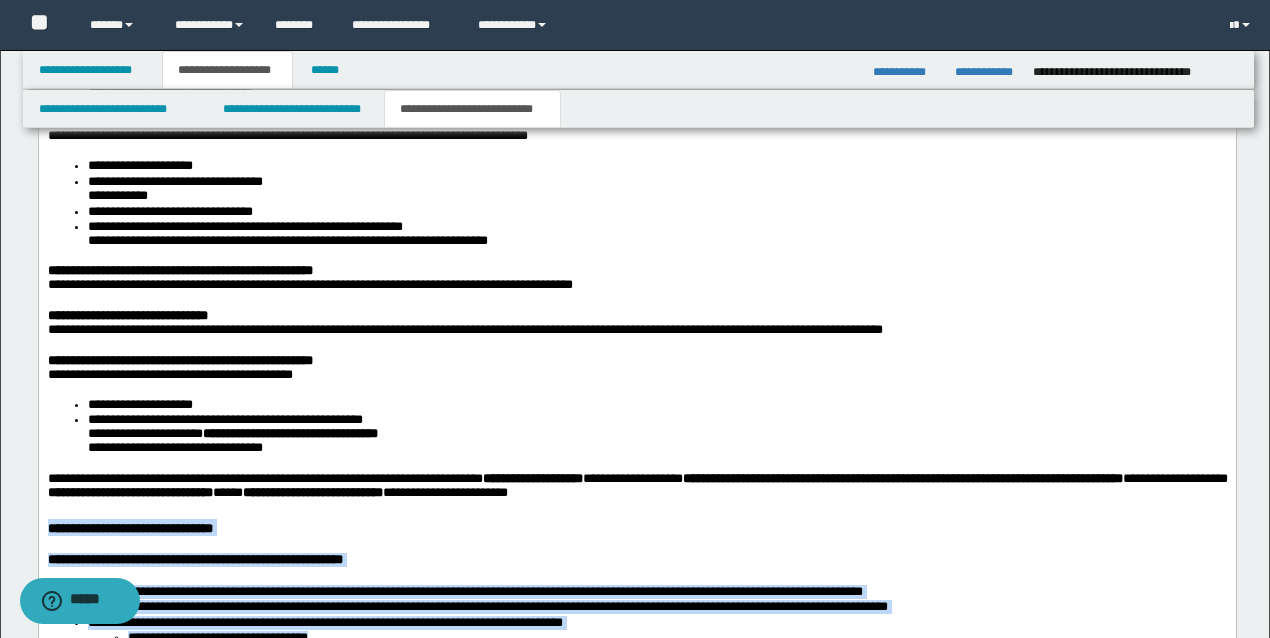 scroll, scrollTop: 2429, scrollLeft: 0, axis: vertical 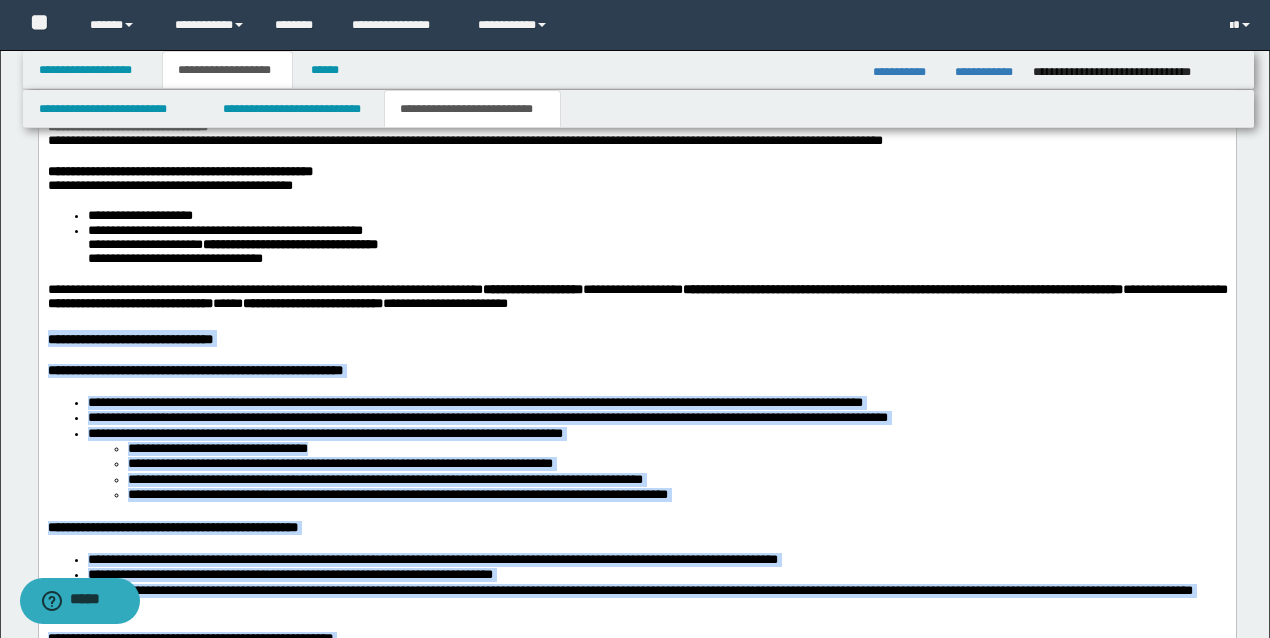 click on "**********" at bounding box center (194, 370) 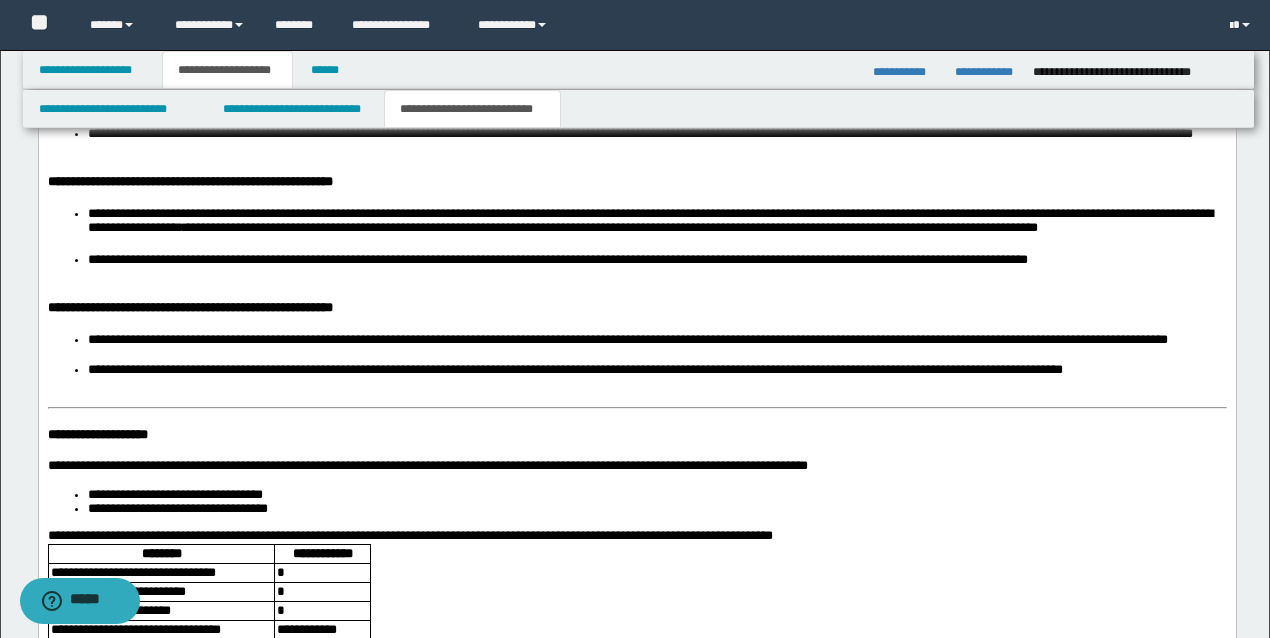 scroll, scrollTop: 2896, scrollLeft: 0, axis: vertical 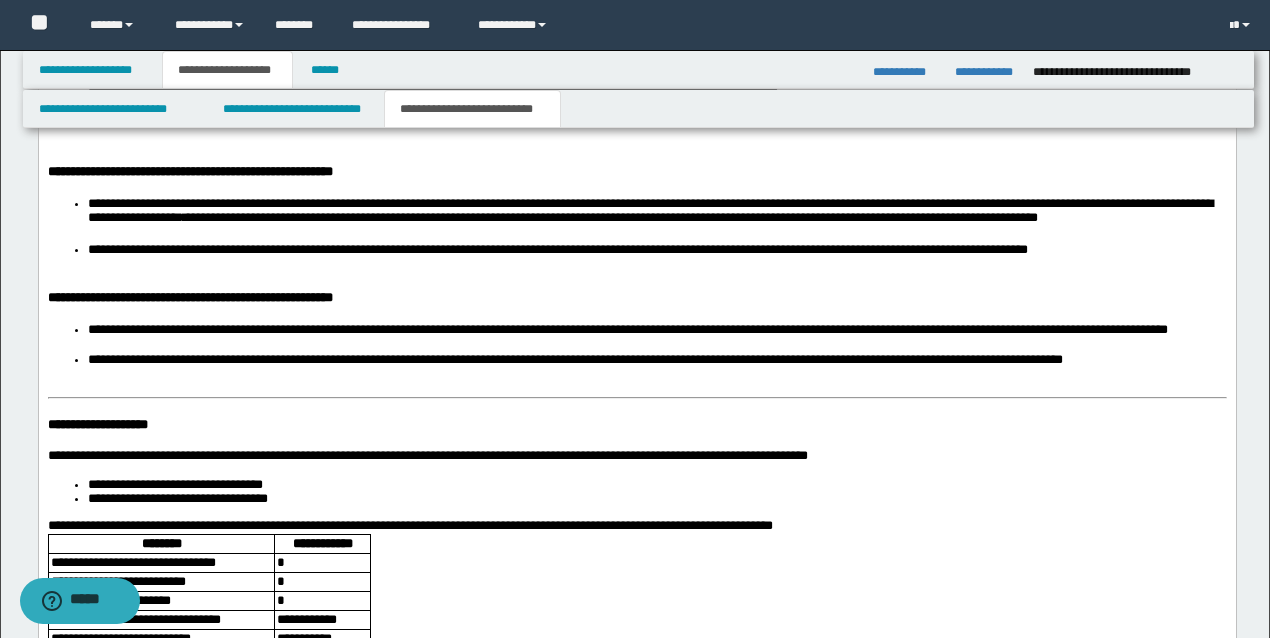 click on "**********" at bounding box center [97, 424] 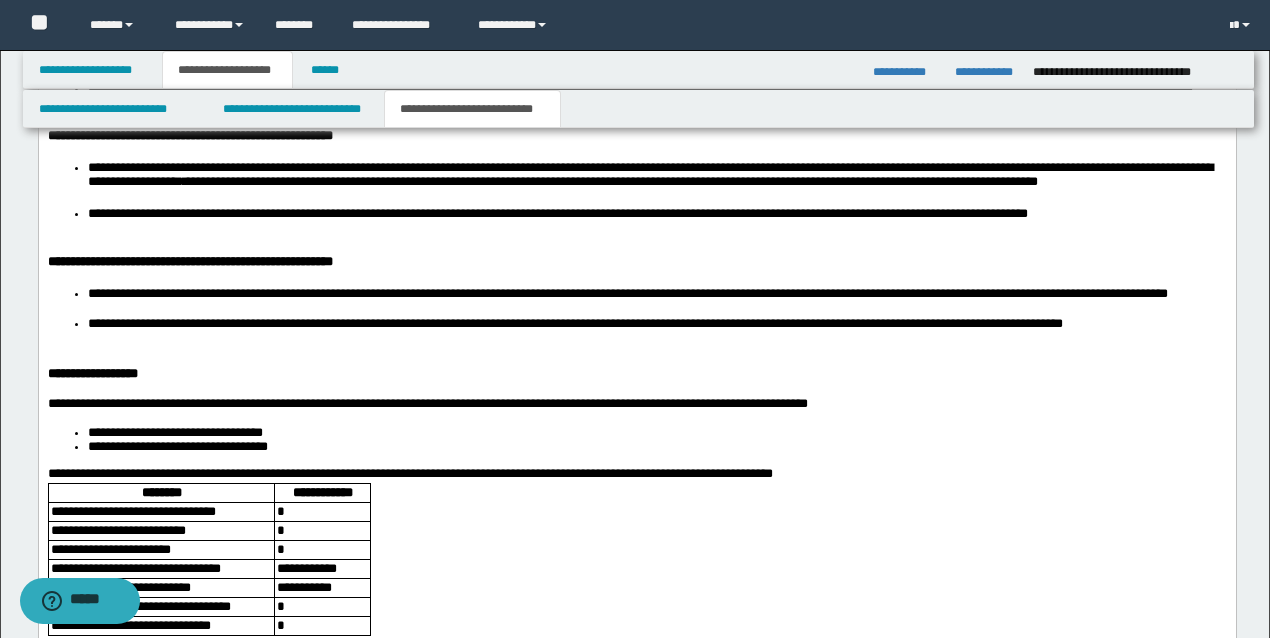 scroll, scrollTop: 2962, scrollLeft: 0, axis: vertical 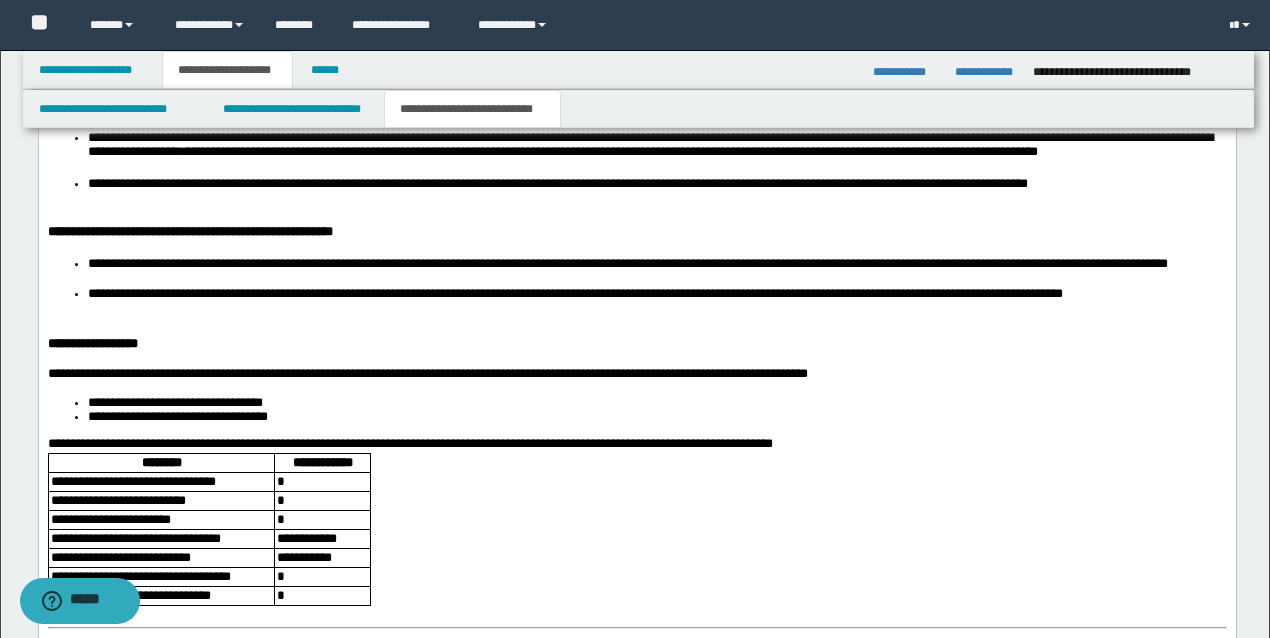 click on "**********" at bounding box center (636, -34) 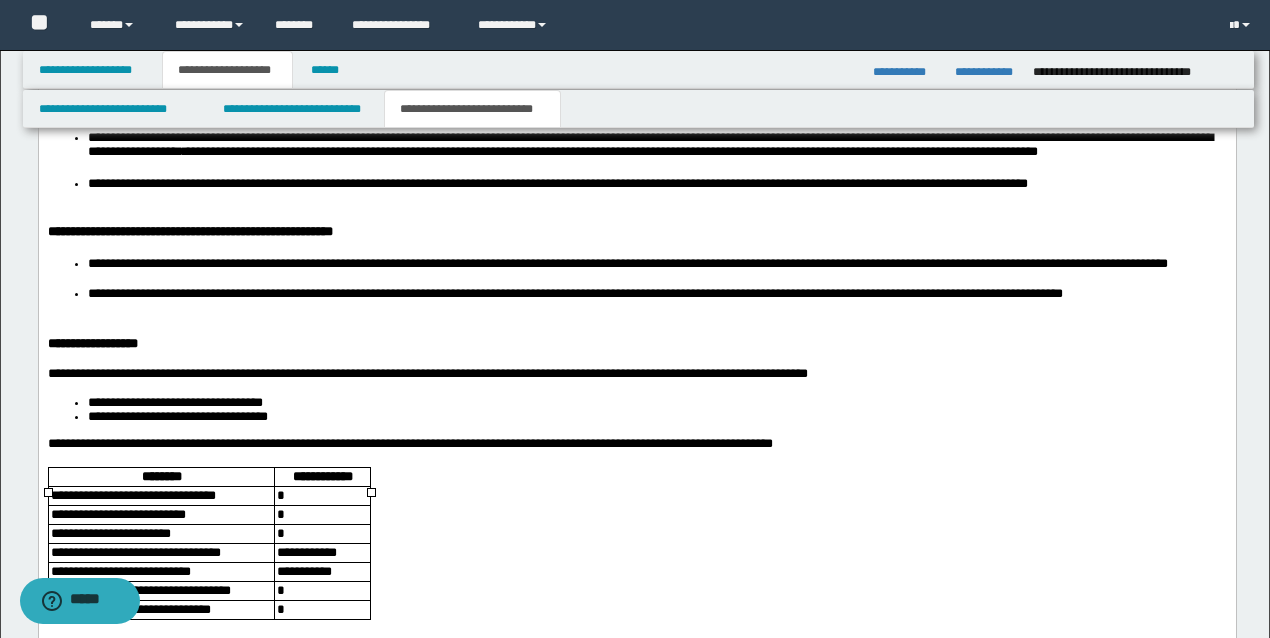 click on "*" at bounding box center (322, 495) 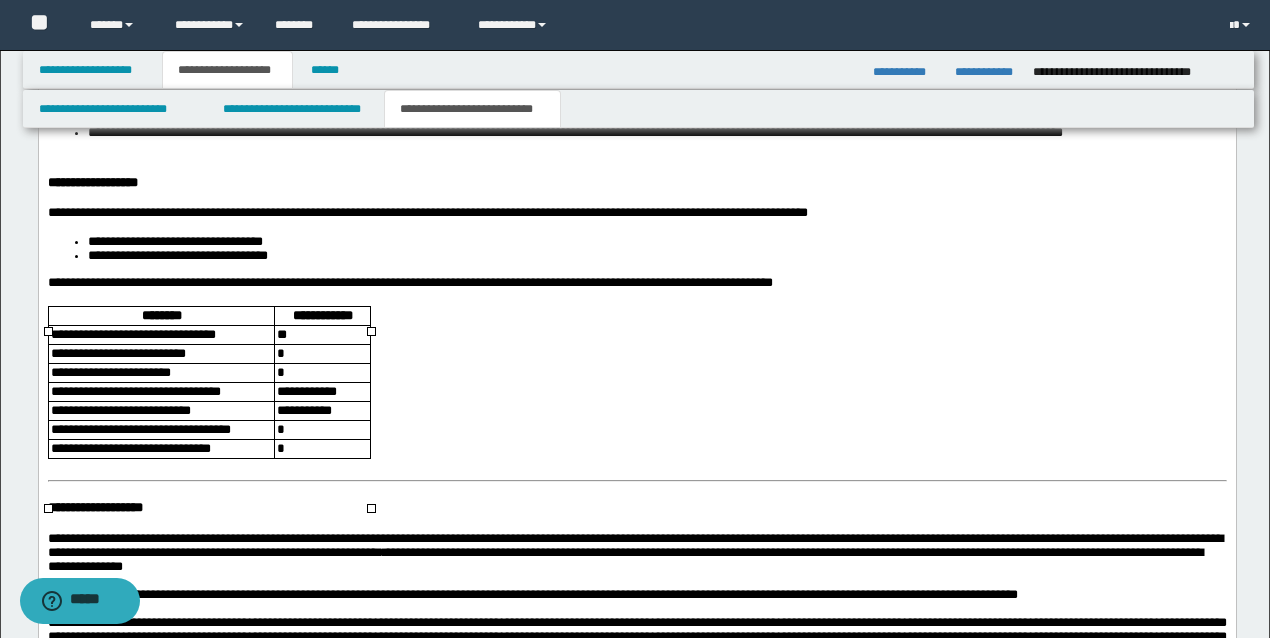 scroll, scrollTop: 3296, scrollLeft: 0, axis: vertical 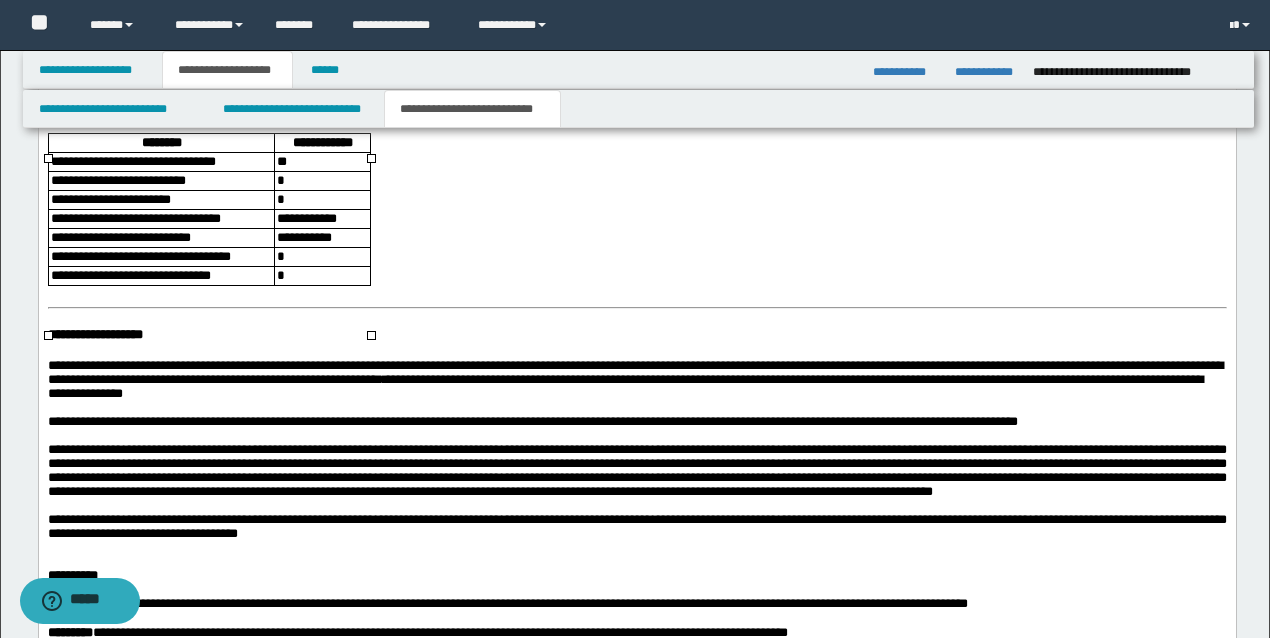 click on "*" at bounding box center [322, 180] 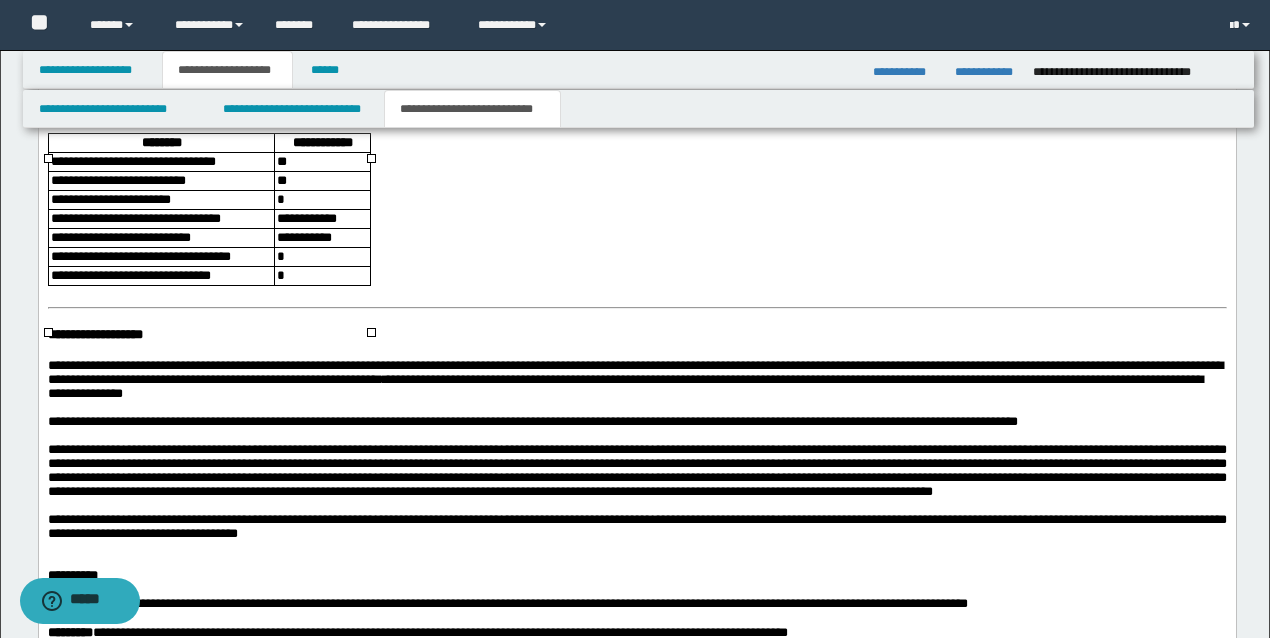 click on "*" at bounding box center [322, 199] 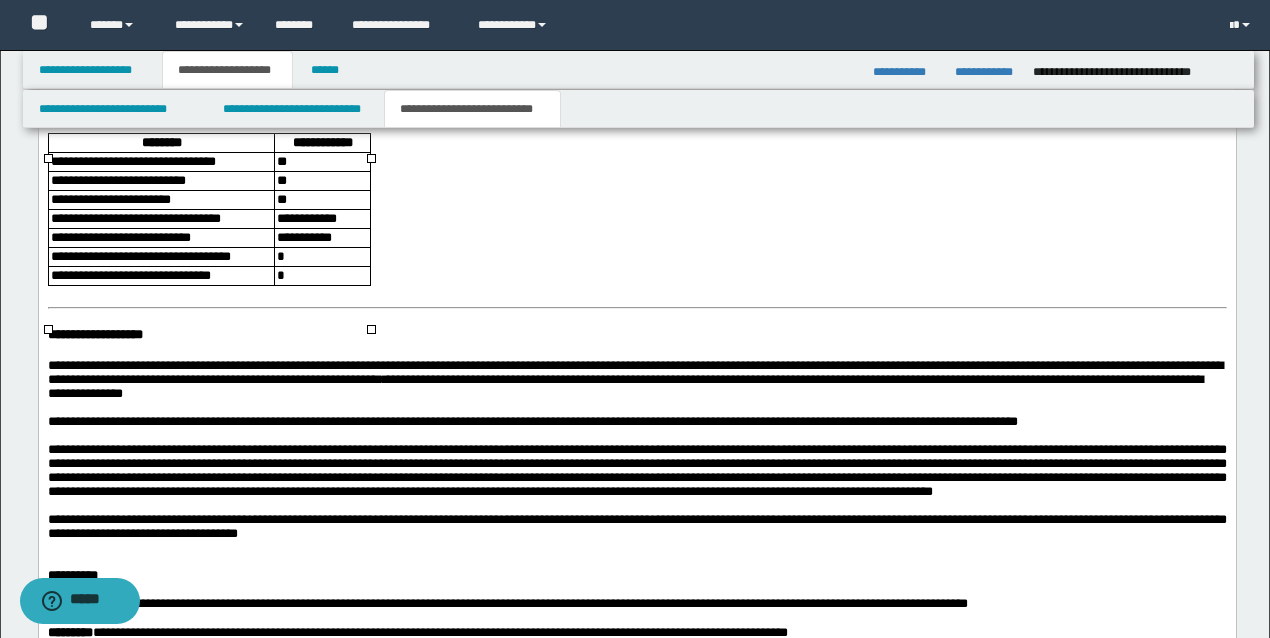 click on "**********" at bounding box center [306, 218] 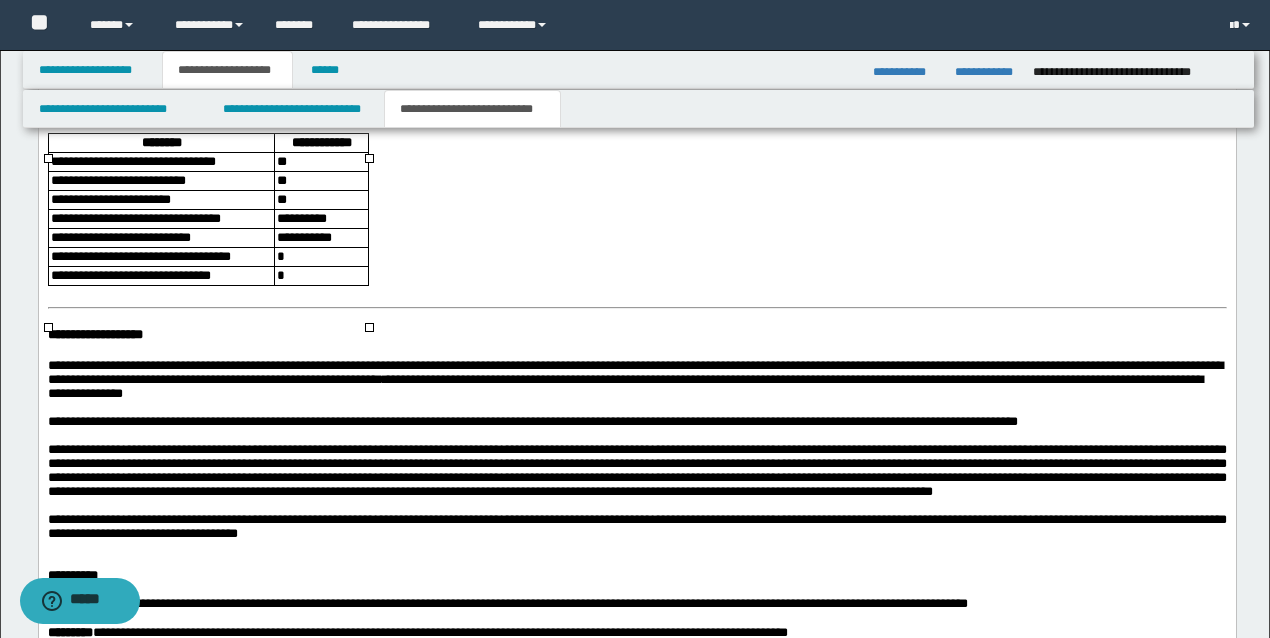 click on "**********" at bounding box center (303, 237) 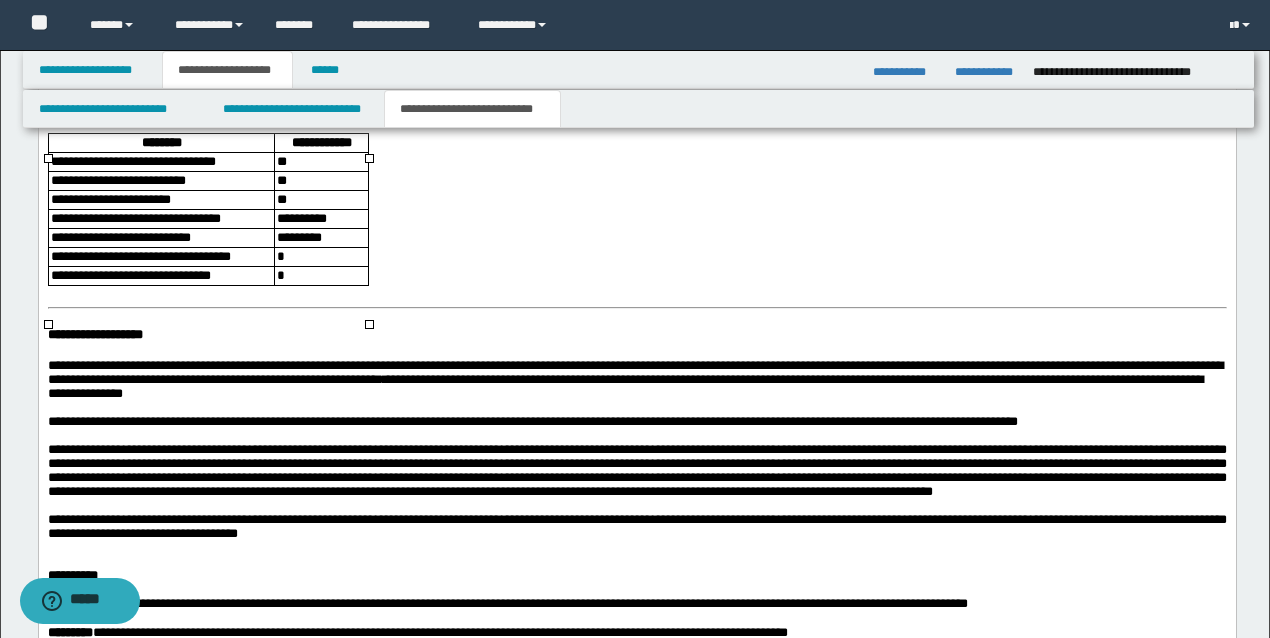 click on "*" at bounding box center [321, 256] 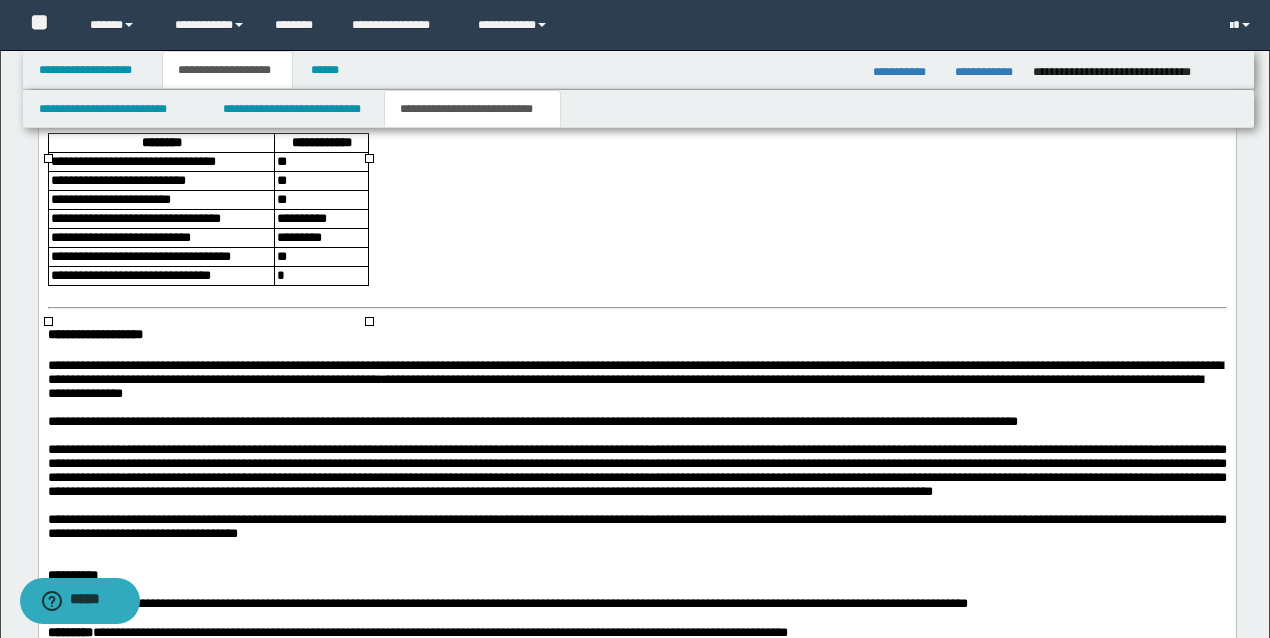 click on "*" at bounding box center [321, 275] 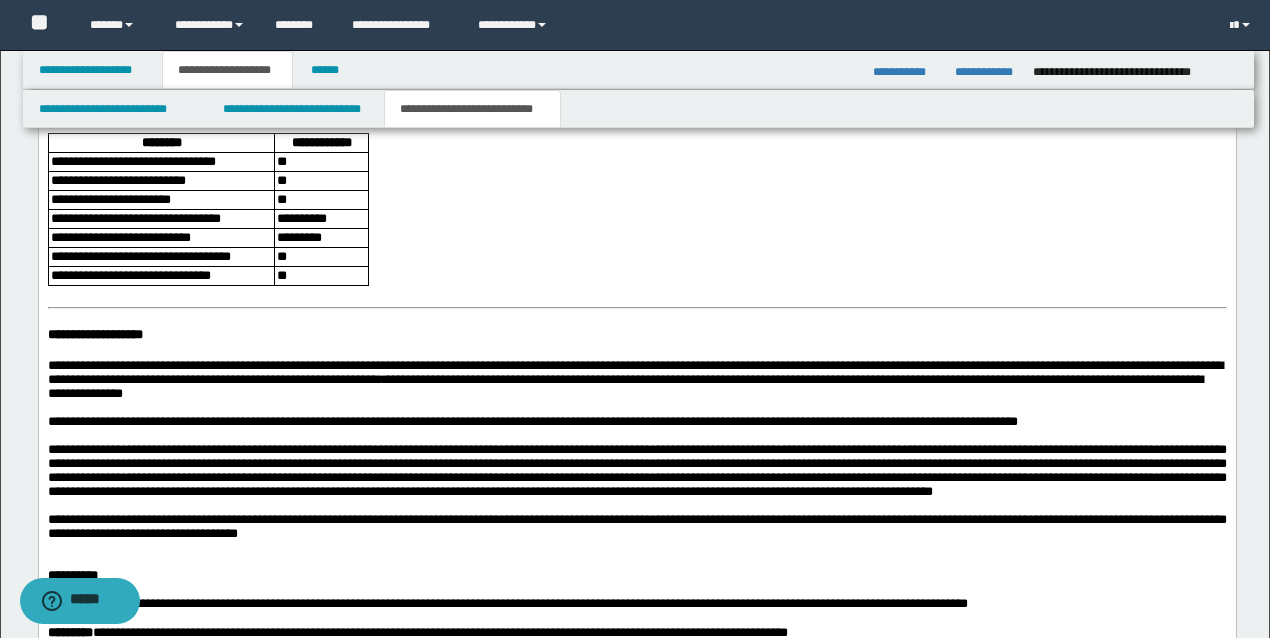 click on "**********" at bounding box center [94, 334] 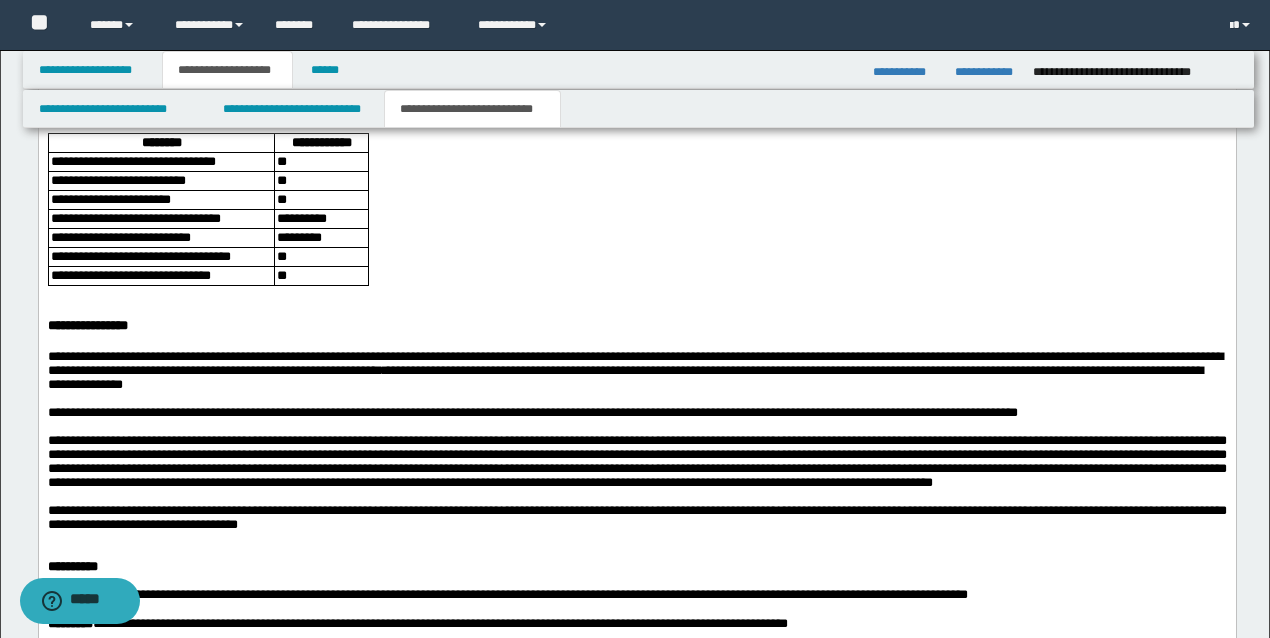click at bounding box center (637, 293) 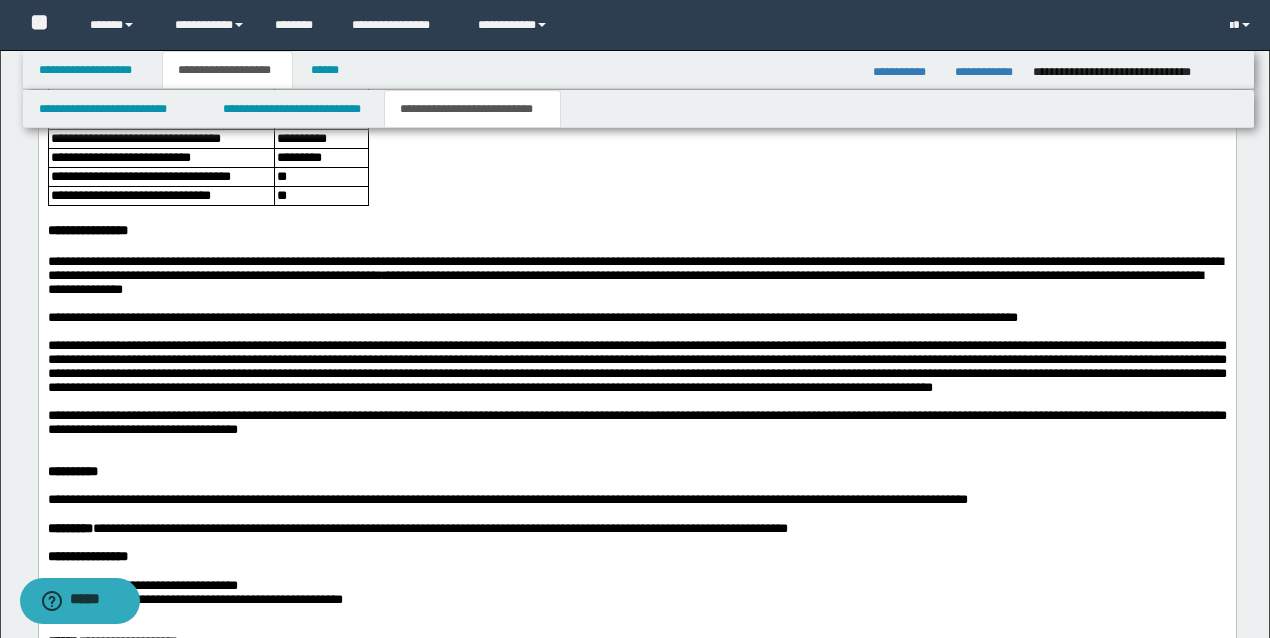 scroll, scrollTop: 3296, scrollLeft: 0, axis: vertical 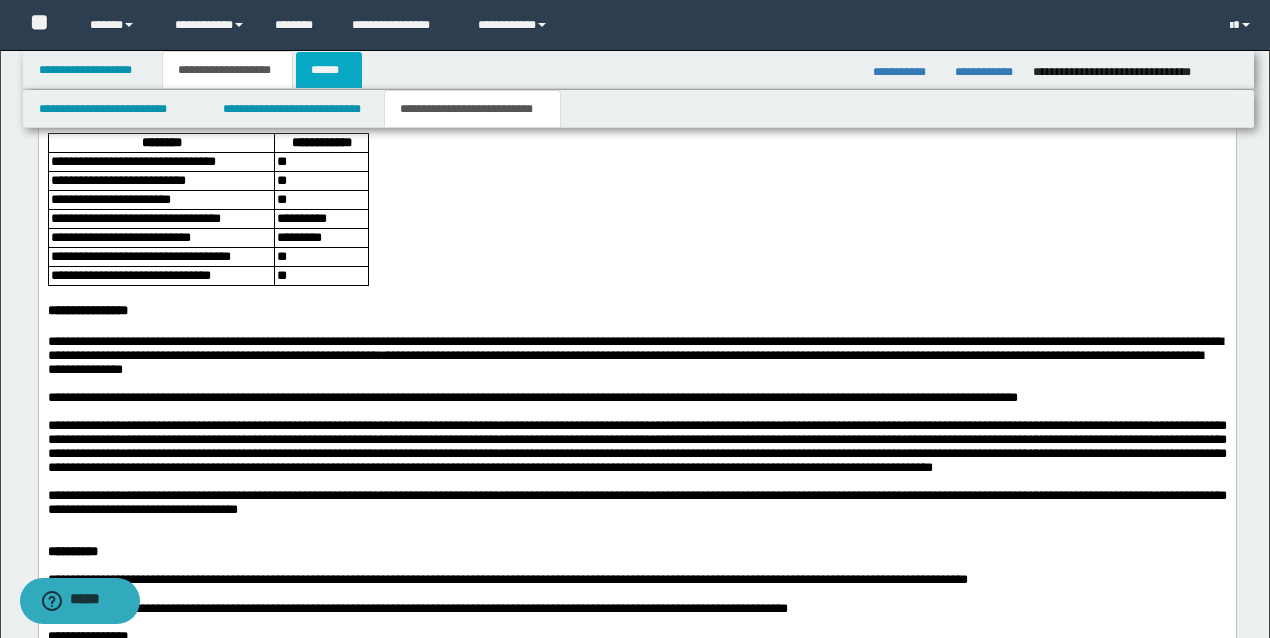 click on "******" at bounding box center (329, 70) 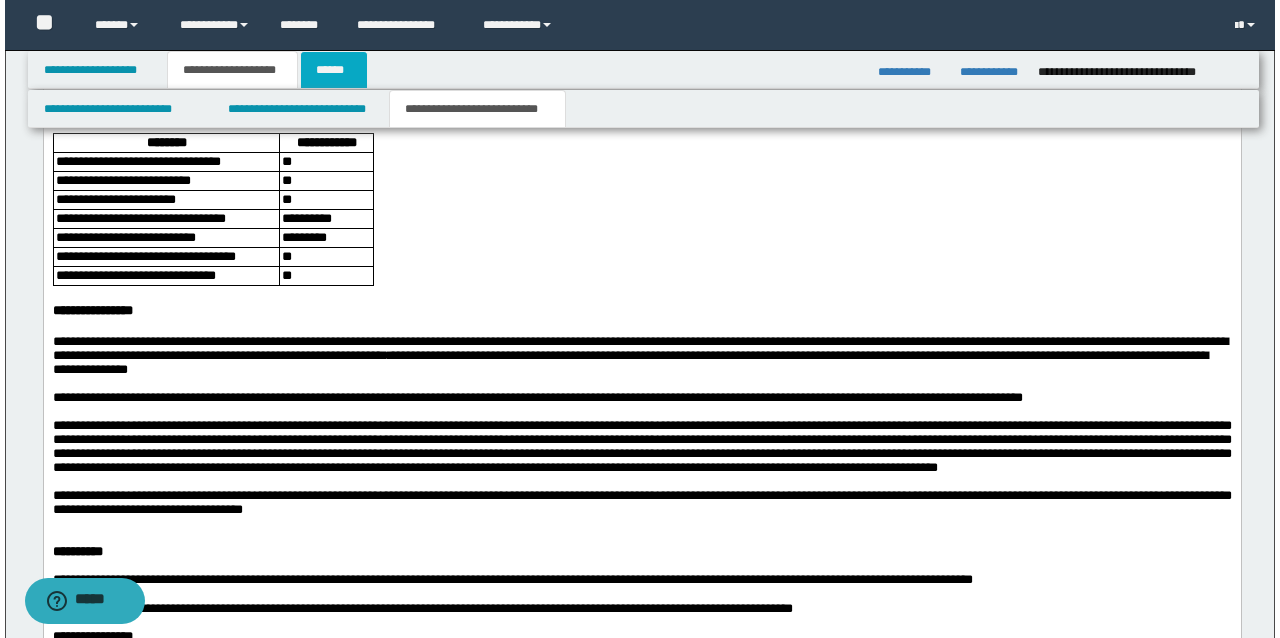 scroll, scrollTop: 0, scrollLeft: 0, axis: both 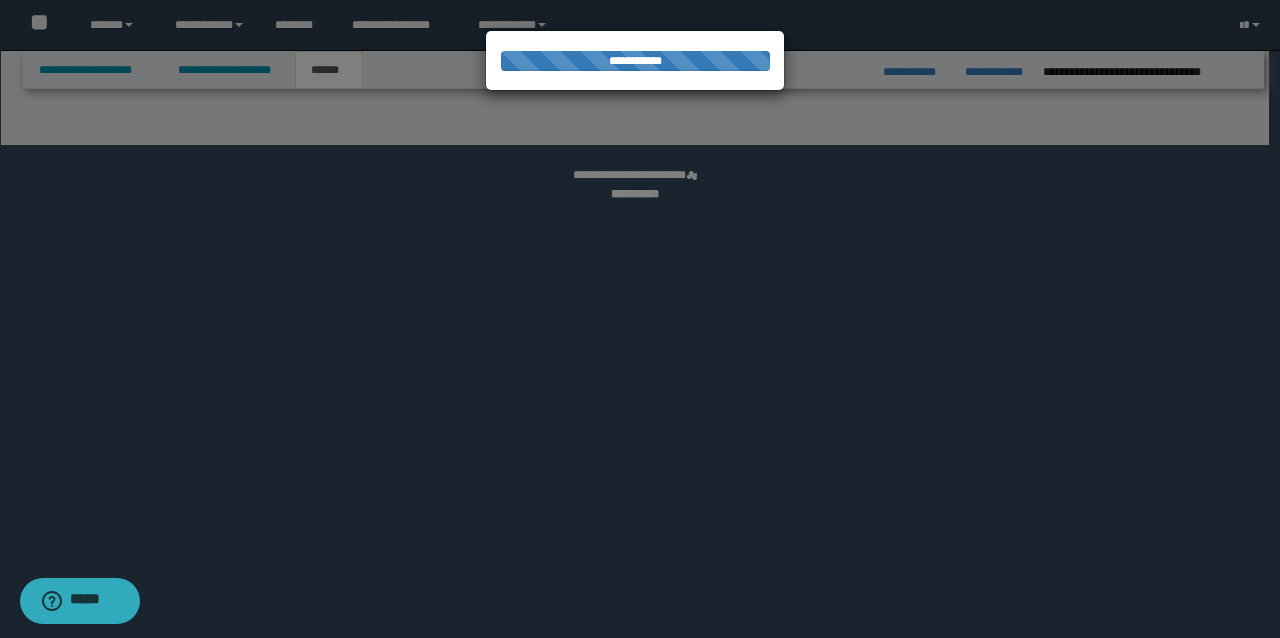 select on "*" 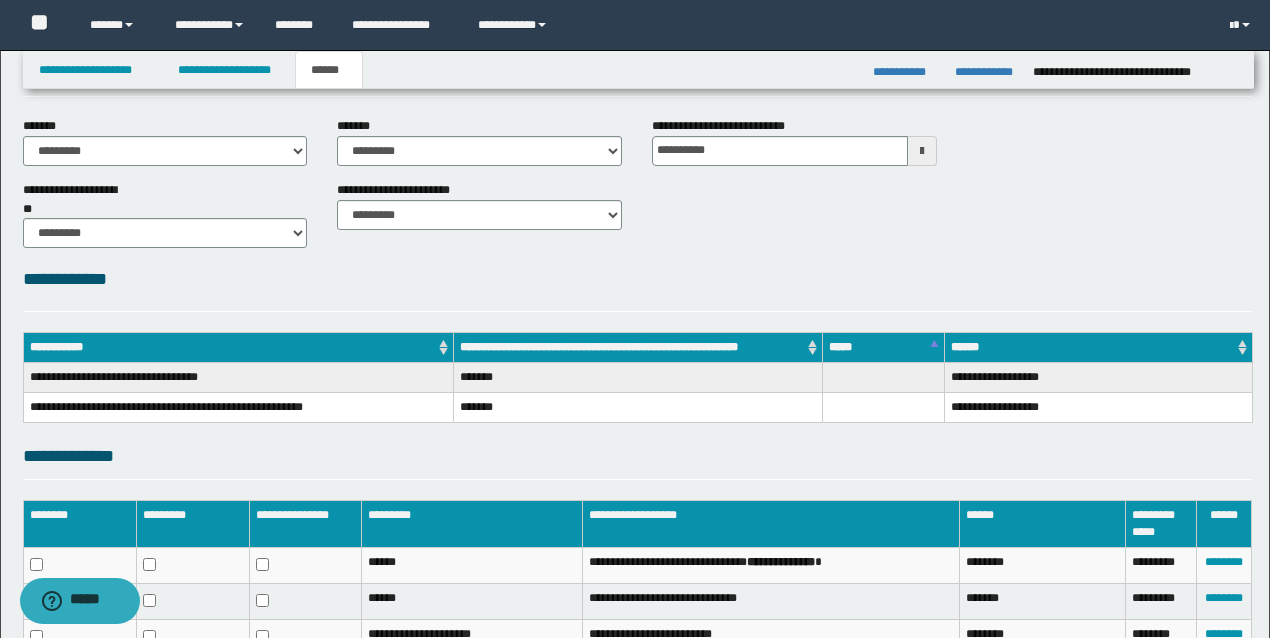 scroll, scrollTop: 254, scrollLeft: 0, axis: vertical 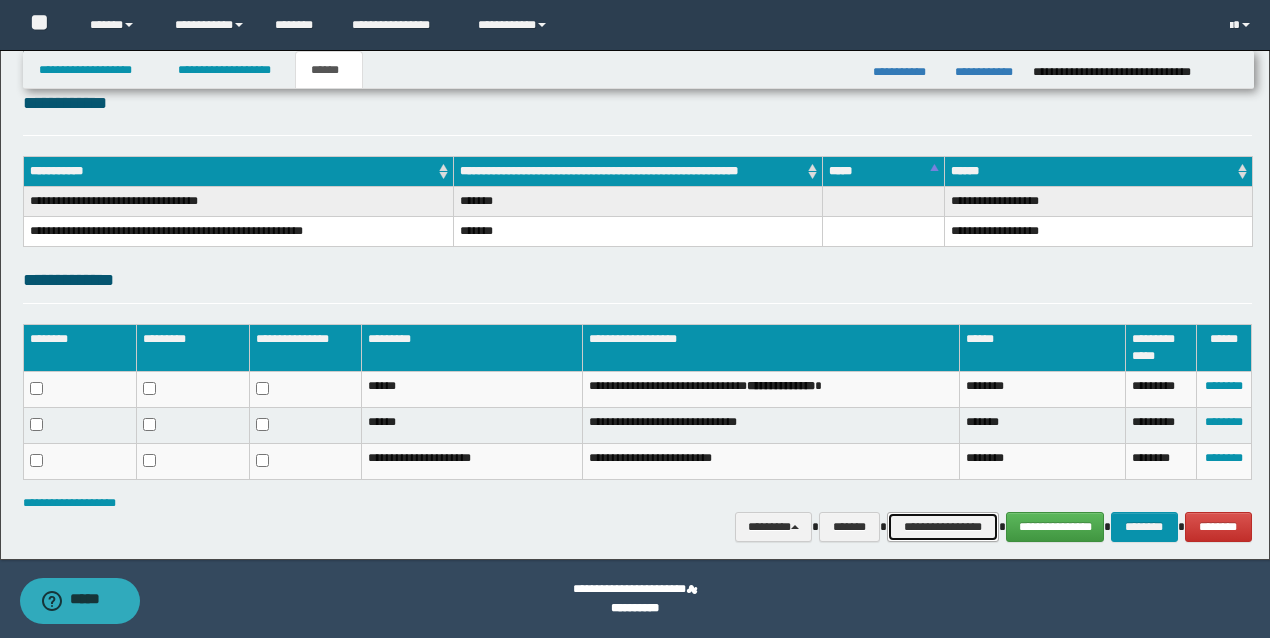 click on "**********" at bounding box center [943, 526] 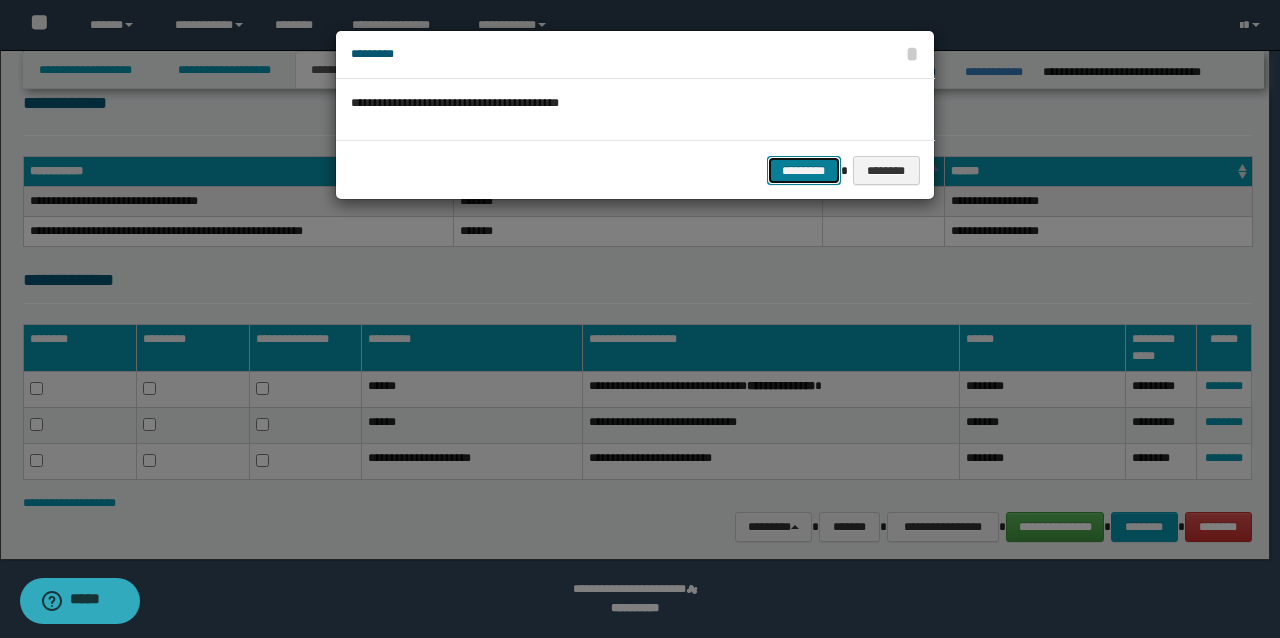 click on "*********" at bounding box center (804, 170) 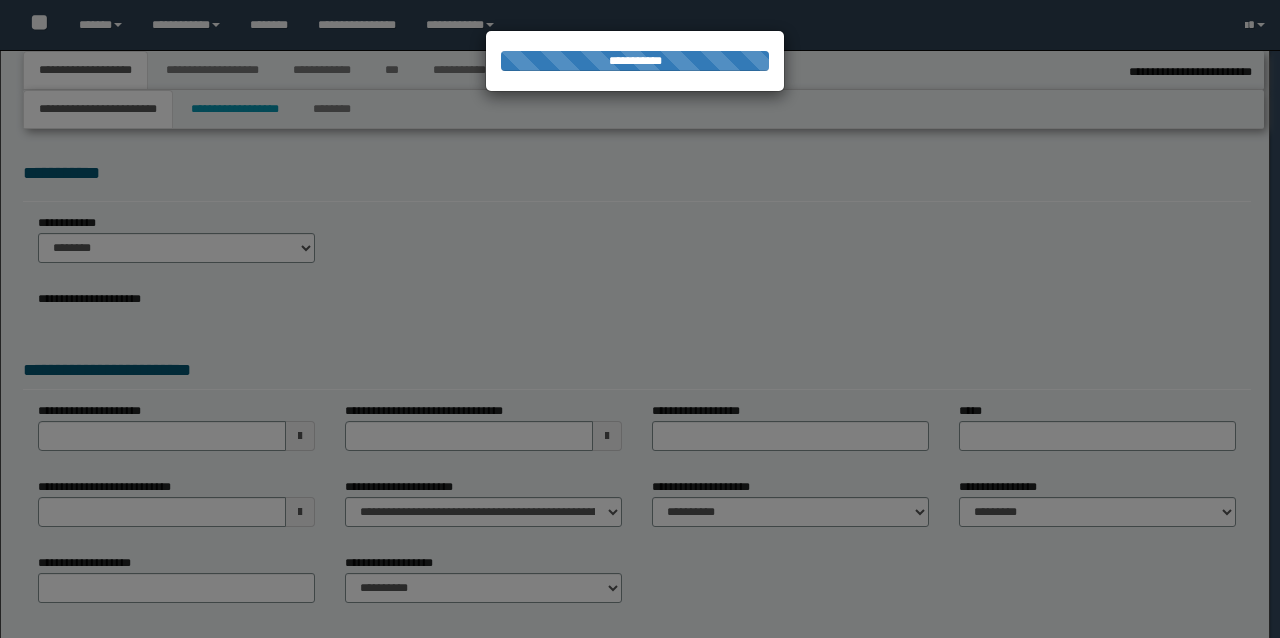 select on "*" 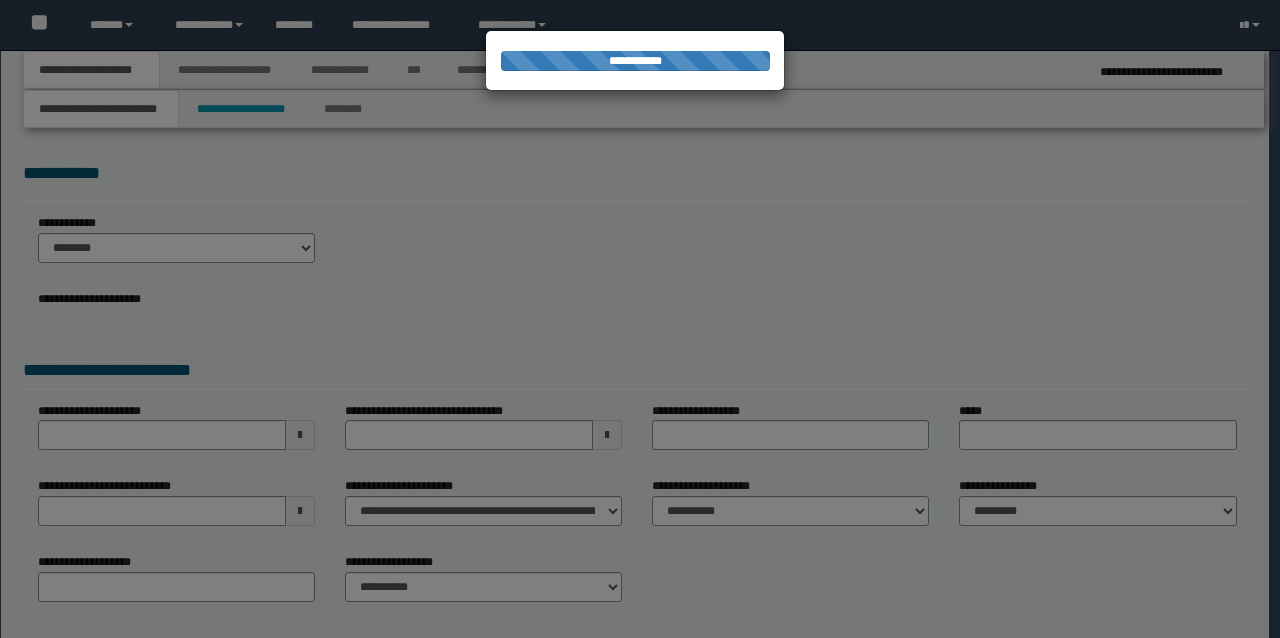 scroll, scrollTop: 0, scrollLeft: 0, axis: both 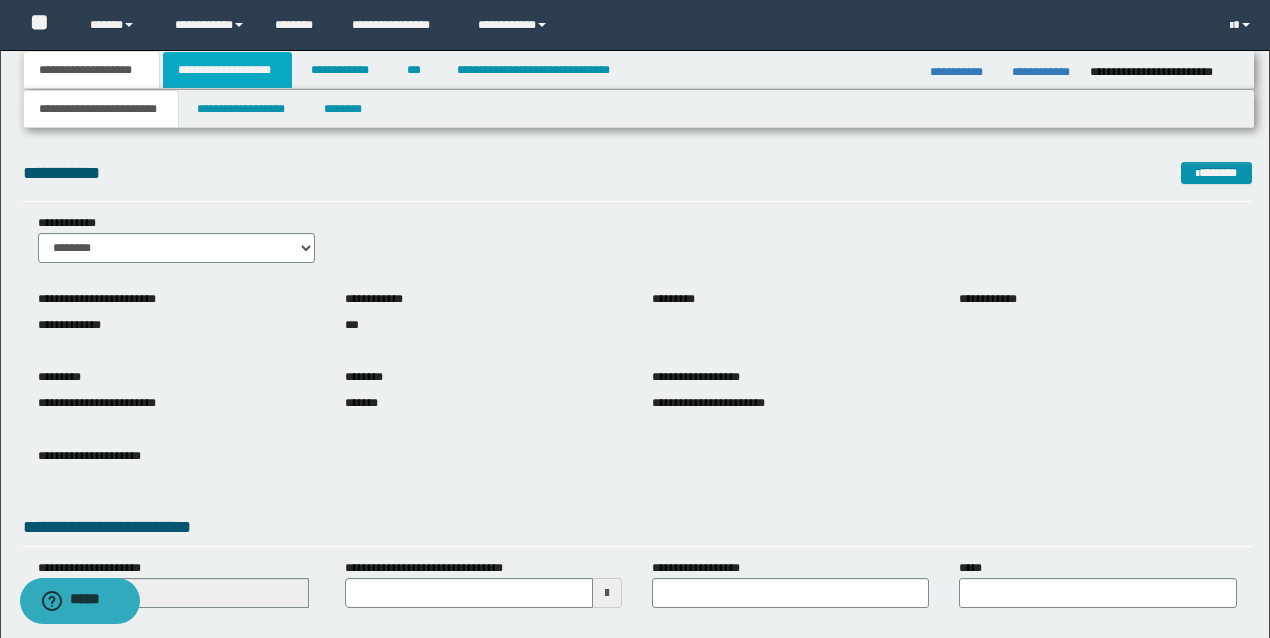 click on "**********" at bounding box center (227, 70) 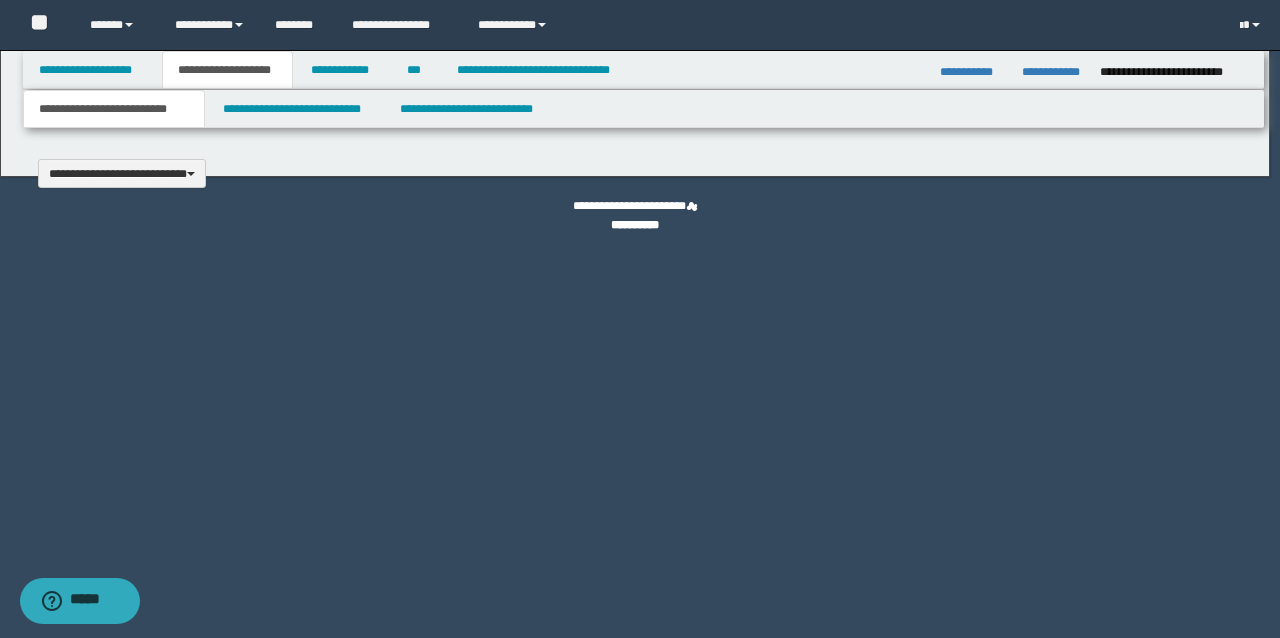 type 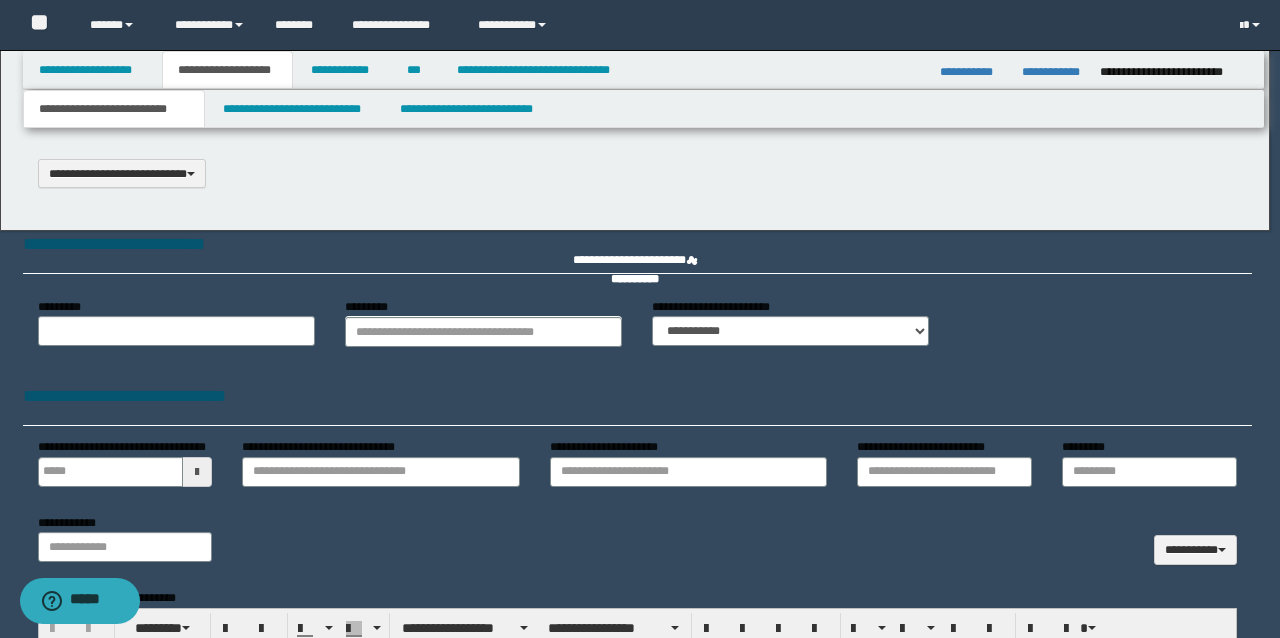 scroll, scrollTop: 0, scrollLeft: 0, axis: both 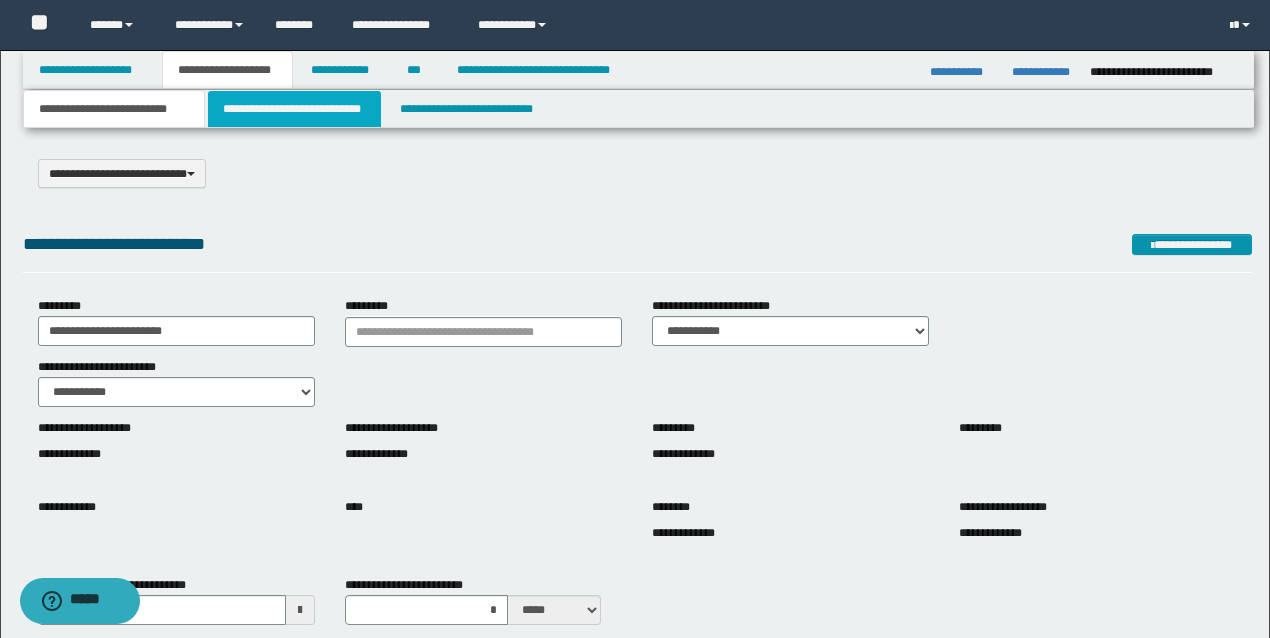 click on "**********" at bounding box center (294, 109) 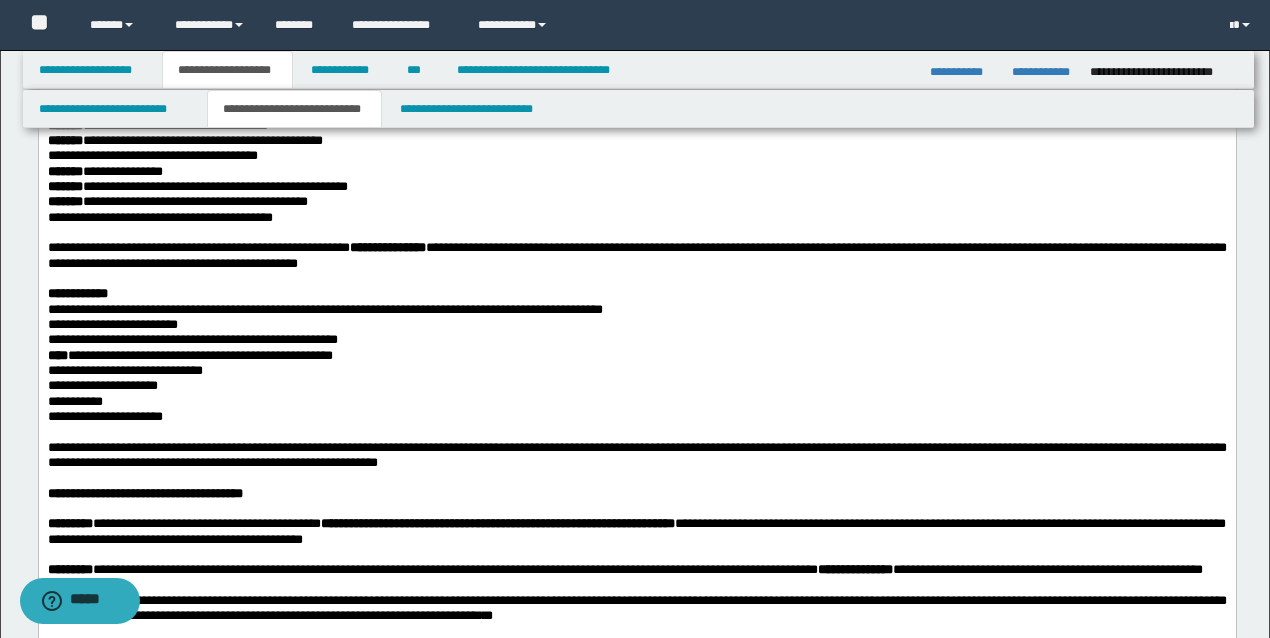 scroll, scrollTop: 1600, scrollLeft: 0, axis: vertical 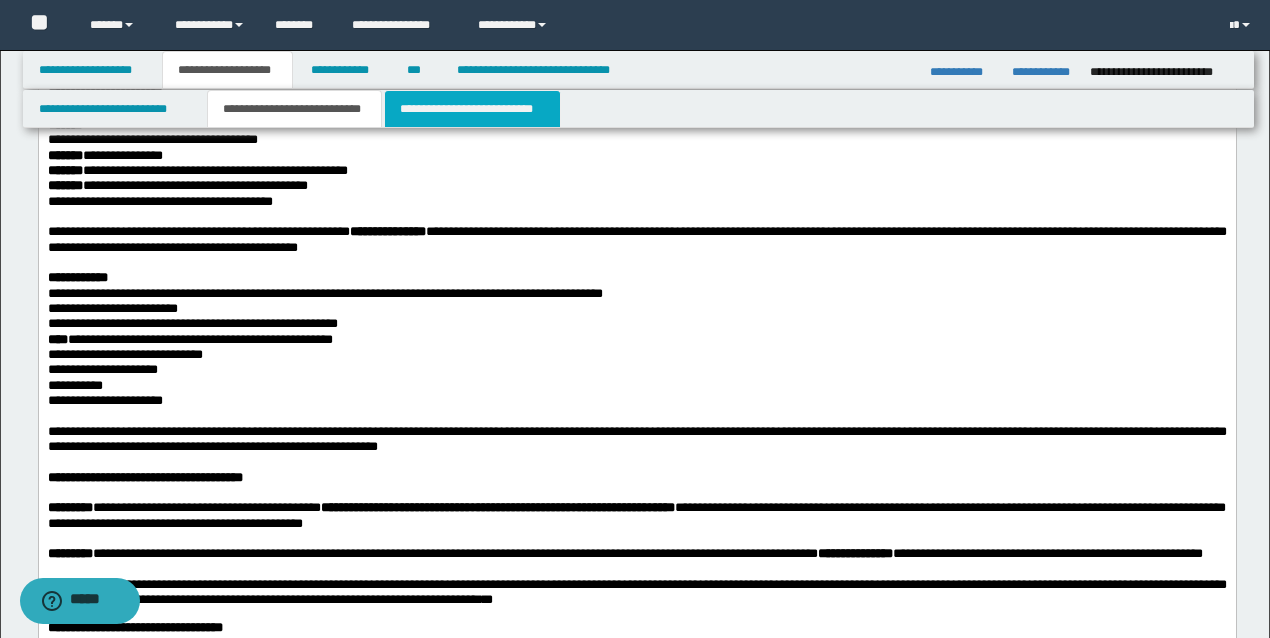 click on "**********" at bounding box center [472, 109] 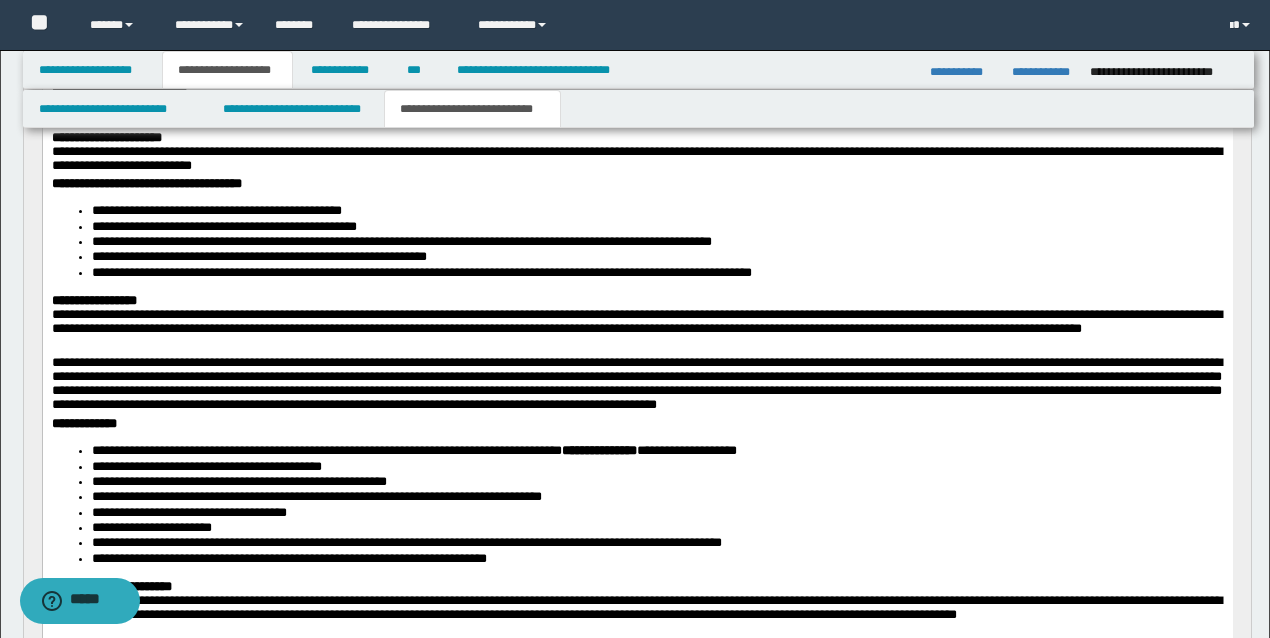 scroll, scrollTop: 533, scrollLeft: 0, axis: vertical 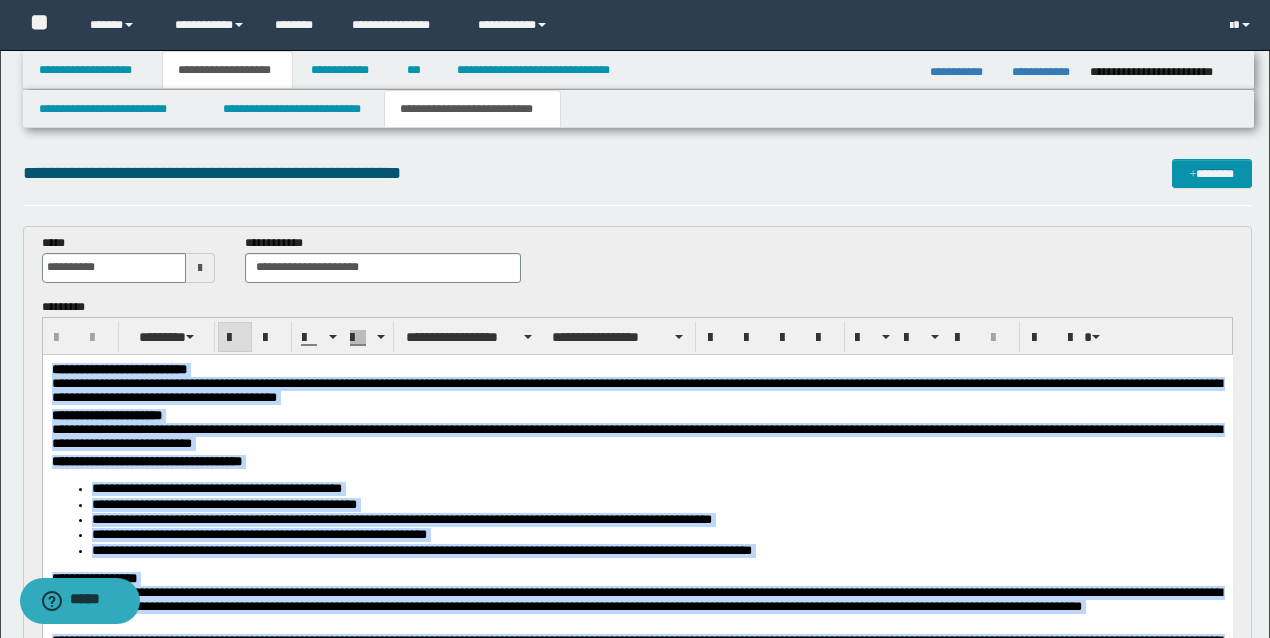 drag, startPoint x: 1138, startPoint y: 904, endPoint x: 285, endPoint y: 626, distance: 897.15826 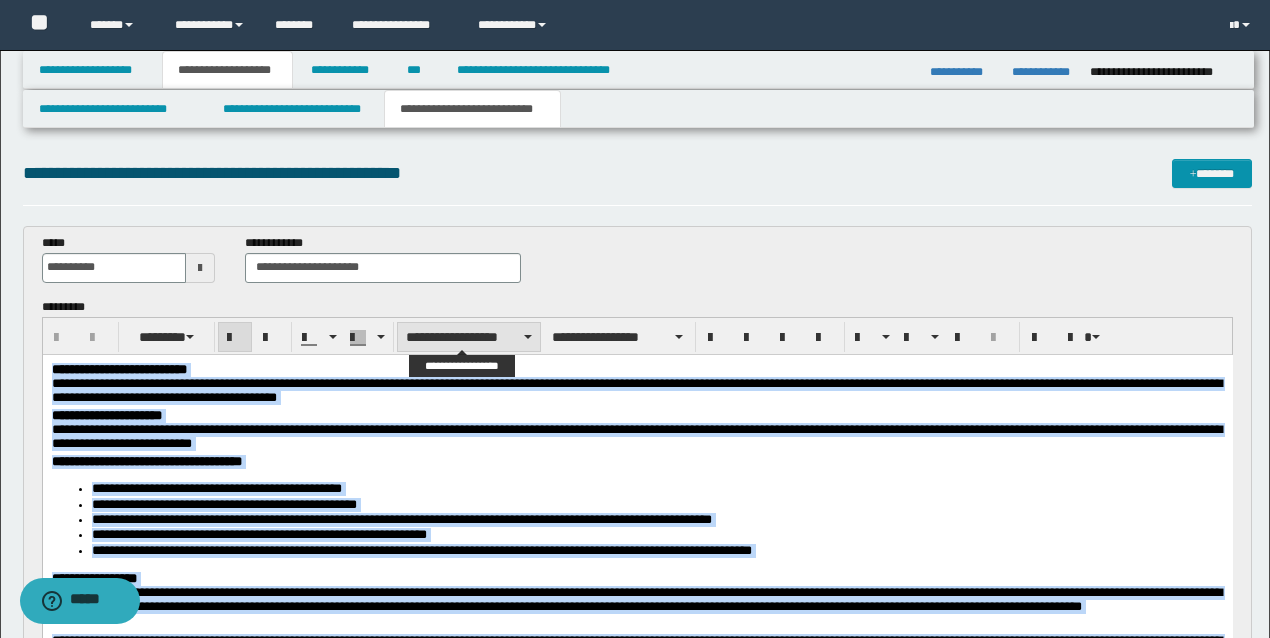 click on "**********" at bounding box center (469, 337) 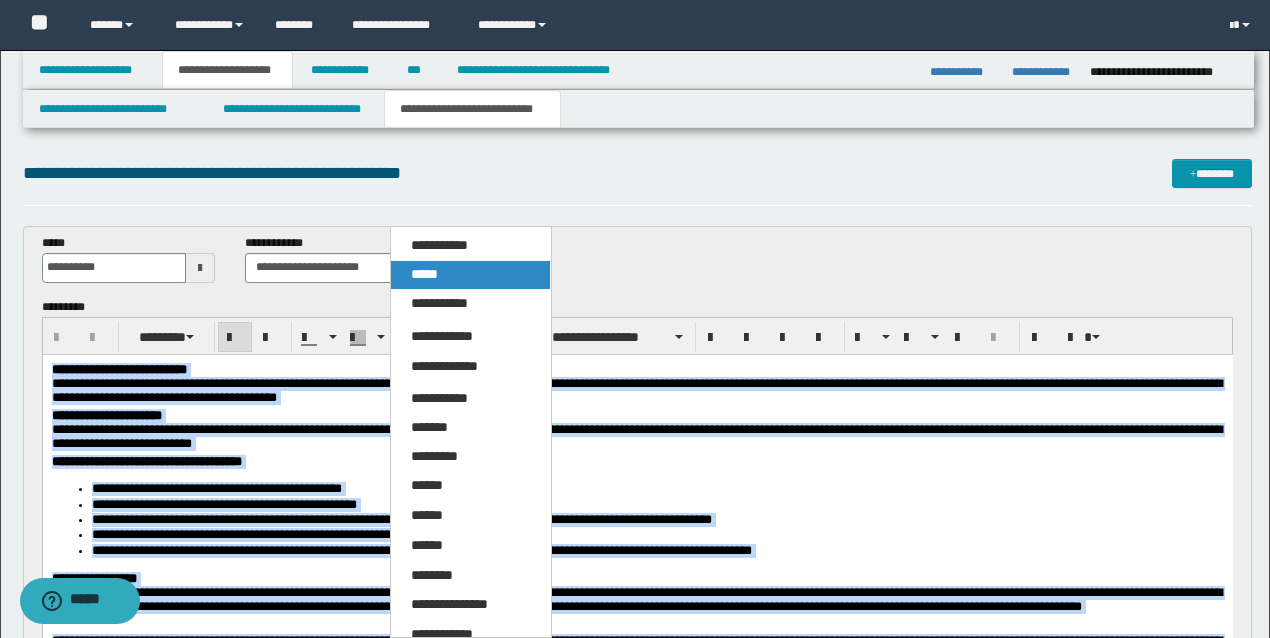 click on "*****" at bounding box center (424, 274) 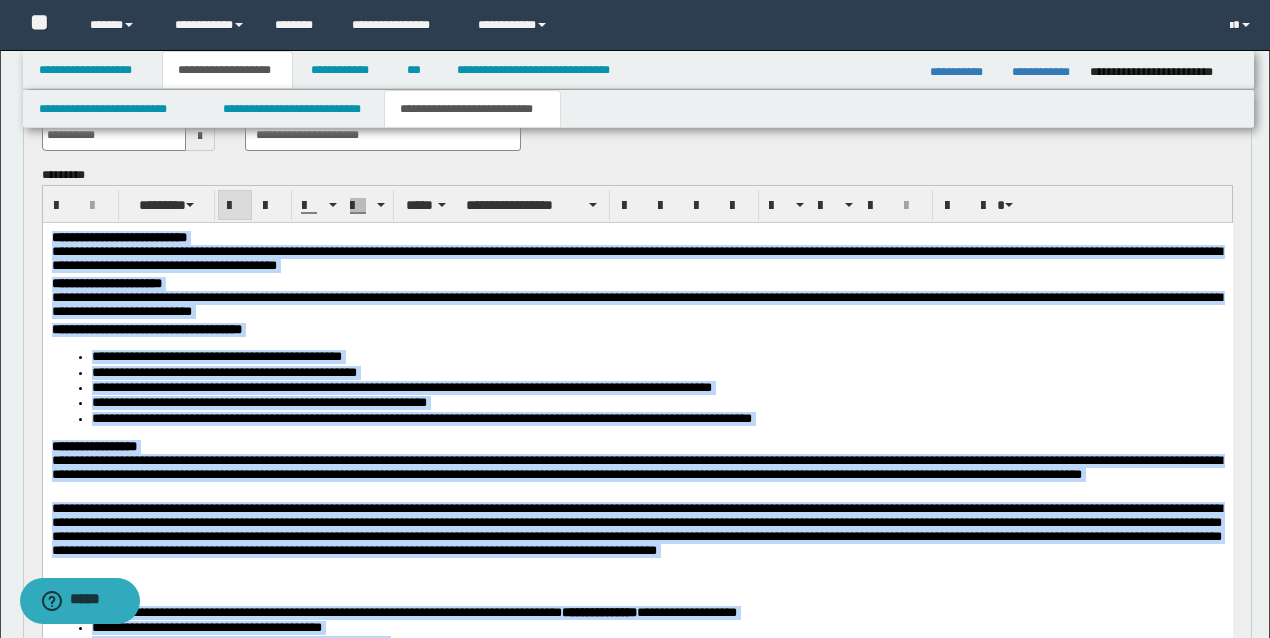 scroll, scrollTop: 133, scrollLeft: 0, axis: vertical 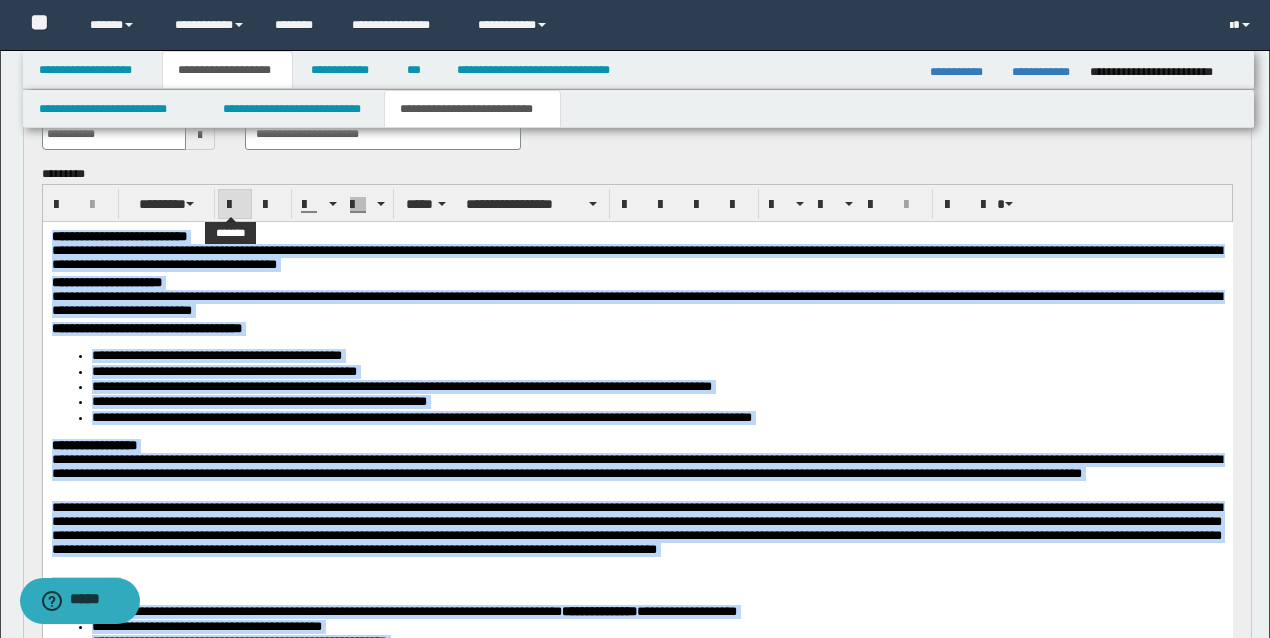 click at bounding box center (235, 205) 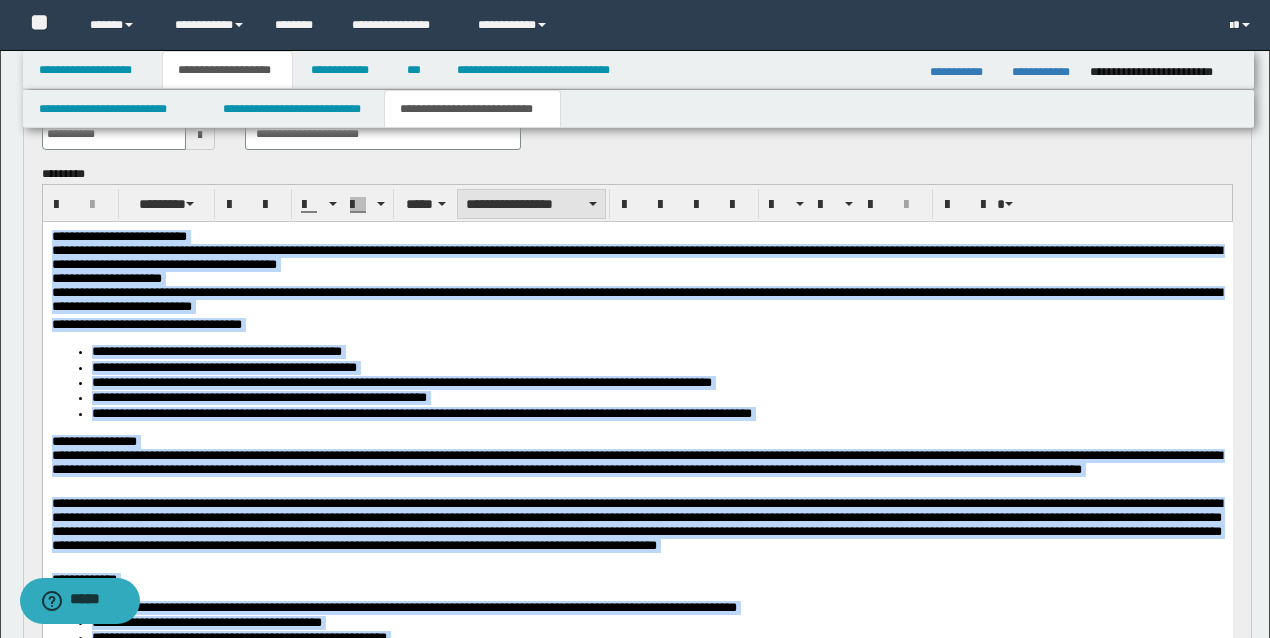 click on "**********" at bounding box center [531, 204] 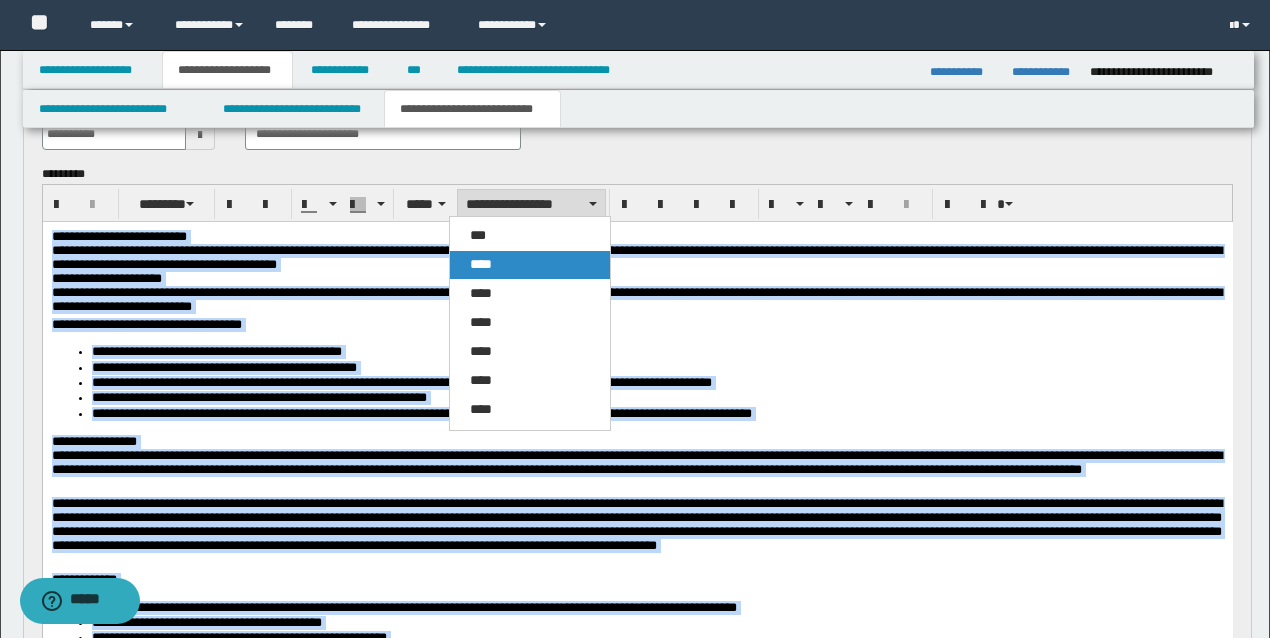 click on "****" at bounding box center (529, 265) 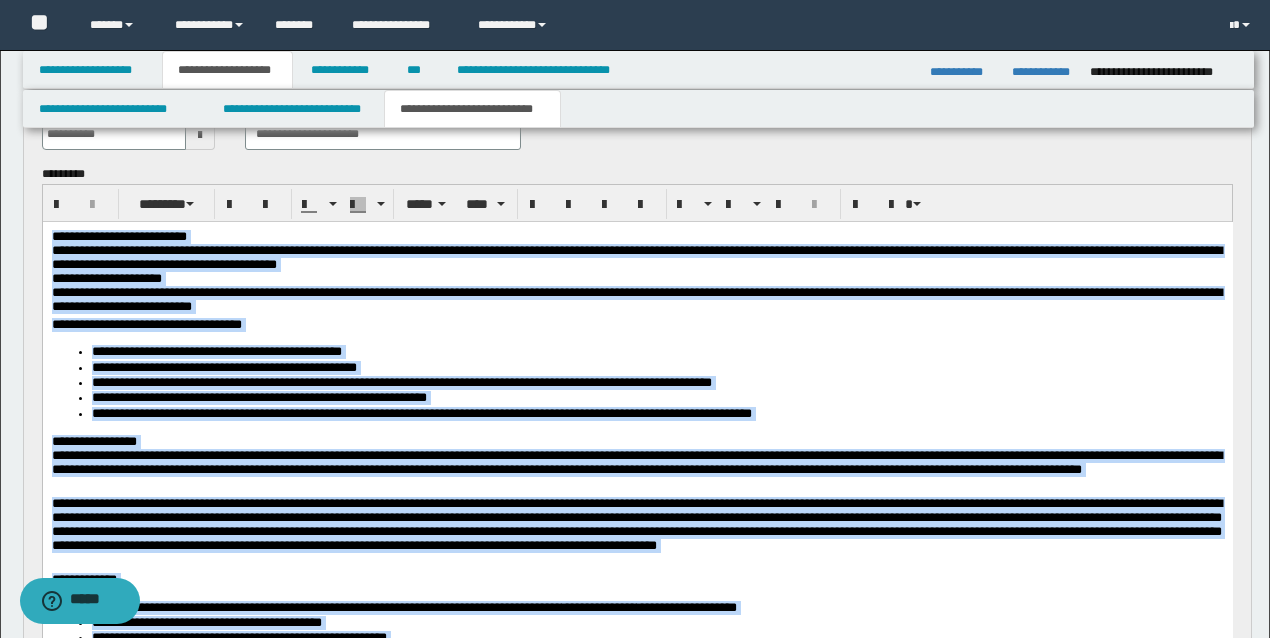 click on "**********" at bounding box center (637, 250) 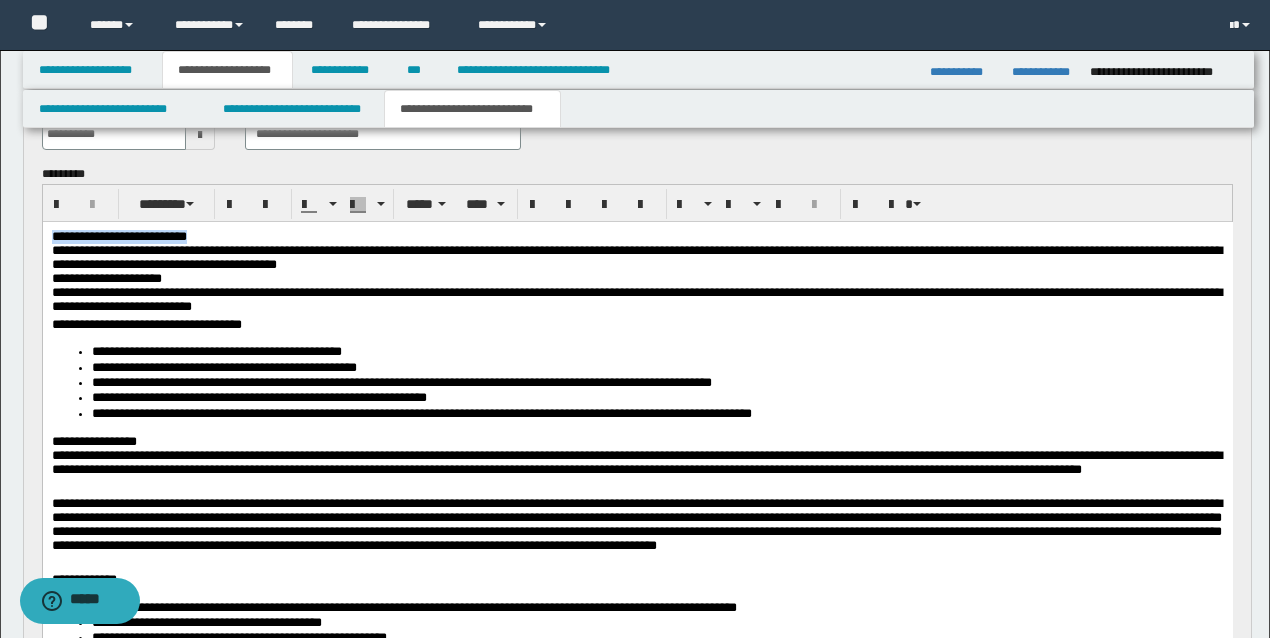 drag, startPoint x: 306, startPoint y: 240, endPoint x: 21, endPoint y: 237, distance: 285.01578 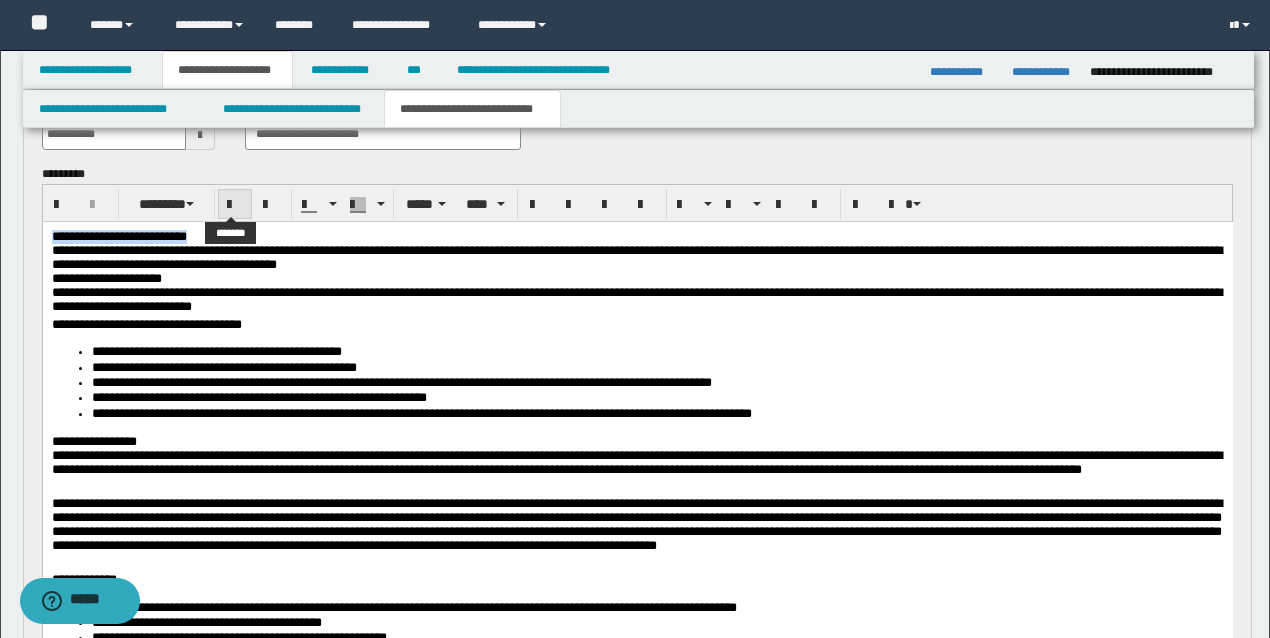 click at bounding box center (235, 205) 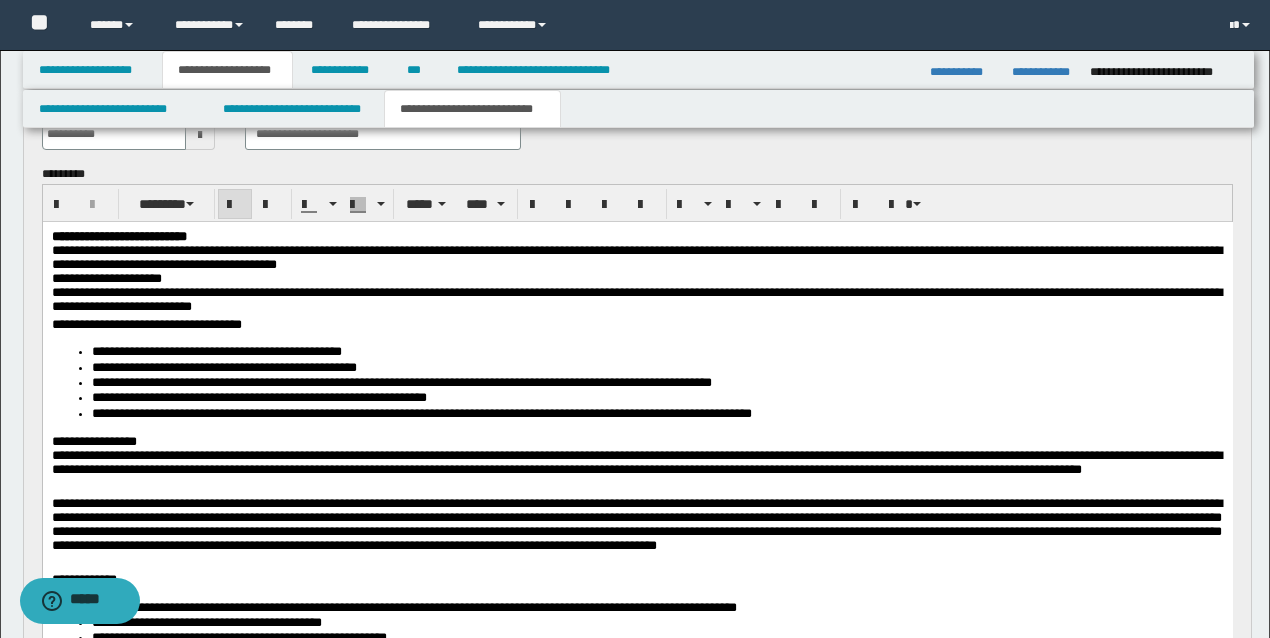 click on "**********" at bounding box center (637, 528) 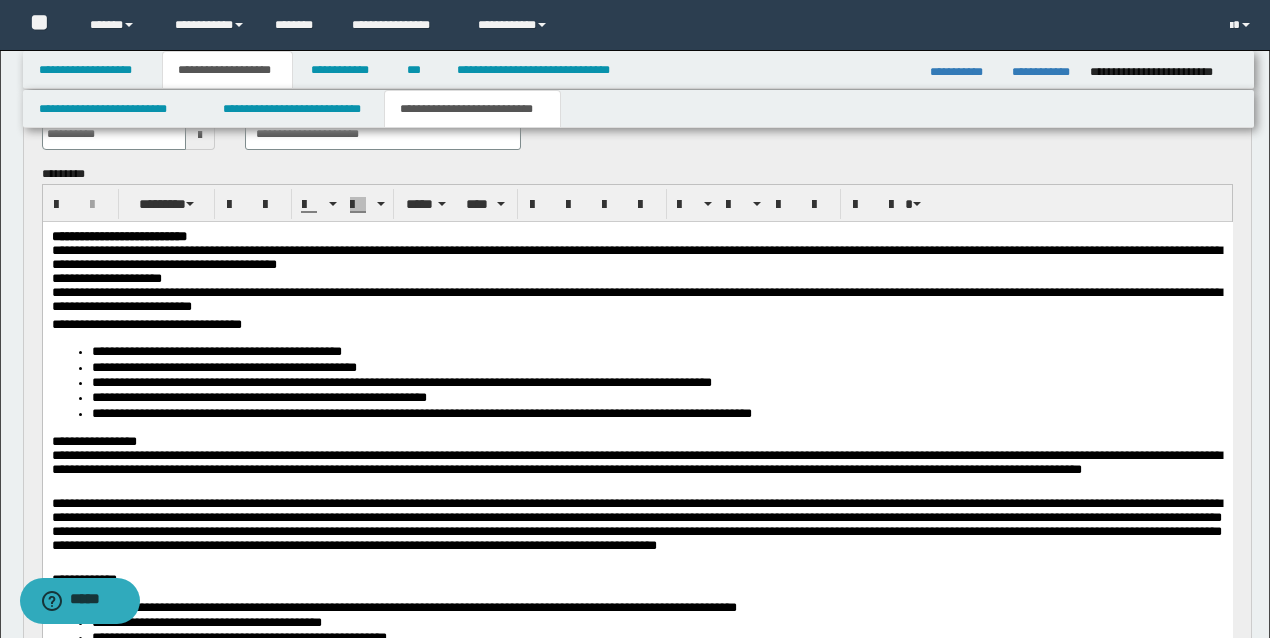 click on "**********" at bounding box center (637, 250) 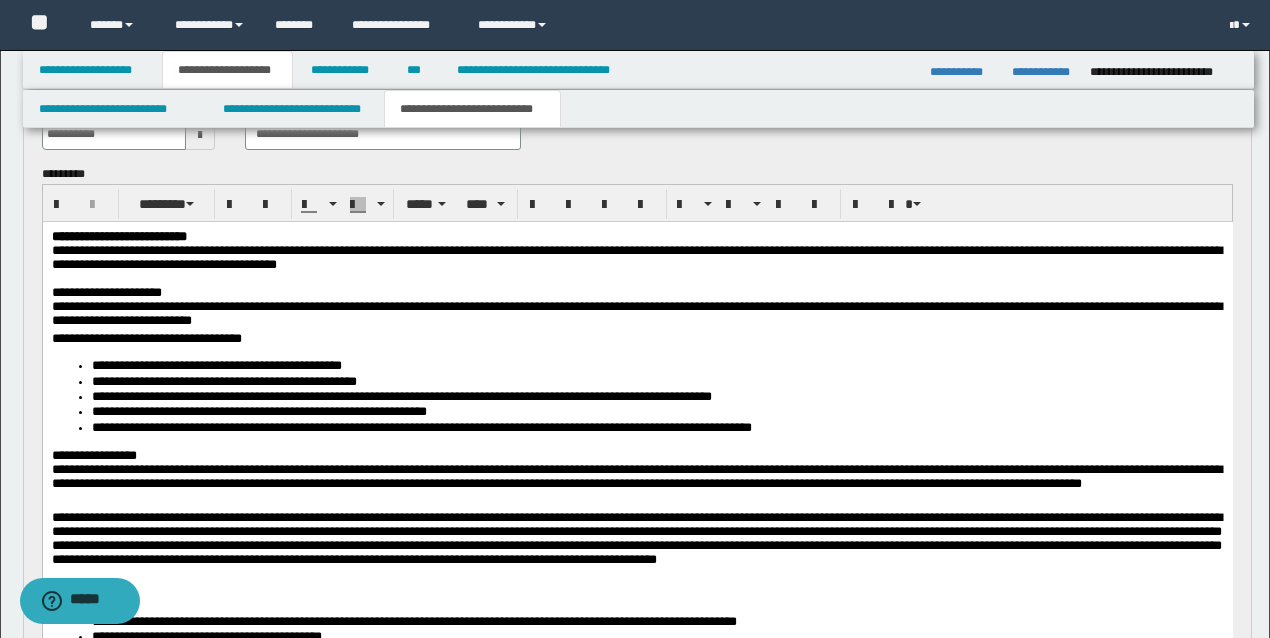 click on "**********" at bounding box center (637, 308) 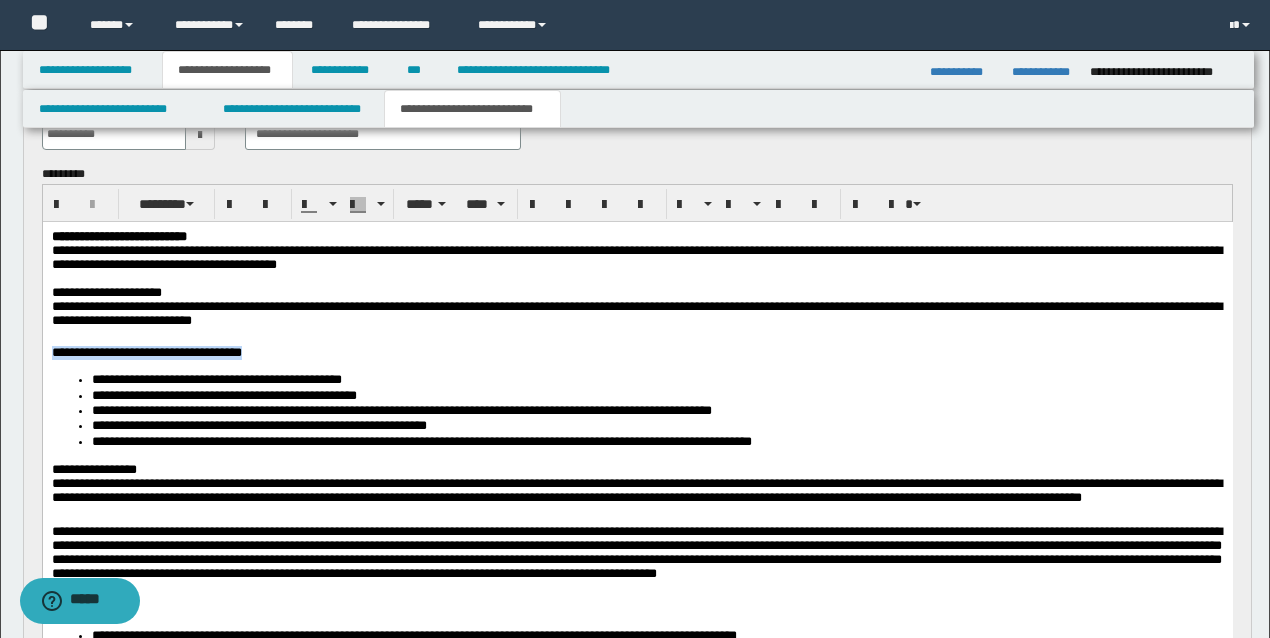 drag, startPoint x: 388, startPoint y: 359, endPoint x: 78, endPoint y: 569, distance: 374.4329 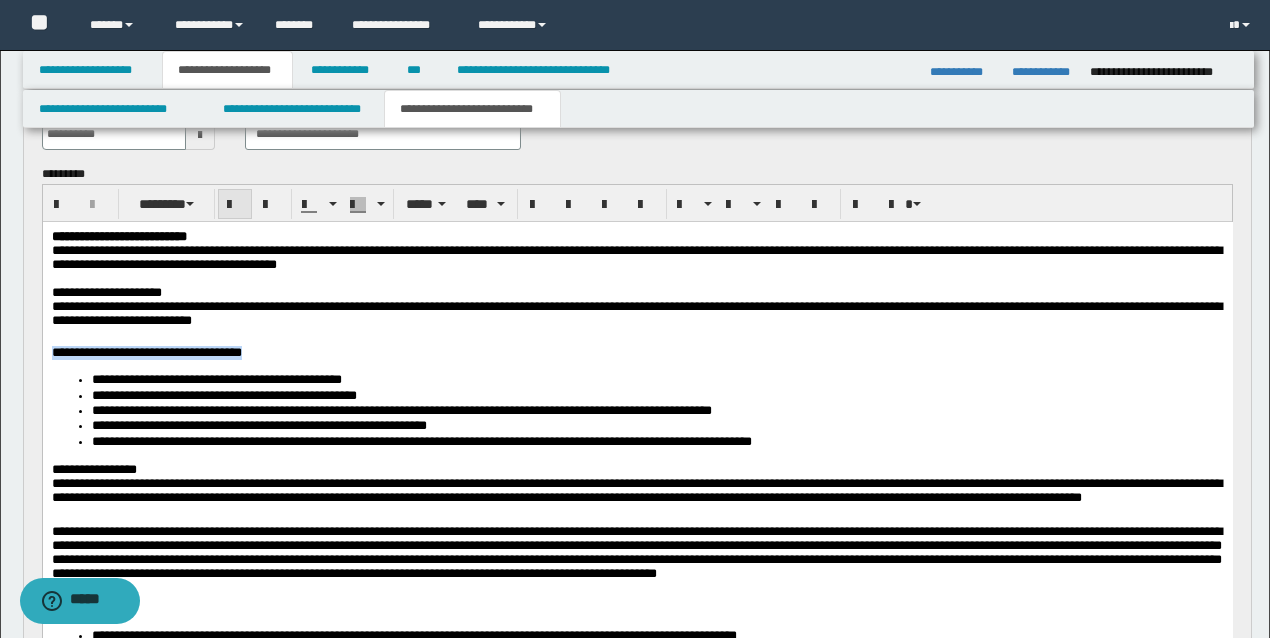 click at bounding box center [235, 205] 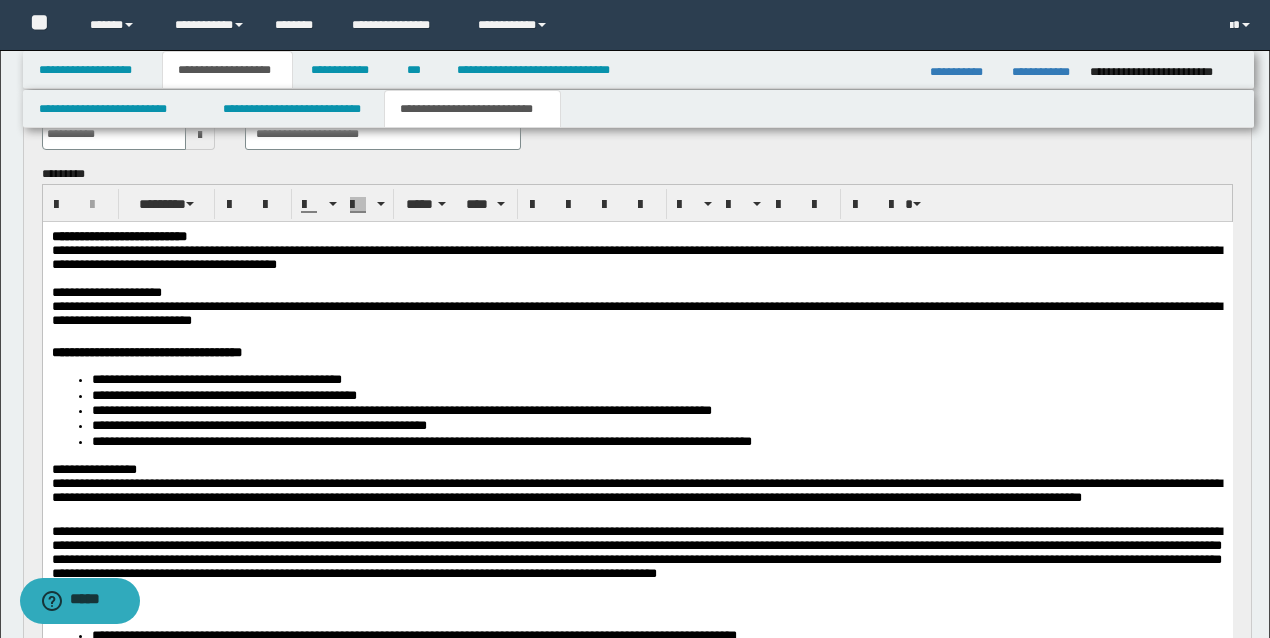 click on "**********" at bounding box center [636, 312] 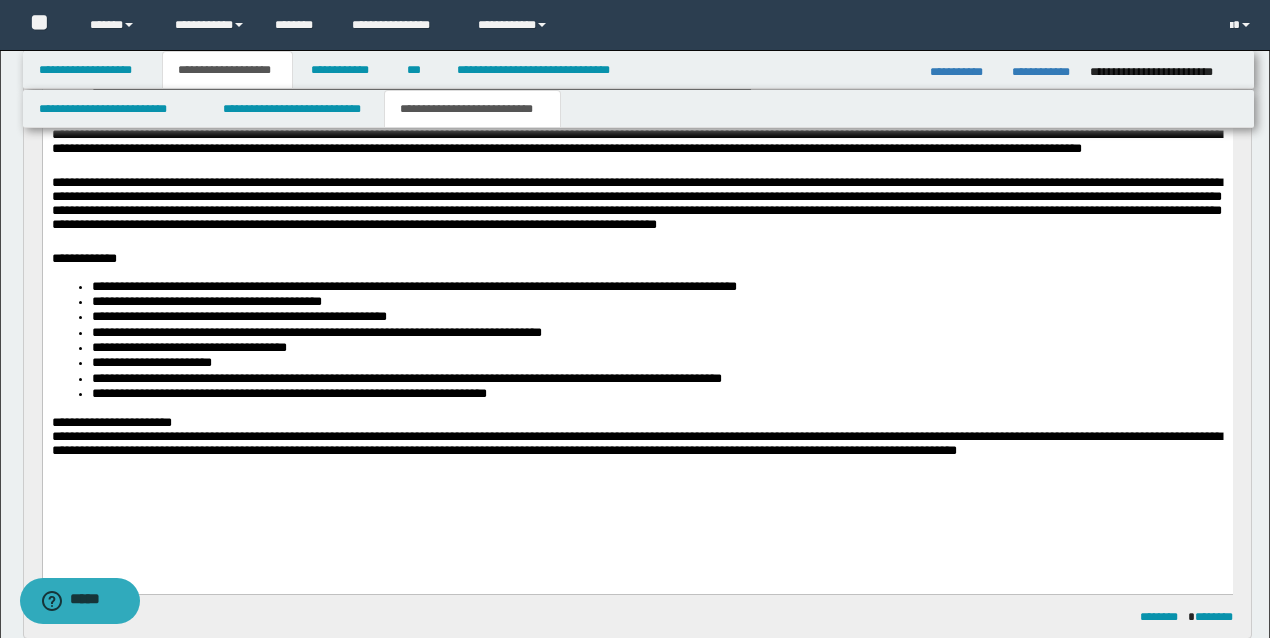 scroll, scrollTop: 533, scrollLeft: 0, axis: vertical 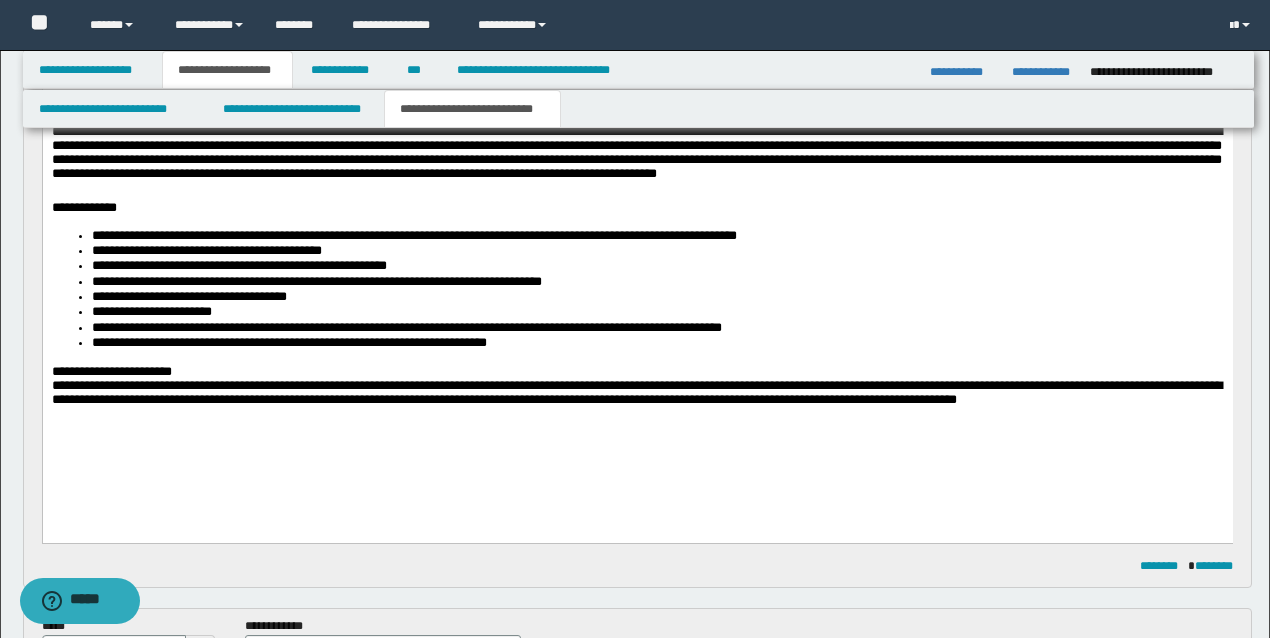 click on "**********" at bounding box center [413, 235] 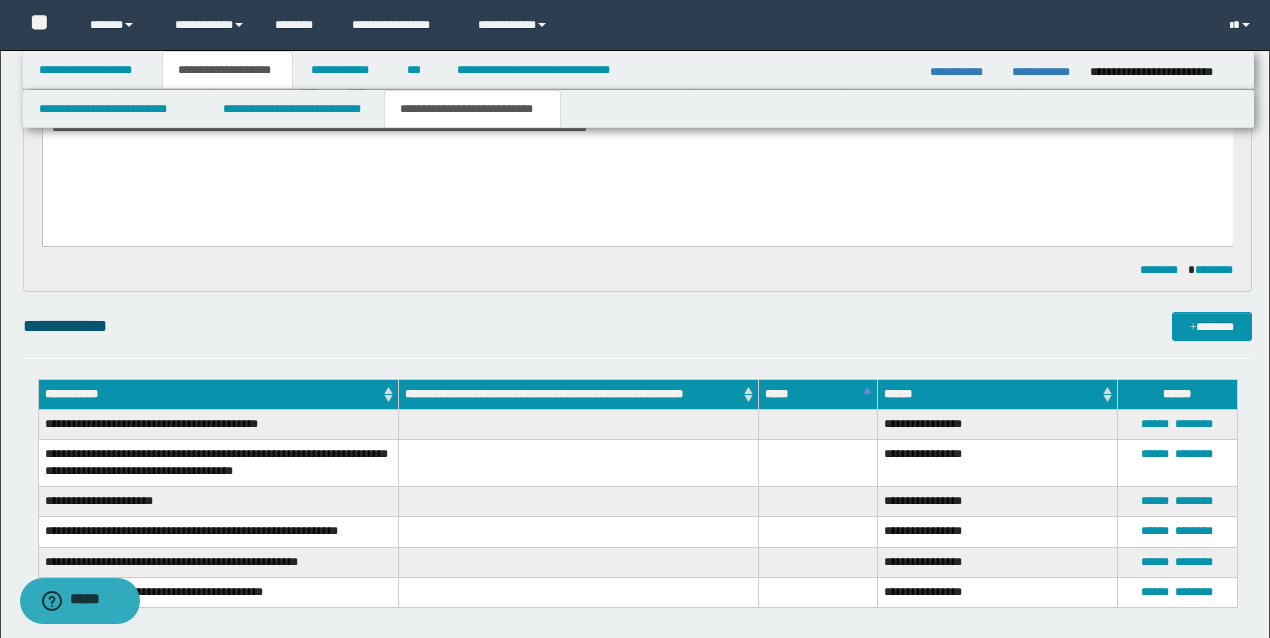 scroll, scrollTop: 1200, scrollLeft: 0, axis: vertical 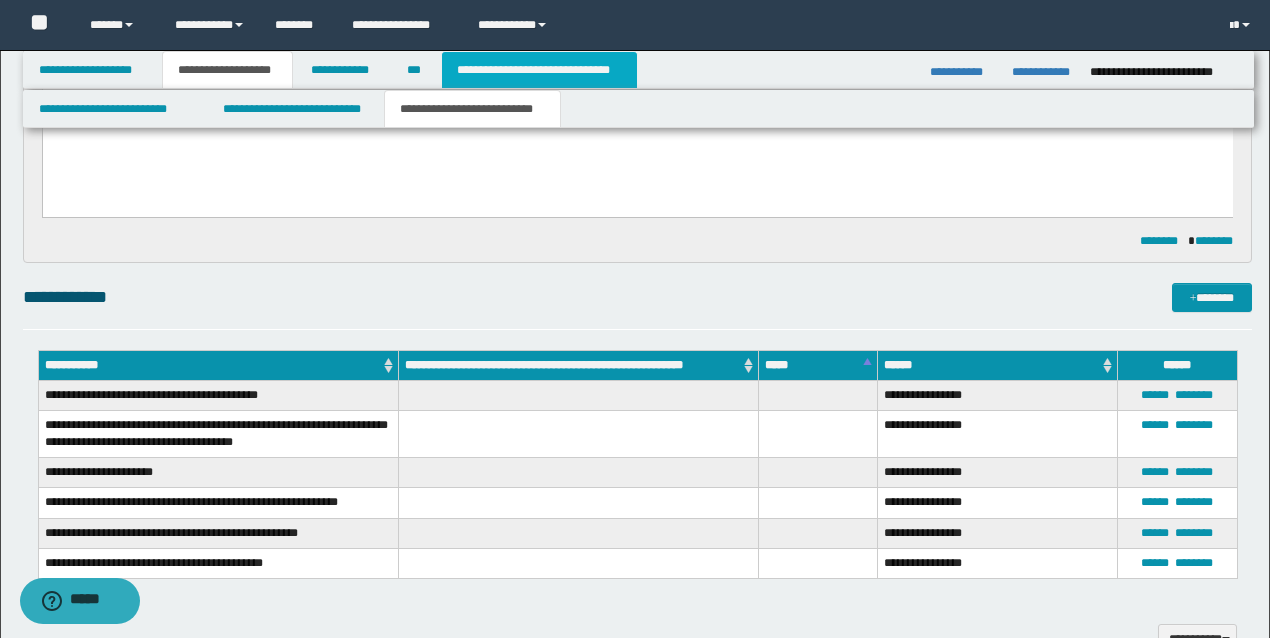 click on "**********" at bounding box center [539, 70] 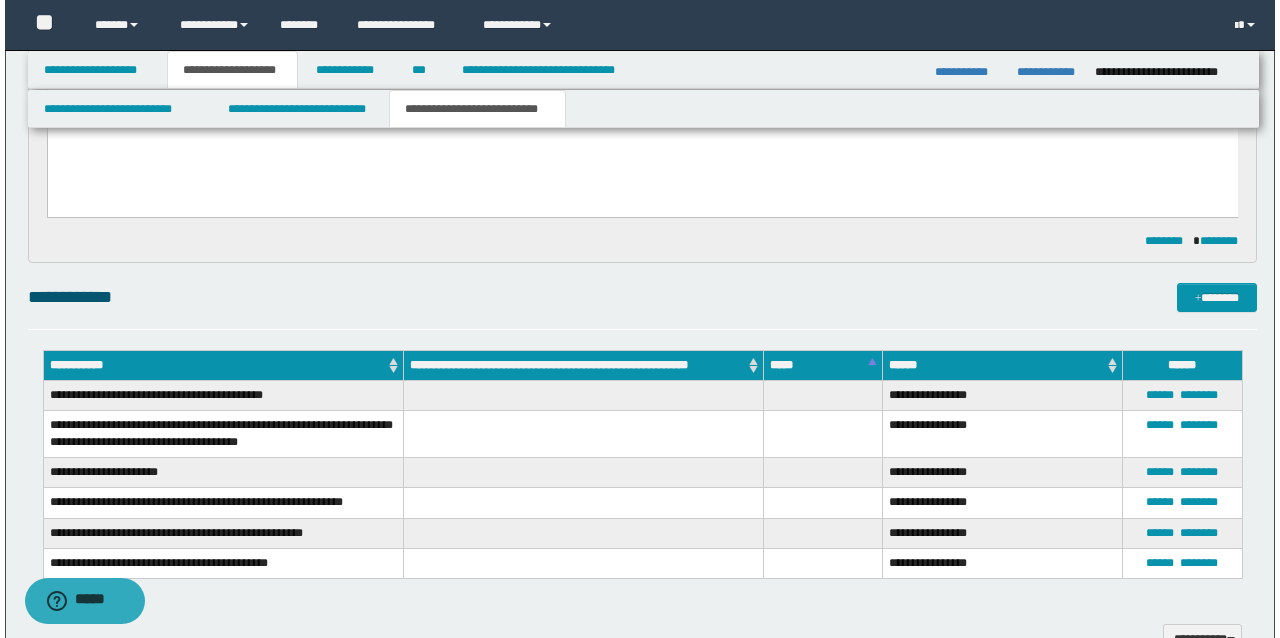 scroll, scrollTop: 0, scrollLeft: 0, axis: both 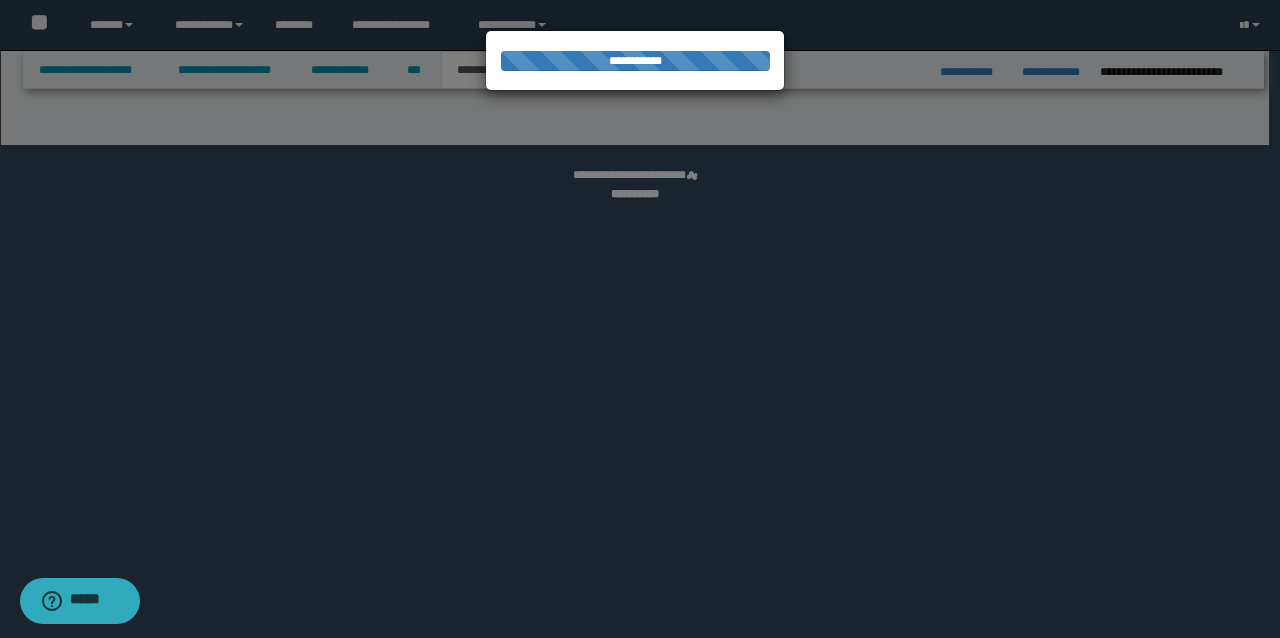select on "*" 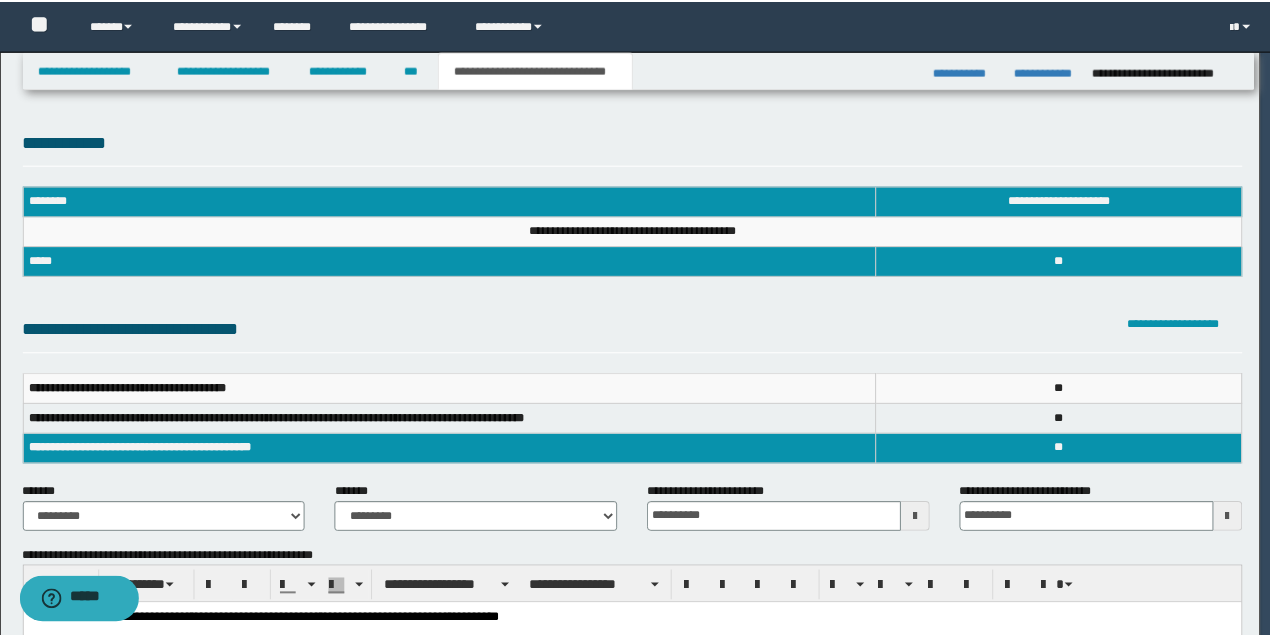 scroll, scrollTop: 0, scrollLeft: 0, axis: both 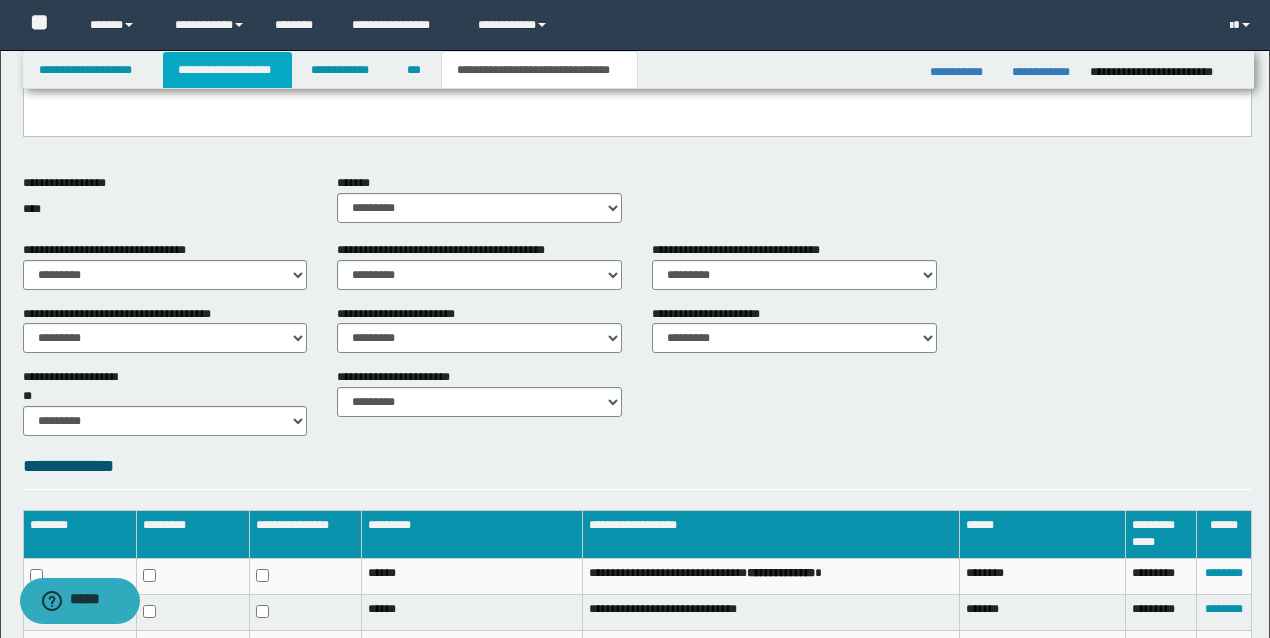 click on "**********" at bounding box center [227, 70] 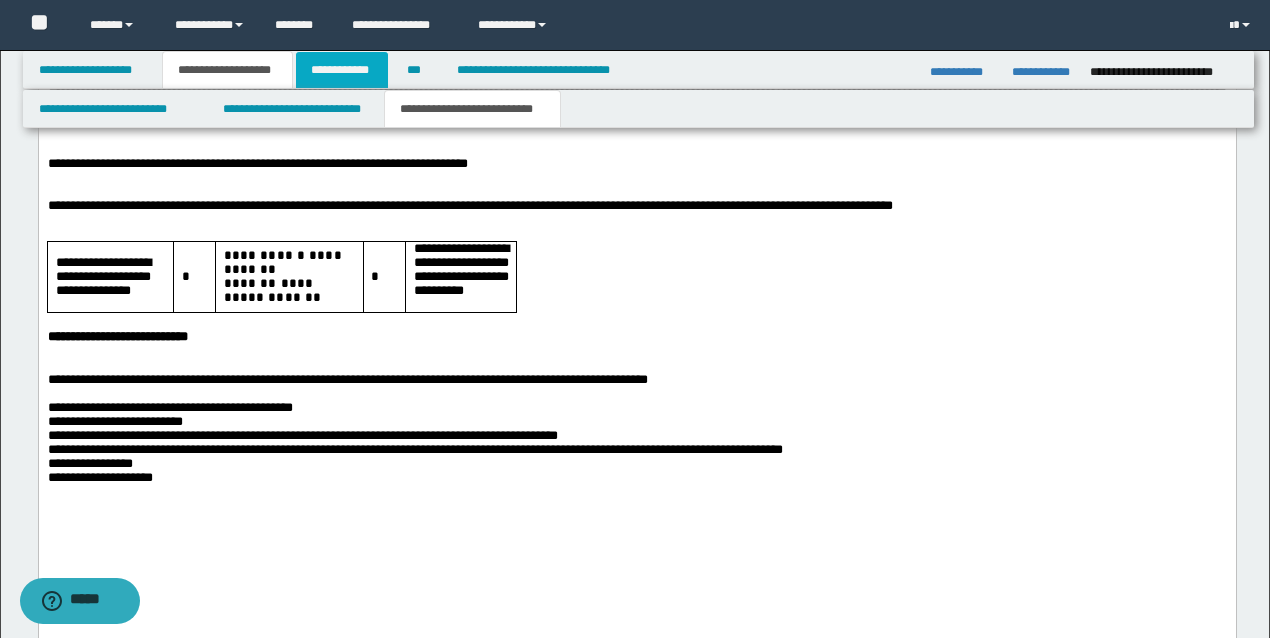 scroll, scrollTop: 3724, scrollLeft: 0, axis: vertical 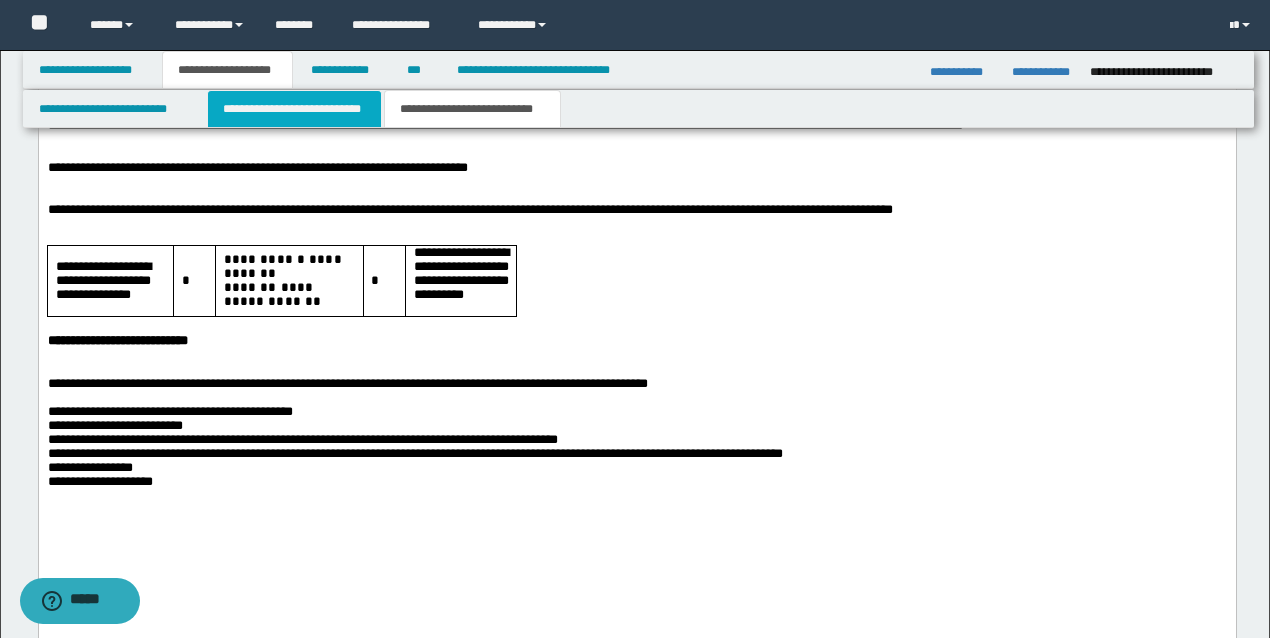 click on "**********" at bounding box center (294, 109) 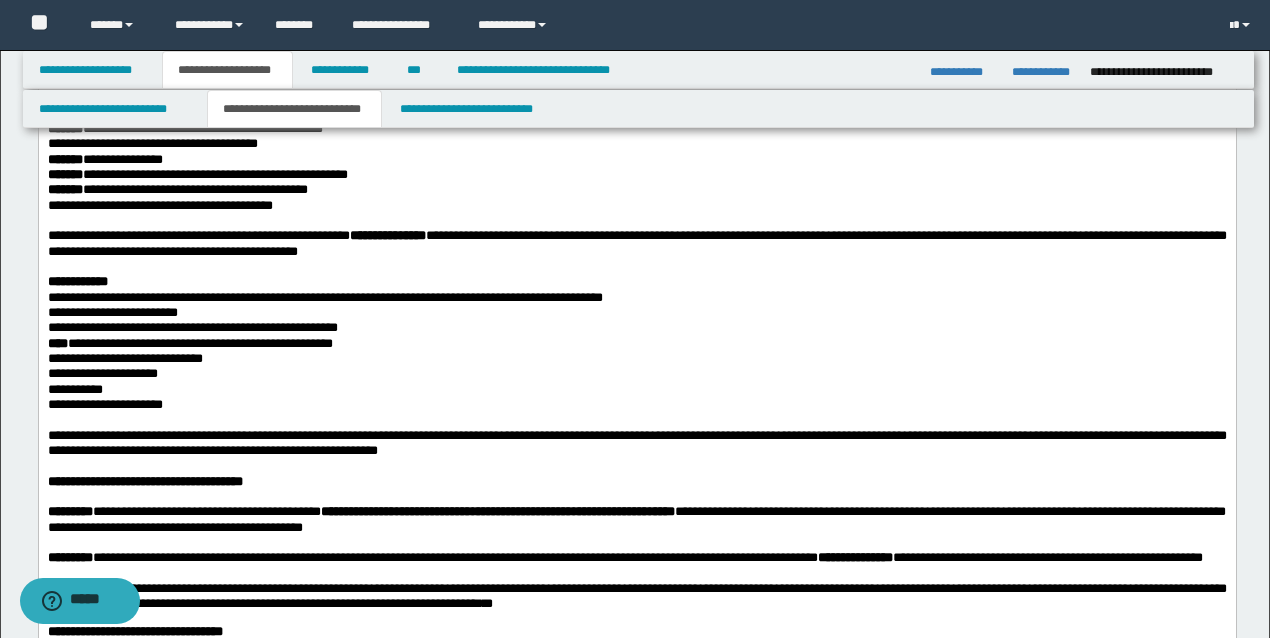 scroll, scrollTop: 1591, scrollLeft: 0, axis: vertical 